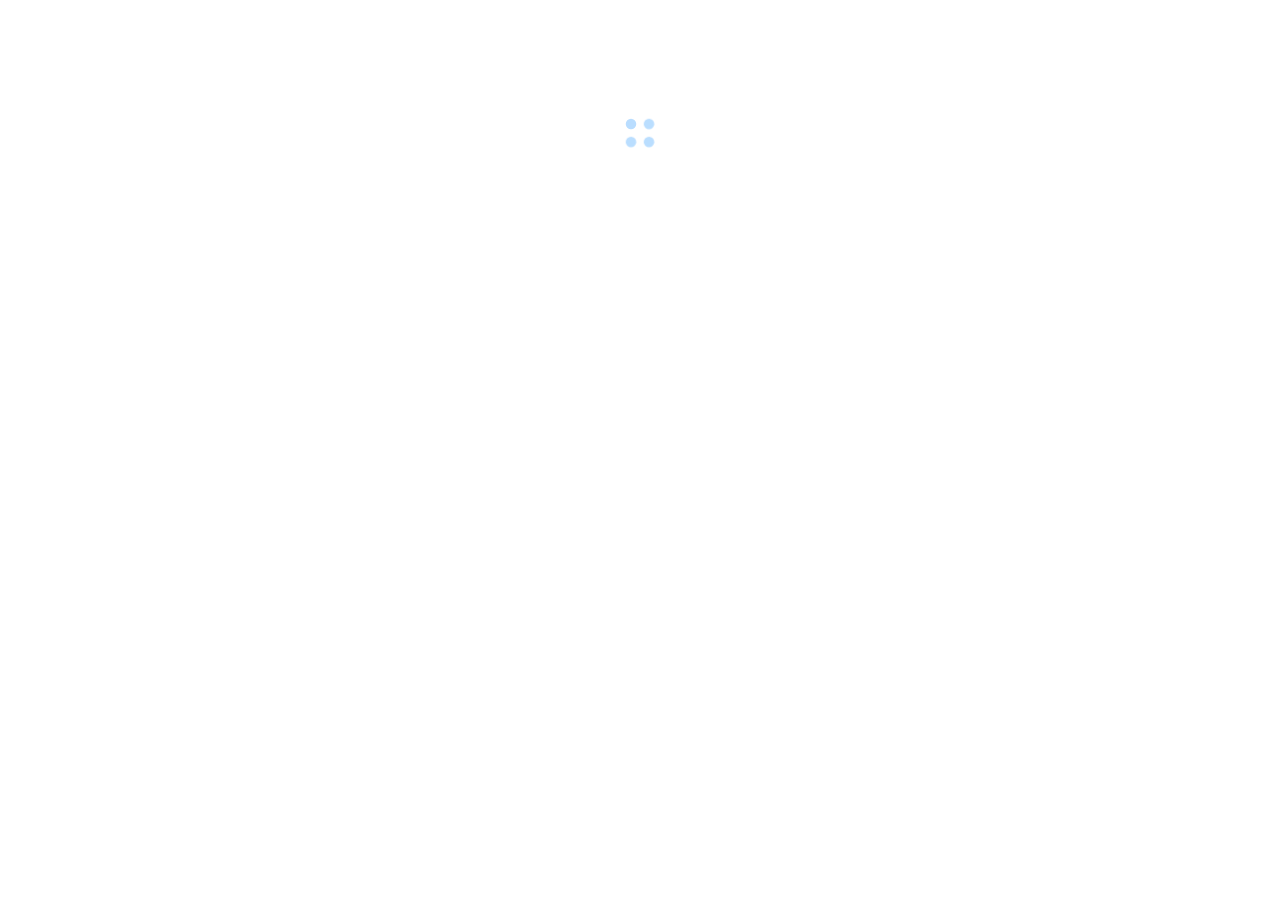 scroll, scrollTop: 0, scrollLeft: 0, axis: both 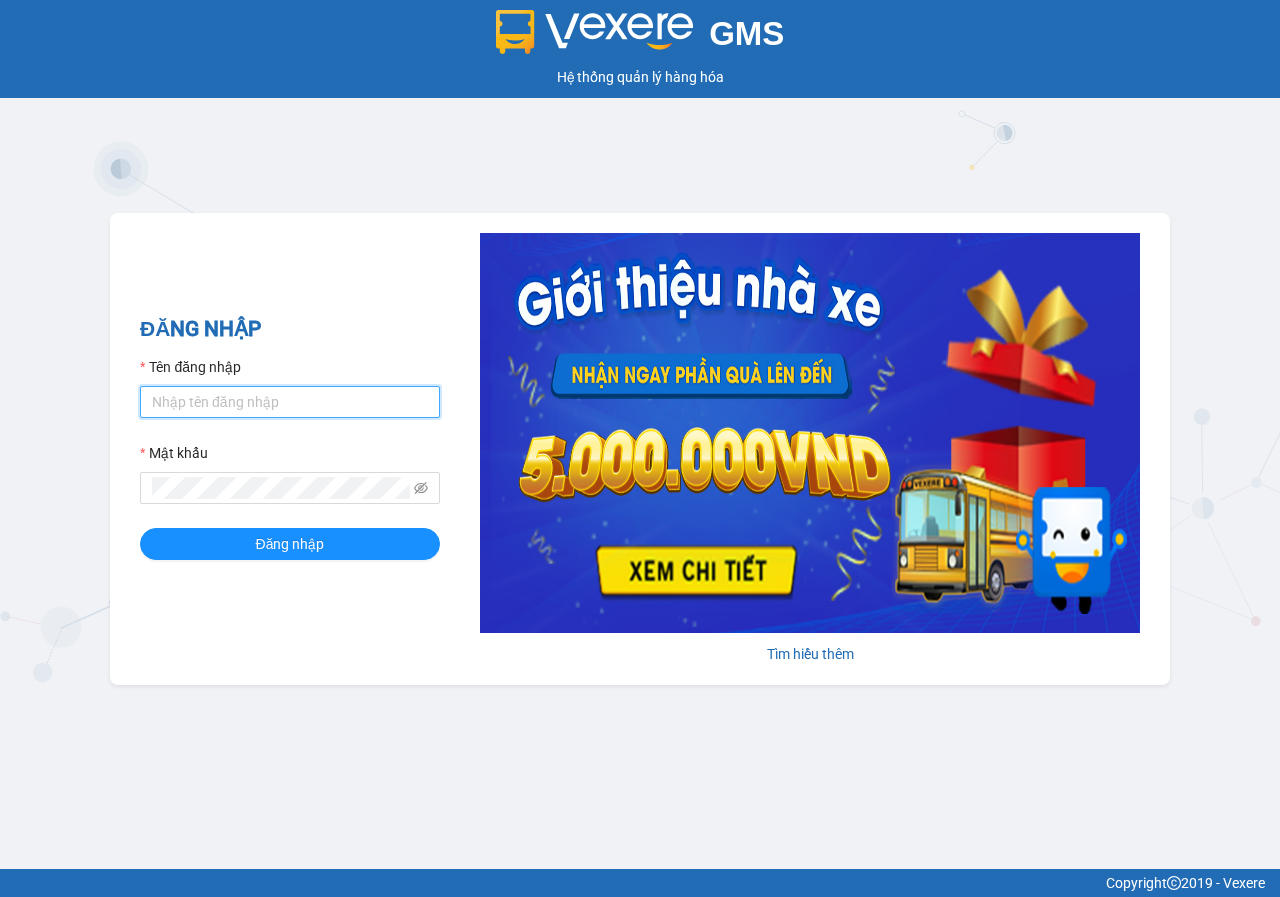 click on "Tên đăng nhập" at bounding box center [290, 402] 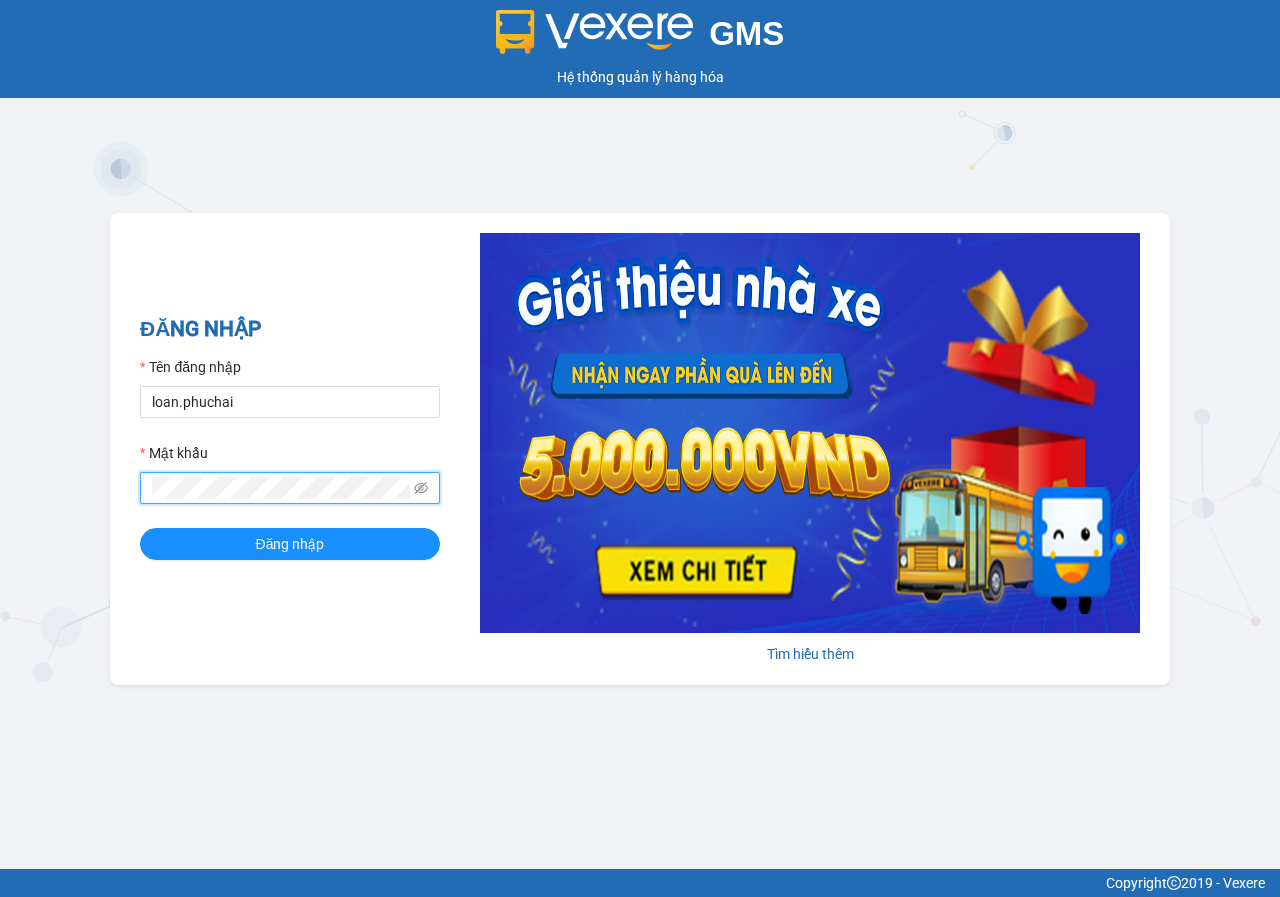 click on "Đăng nhập" at bounding box center [290, 544] 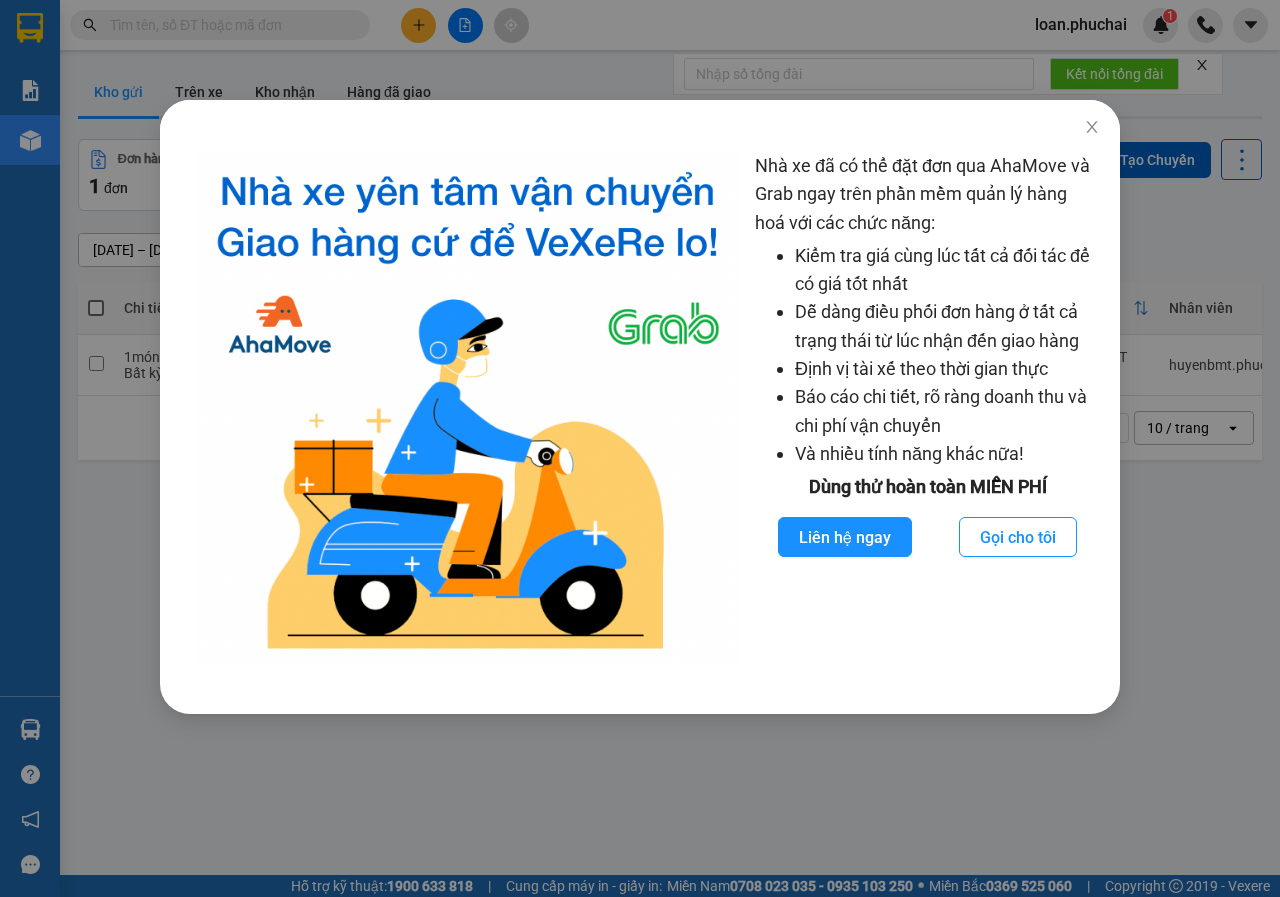 click on "Nhà xe đã có thể đặt đơn qua AhaMove và Grab ngay trên phần mềm quản lý hàng hoá với các chức năng: Kiểm tra giá cùng lúc tất cả đối tác để có giá tốt nhất Dễ dàng điều phối đơn hàng ở tất cả trạng thái từ lúc nhận đến giao hàng Định vị tài xế theo thời gian thực Báo cáo chi tiết, rõ ràng doanh thu và chi phí vận chuyển Và nhiều tính năng khác nữa! Dùng thử hoàn toàn MIỄN PHÍ Liên hệ ngay Gọi cho tôi" at bounding box center (640, 448) 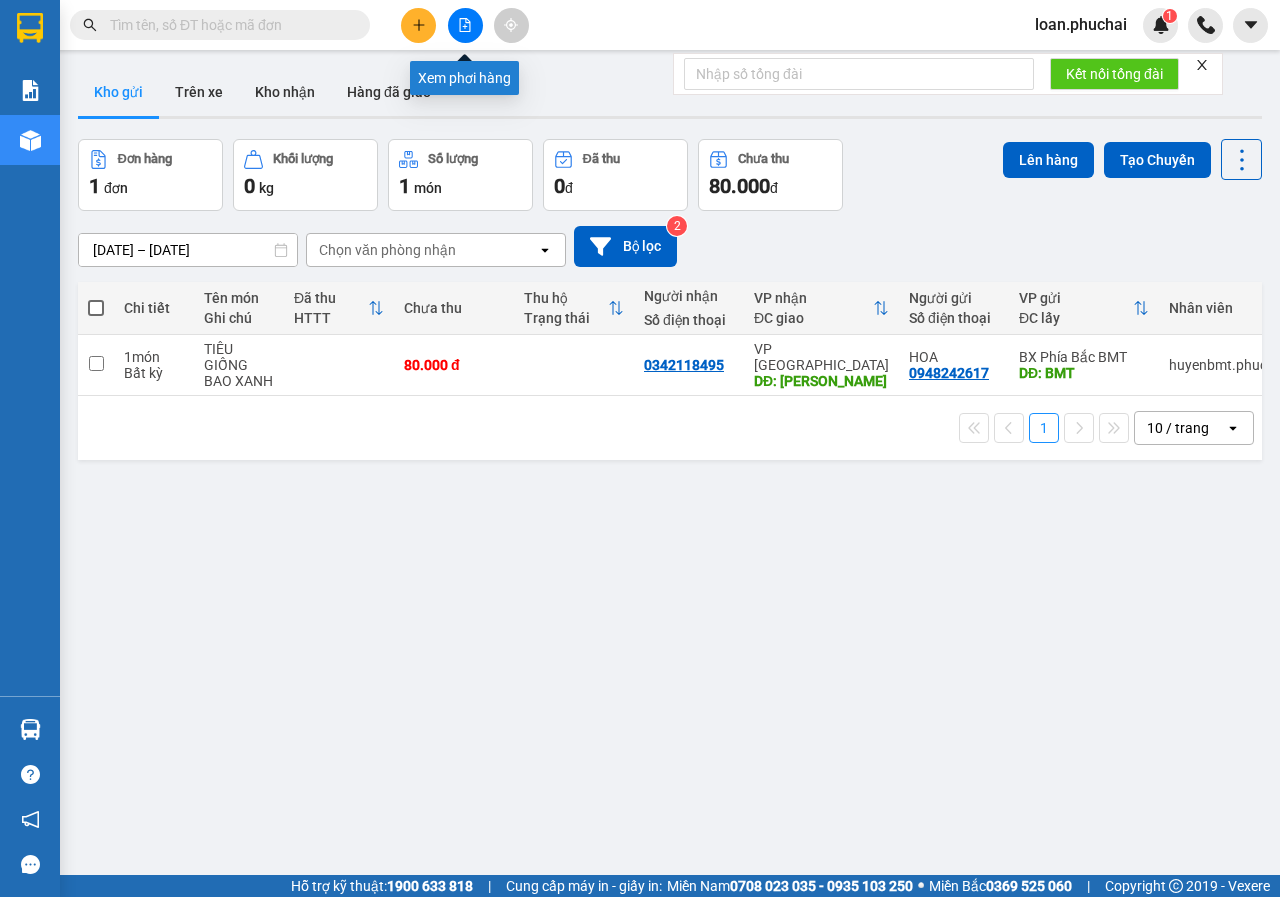 click at bounding box center [465, 25] 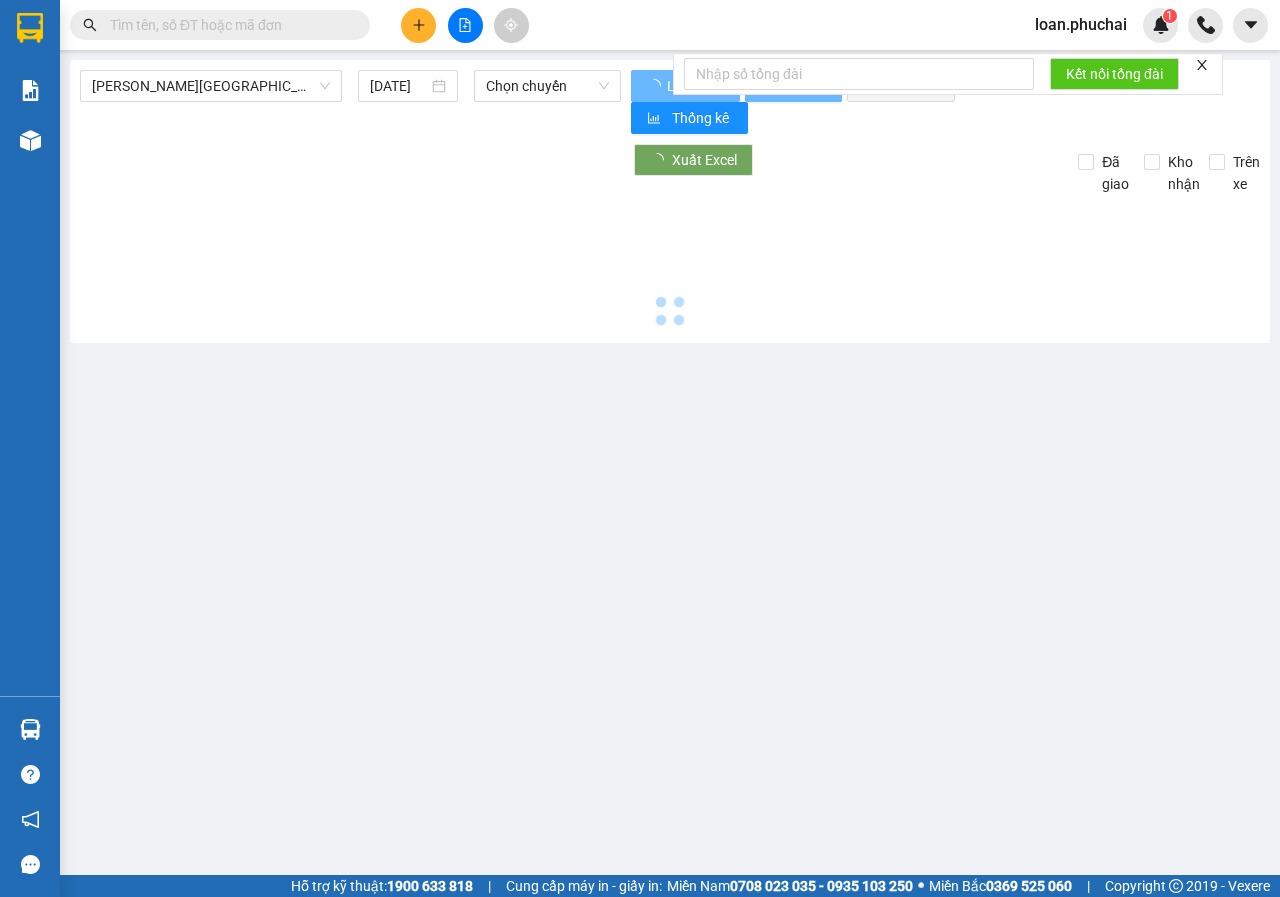 type on "[DATE]" 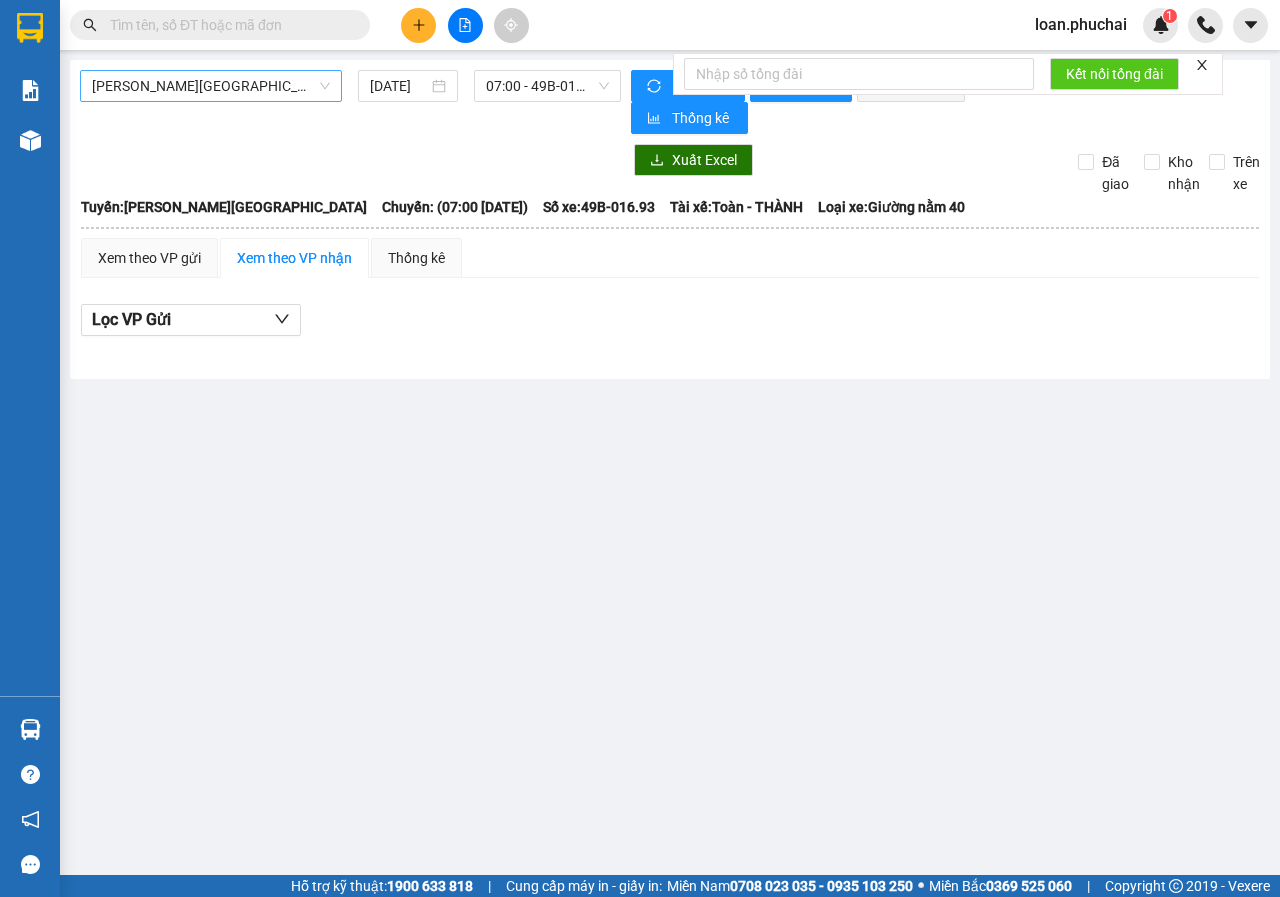 click on "[PERSON_NAME][GEOGRAPHIC_DATA]" at bounding box center [211, 86] 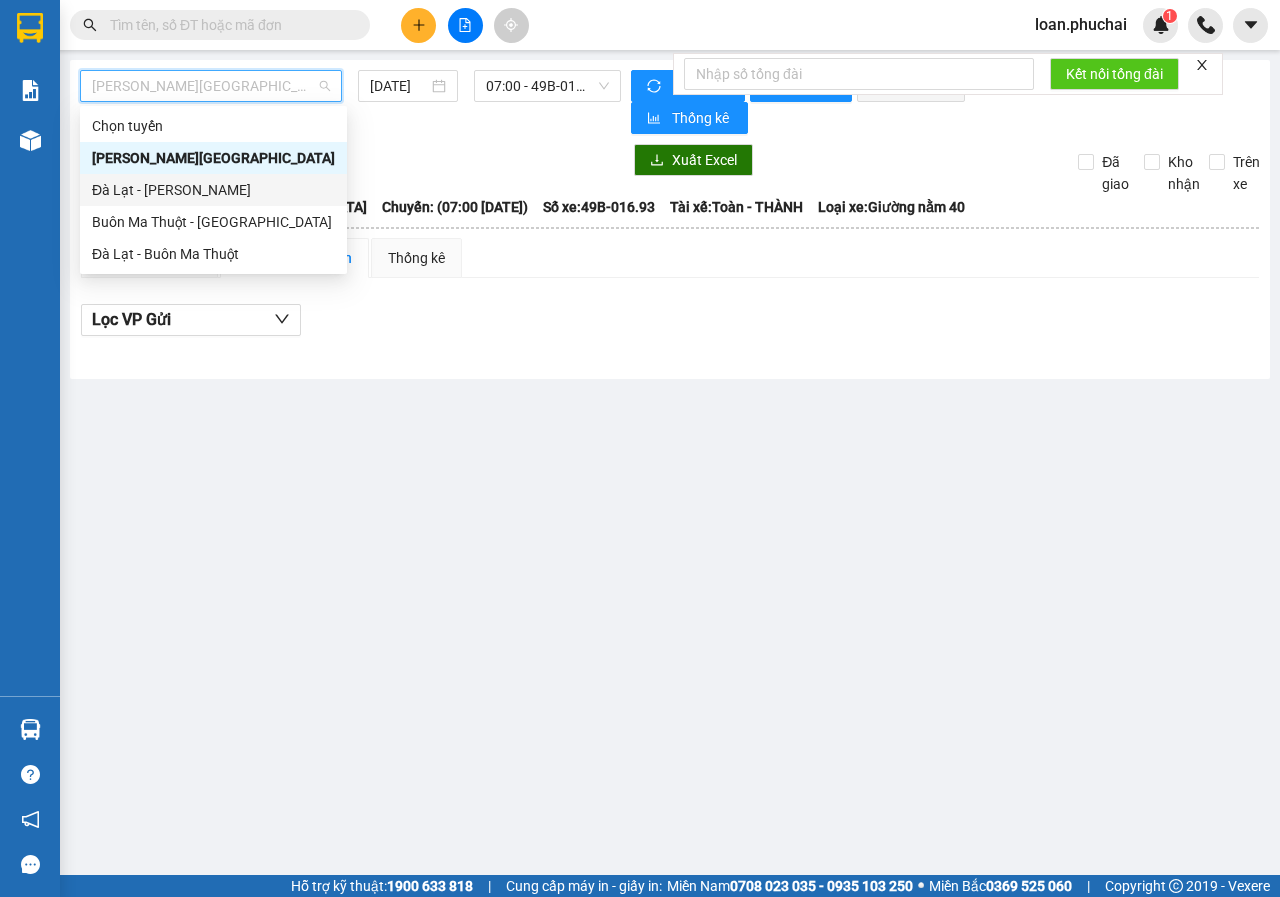 click on "Đà Lạt - [PERSON_NAME]" at bounding box center [213, 190] 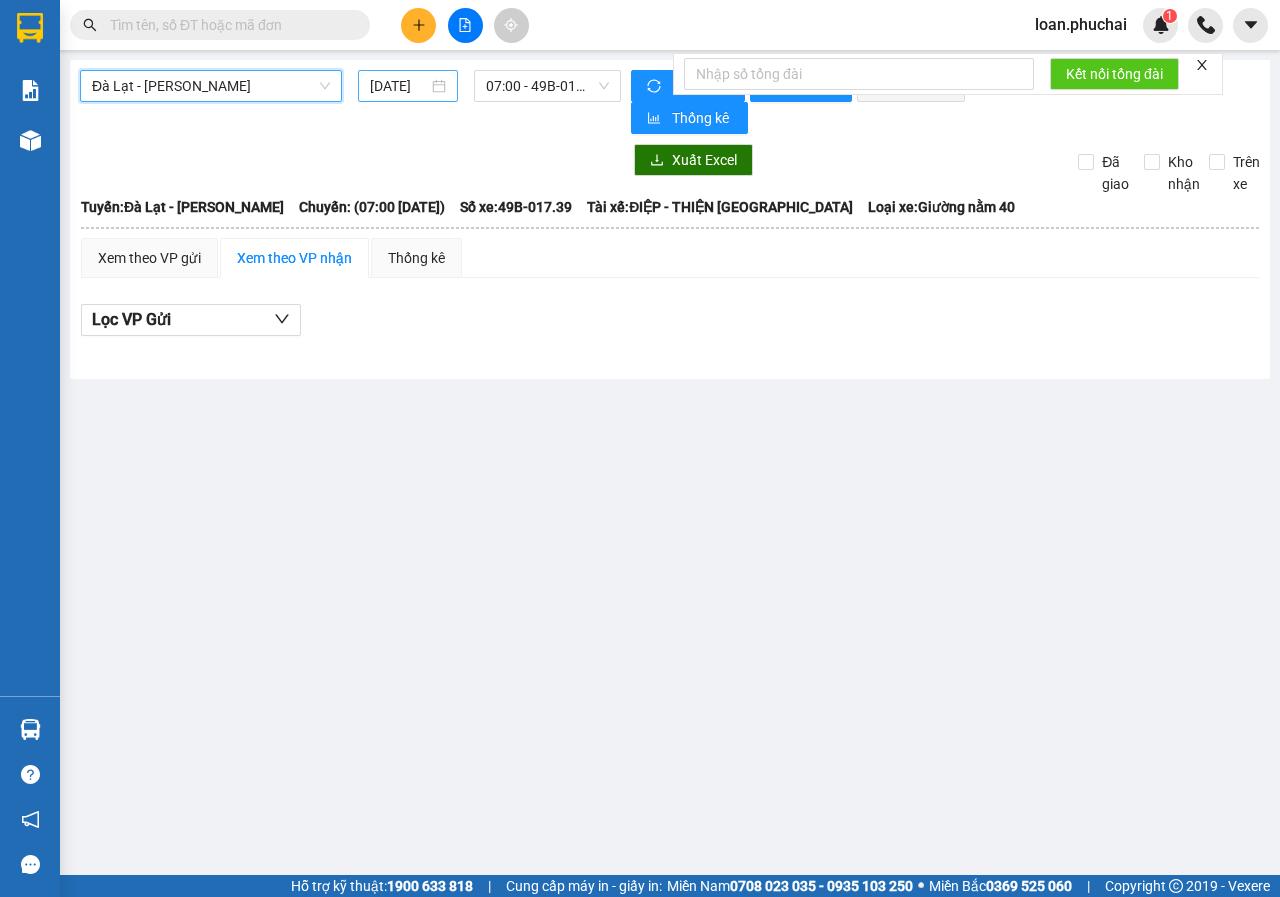 click on "[DATE]" at bounding box center (399, 86) 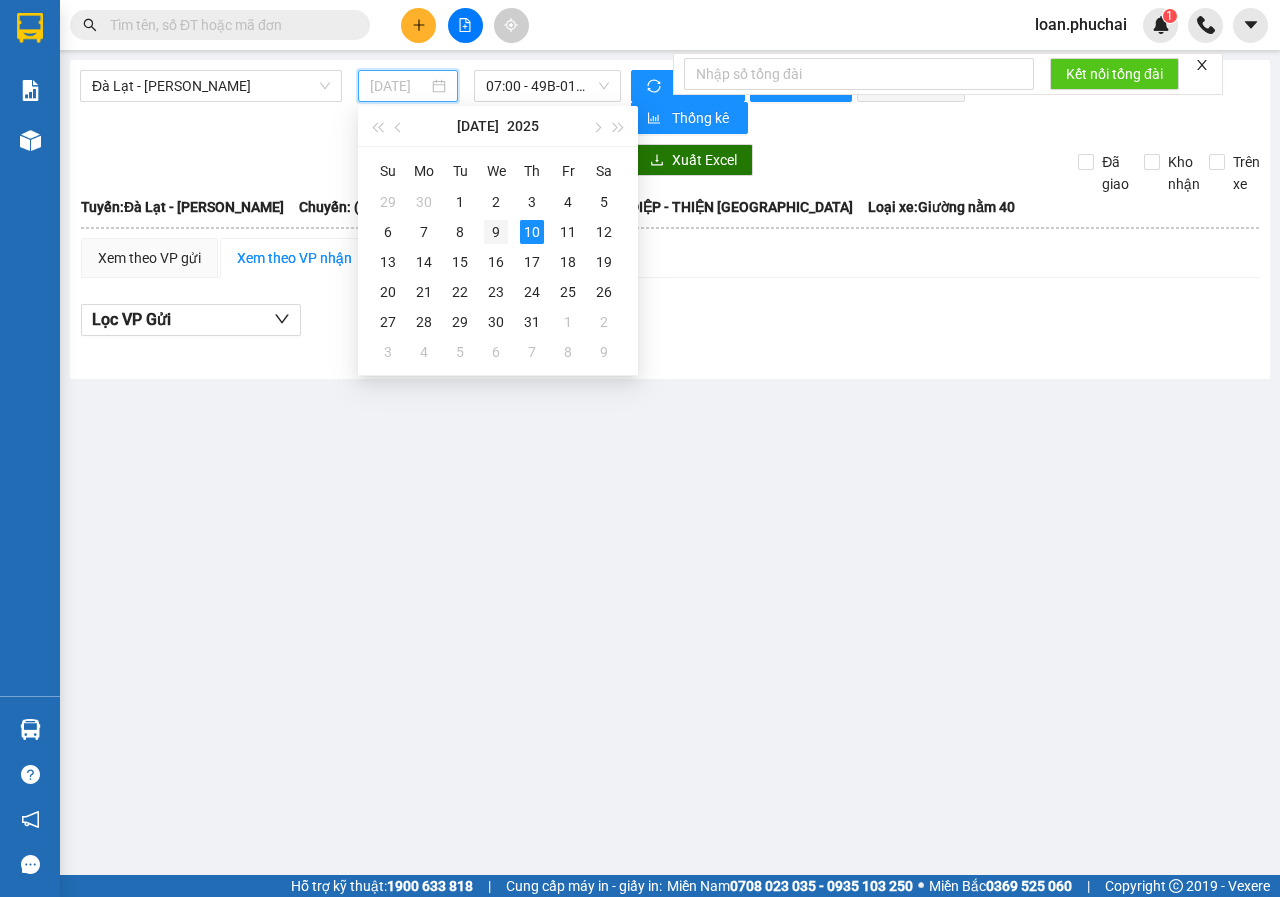 click on "9" at bounding box center [496, 232] 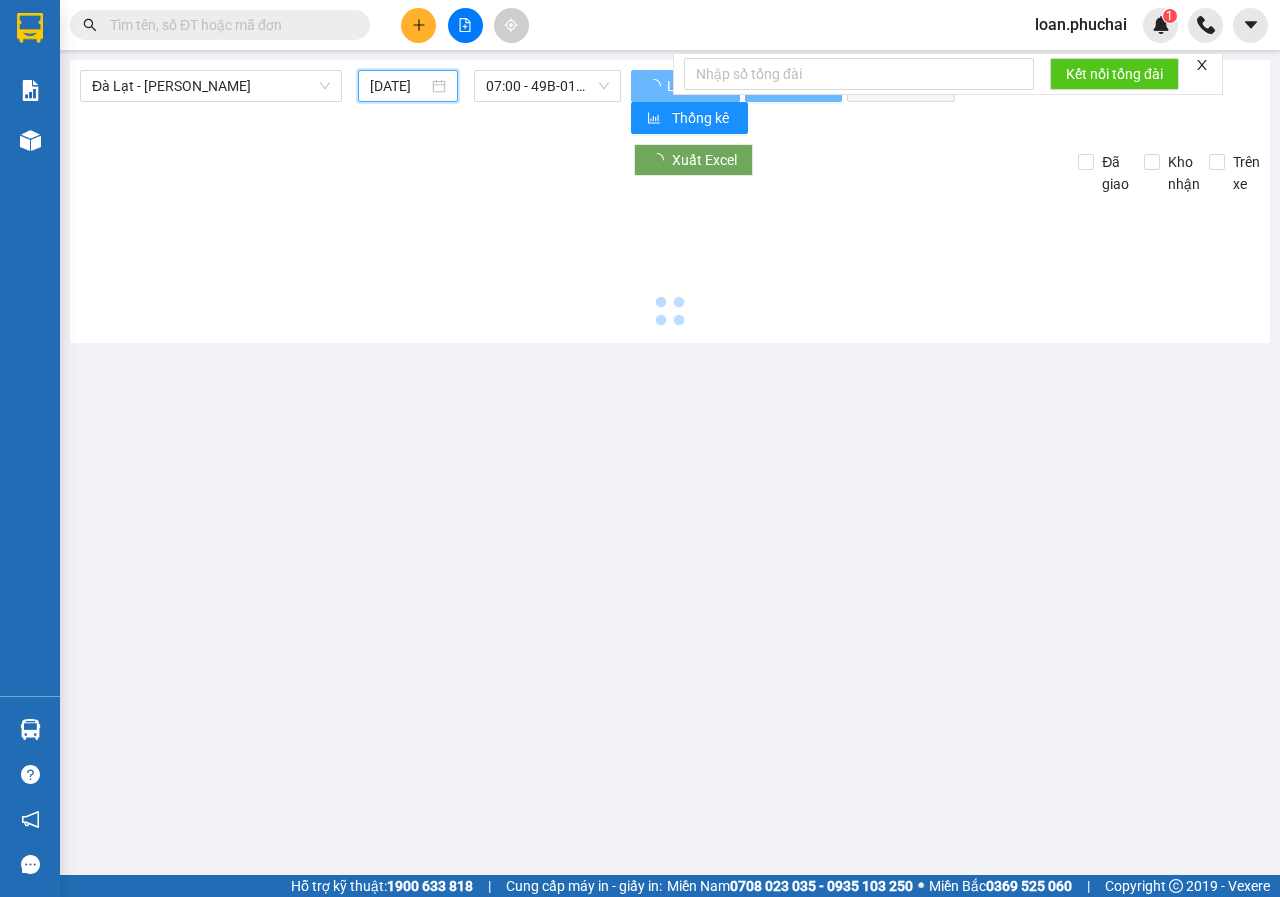 type on "[DATE]" 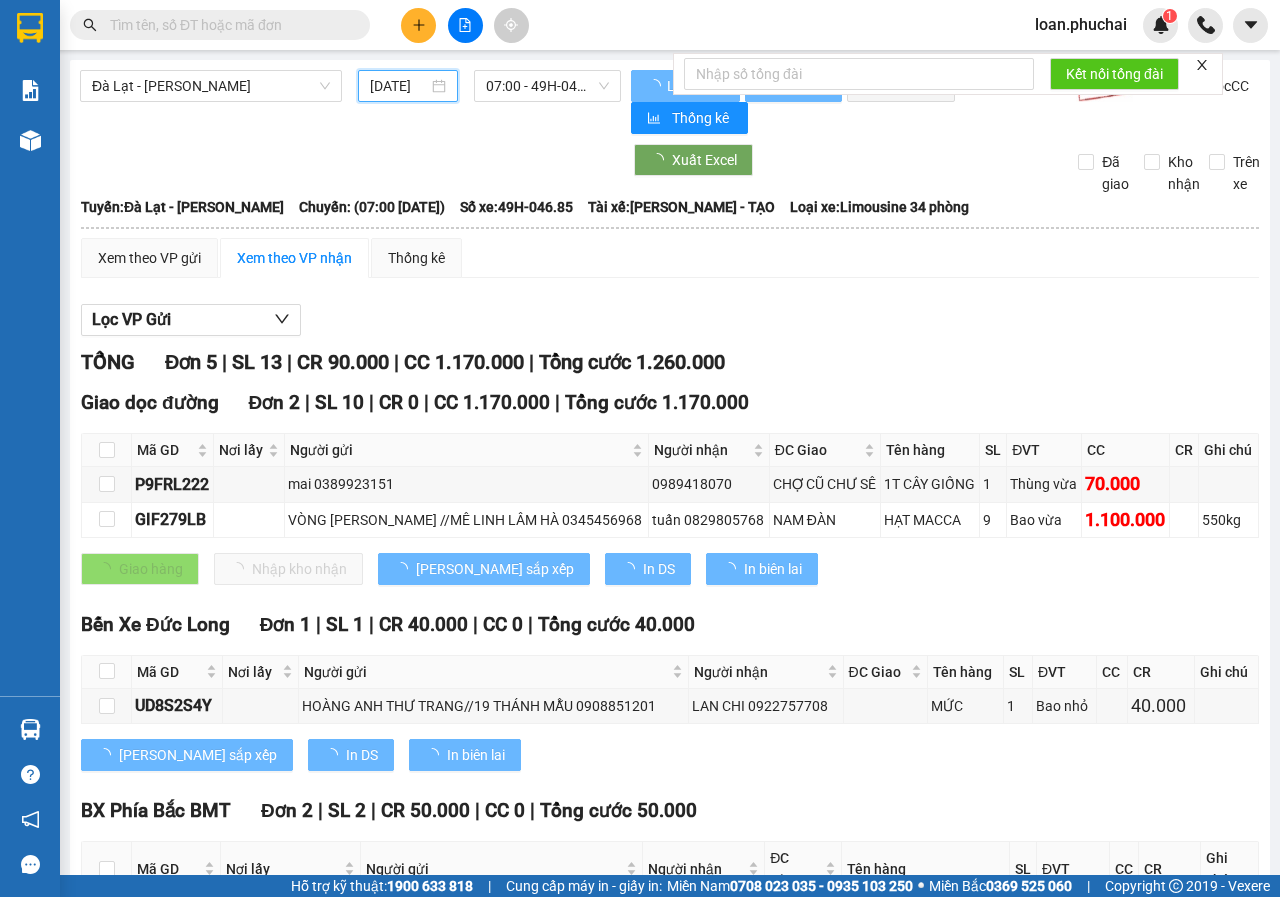 click on "07:00     - 49H-046.85" at bounding box center (547, 86) 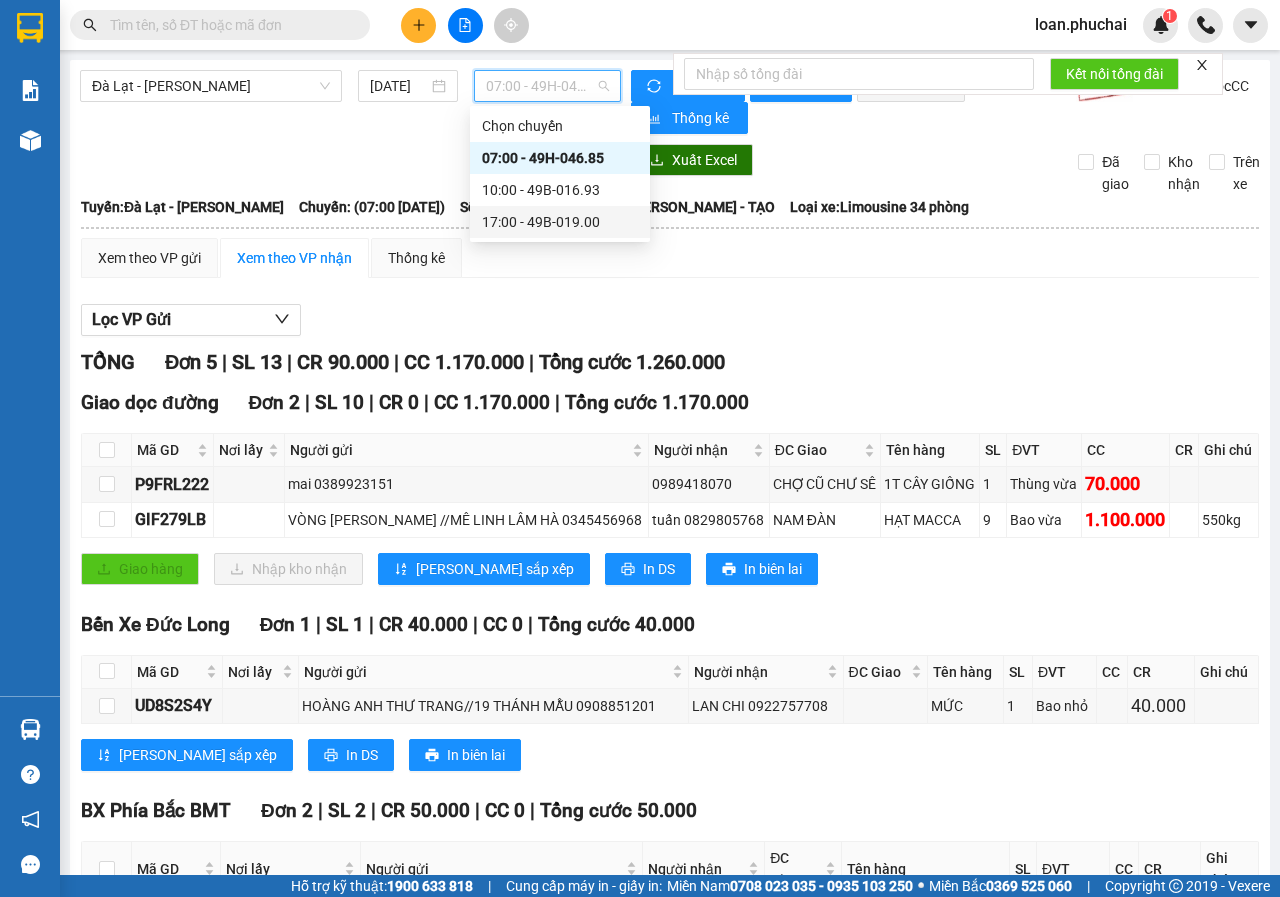 click on "17:00     - 49B-019.00" at bounding box center (560, 222) 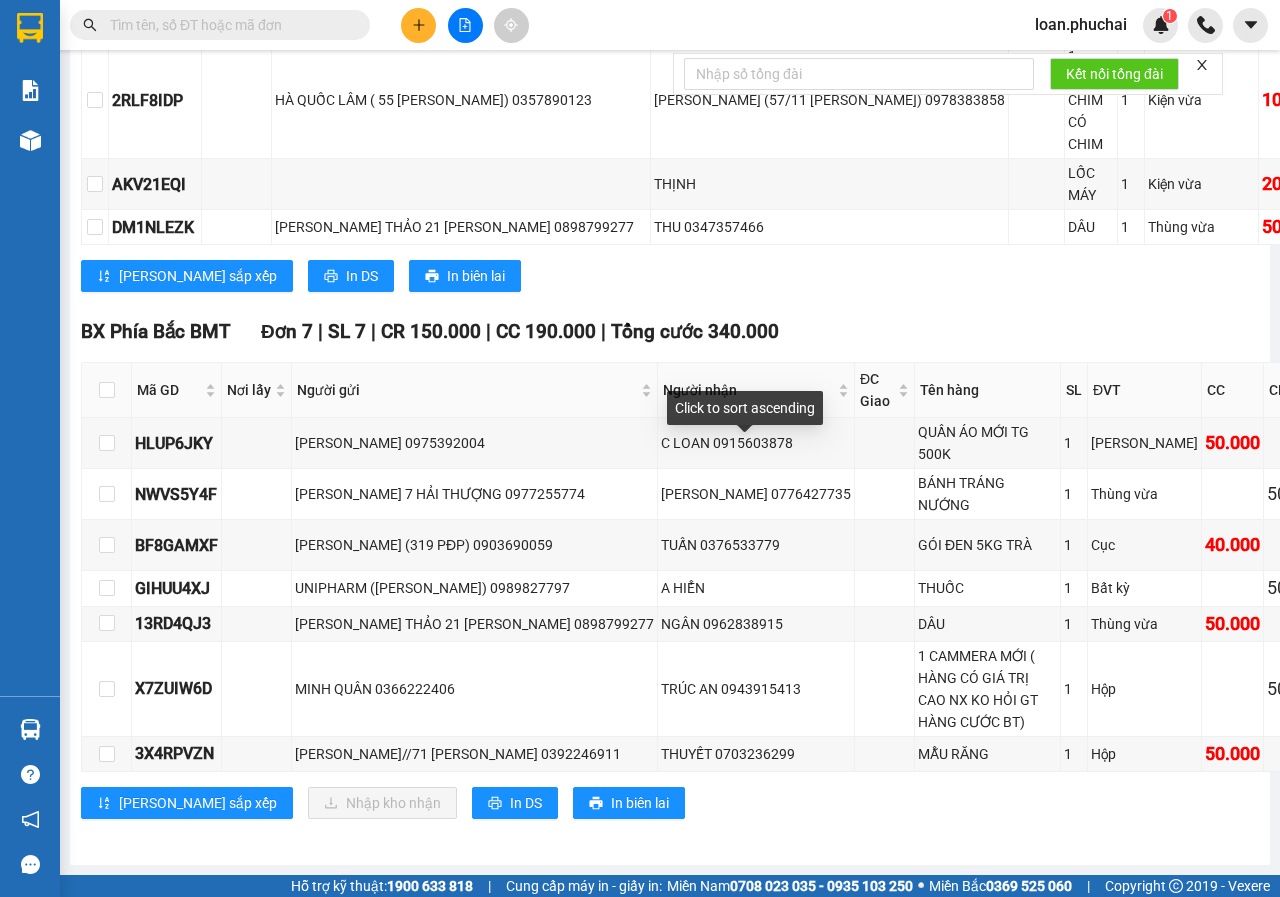 scroll, scrollTop: 1339, scrollLeft: 0, axis: vertical 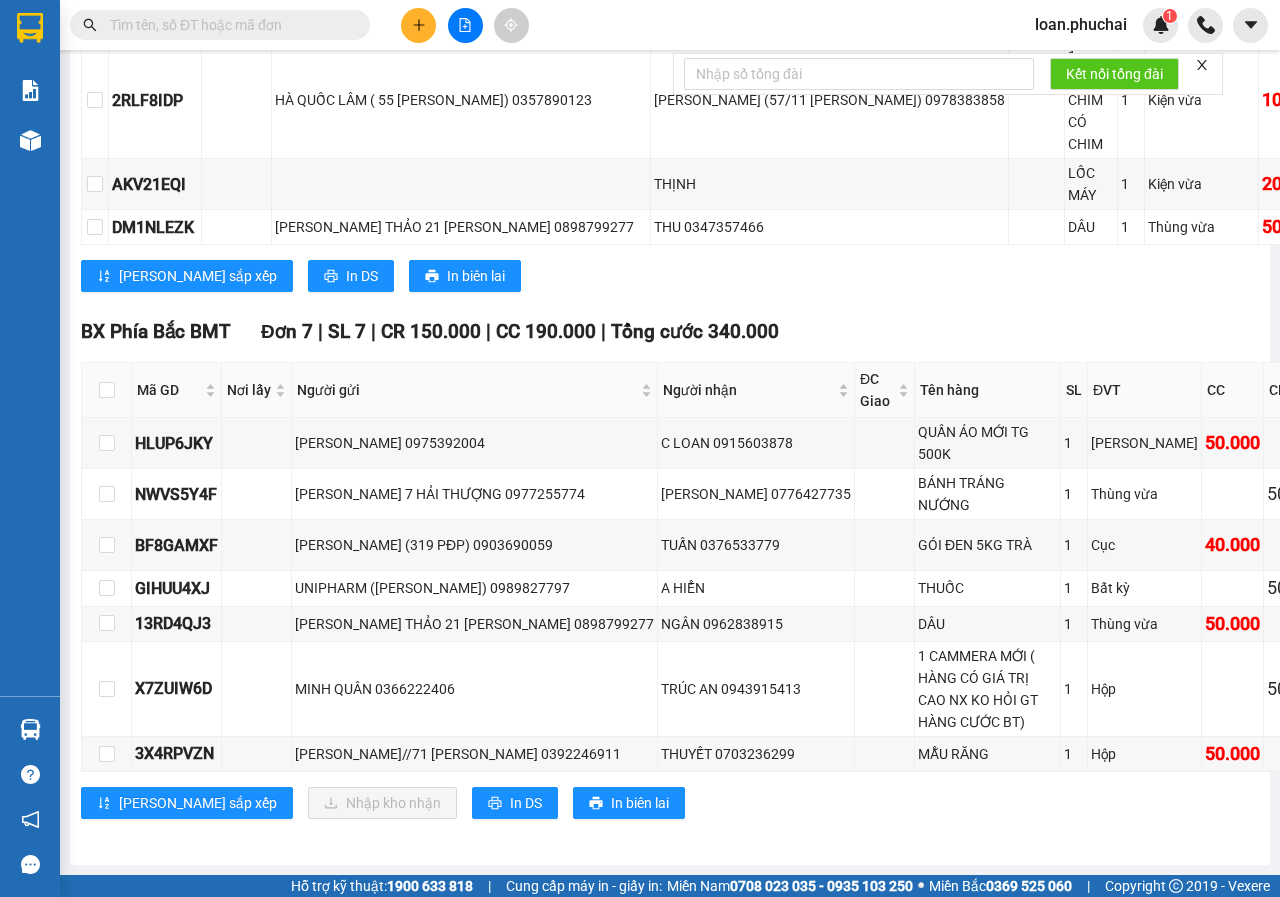 click at bounding box center (220, 25) 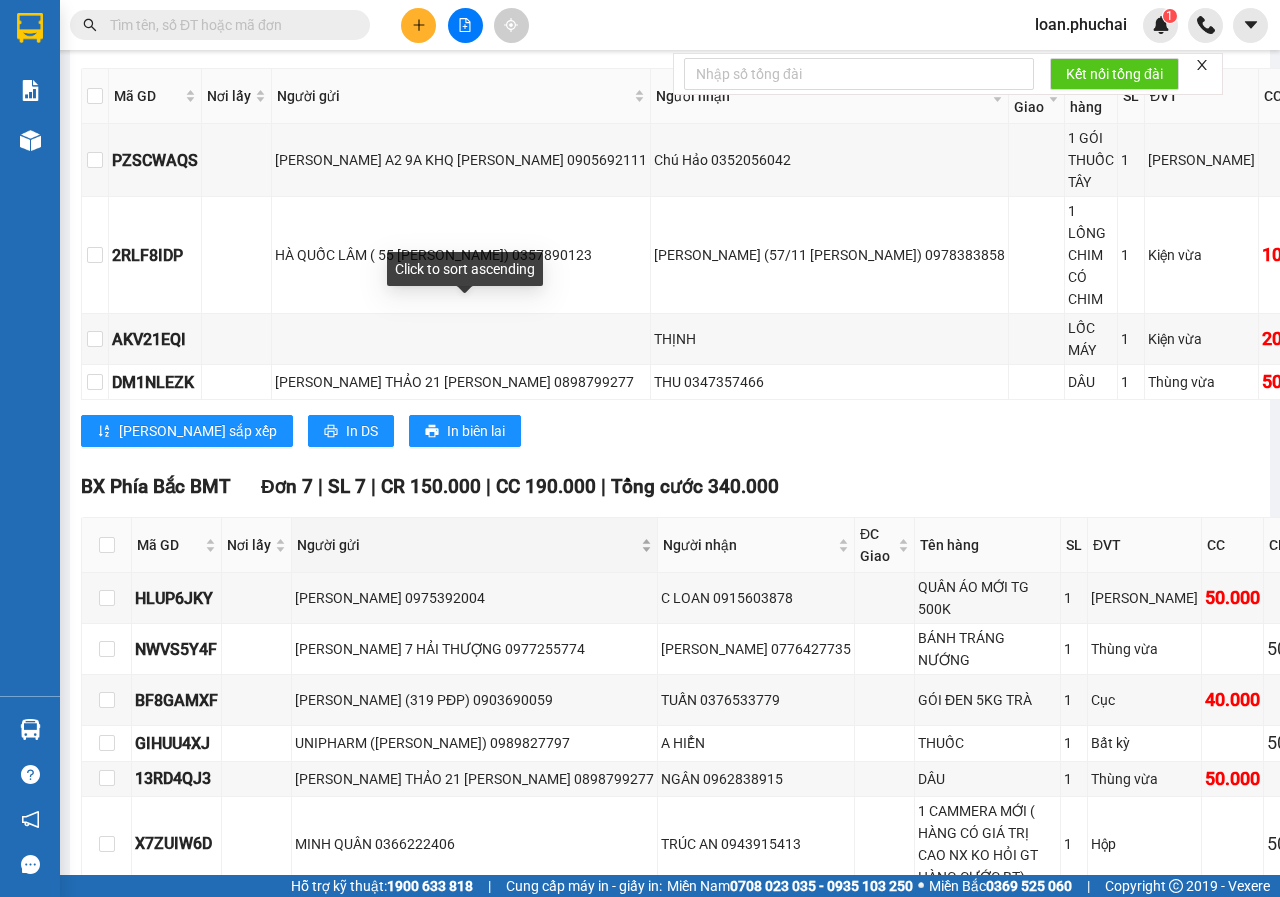scroll, scrollTop: 1339, scrollLeft: 0, axis: vertical 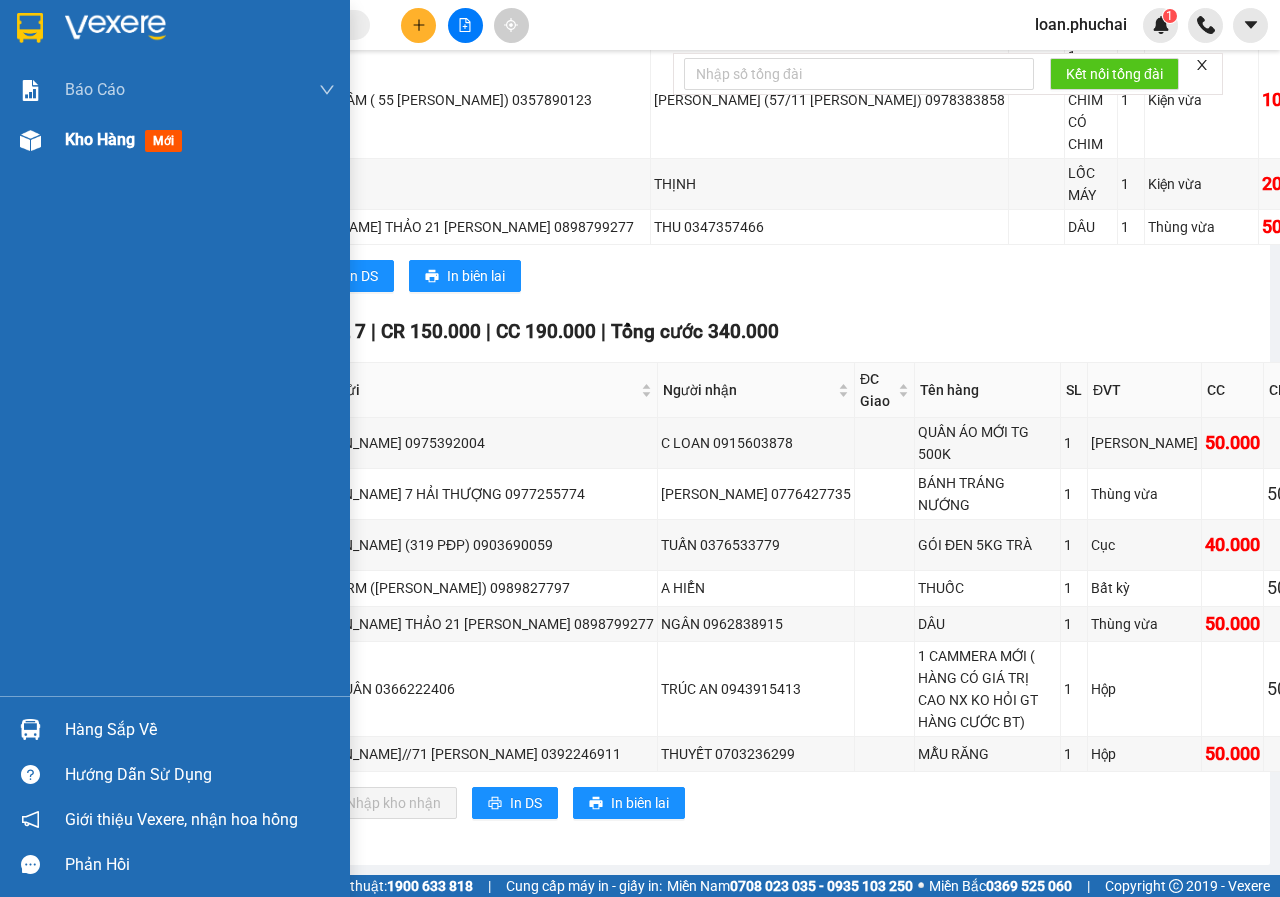 click on "Kho hàng mới" at bounding box center (175, 140) 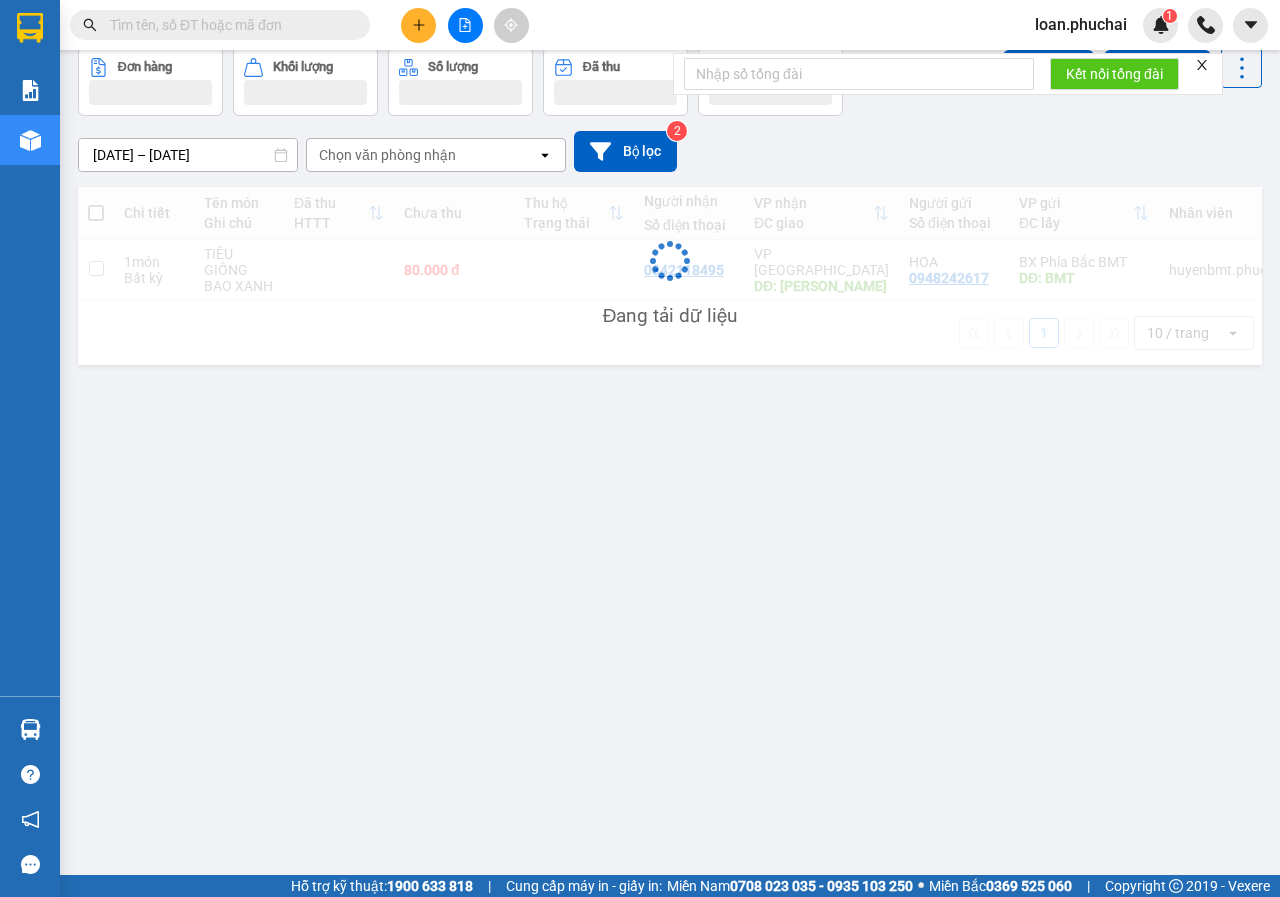scroll, scrollTop: 92, scrollLeft: 0, axis: vertical 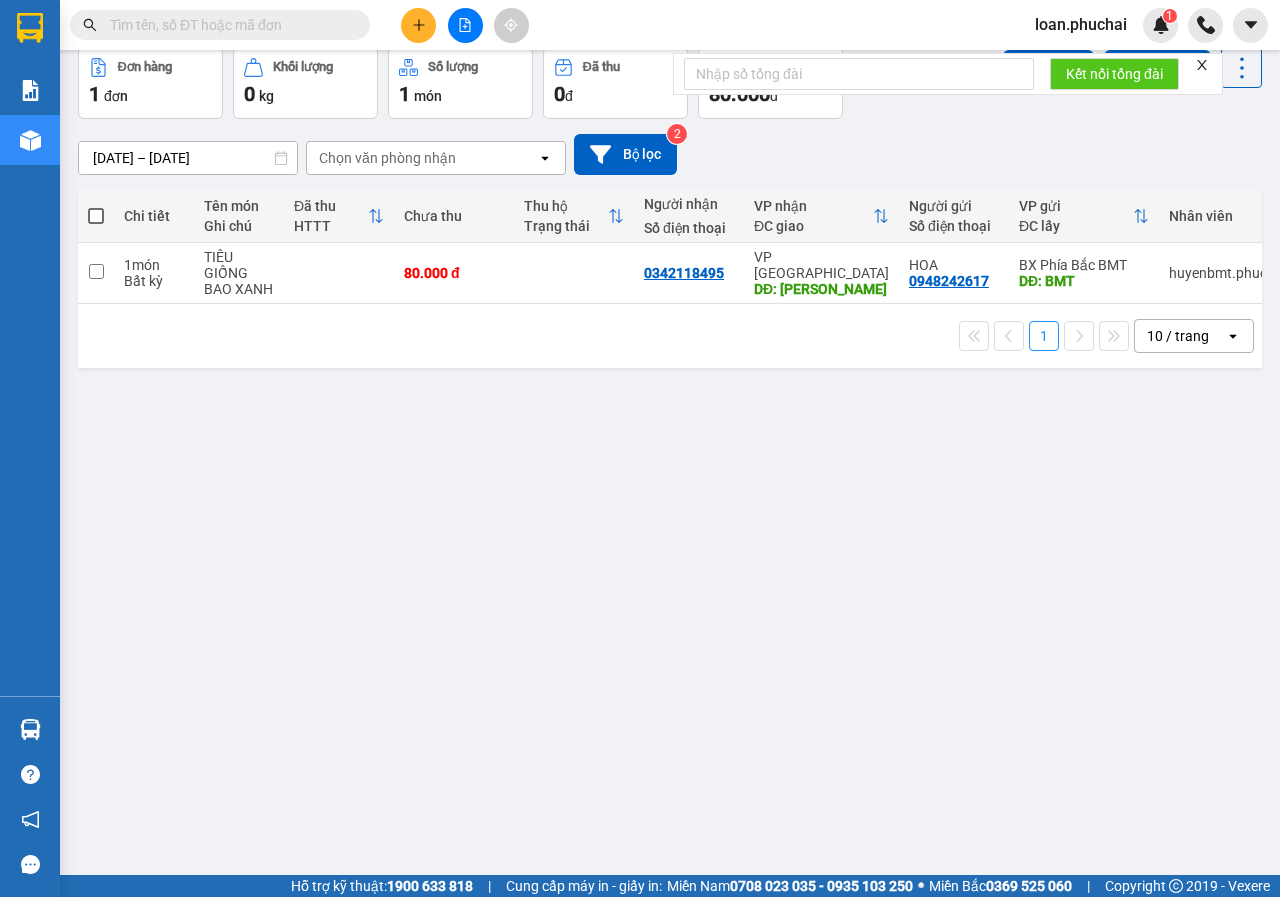 click at bounding box center [96, 216] 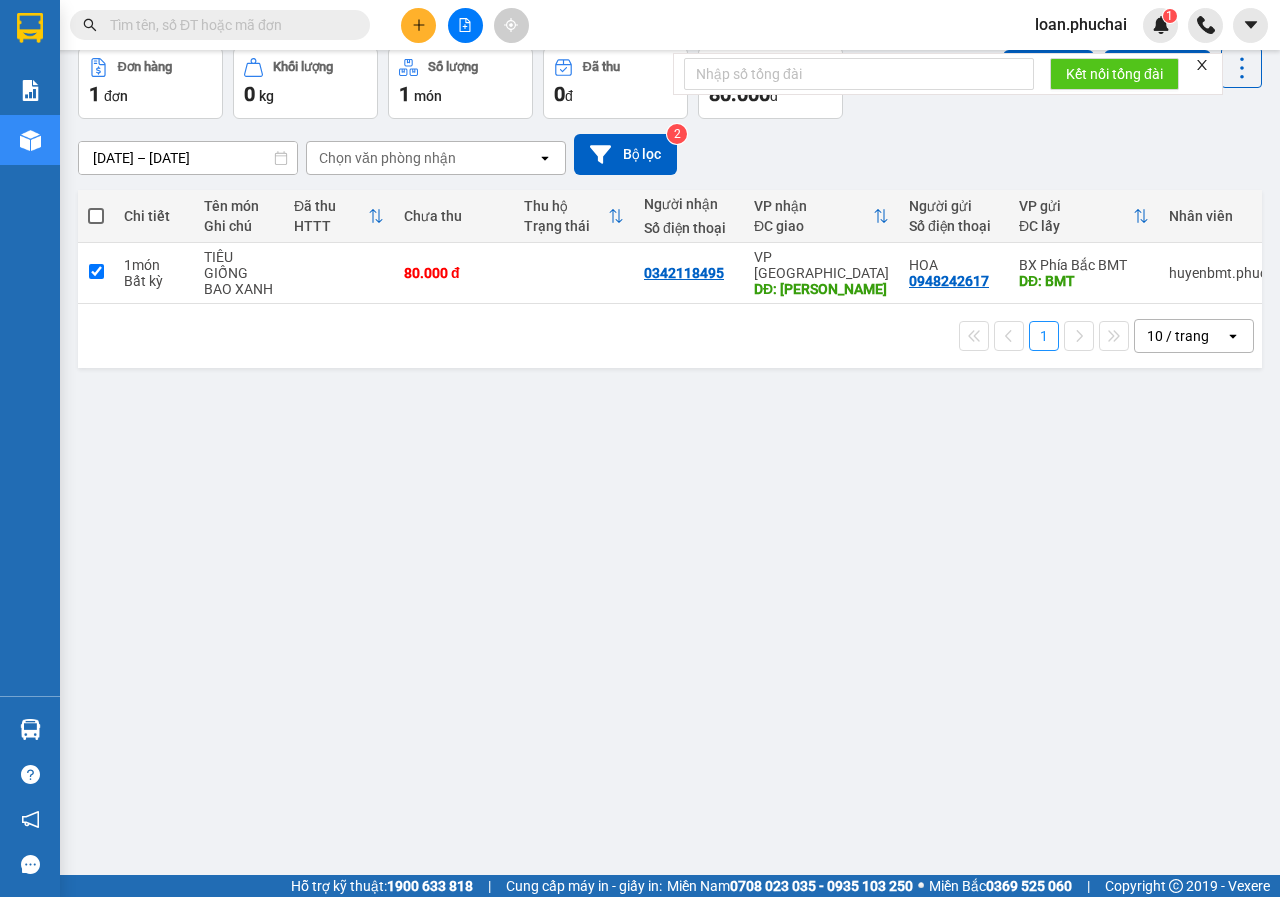 checkbox on "true" 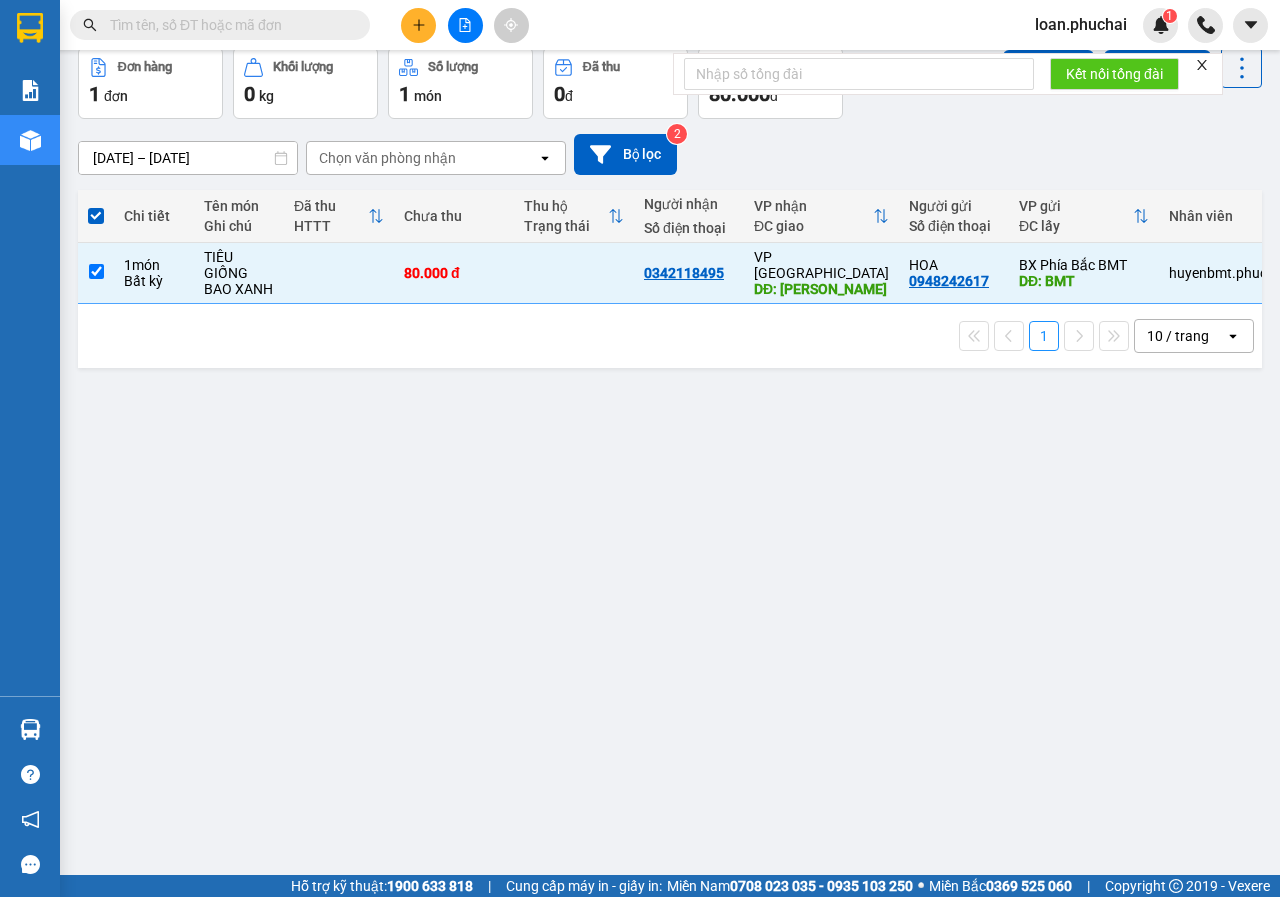 scroll, scrollTop: 0, scrollLeft: 0, axis: both 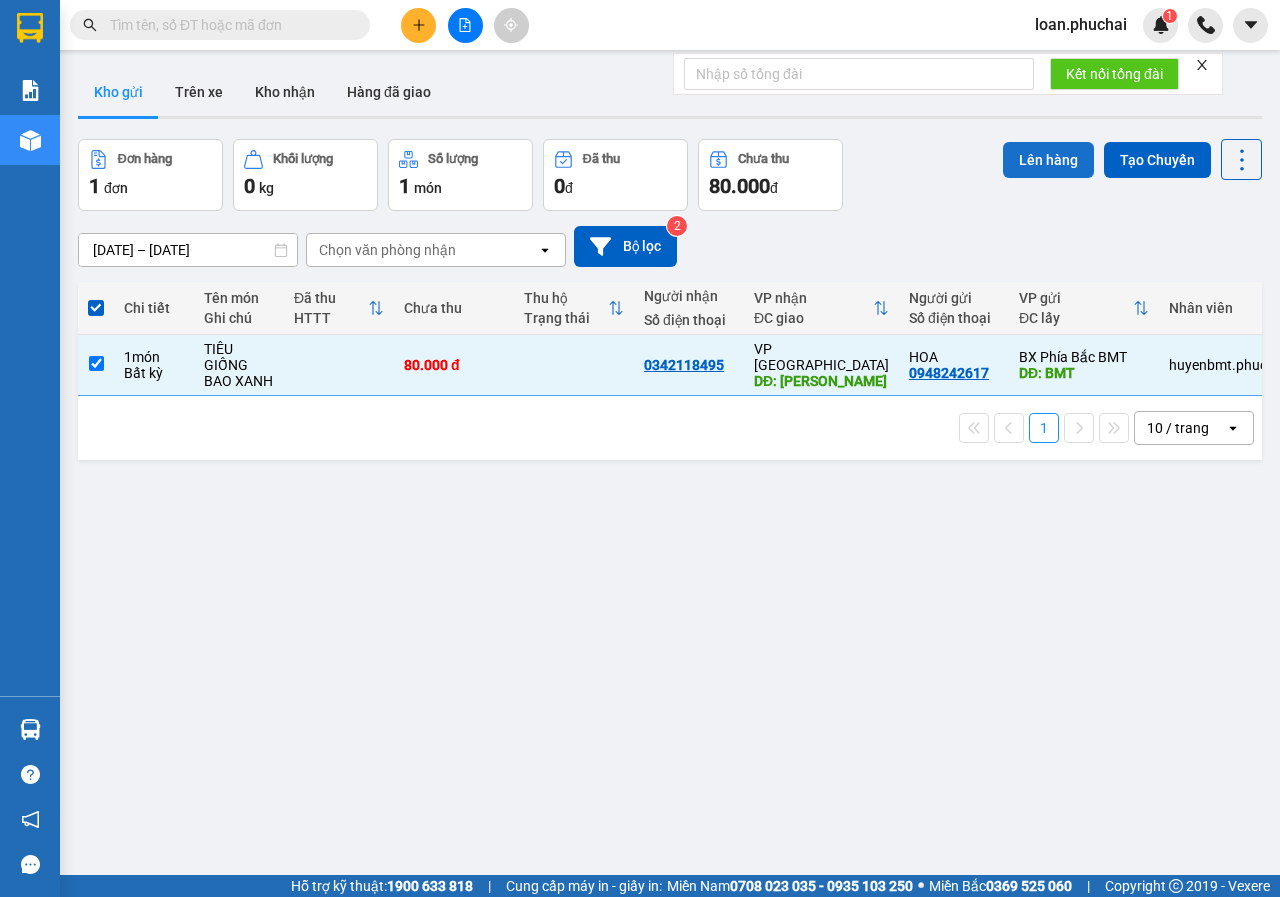 click on "Lên hàng" at bounding box center [1048, 160] 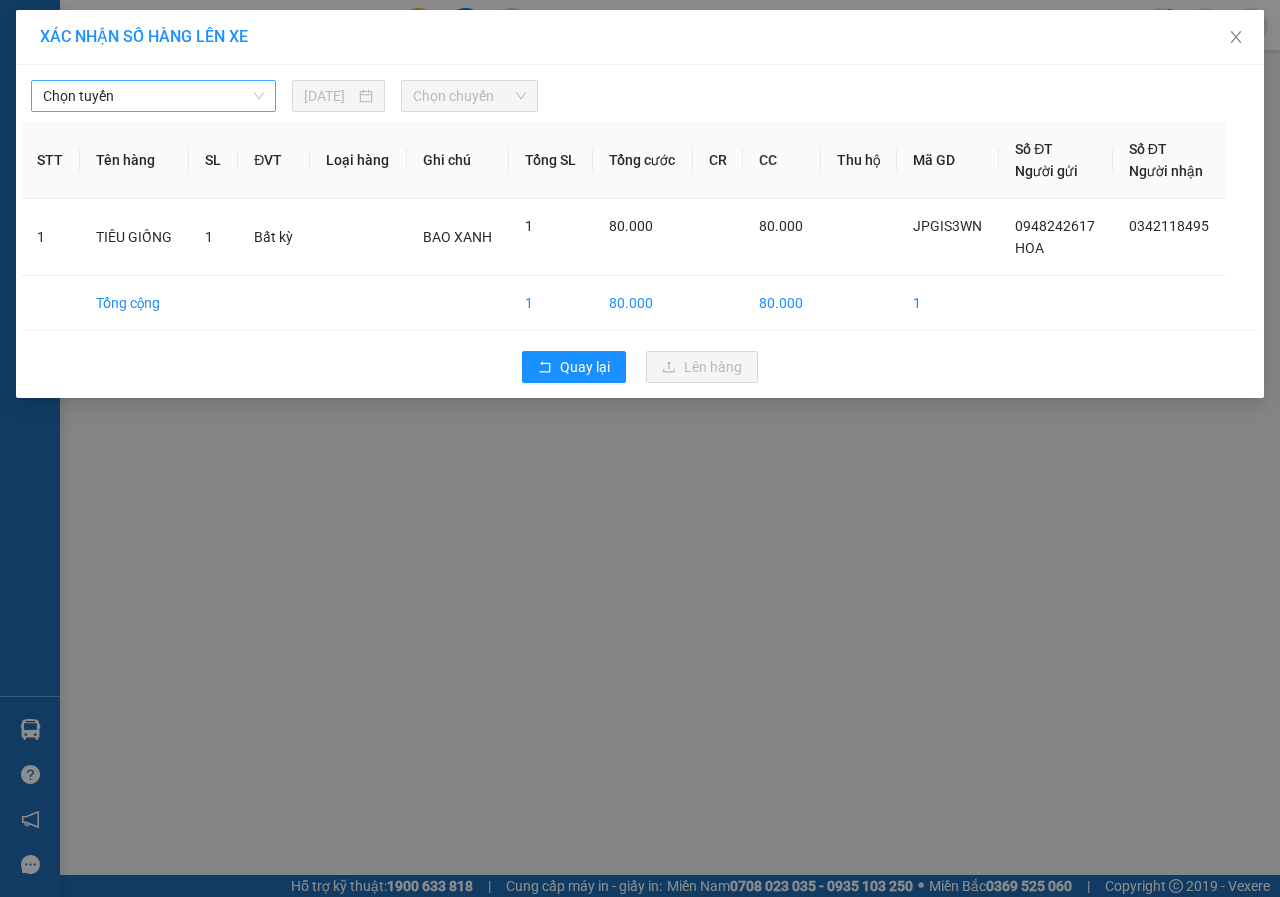 click on "Chọn tuyến" at bounding box center [153, 96] 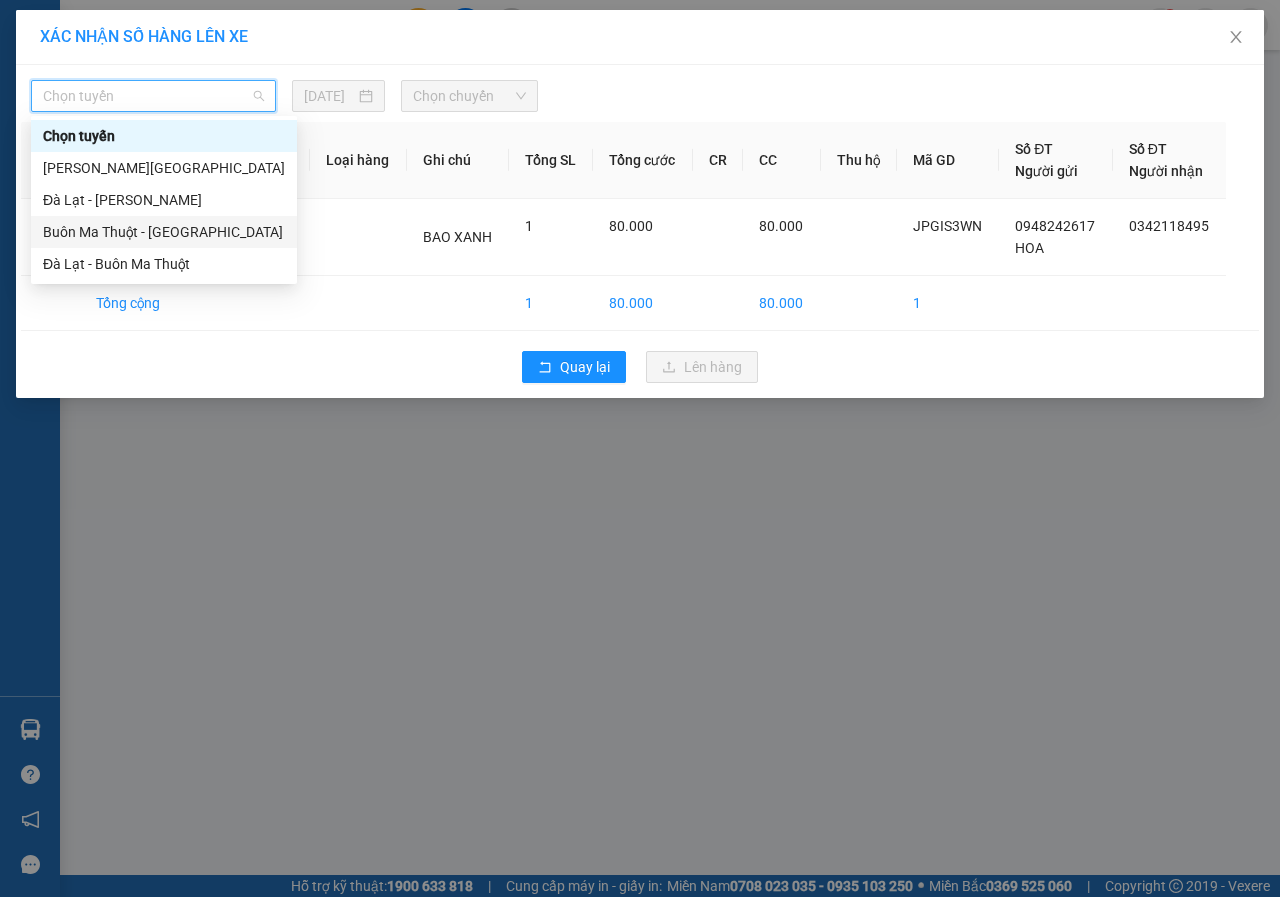 click on "Buôn Ma Thuột - [GEOGRAPHIC_DATA]" at bounding box center [164, 232] 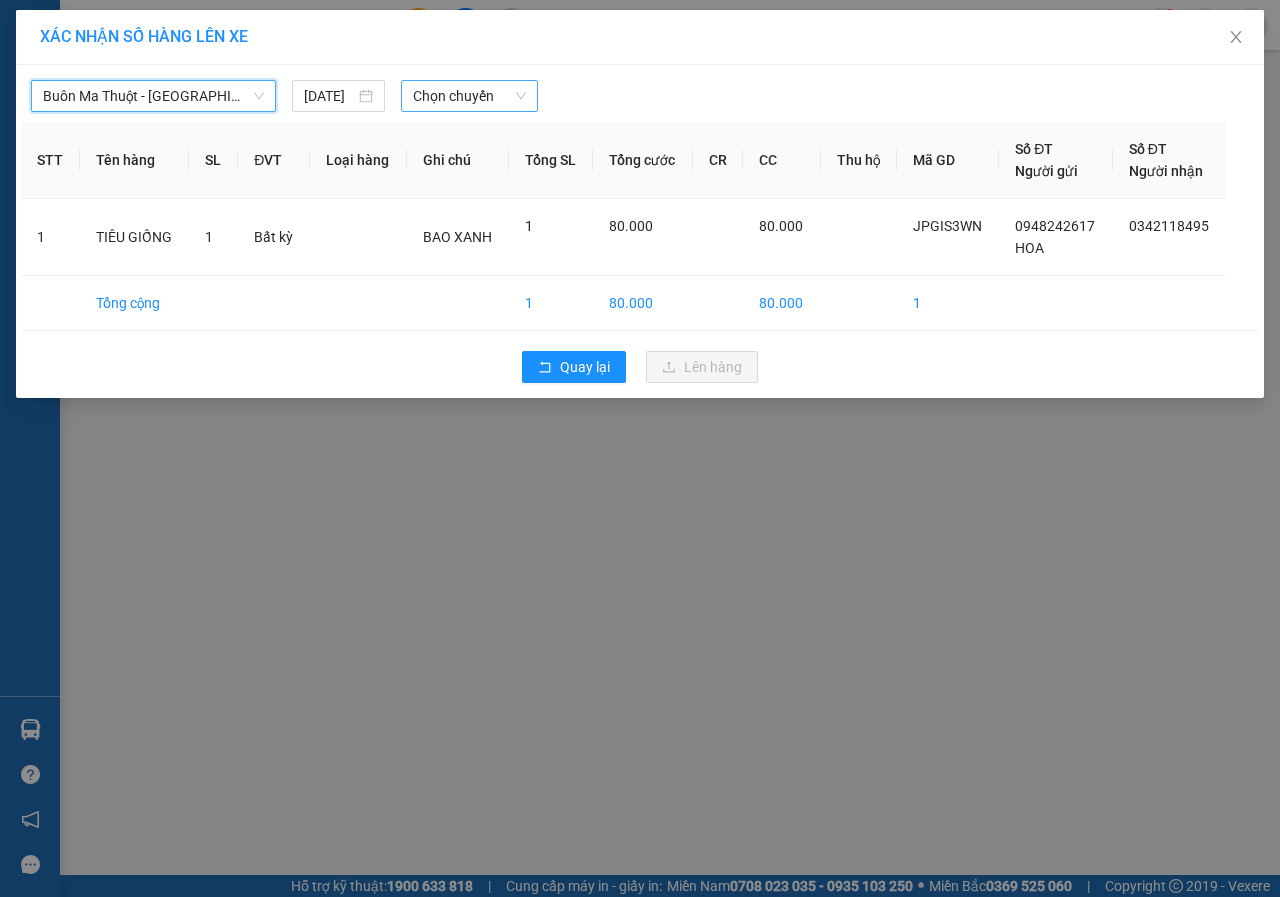 click on "Chọn chuyến" at bounding box center [469, 96] 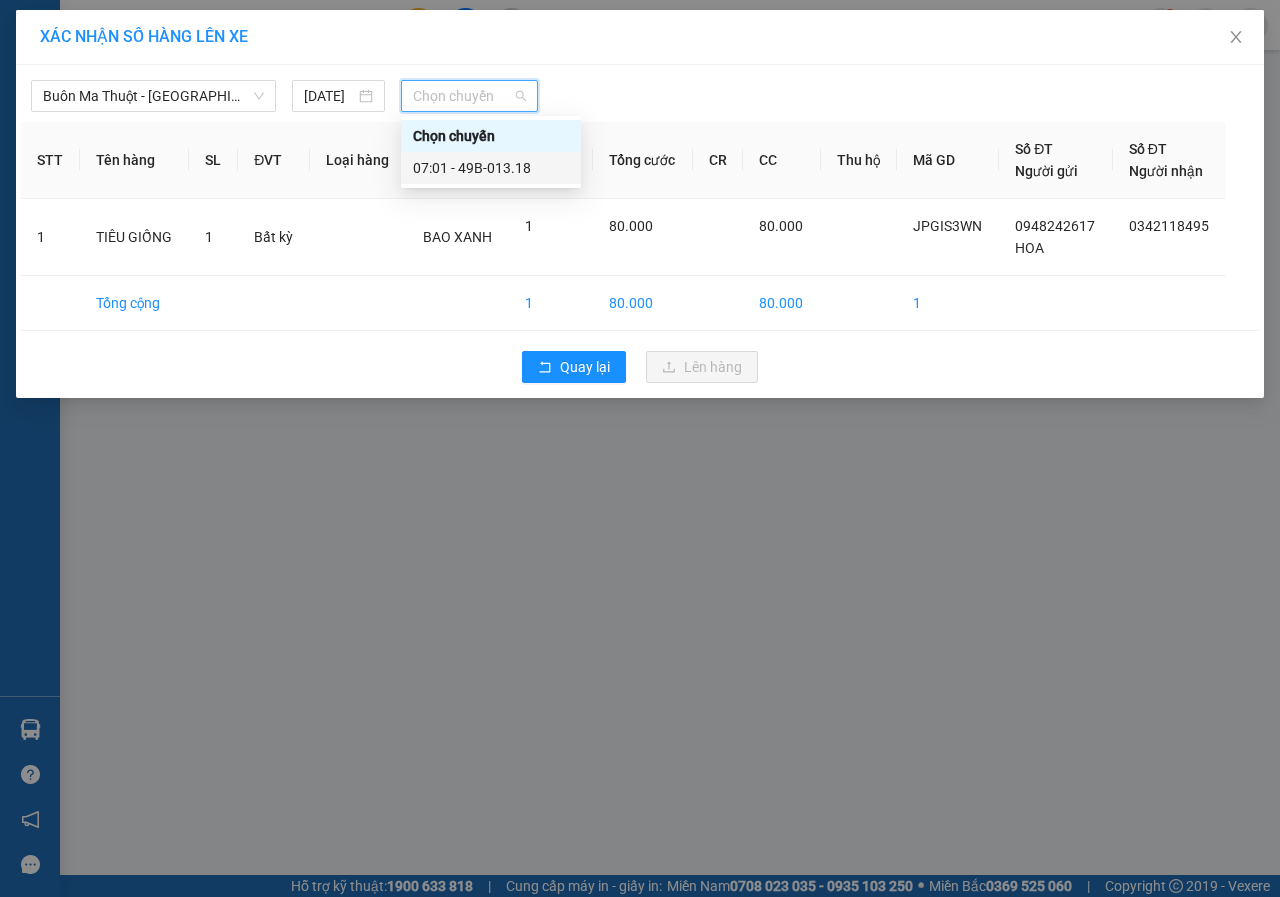 click on "07:01     - 49B-013.18" at bounding box center [491, 168] 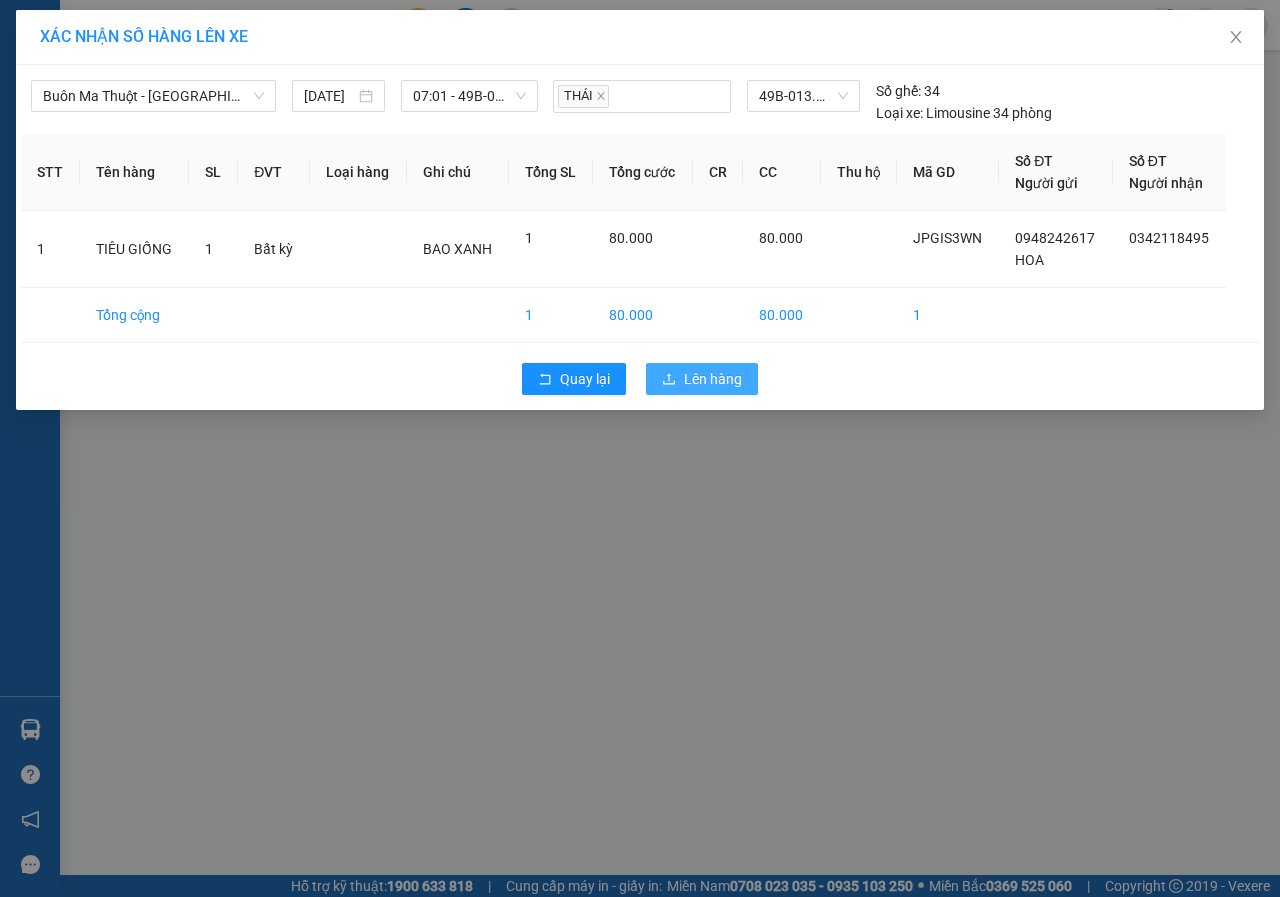 click on "Lên hàng" at bounding box center [713, 379] 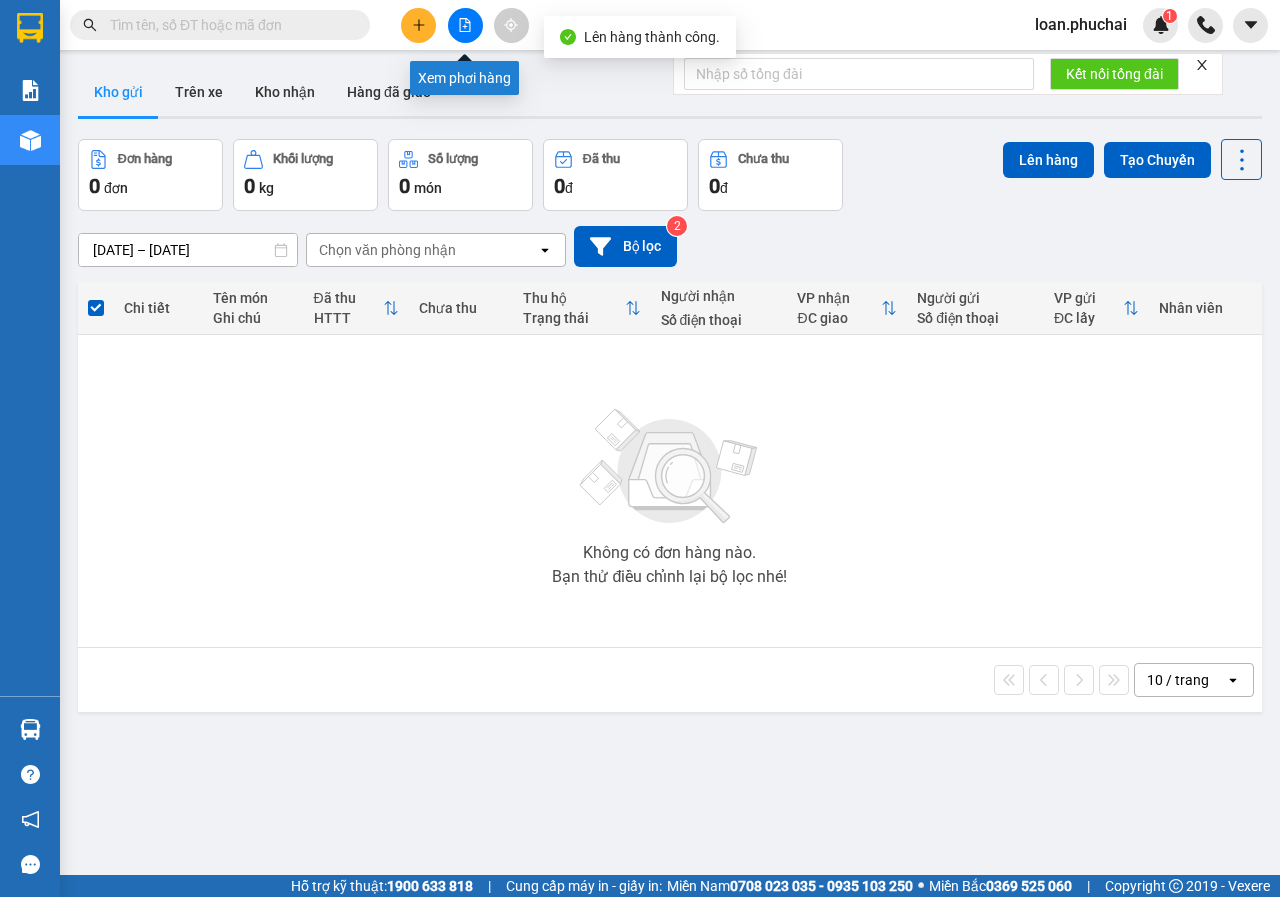 click at bounding box center [465, 25] 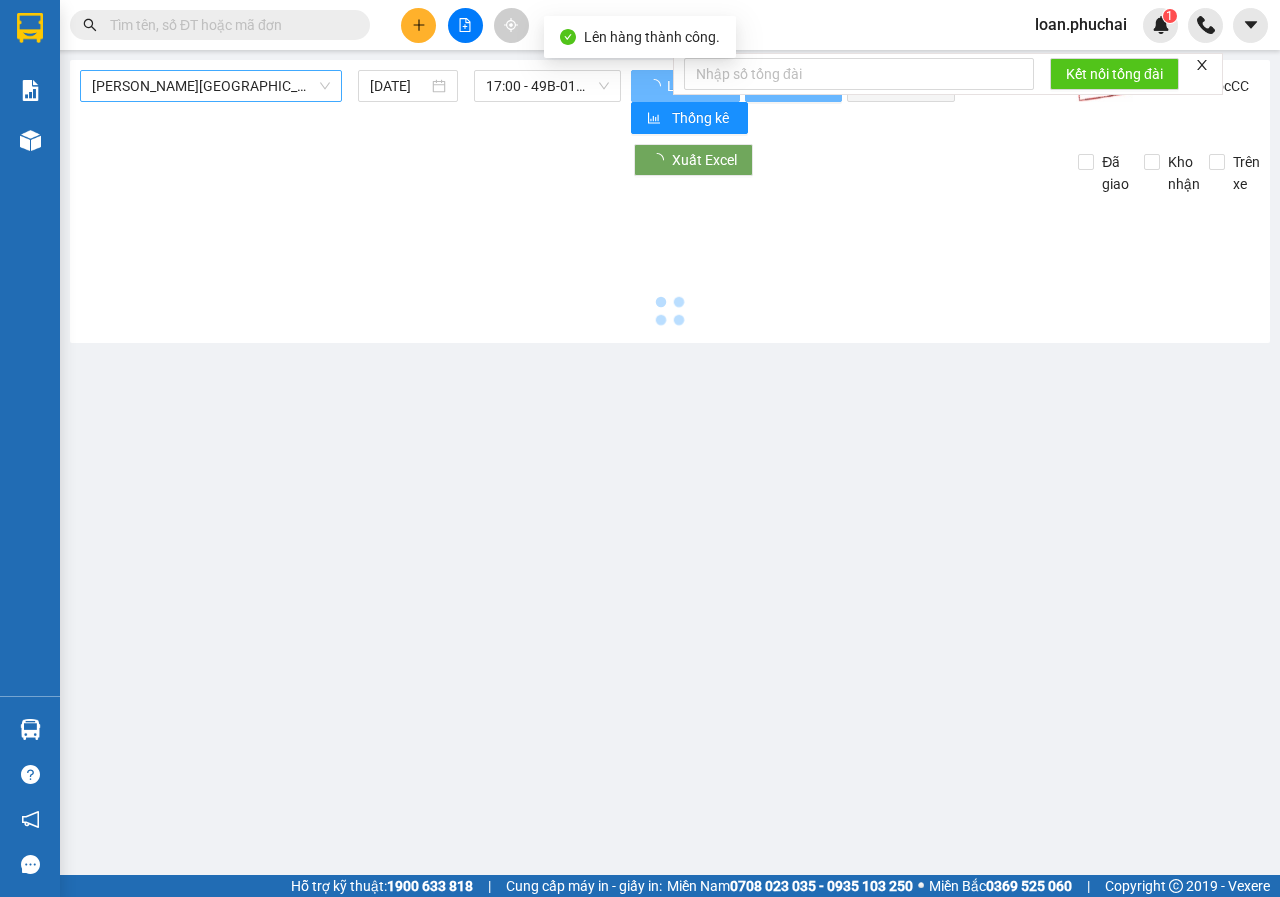 type on "[DATE]" 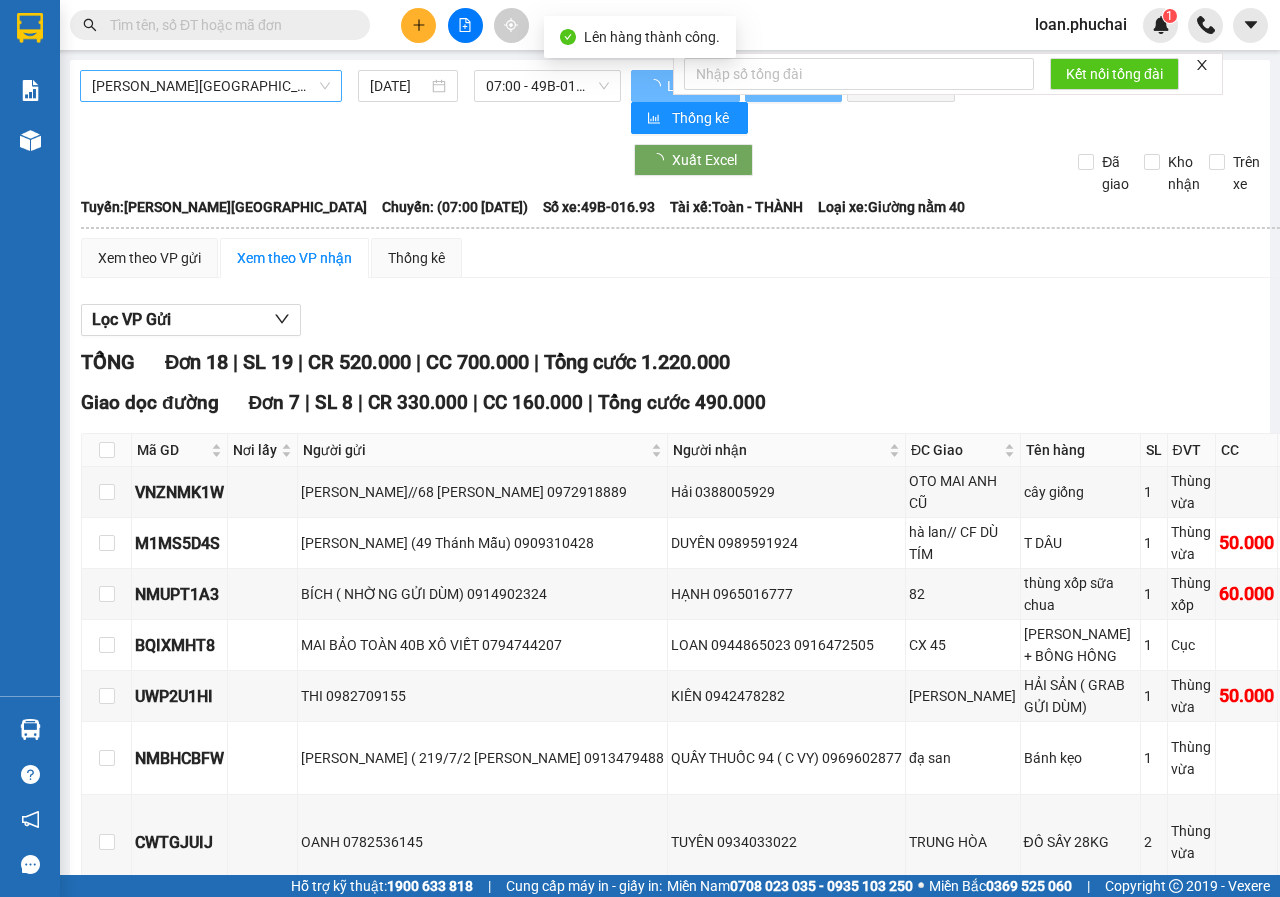 click on "[PERSON_NAME][GEOGRAPHIC_DATA]" at bounding box center (211, 86) 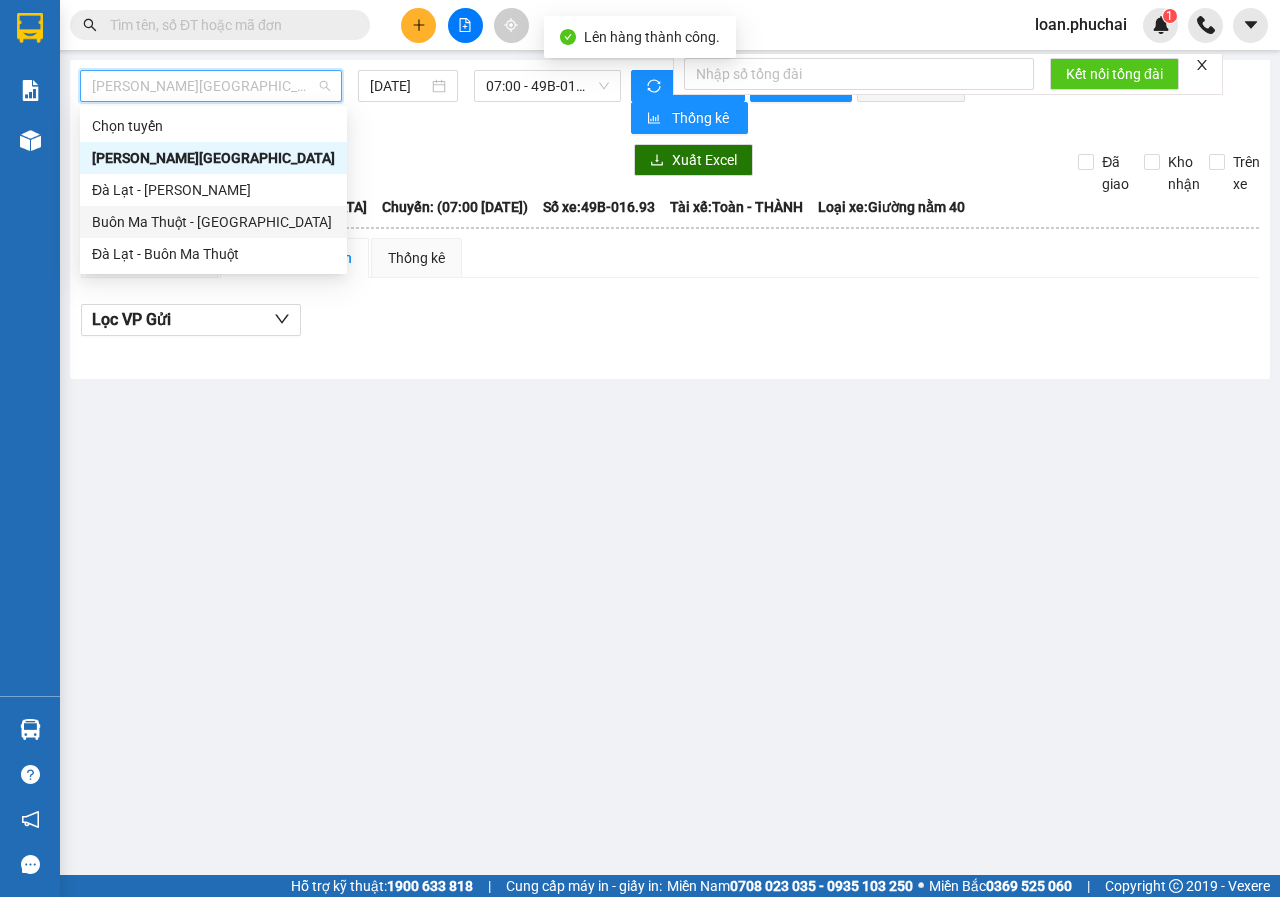 click on "Buôn Ma Thuột - [GEOGRAPHIC_DATA]" at bounding box center [213, 222] 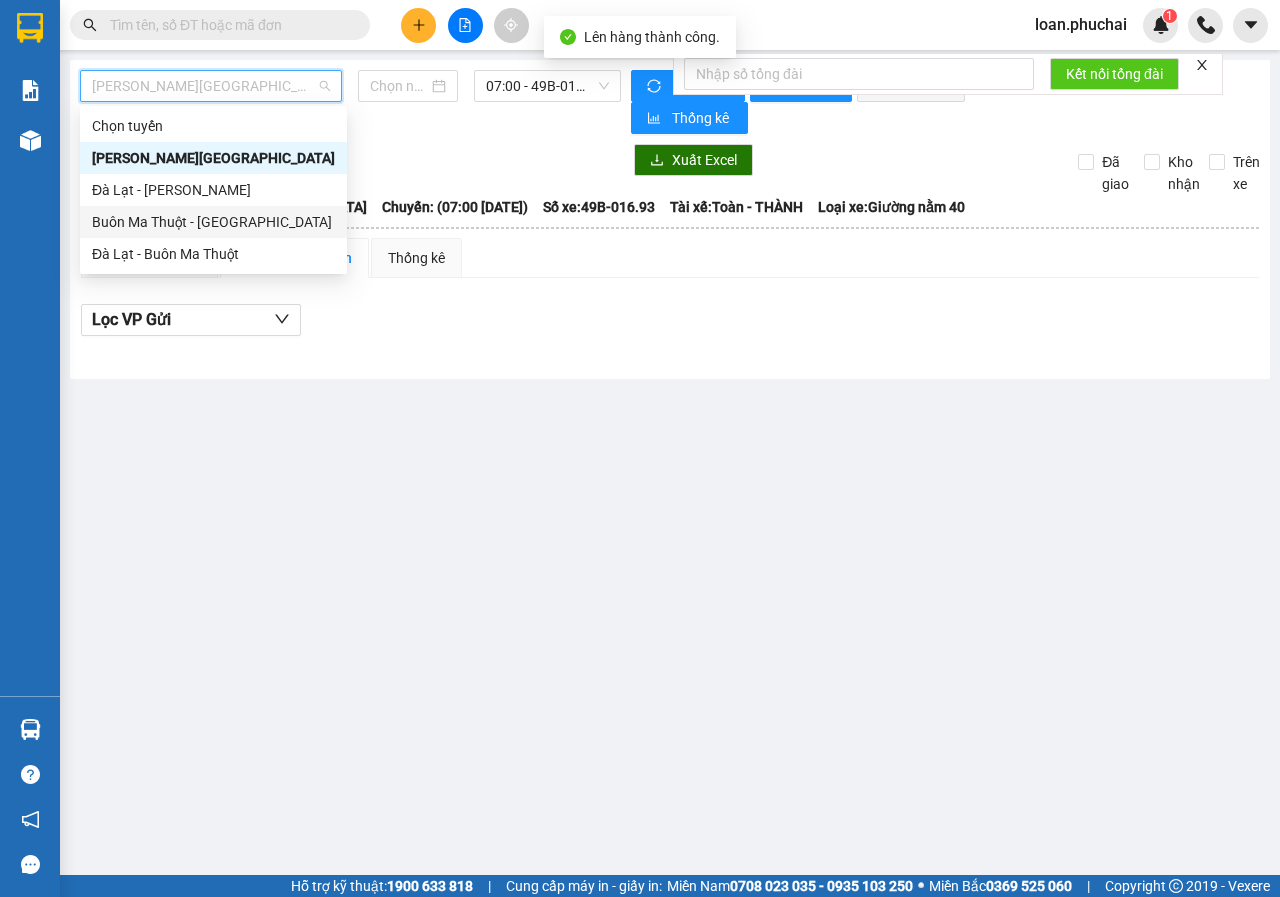 type on "[DATE]" 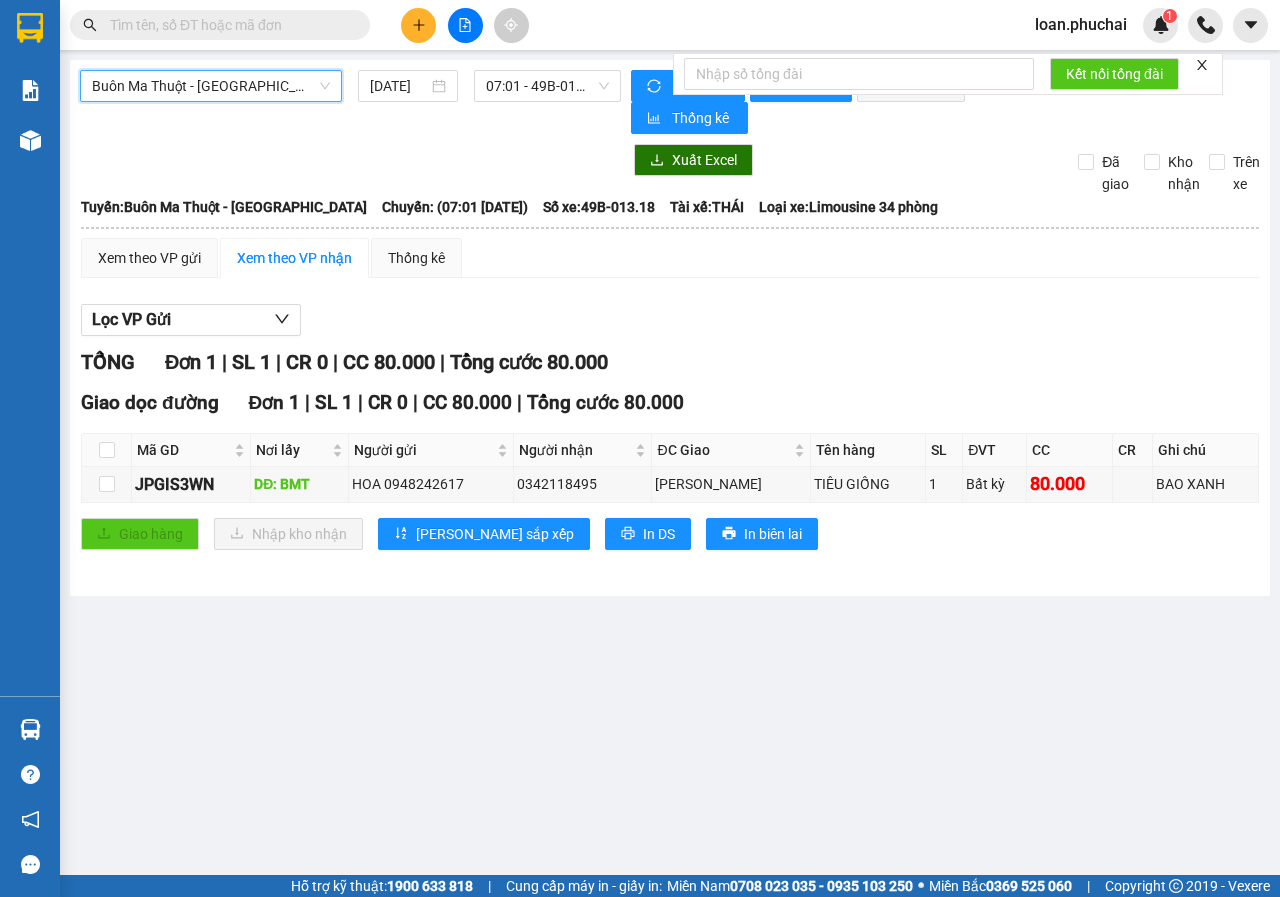 click 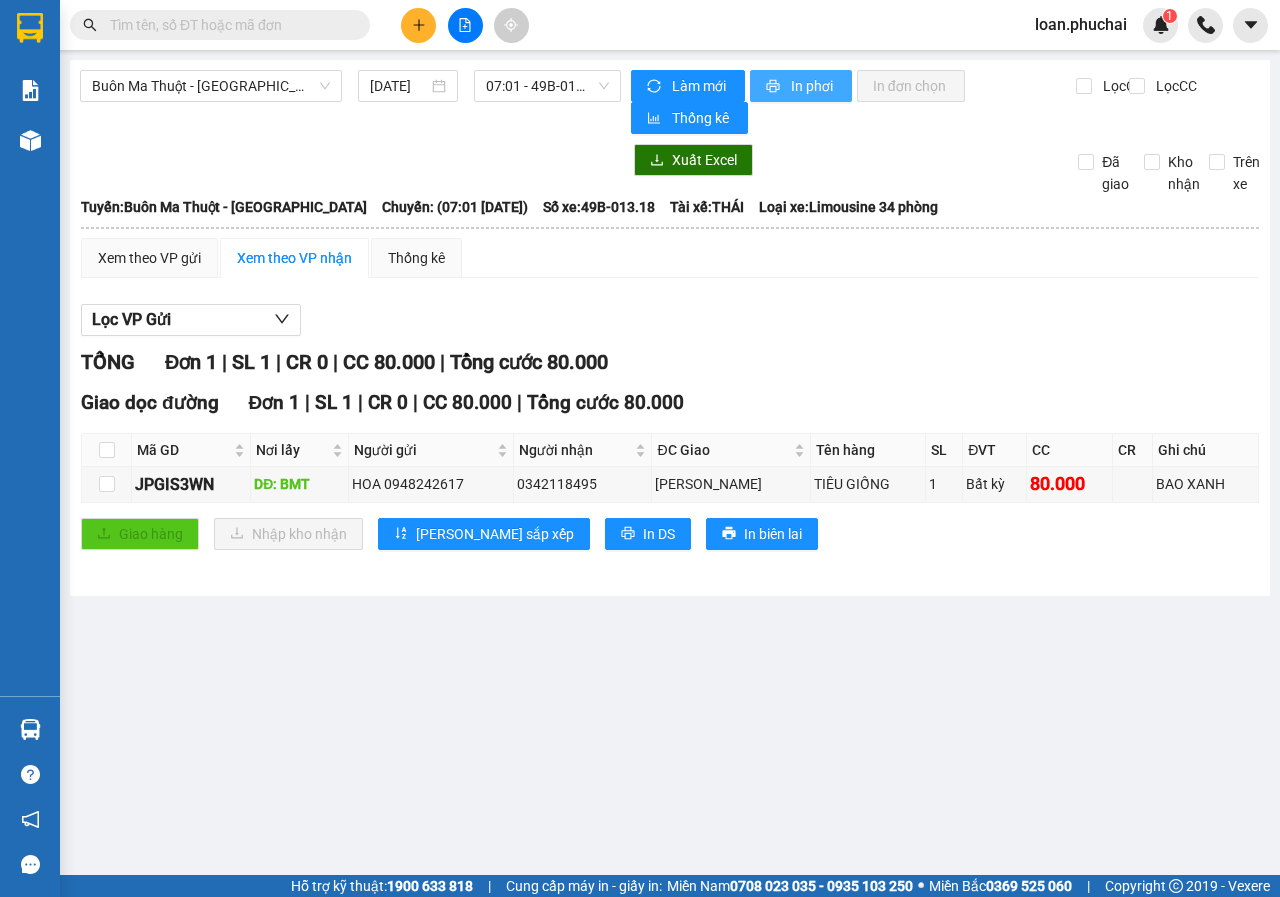 click on "In phơi" at bounding box center [813, 86] 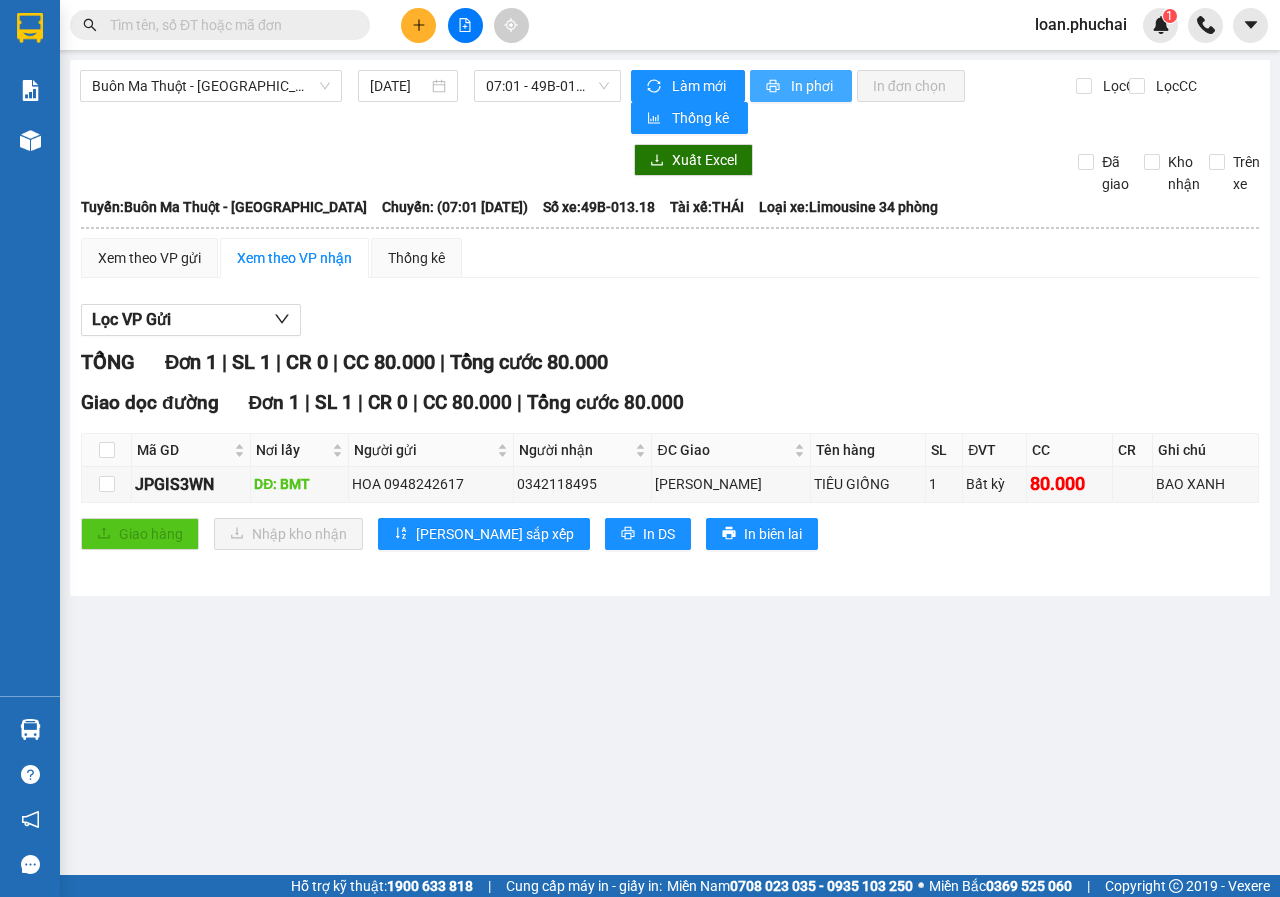 scroll, scrollTop: 0, scrollLeft: 0, axis: both 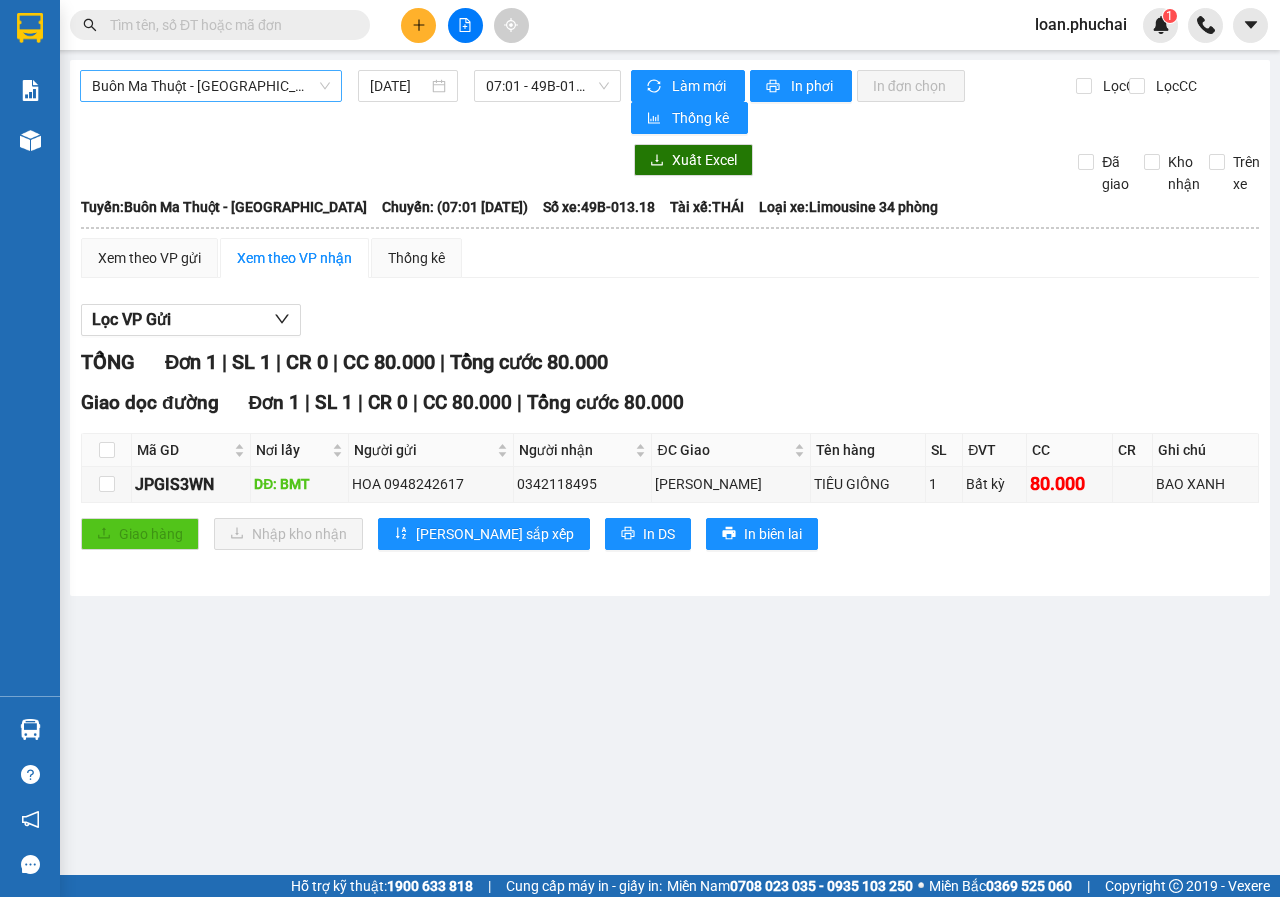 click on "Buôn Ma Thuột - [GEOGRAPHIC_DATA]" at bounding box center (211, 86) 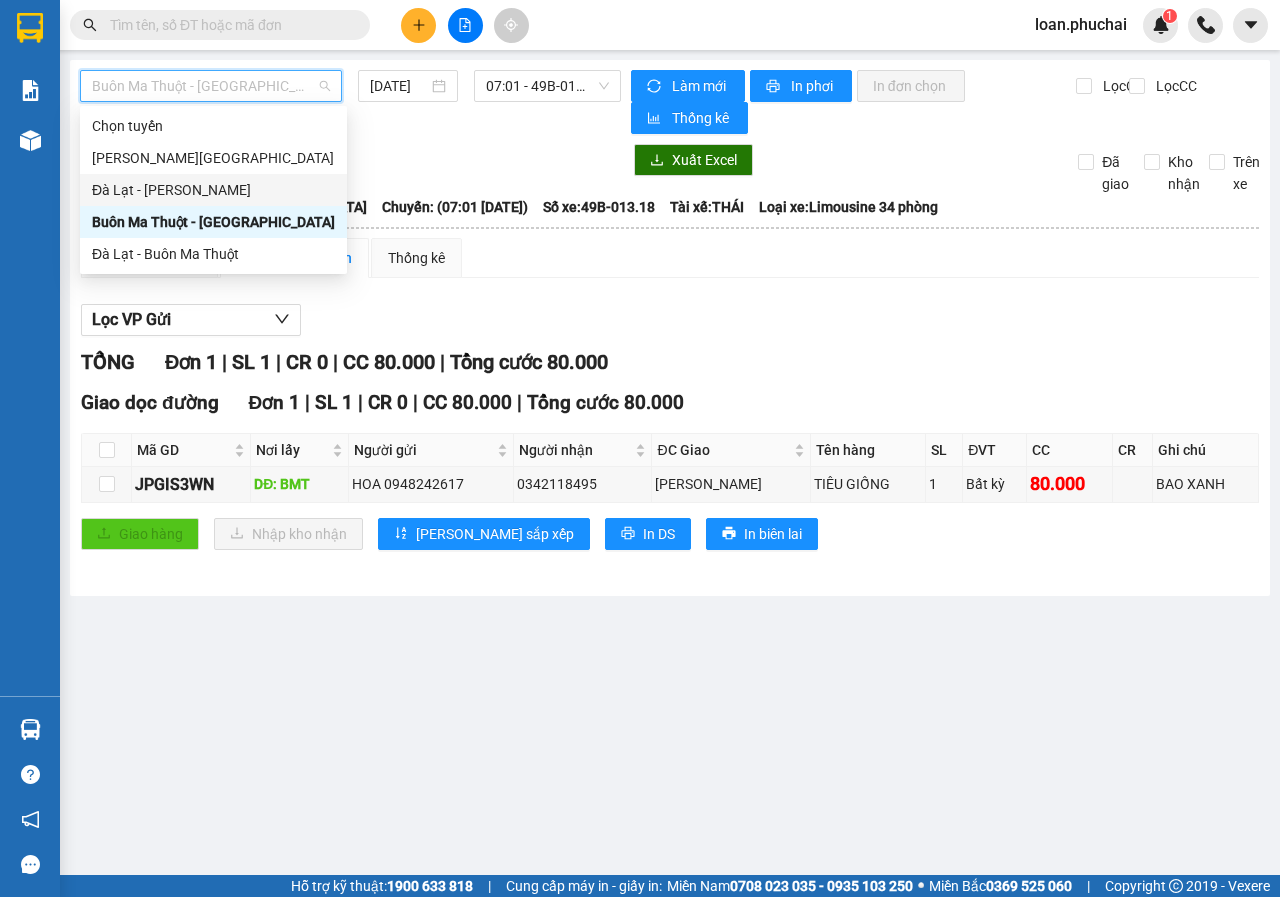 click on "Đà Lạt - [PERSON_NAME]" at bounding box center [213, 190] 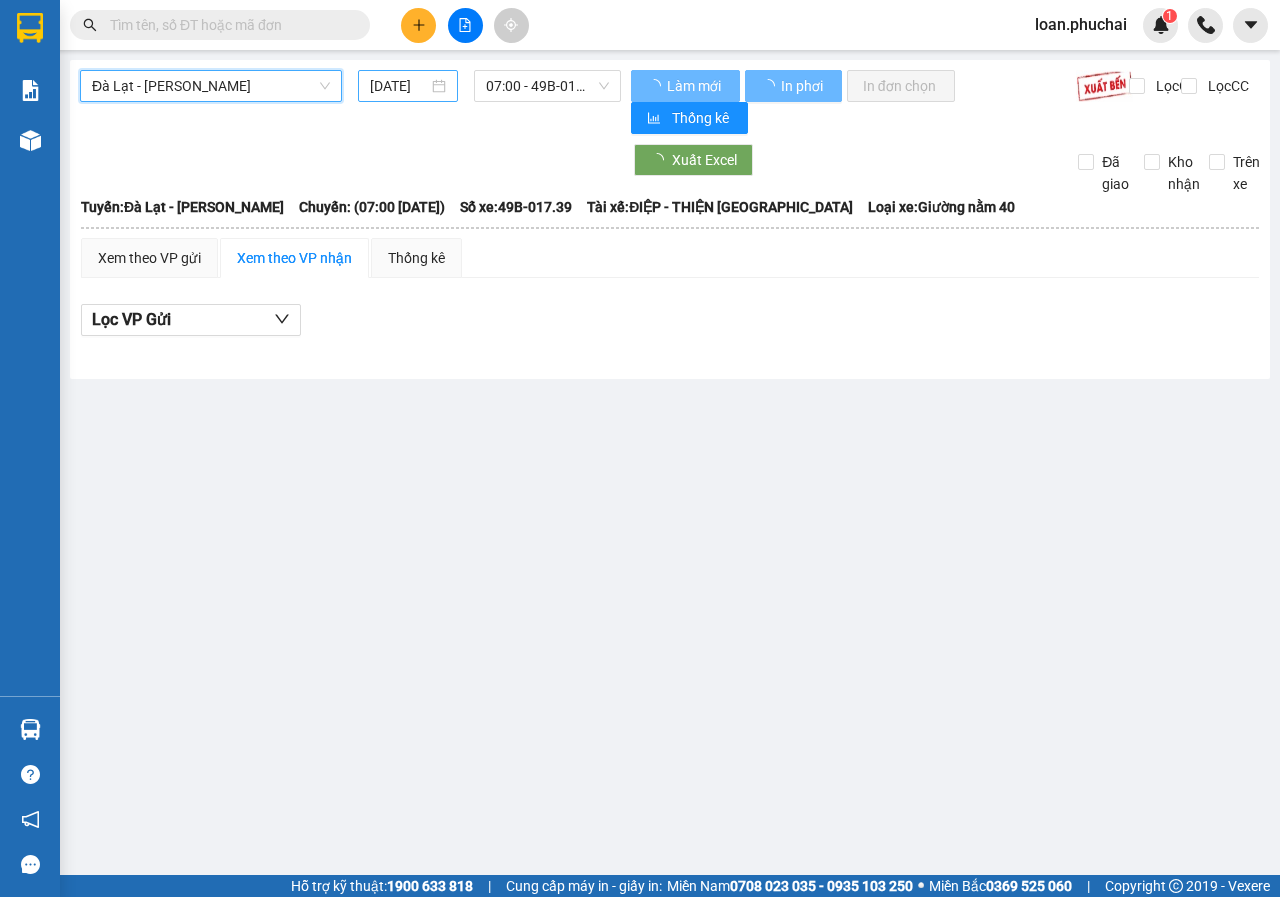 click on "[DATE]" at bounding box center [399, 86] 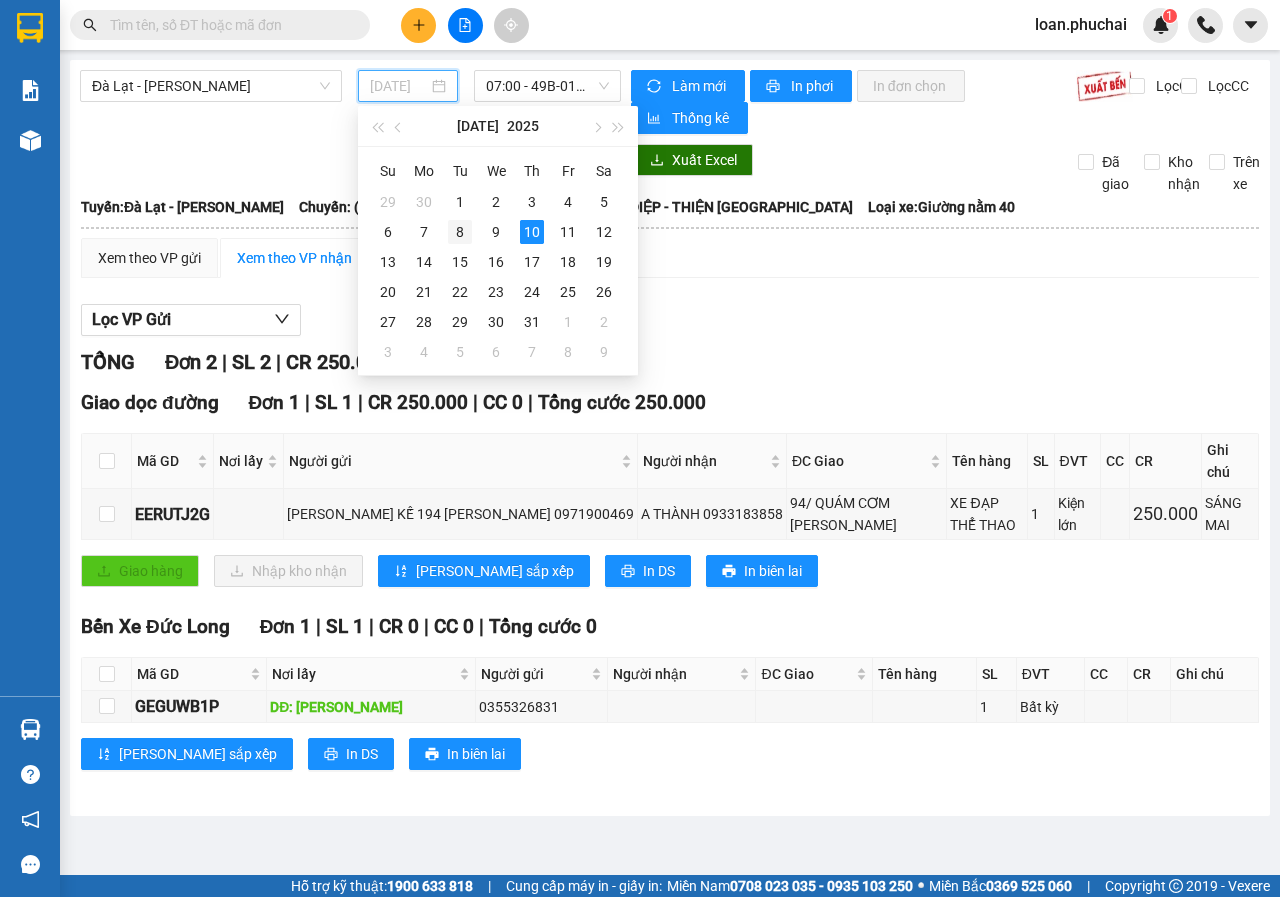 click on "8" at bounding box center [460, 232] 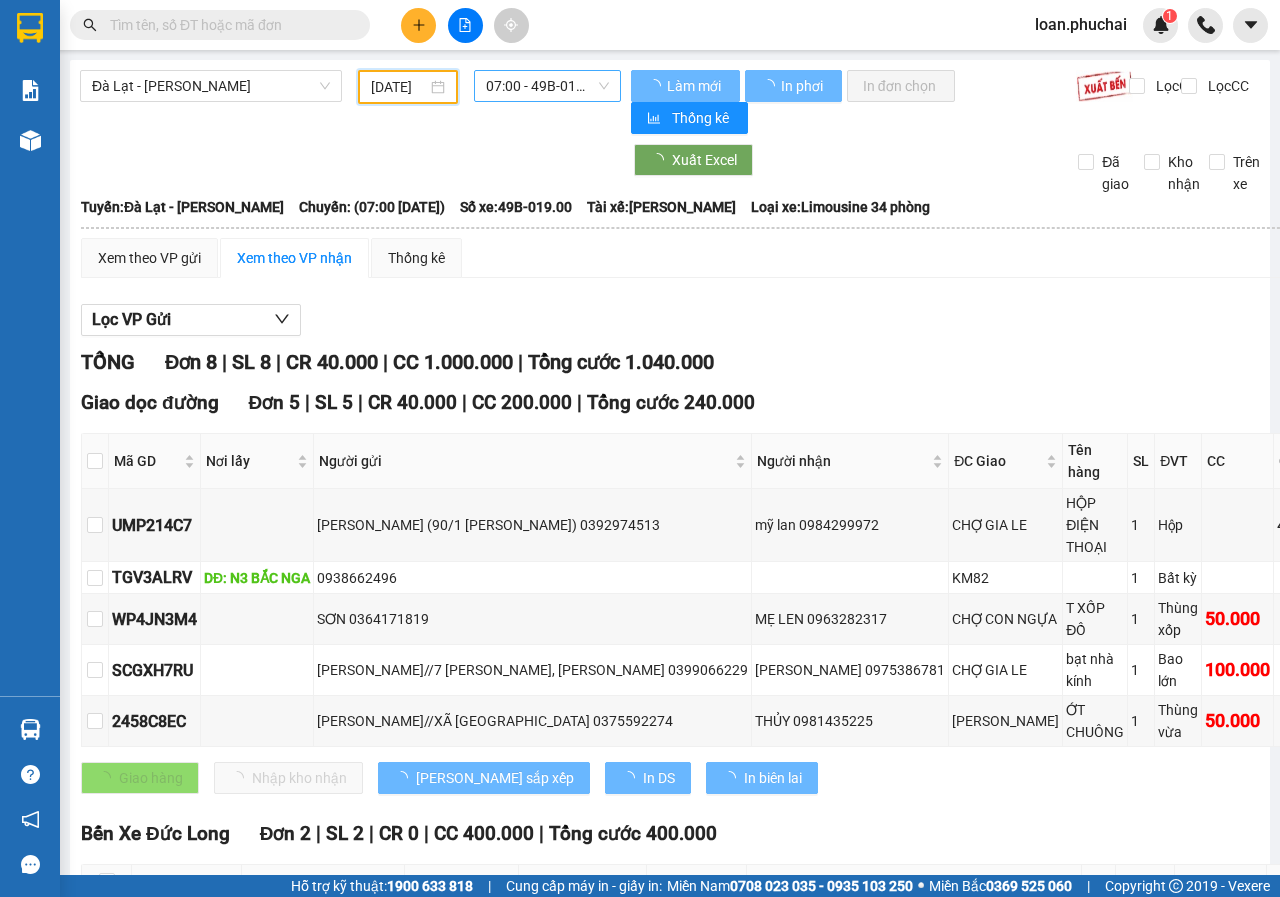 click on "07:00     - 49B-019.00" at bounding box center (547, 86) 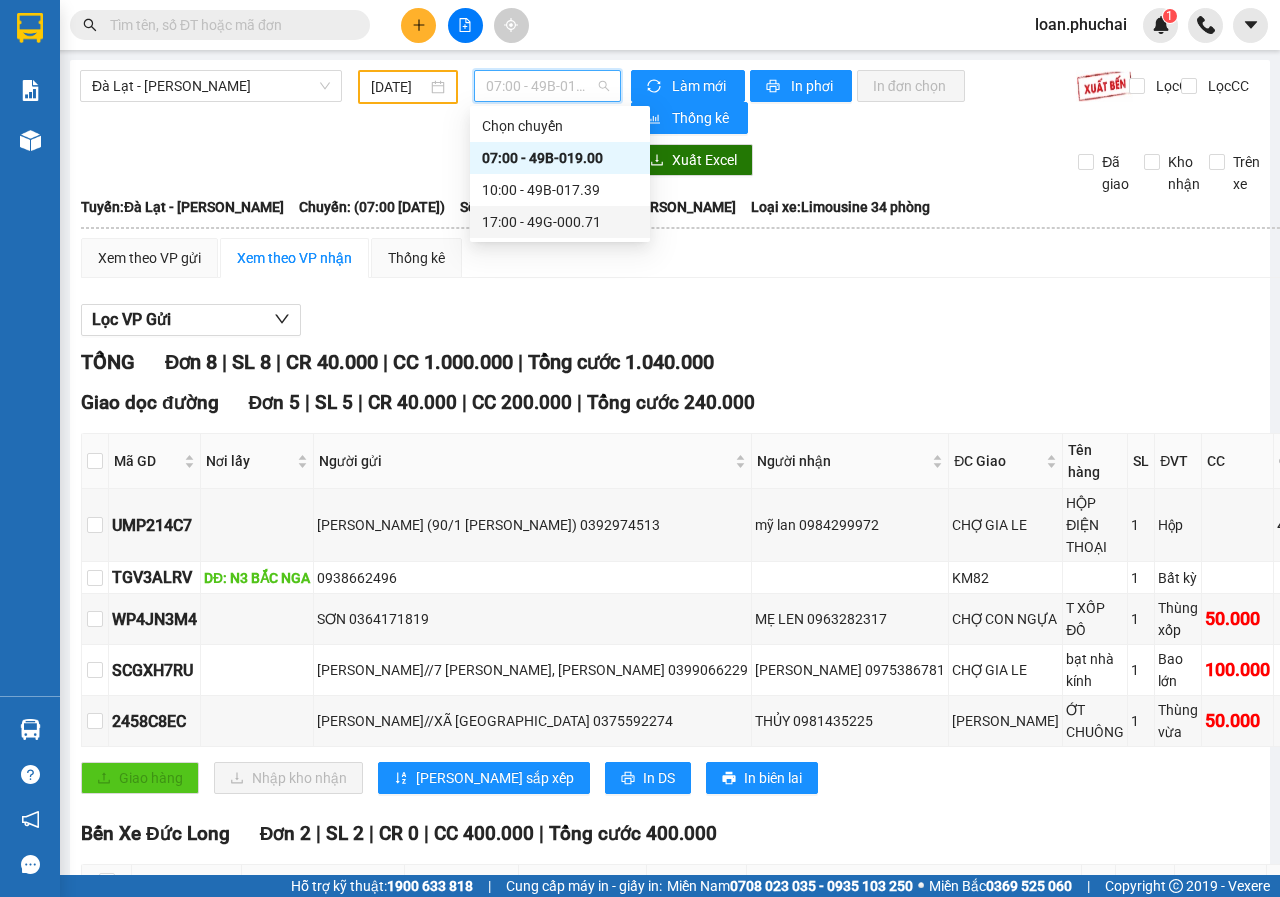 click on "17:00     - 49G-000.71" at bounding box center [560, 222] 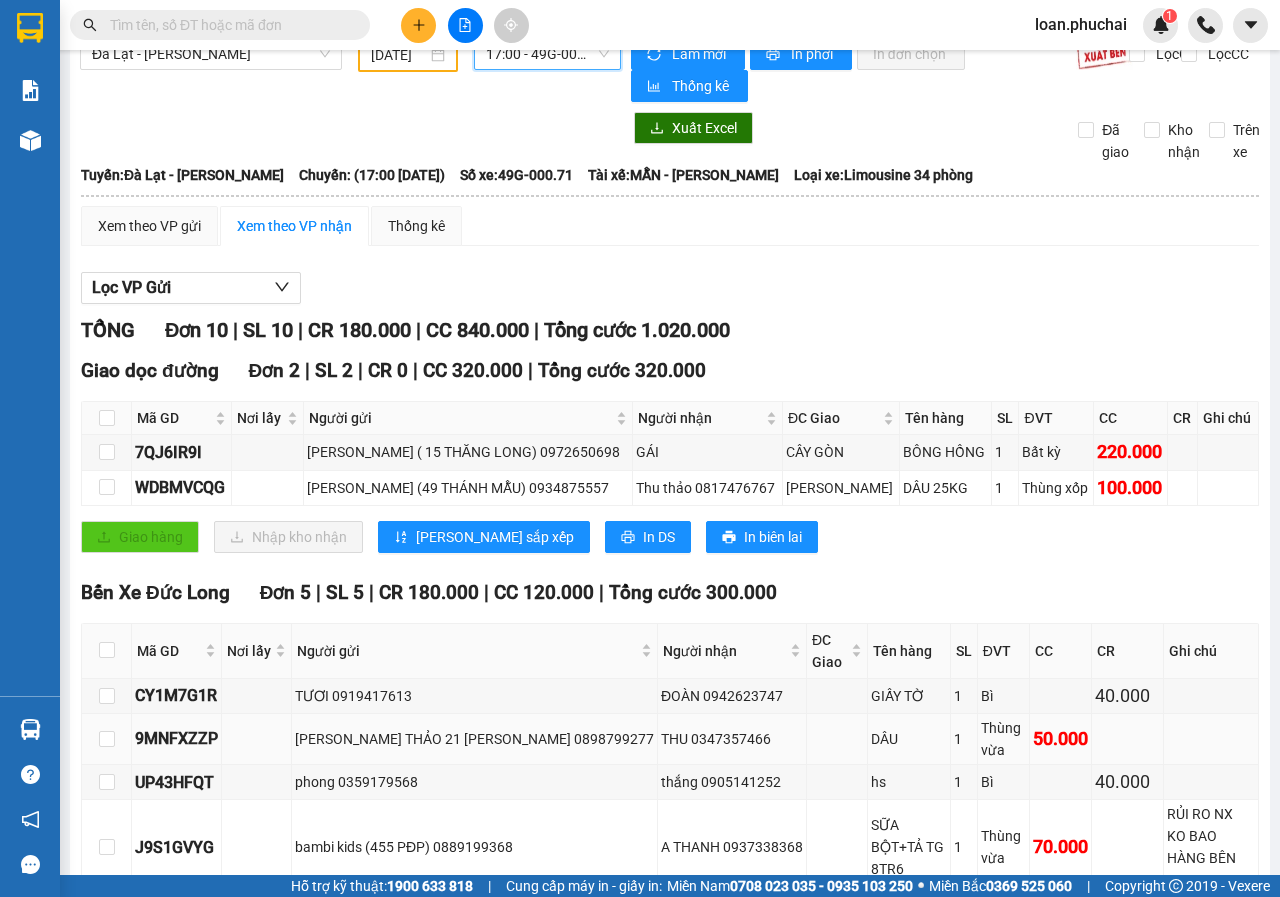 scroll, scrollTop: 0, scrollLeft: 0, axis: both 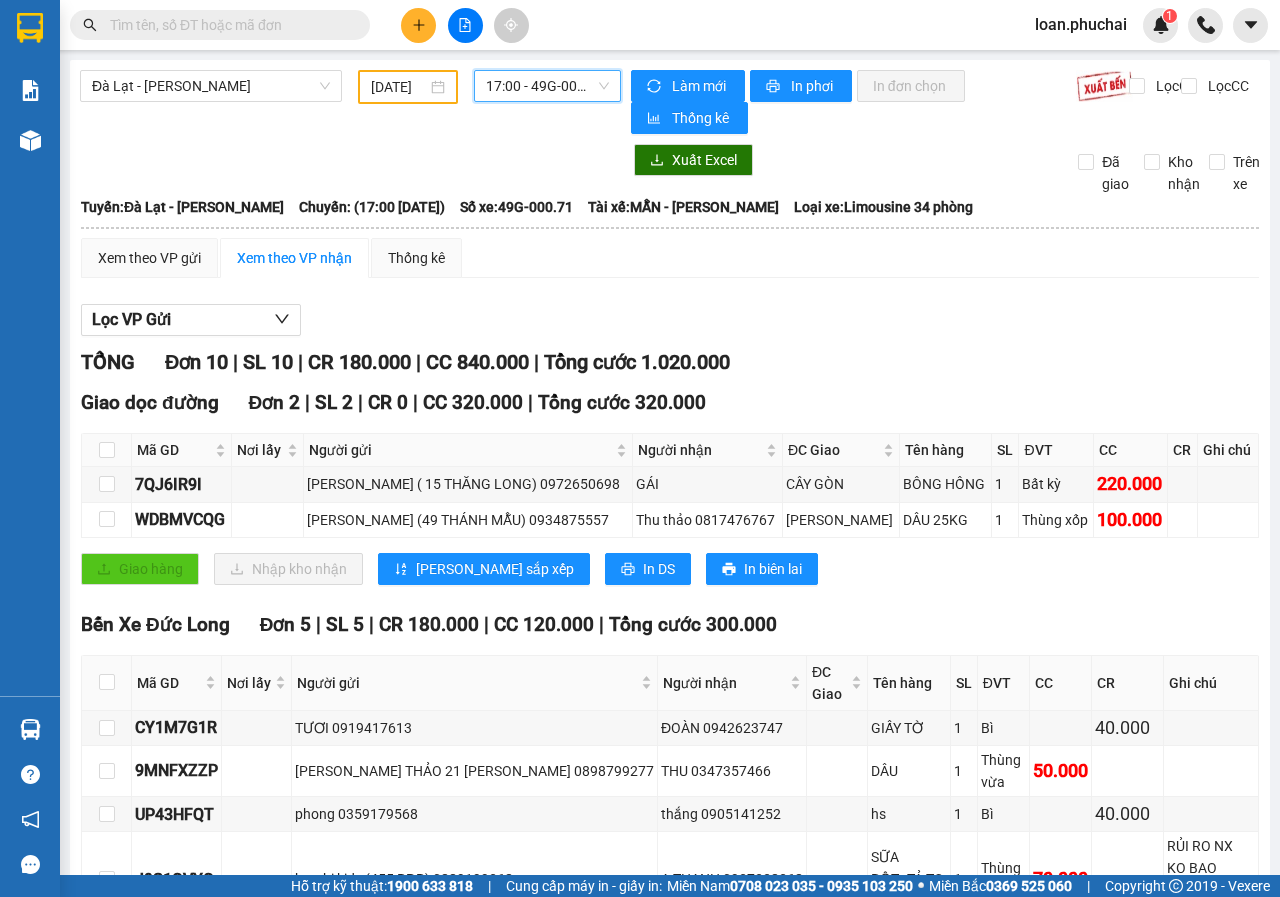 click on "[DATE]" at bounding box center [399, 87] 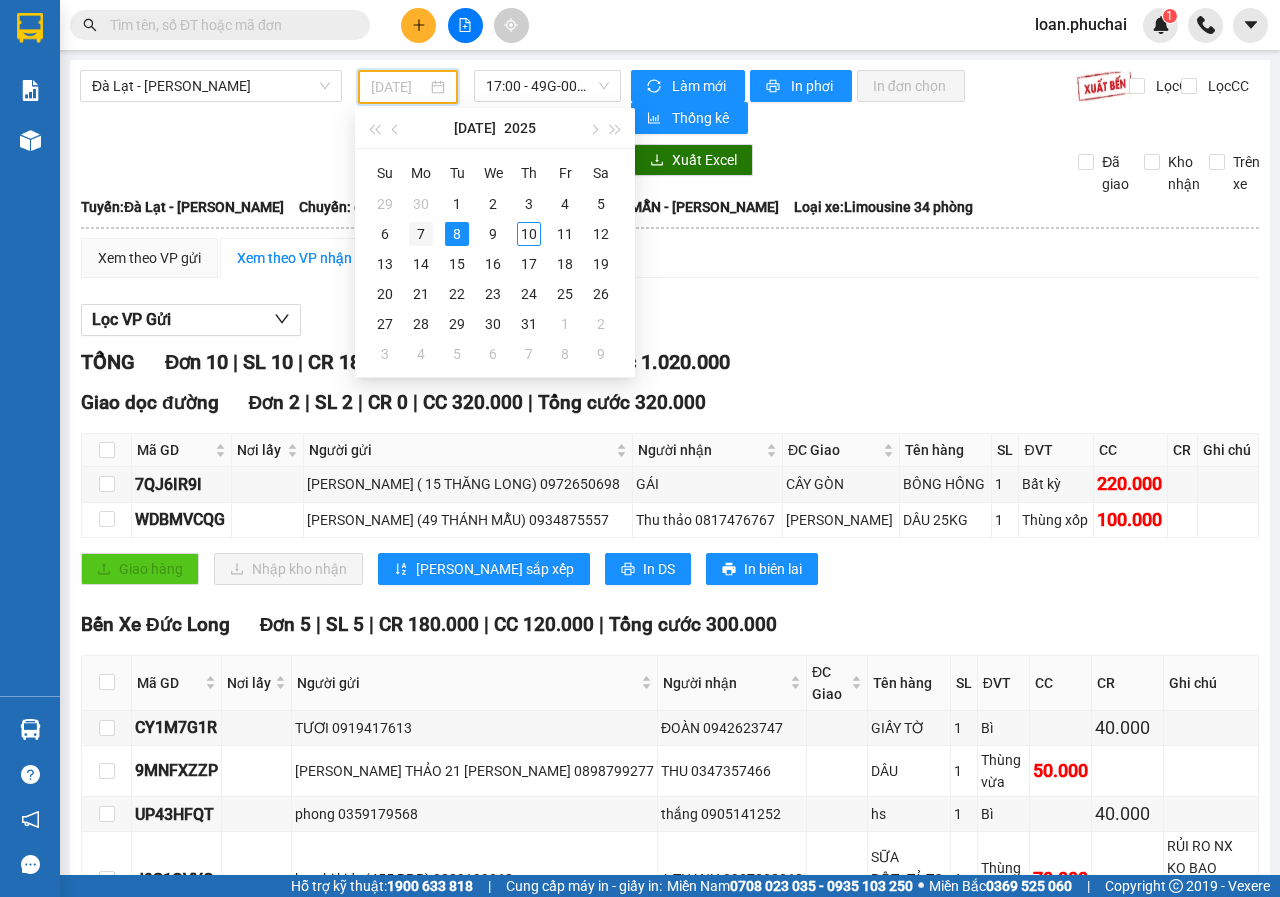 click on "7" at bounding box center [421, 234] 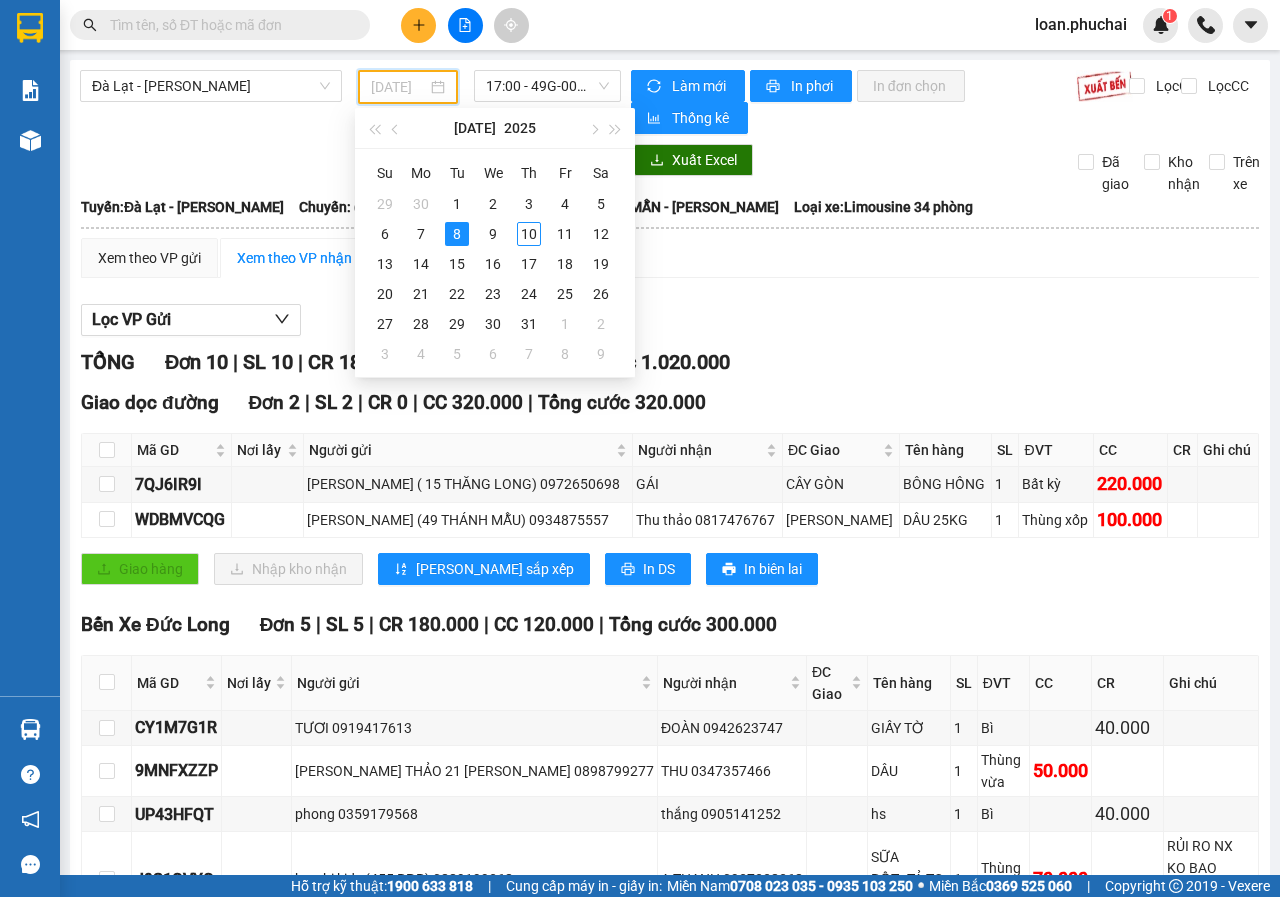 type on "[DATE]" 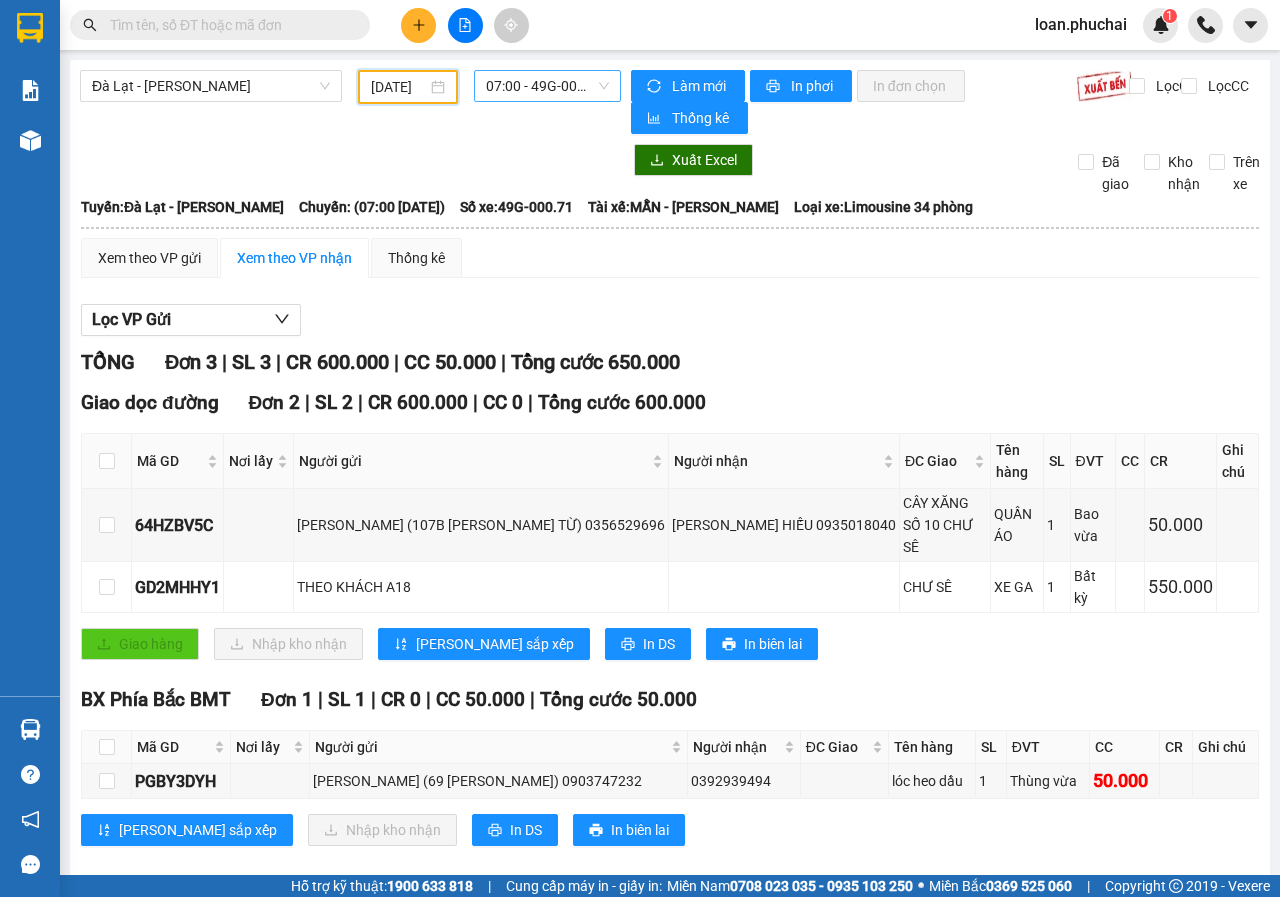 click on "07:00     - 49G-000.71" at bounding box center [547, 86] 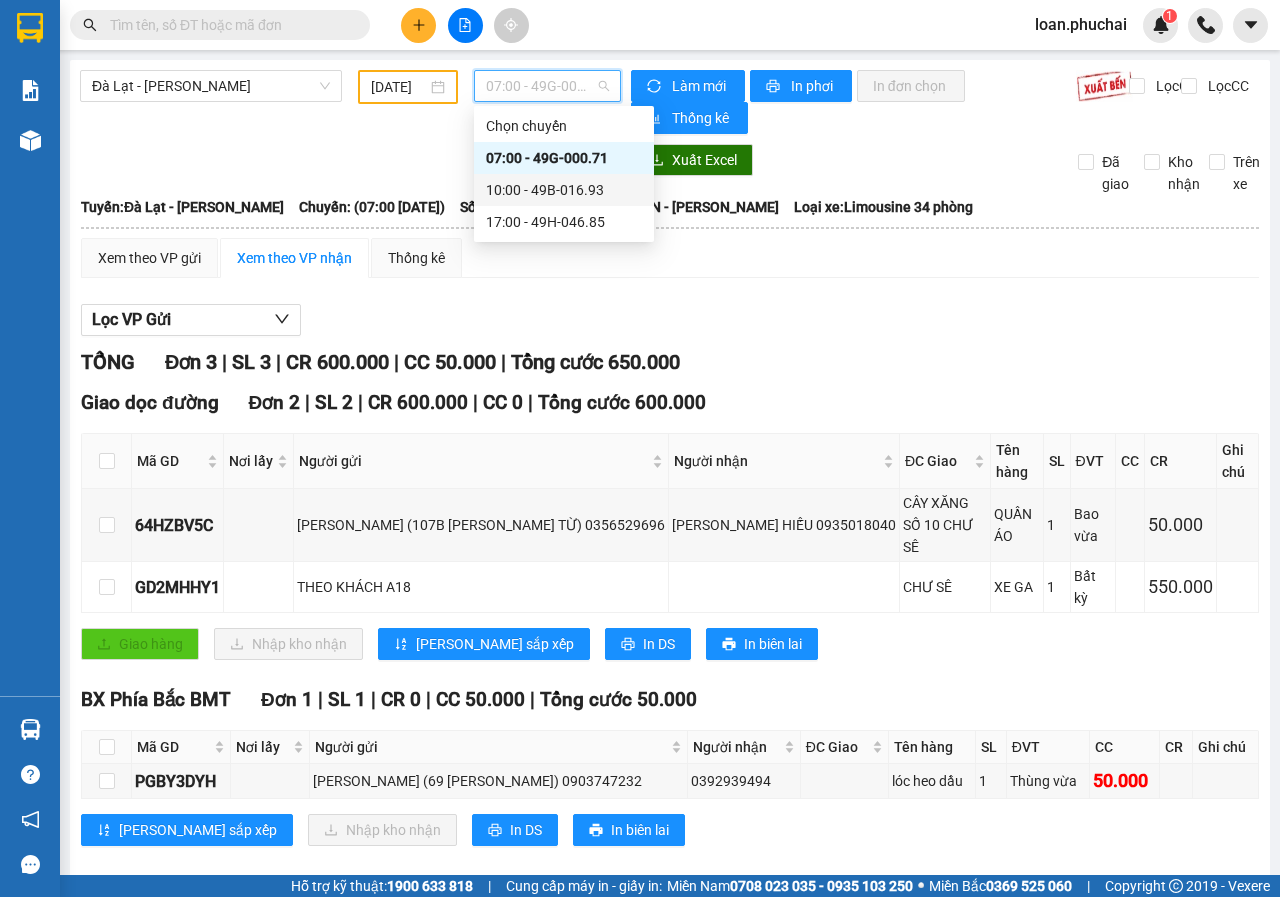 click on "10:00     - 49B-016.93" at bounding box center (564, 190) 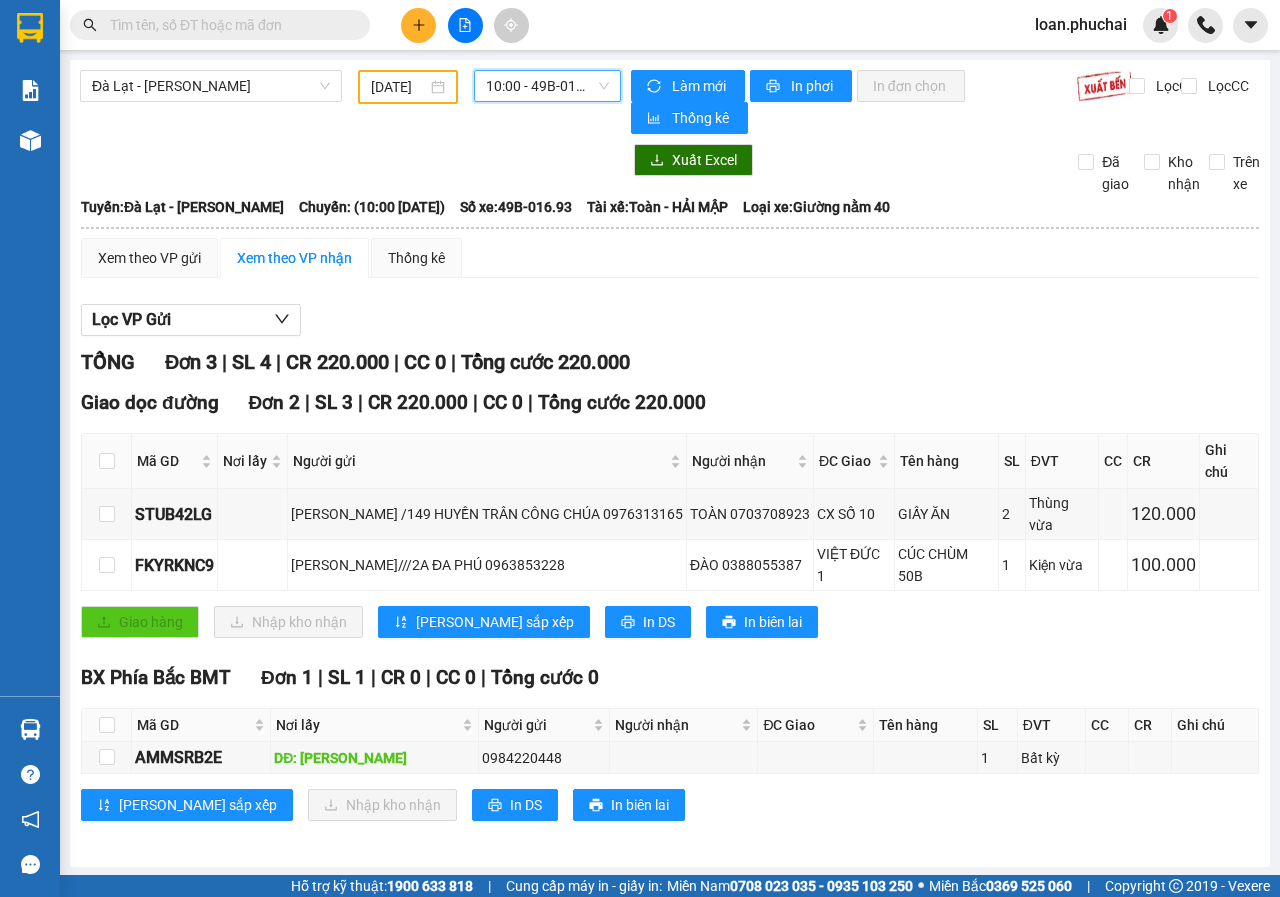 click on "10:00 10:00     - 49B-016.93" at bounding box center [547, 87] 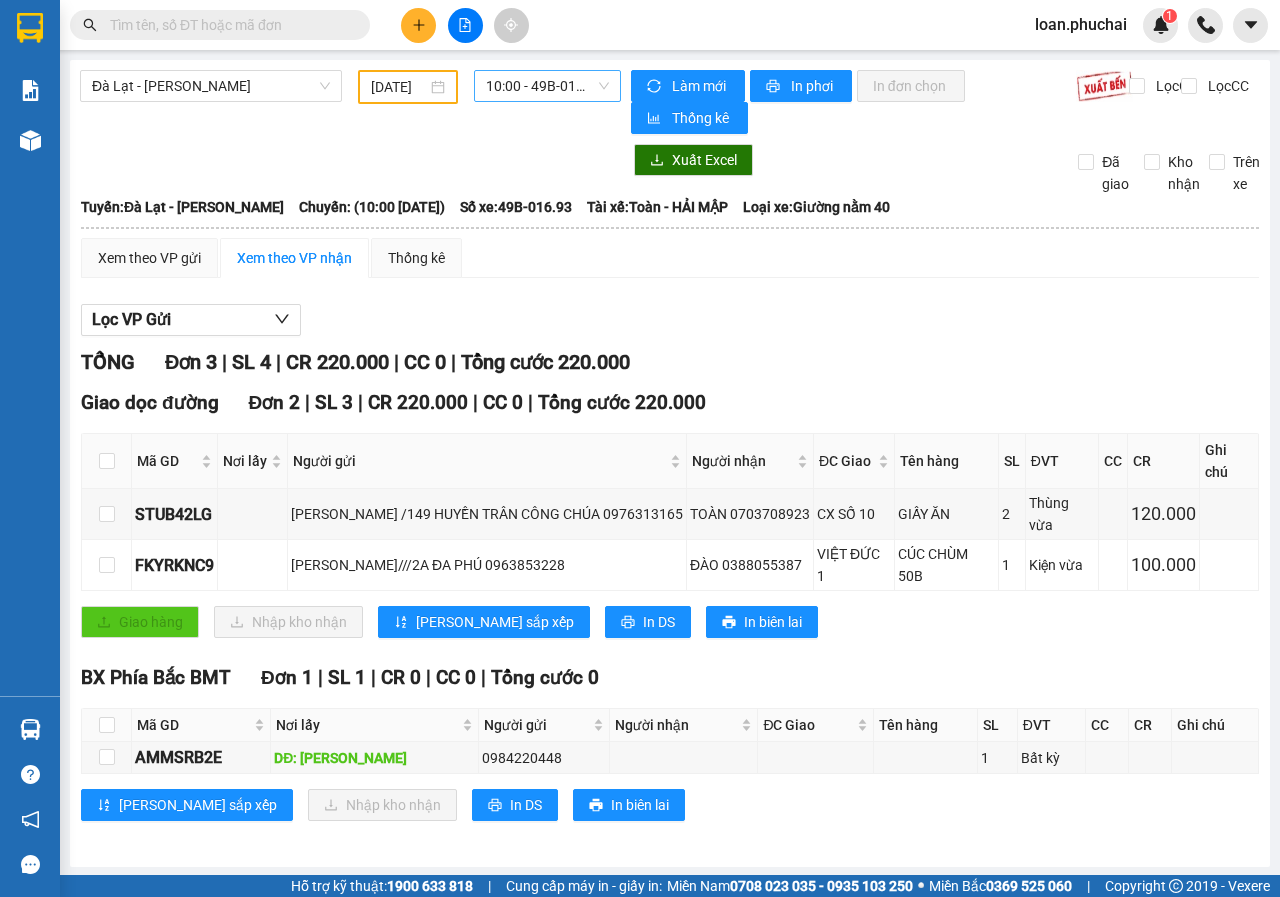 click on "10:00     - 49B-016.93" at bounding box center (547, 86) 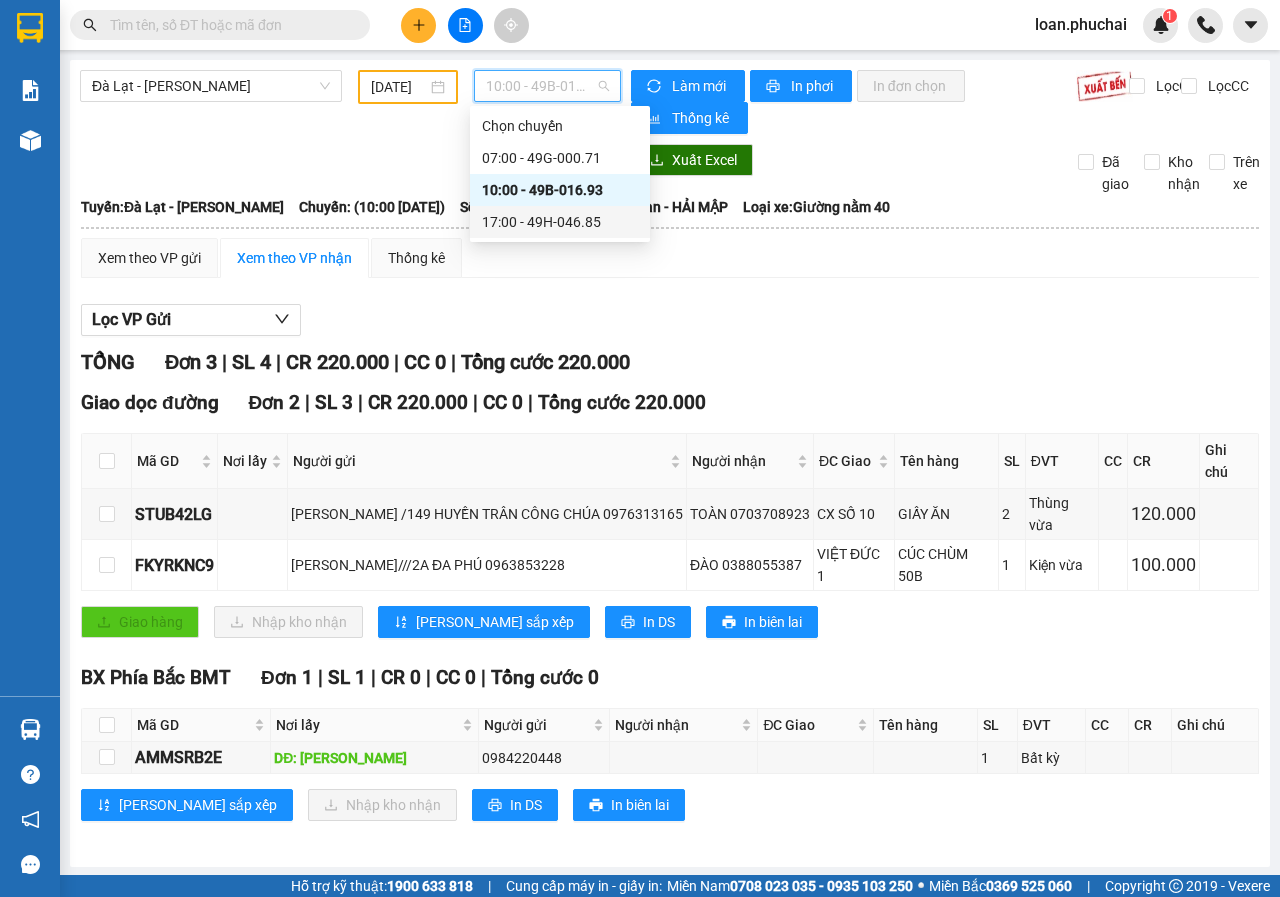 click on "17:00     - 49H-046.85" at bounding box center (560, 222) 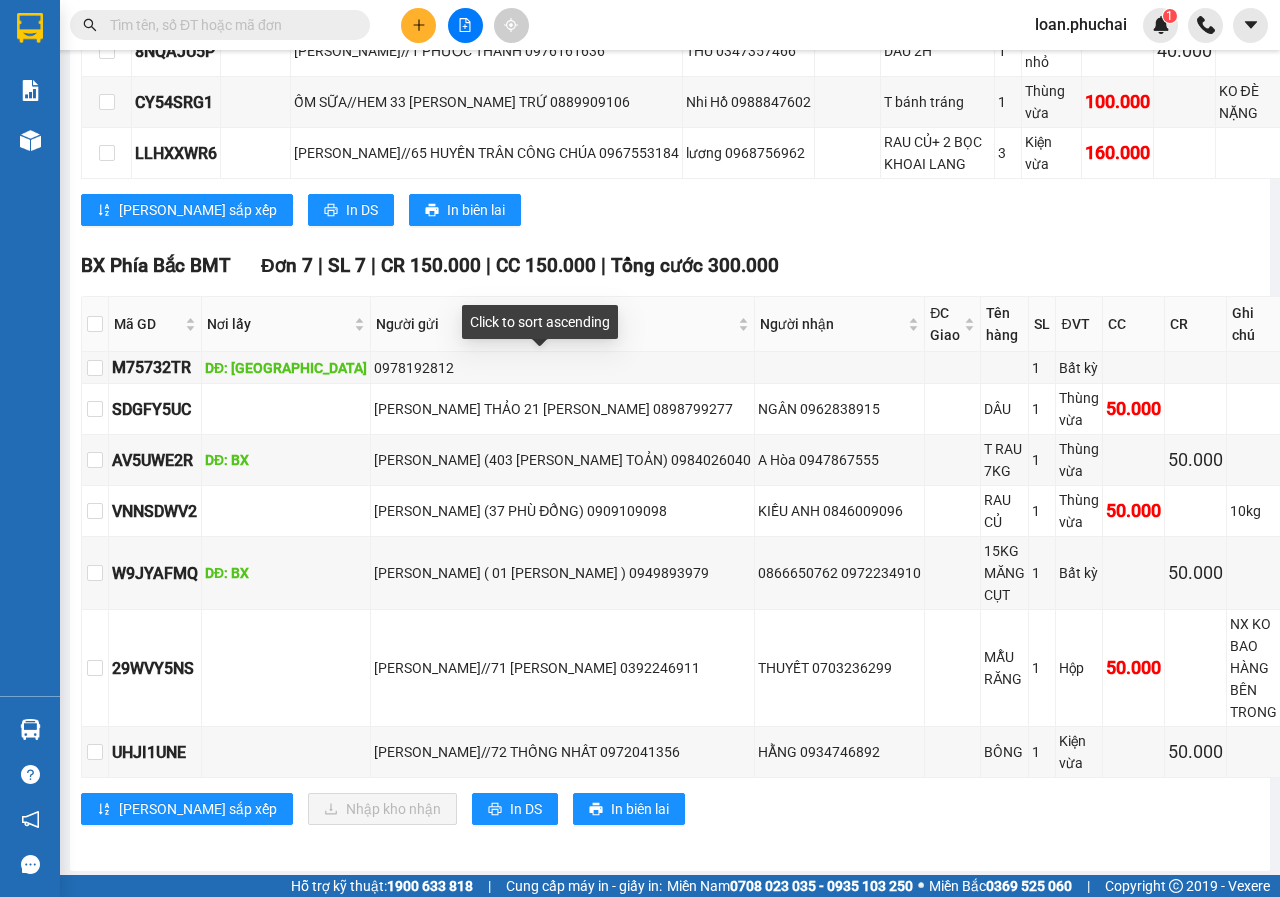 scroll, scrollTop: 750, scrollLeft: 0, axis: vertical 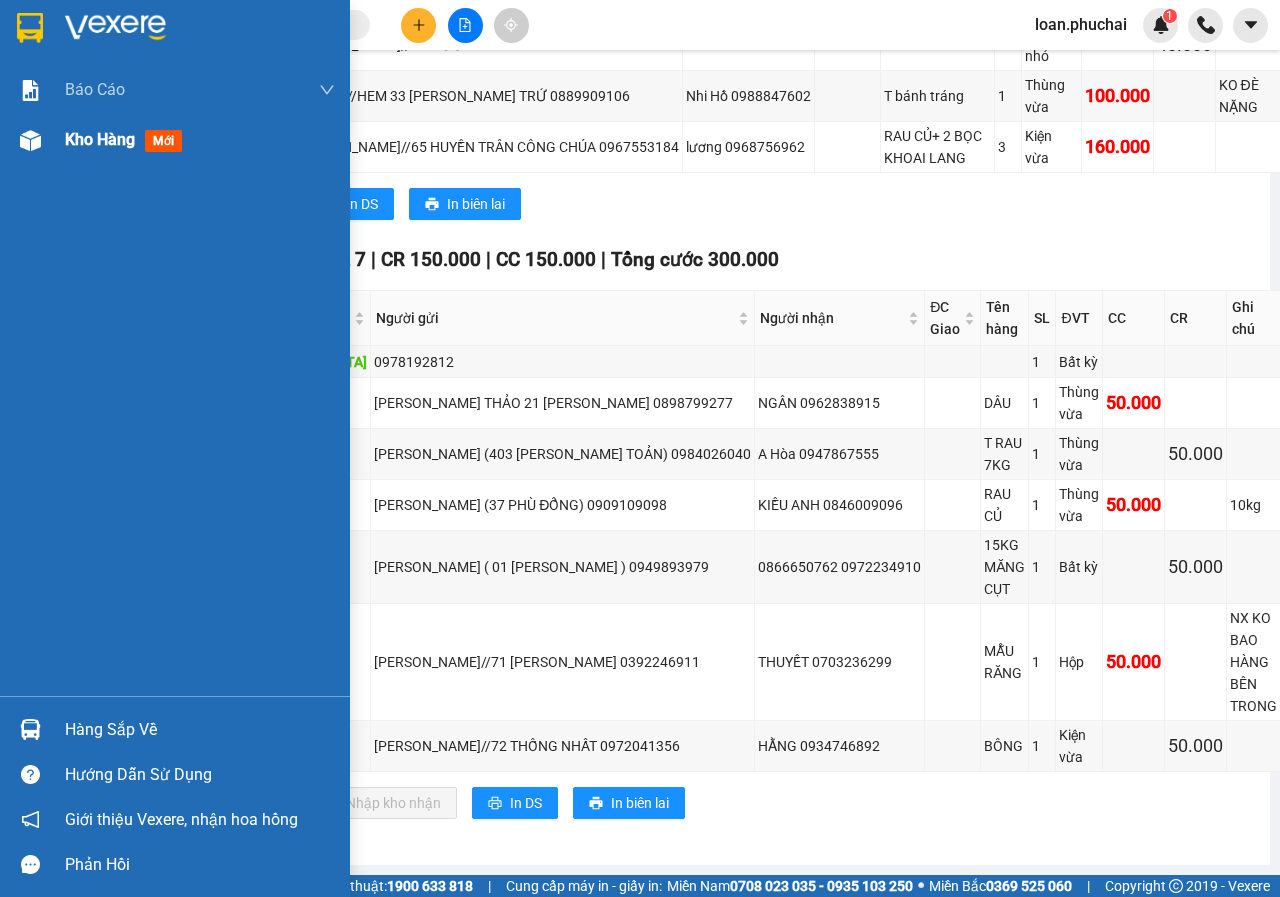 click at bounding box center [30, 140] 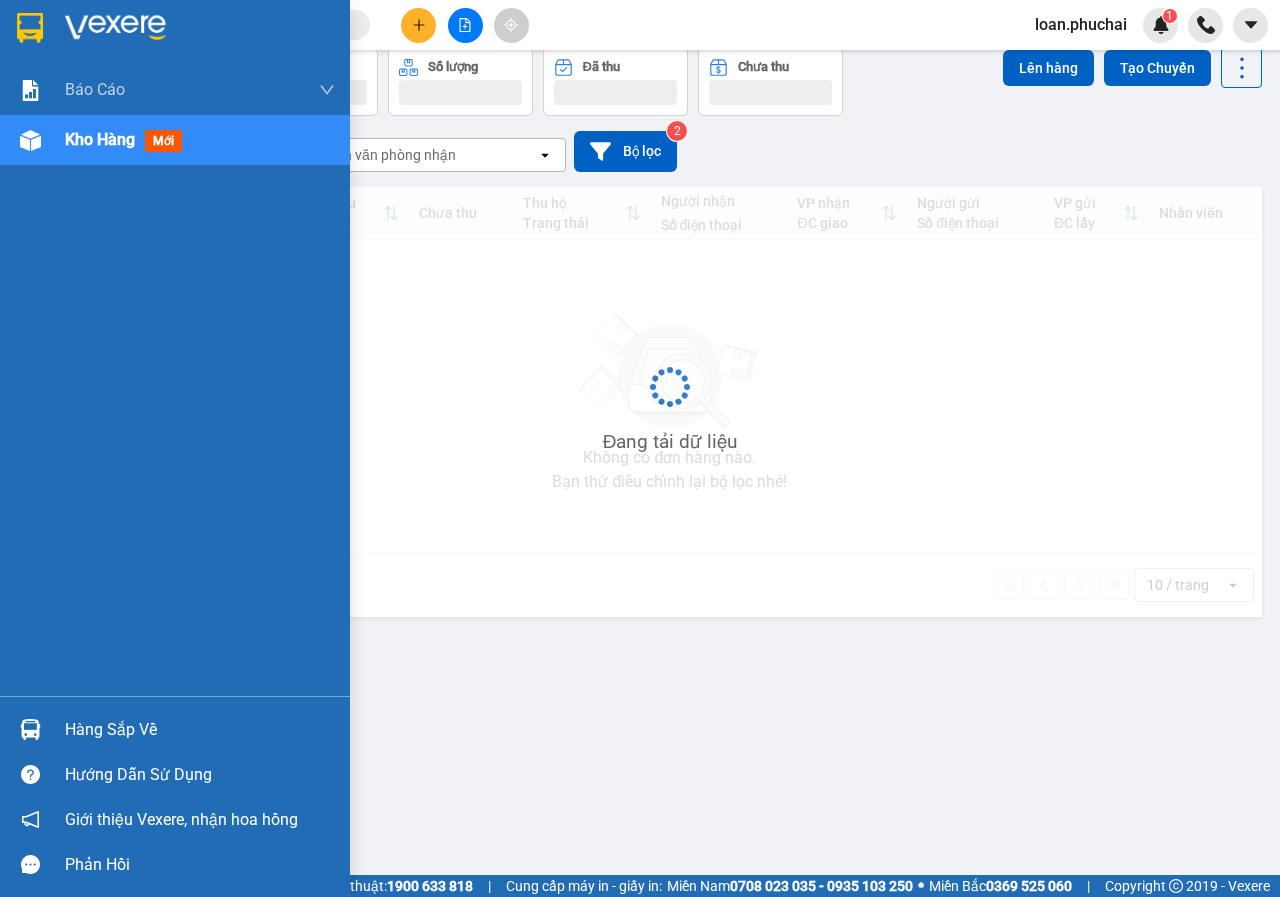scroll, scrollTop: 92, scrollLeft: 0, axis: vertical 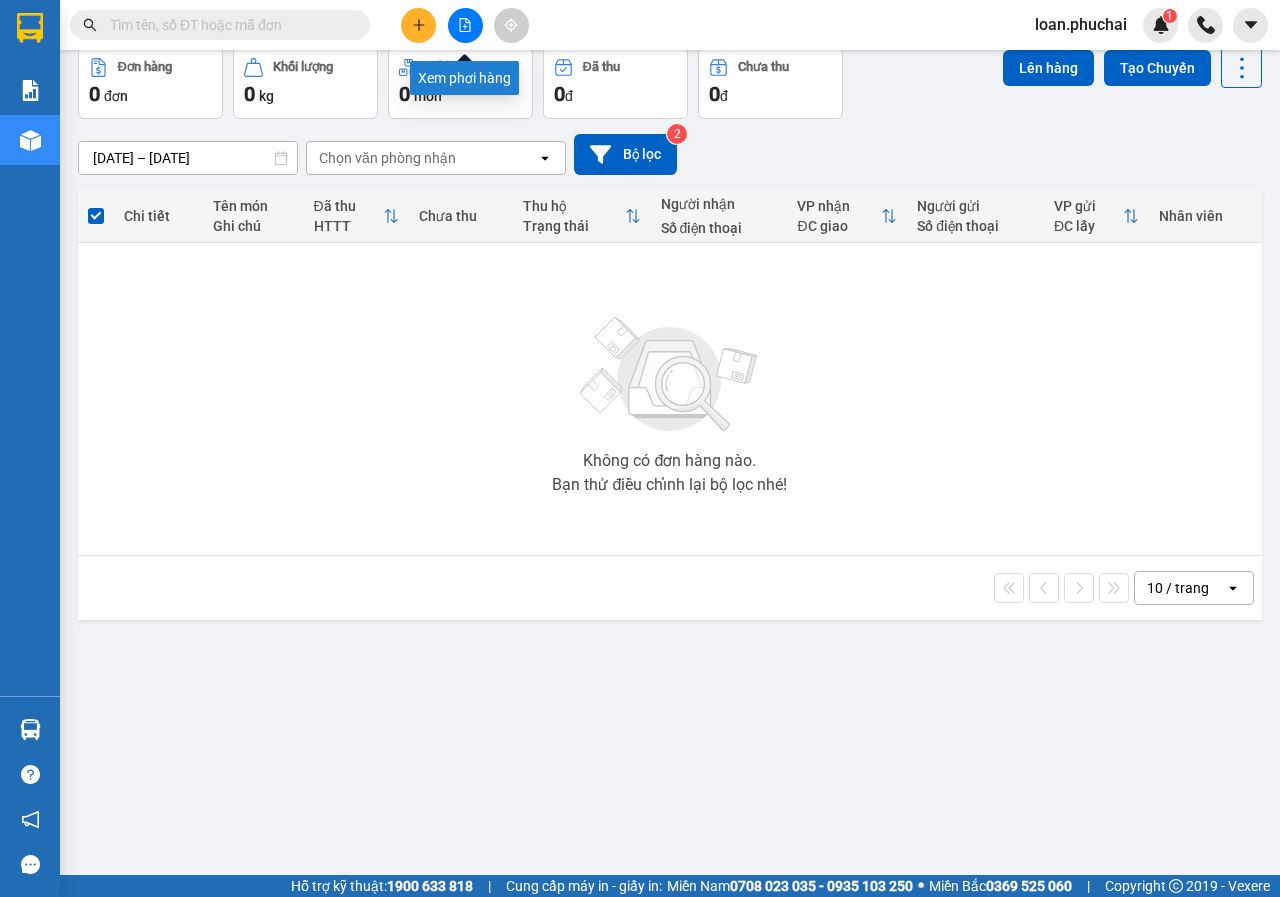 click at bounding box center [465, 25] 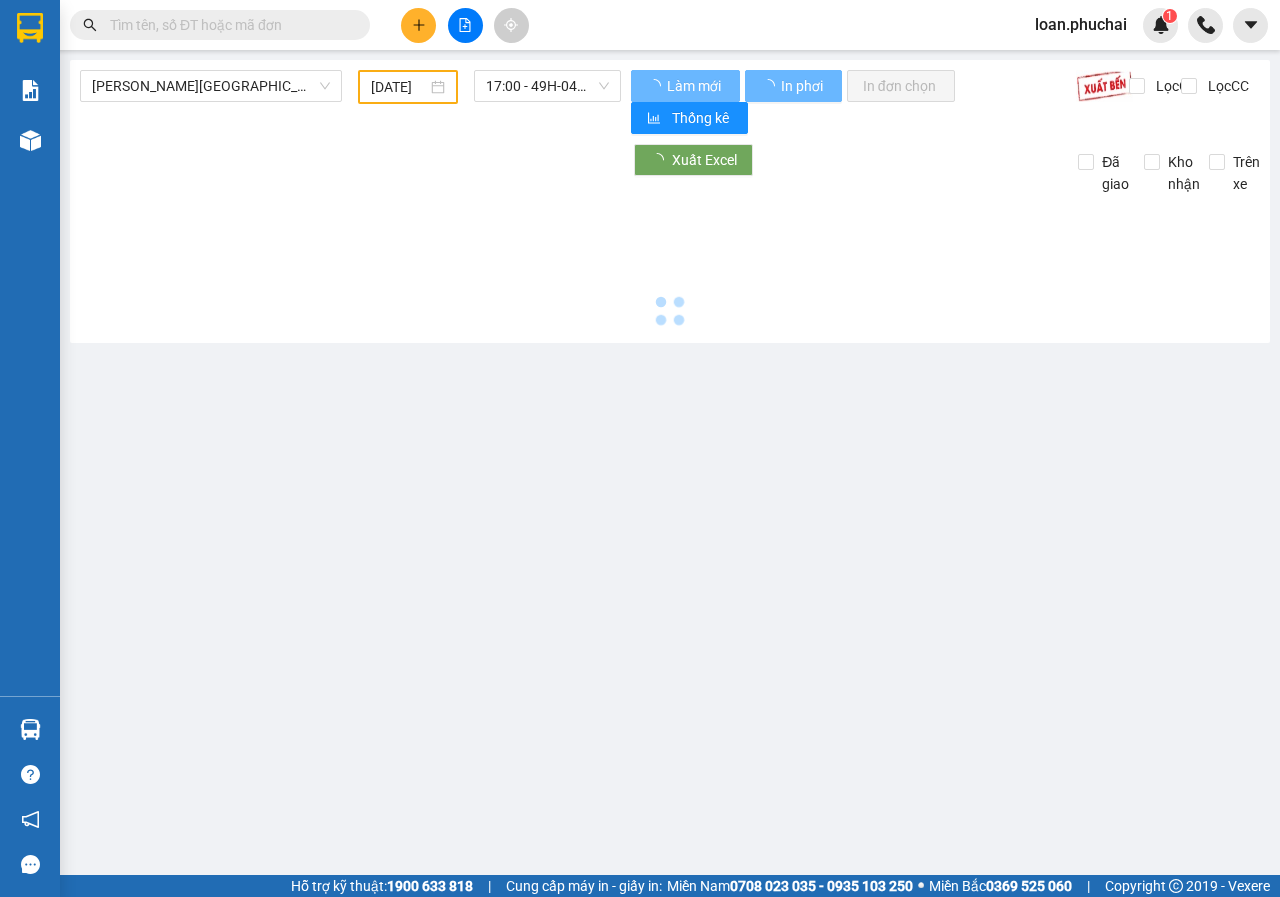 scroll, scrollTop: 0, scrollLeft: 0, axis: both 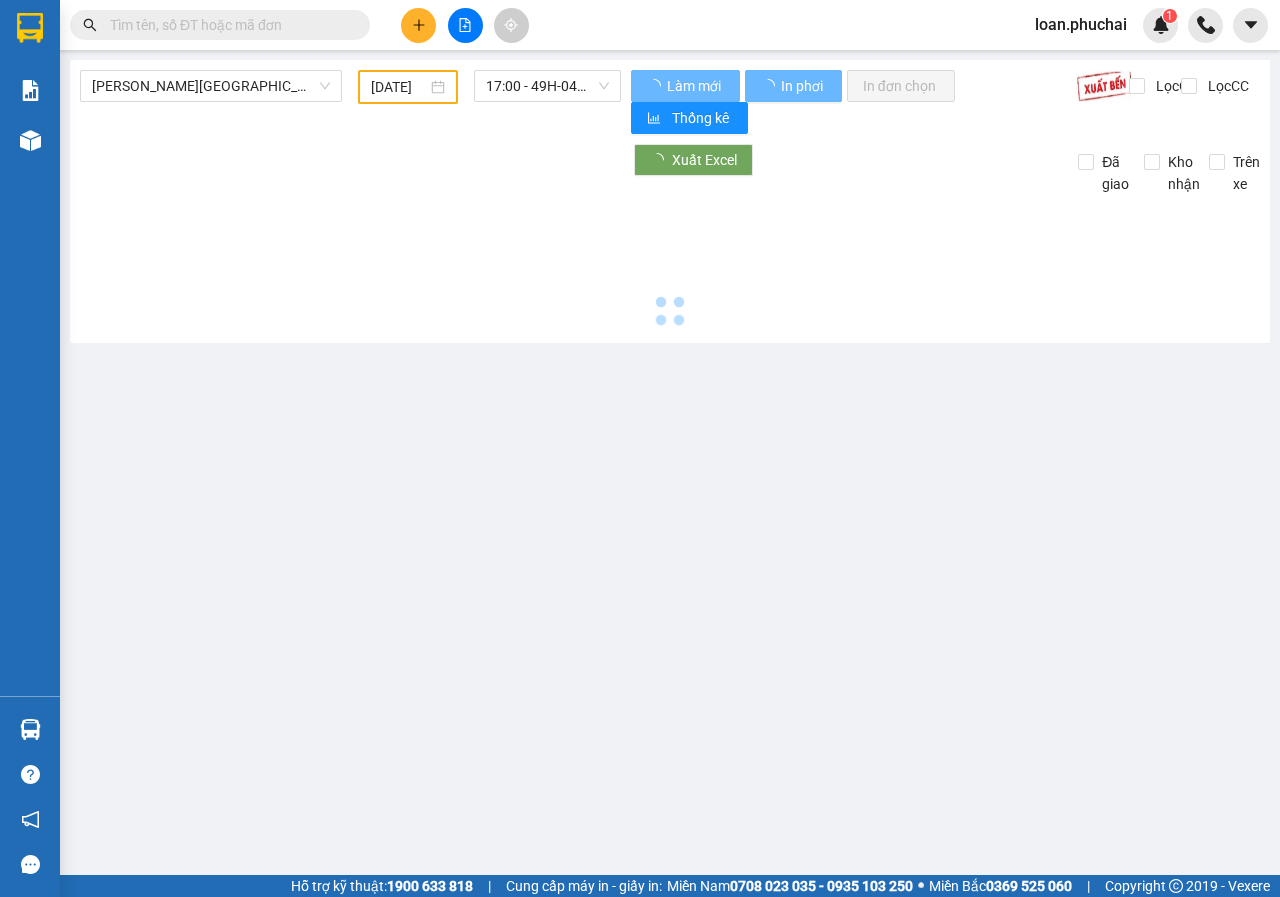 type on "[DATE]" 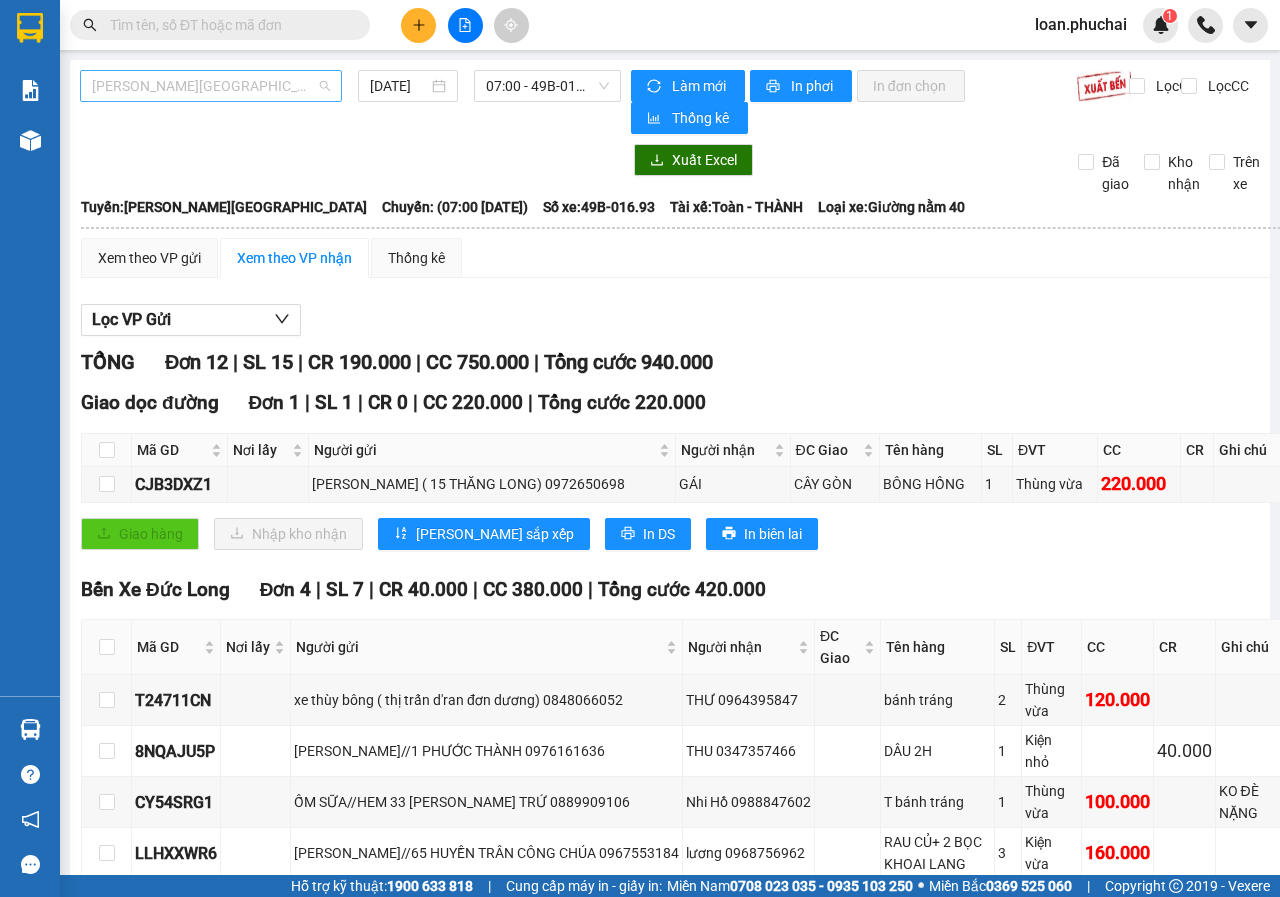 click on "[PERSON_NAME][GEOGRAPHIC_DATA]" at bounding box center (211, 86) 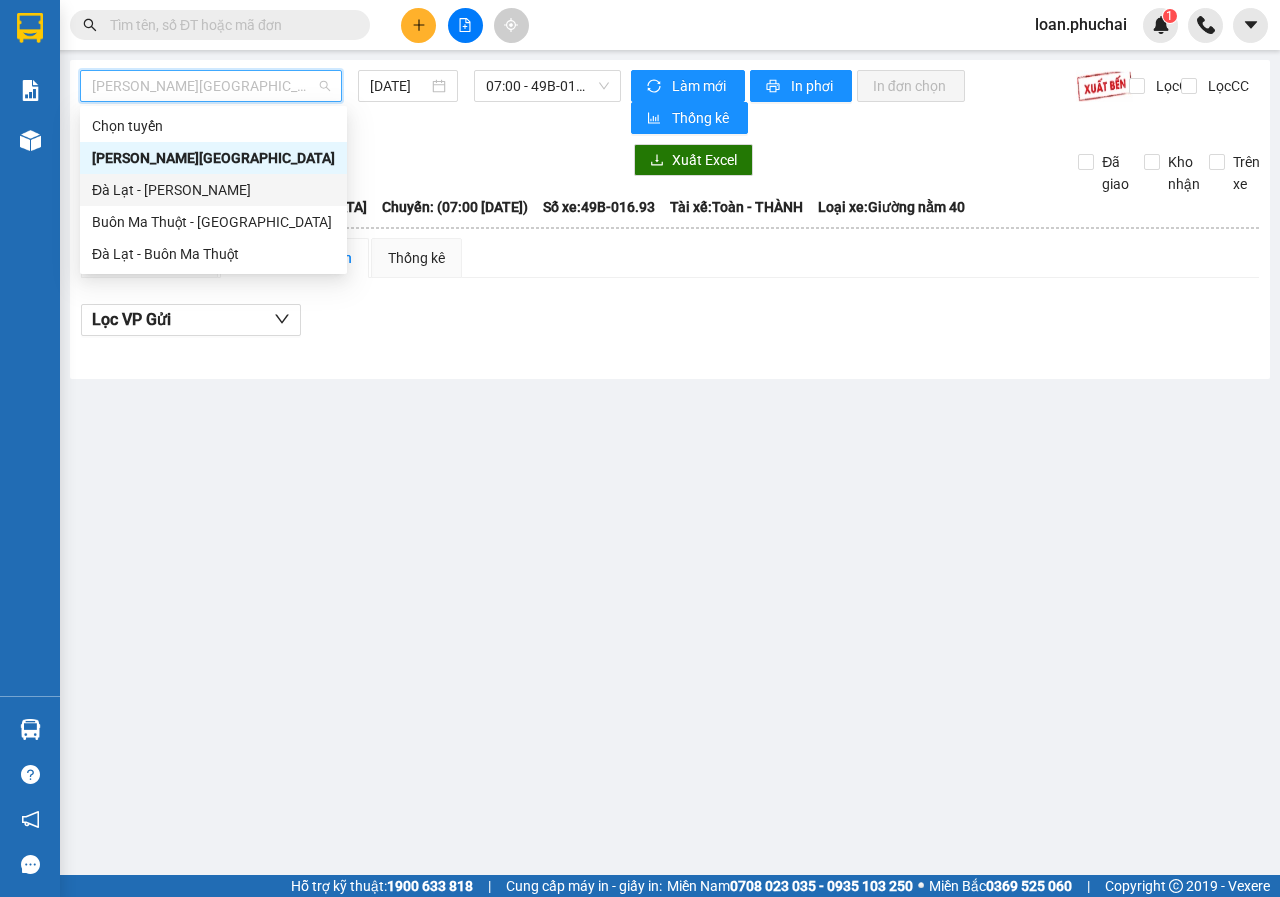 click on "Đà Lạt - [PERSON_NAME]" at bounding box center (213, 190) 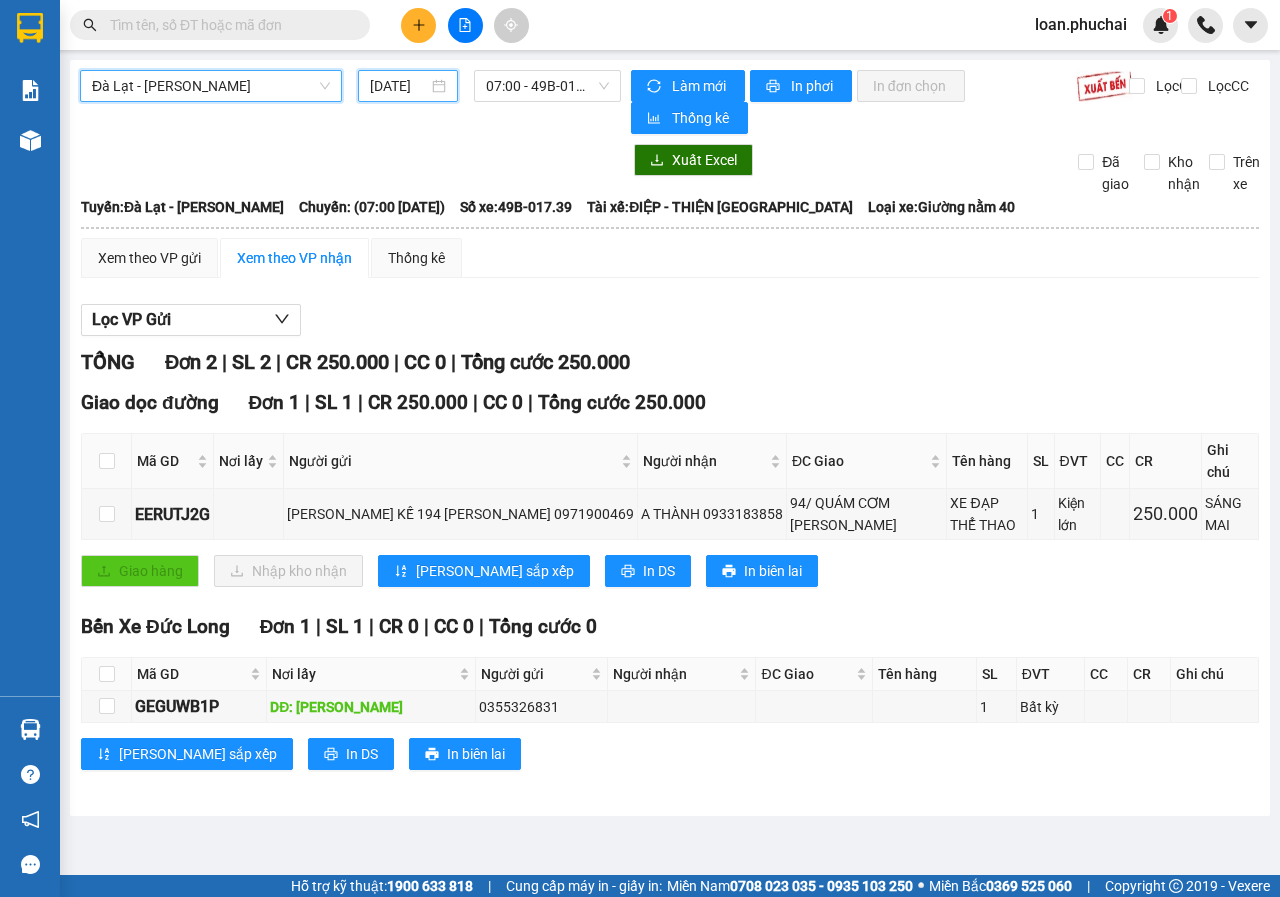 drag, startPoint x: 391, startPoint y: 84, endPoint x: 460, endPoint y: 161, distance: 103.392456 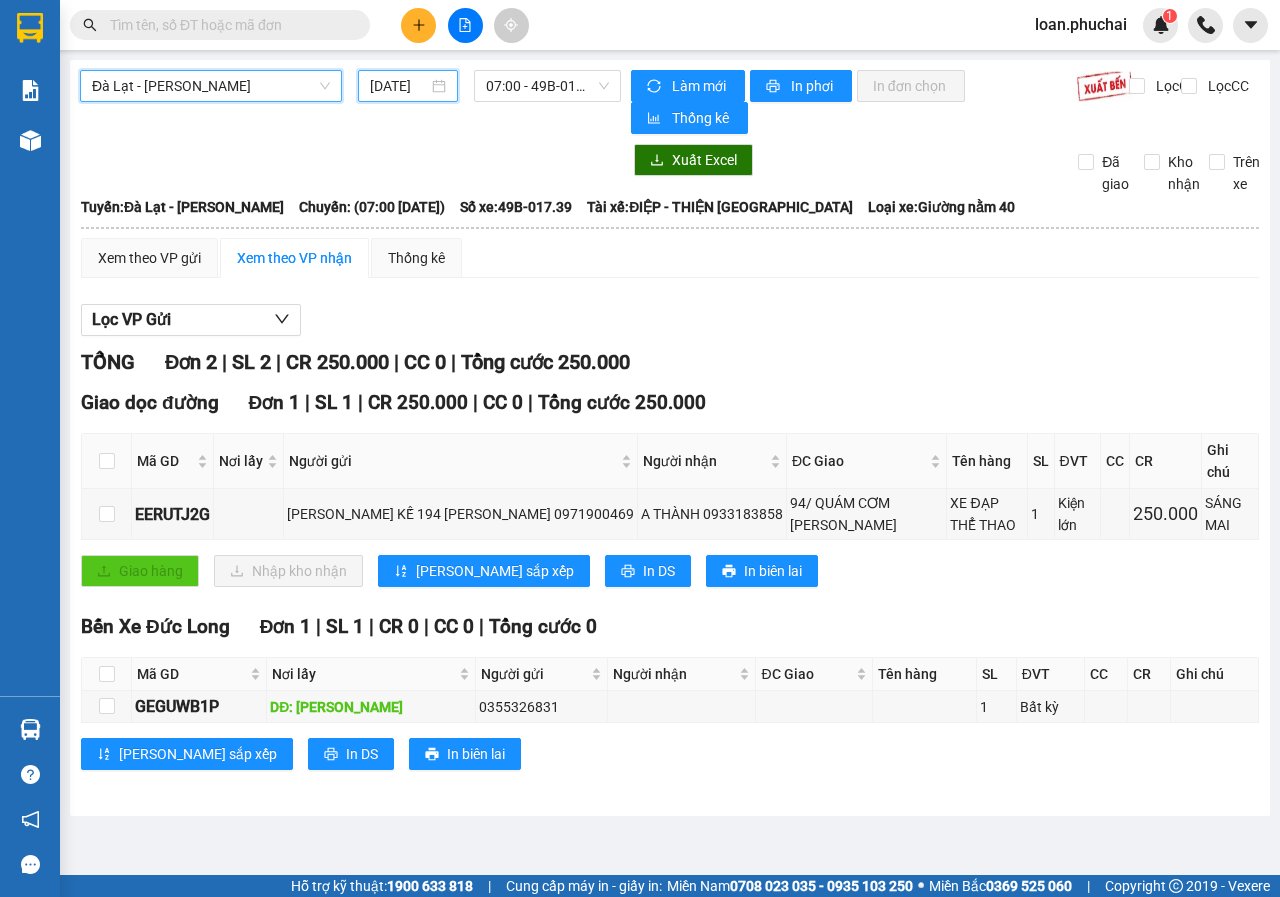 click on "[DATE]" at bounding box center [399, 86] 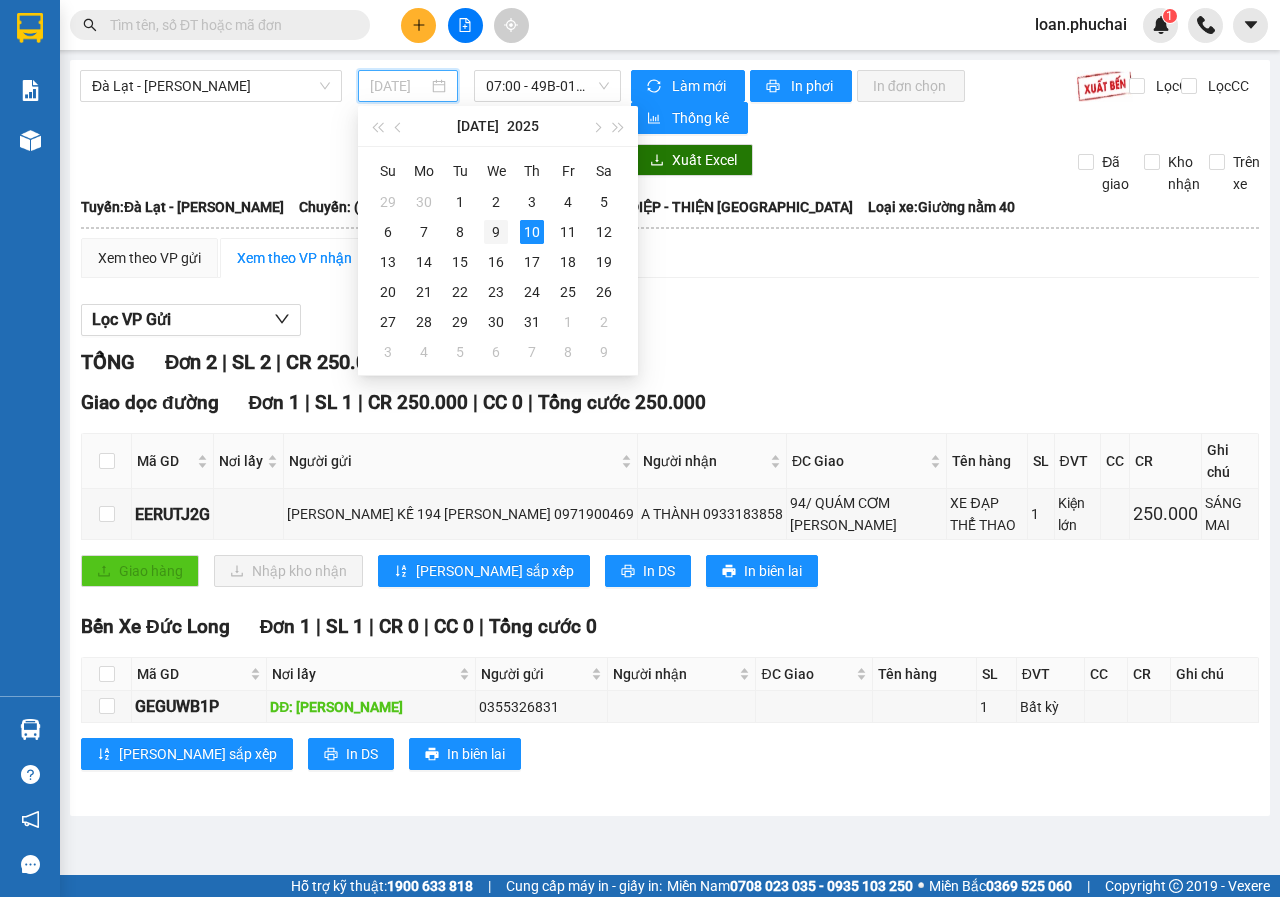click on "9" at bounding box center [496, 232] 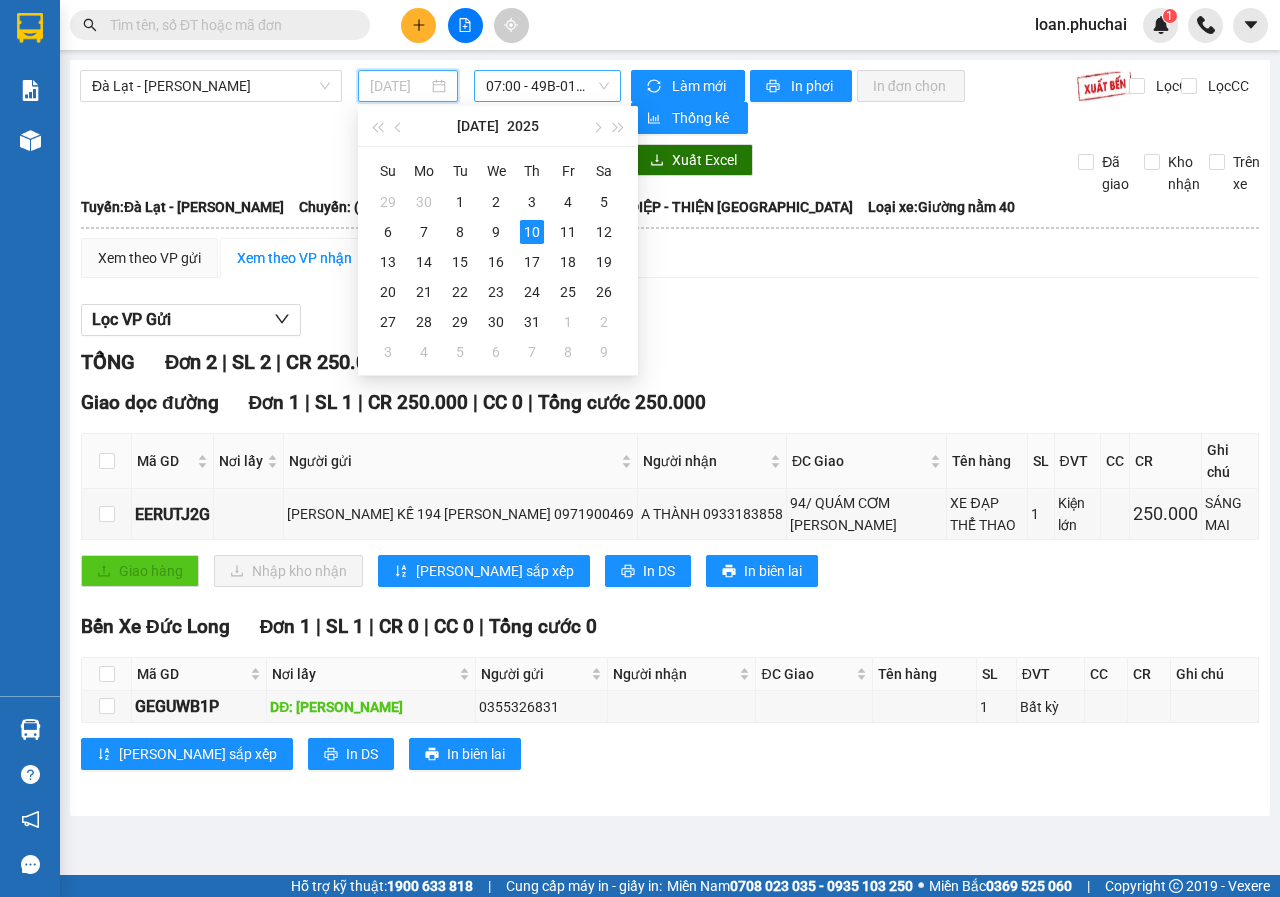 type on "[DATE]" 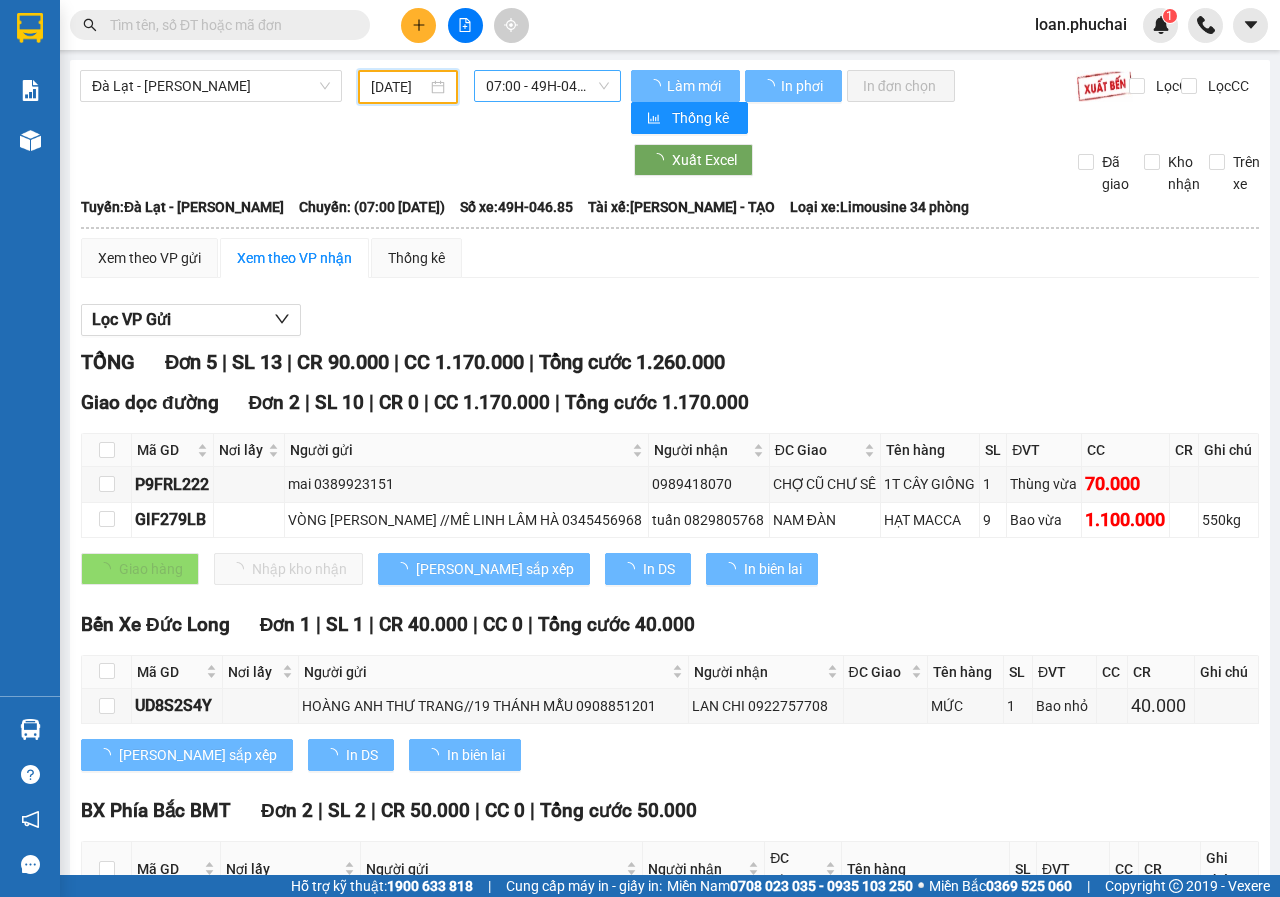 click on "07:00     - 49H-046.85" at bounding box center [547, 86] 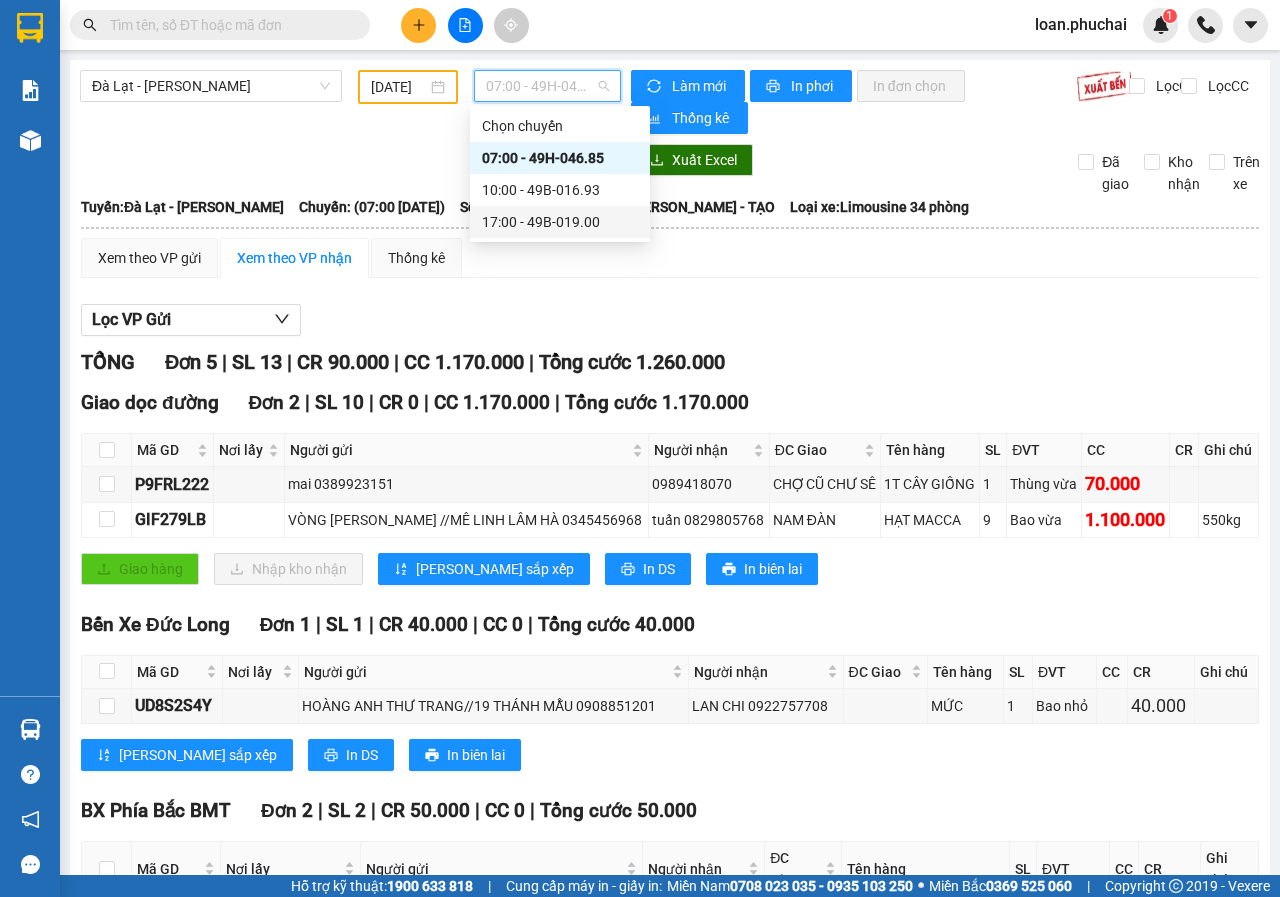 click on "17:00     - 49B-019.00" at bounding box center (560, 222) 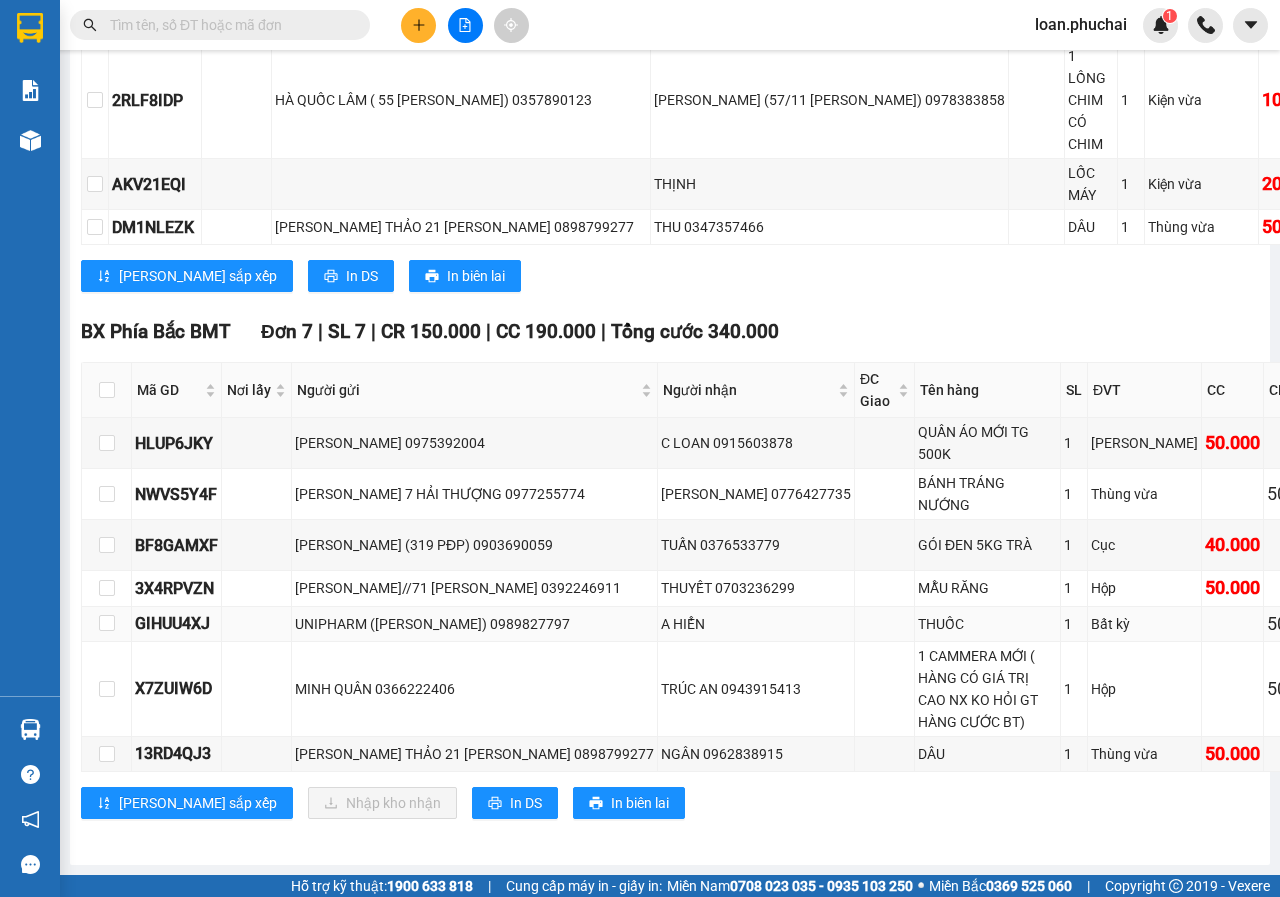 scroll, scrollTop: 1339, scrollLeft: 0, axis: vertical 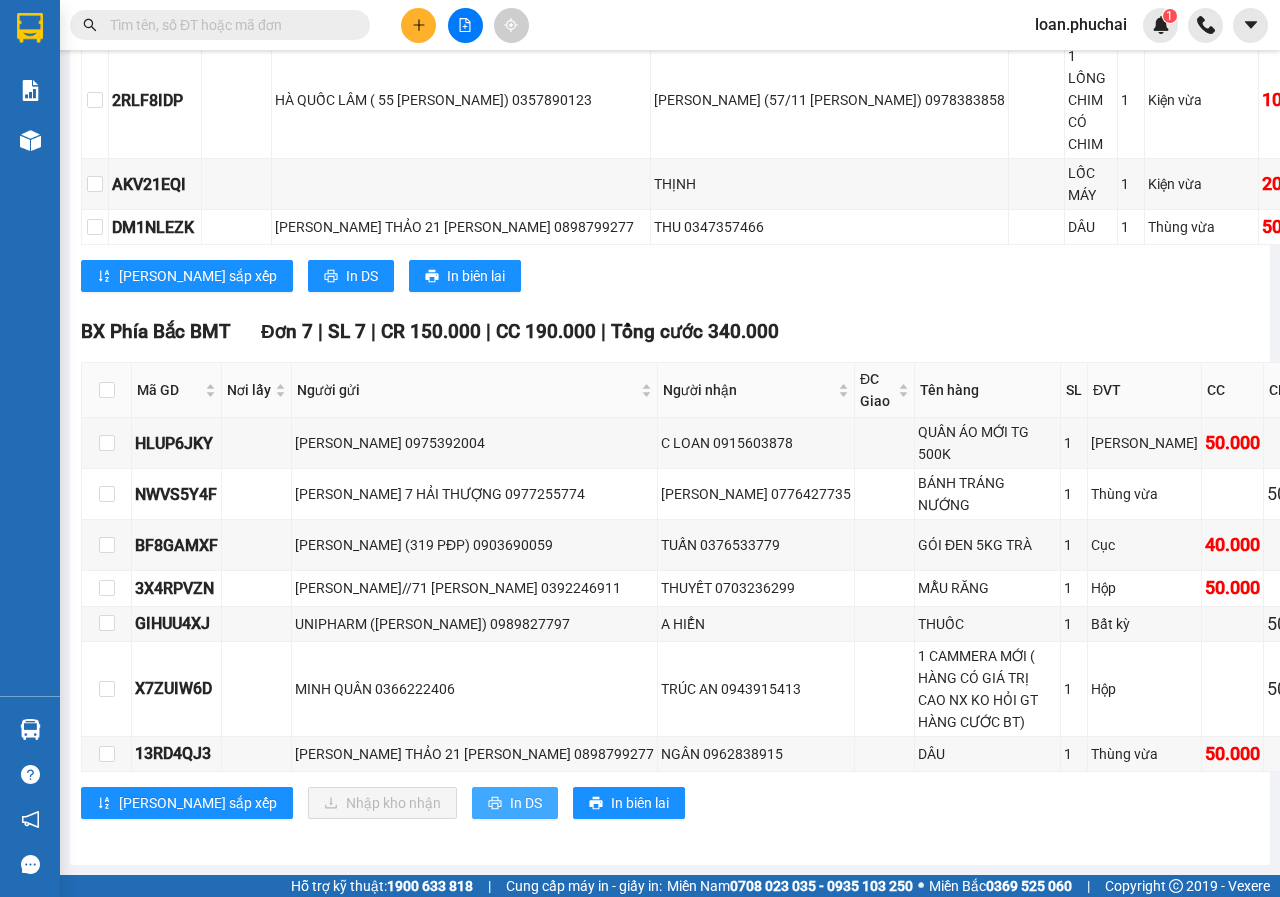 click on "In DS" at bounding box center (515, 803) 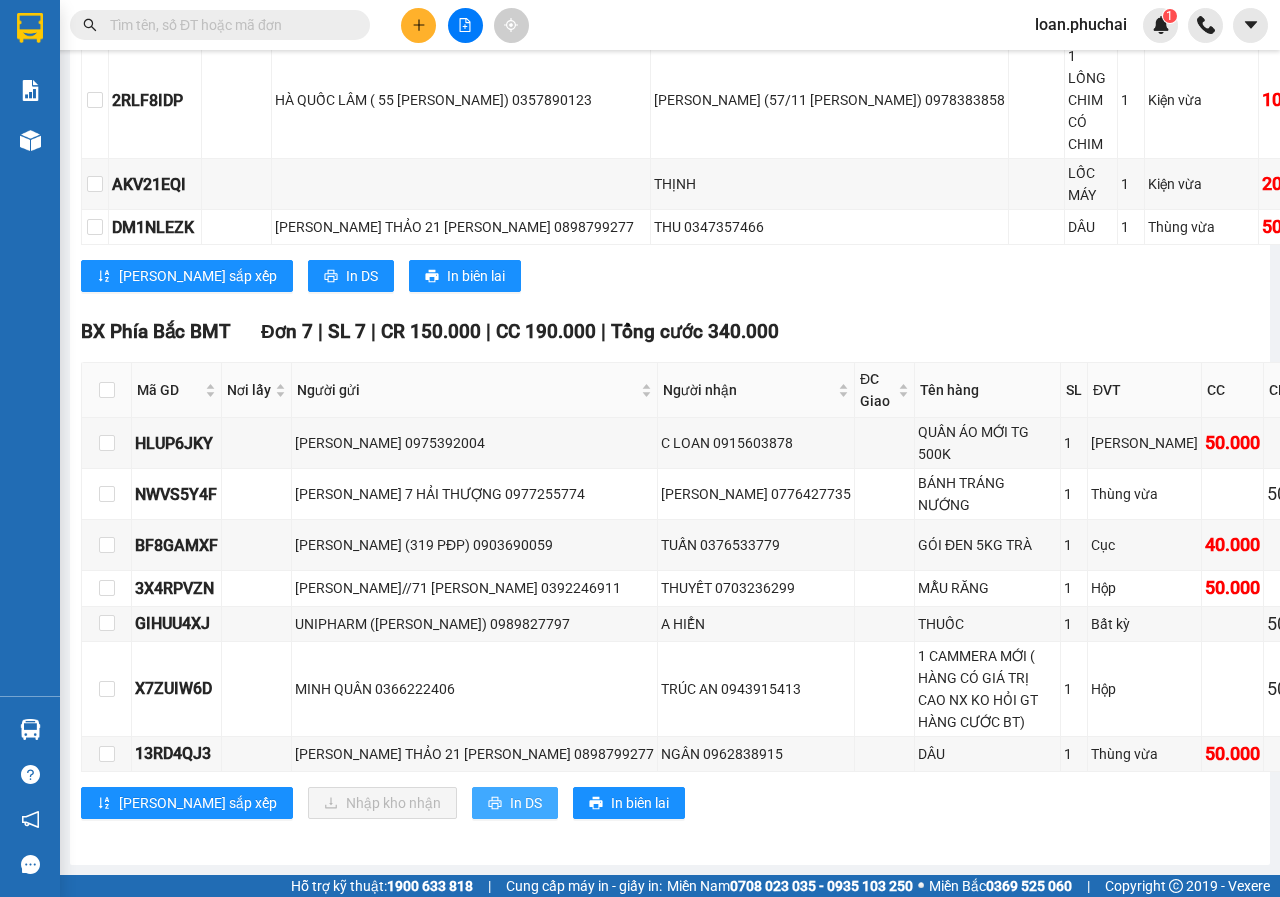 scroll, scrollTop: 0, scrollLeft: 0, axis: both 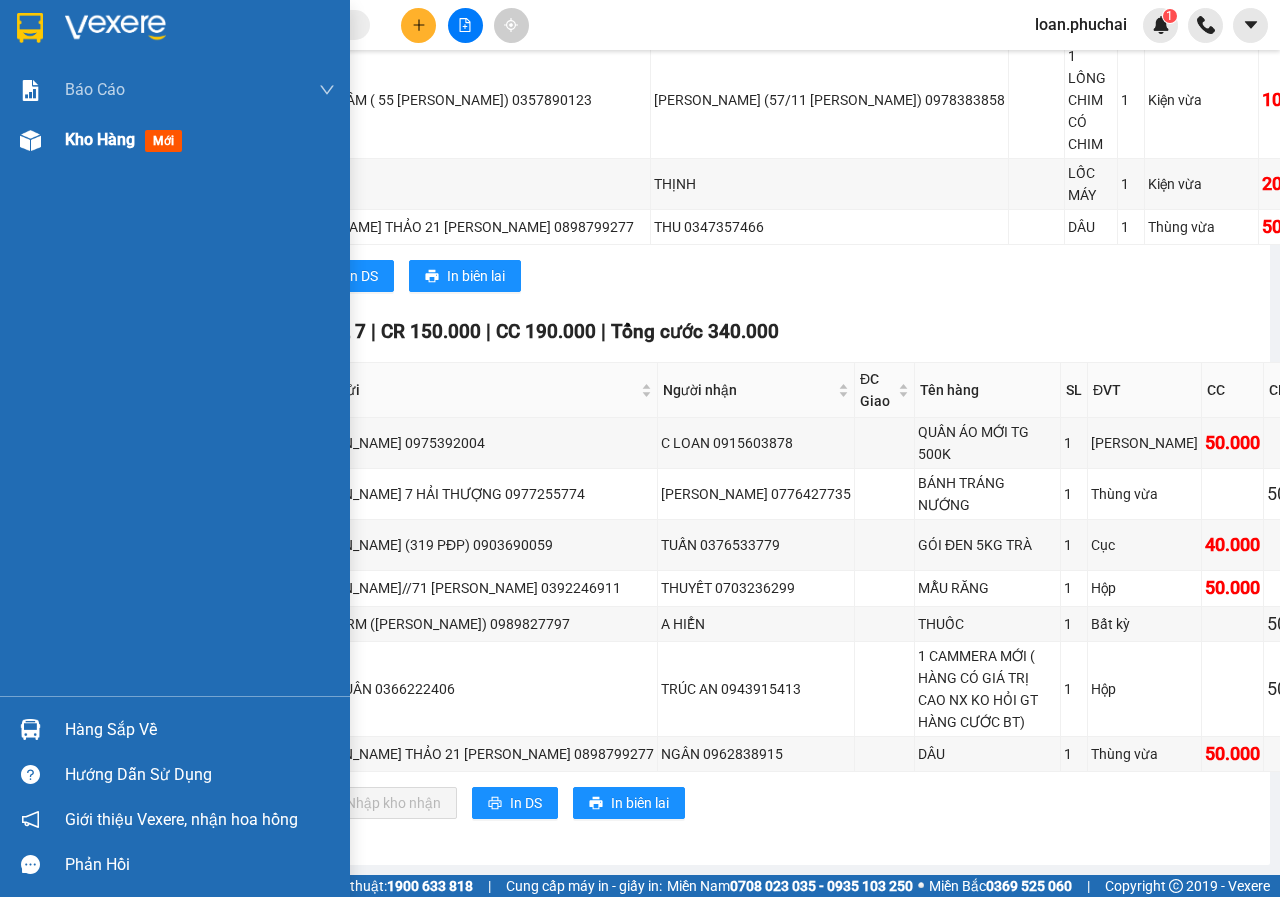 click at bounding box center [30, 140] 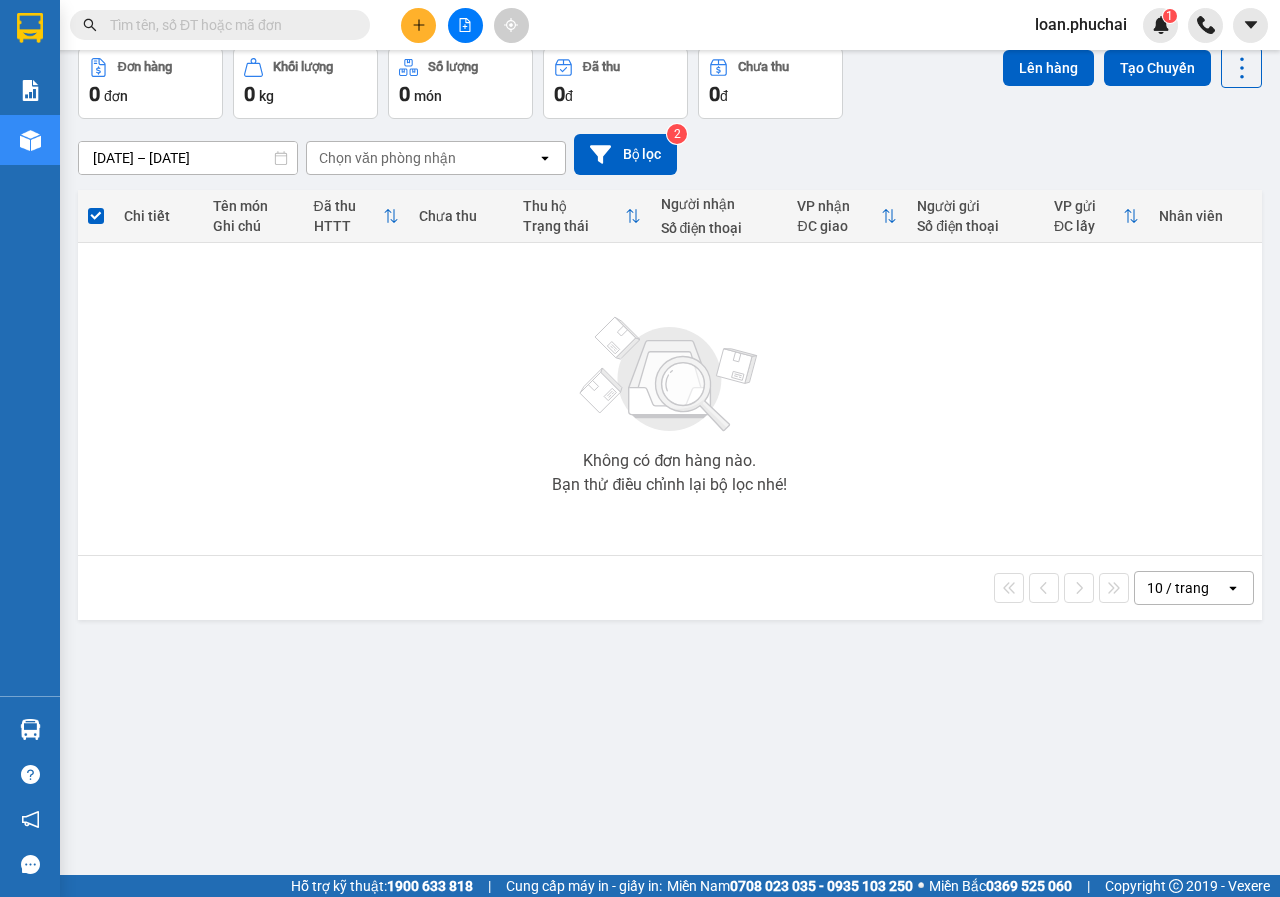 scroll, scrollTop: 0, scrollLeft: 0, axis: both 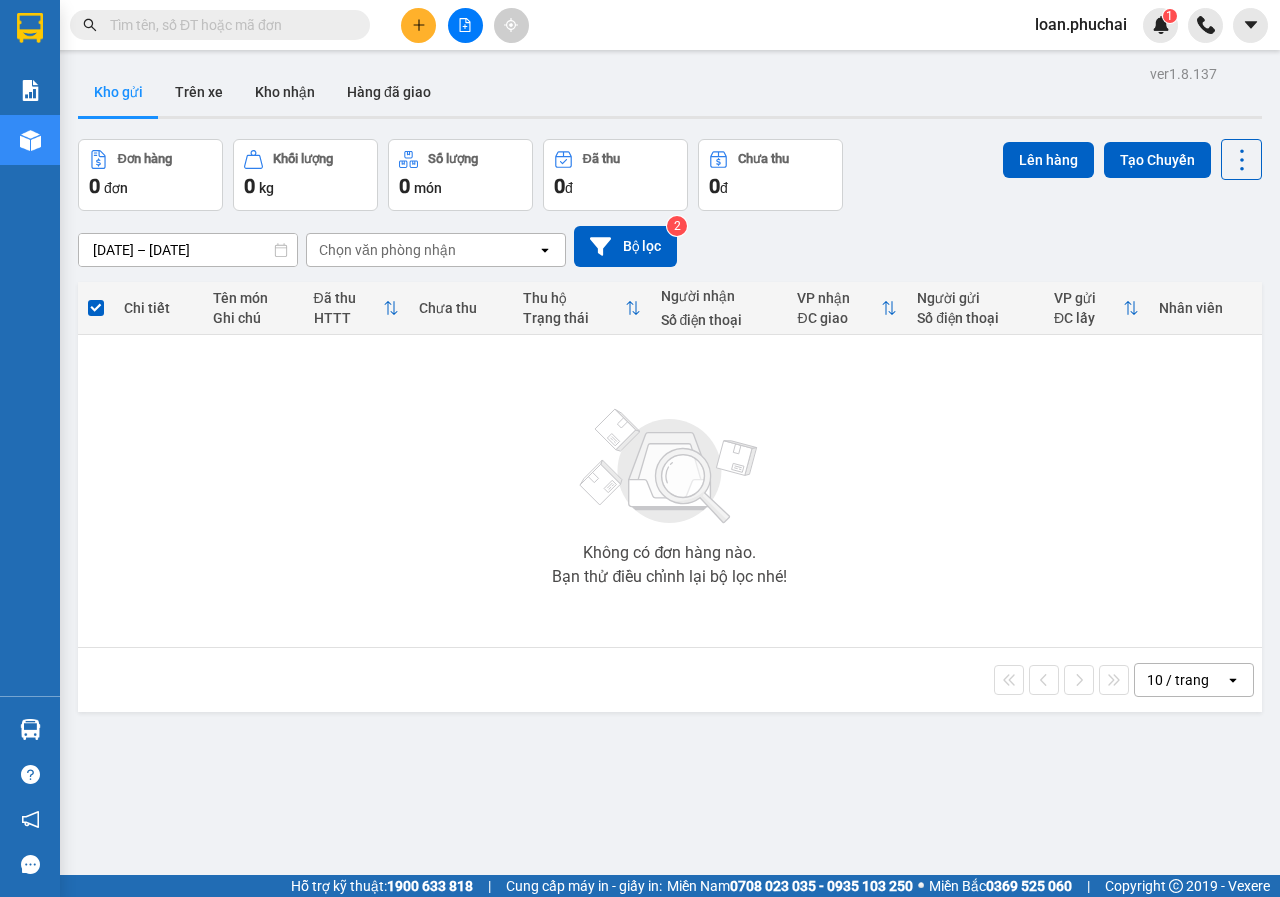 click at bounding box center (465, 25) 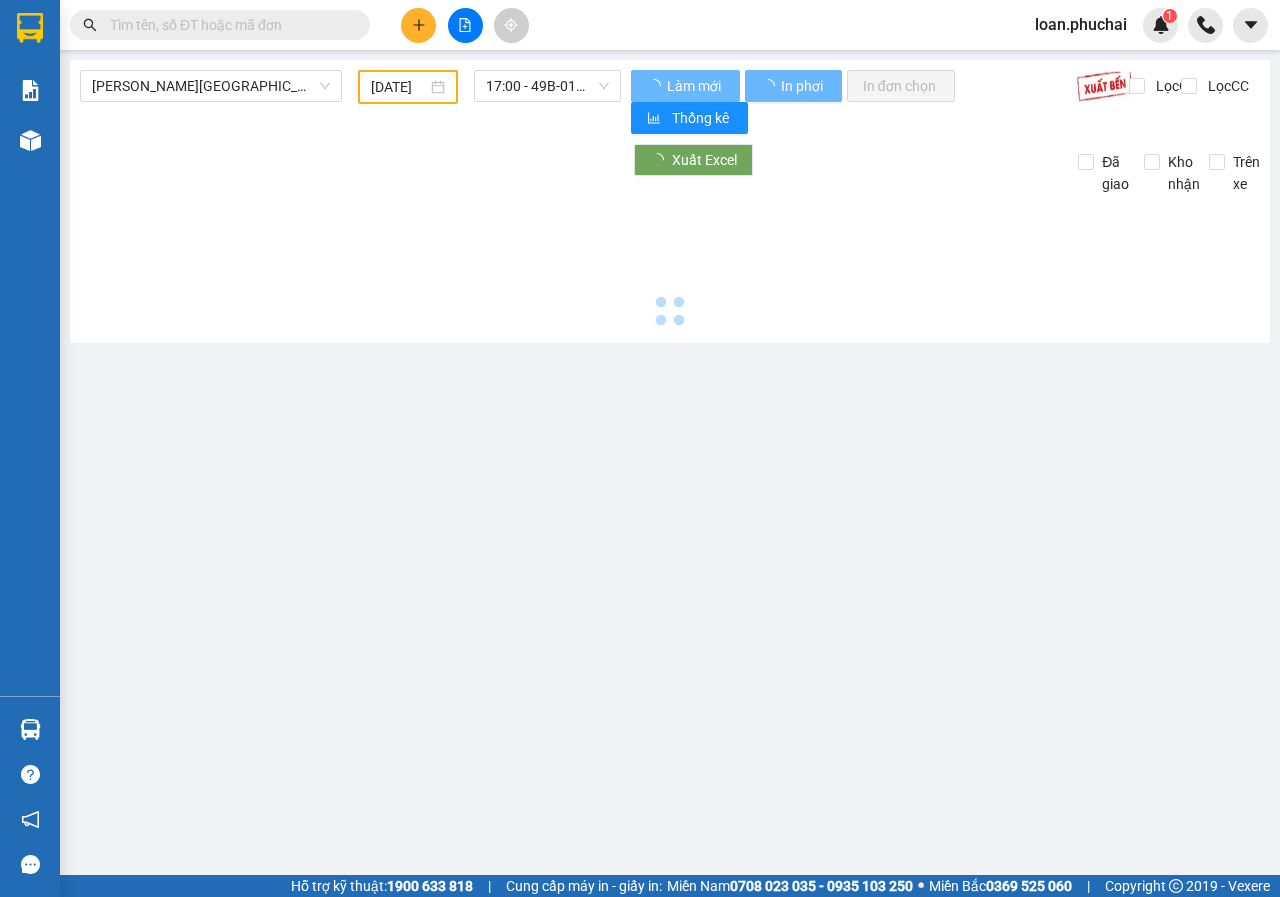 click at bounding box center [465, 25] 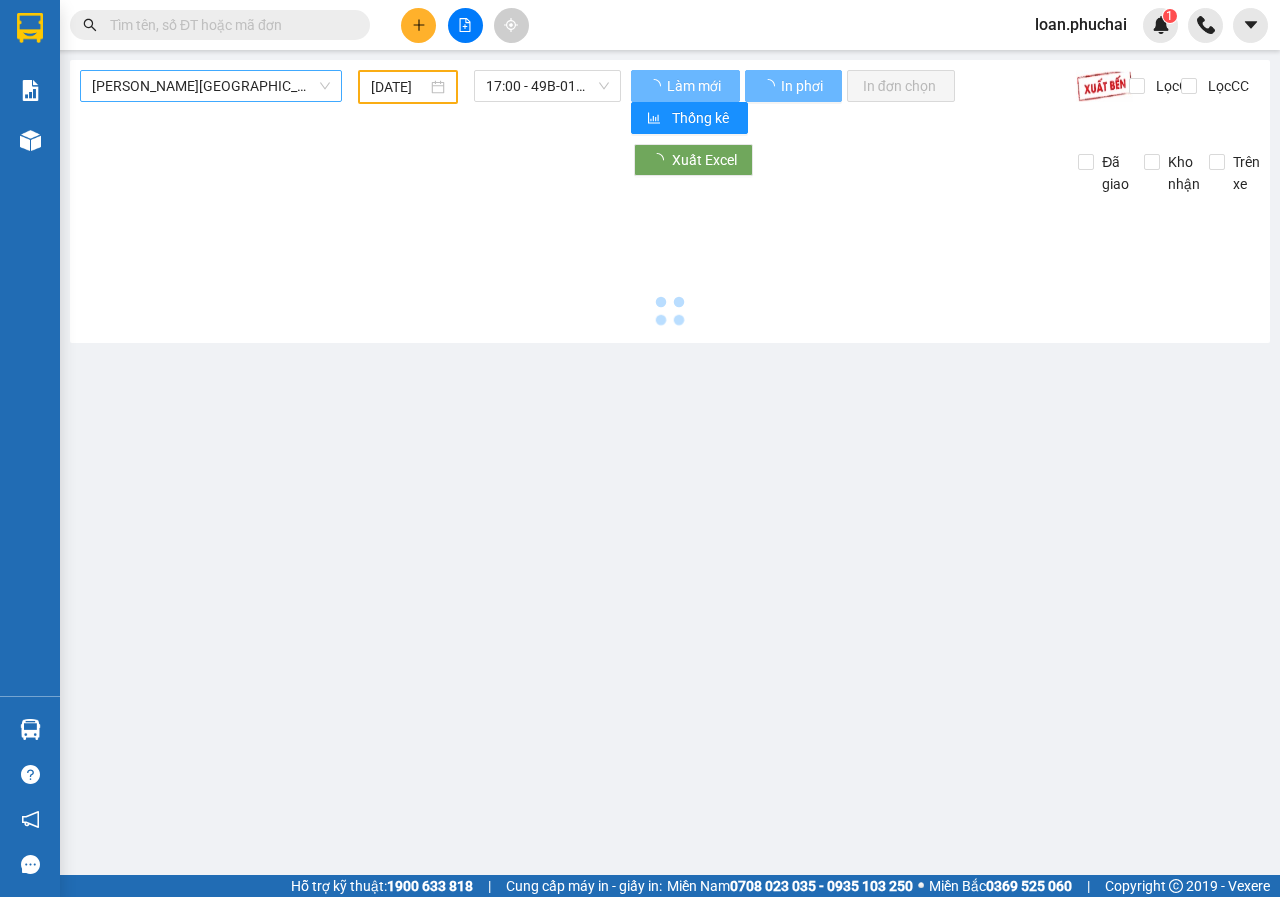 type on "[DATE]" 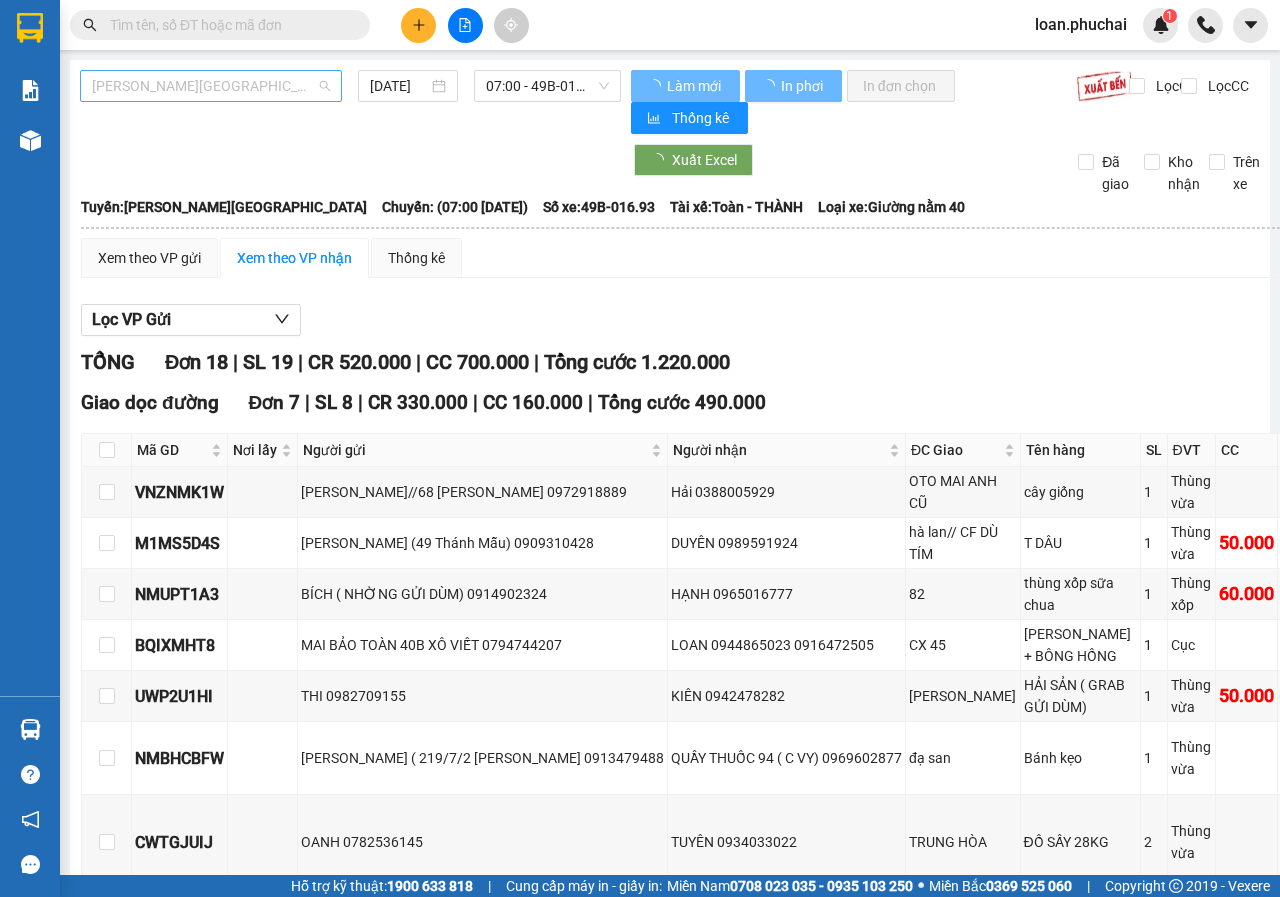 click on "[PERSON_NAME][GEOGRAPHIC_DATA]" at bounding box center (211, 86) 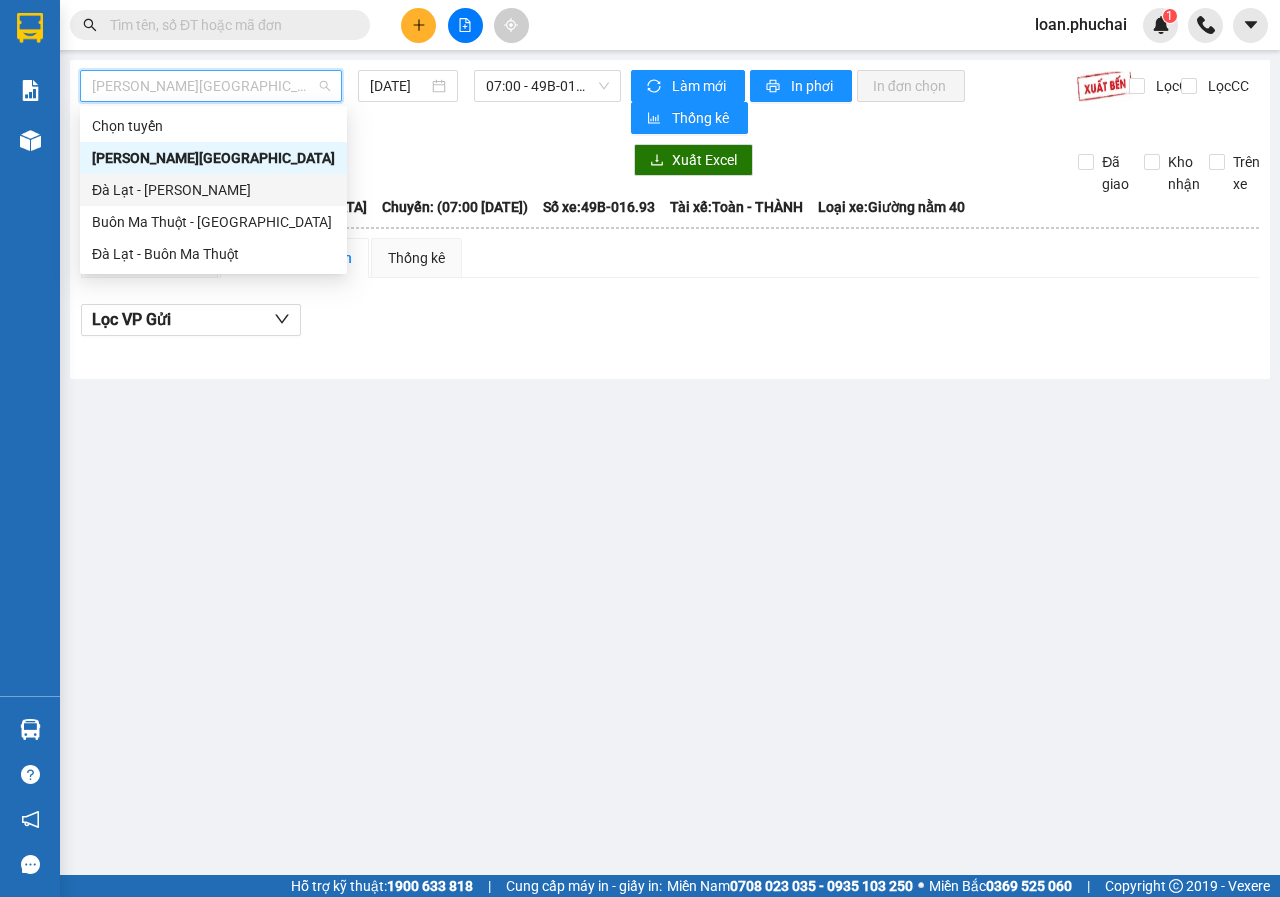 click on "Đà Lạt - [PERSON_NAME]" at bounding box center (213, 190) 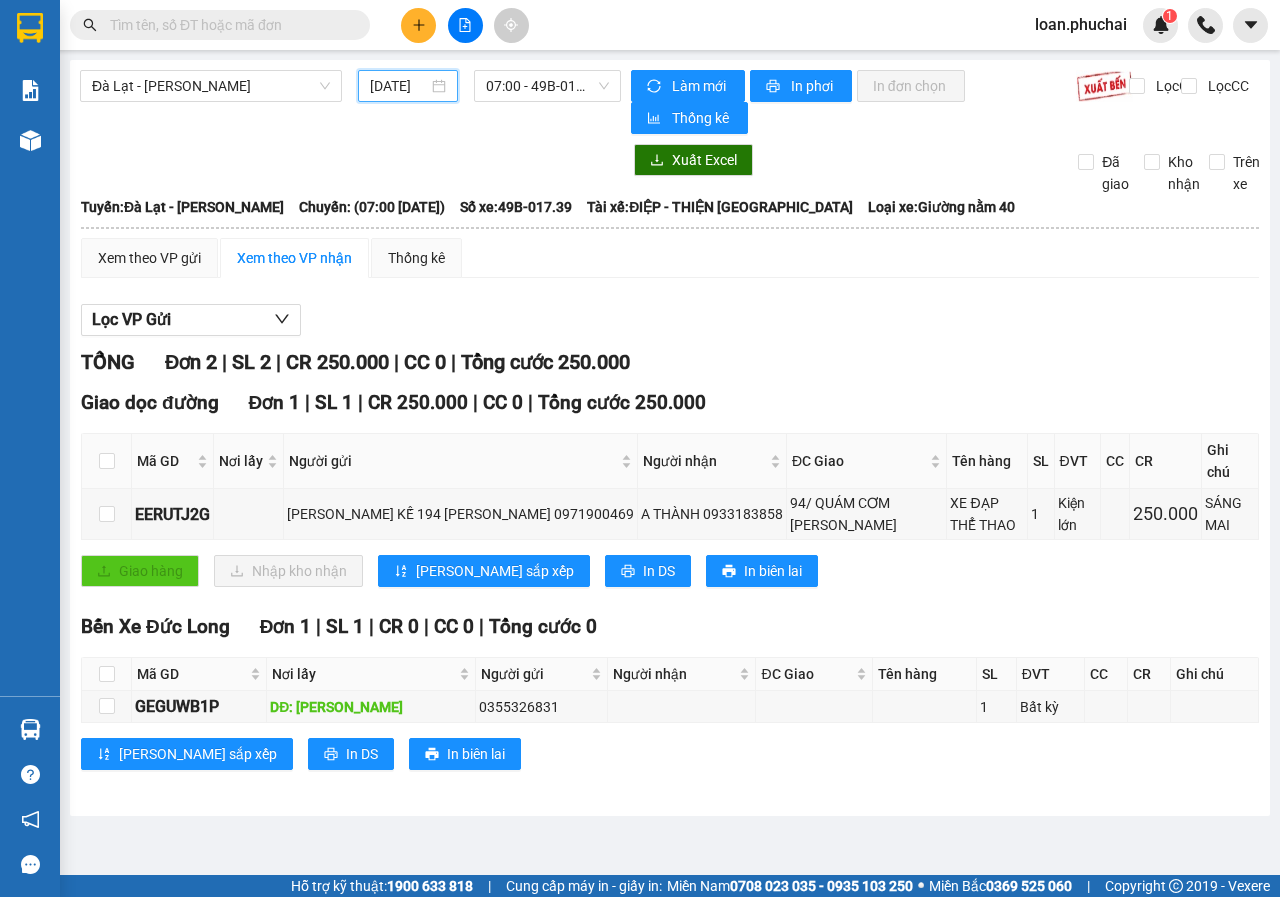 click on "[DATE]" at bounding box center (399, 86) 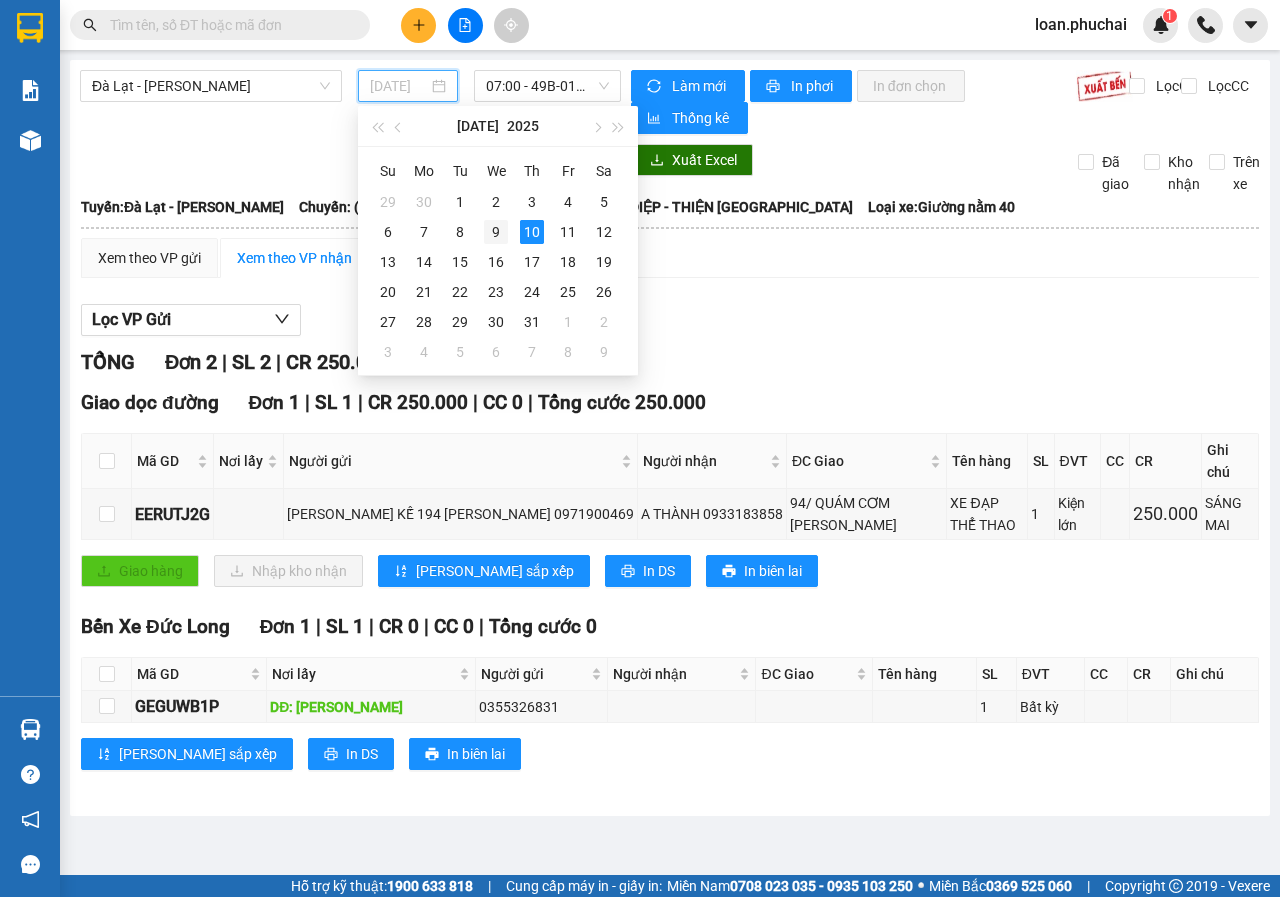 click on "9" at bounding box center (496, 232) 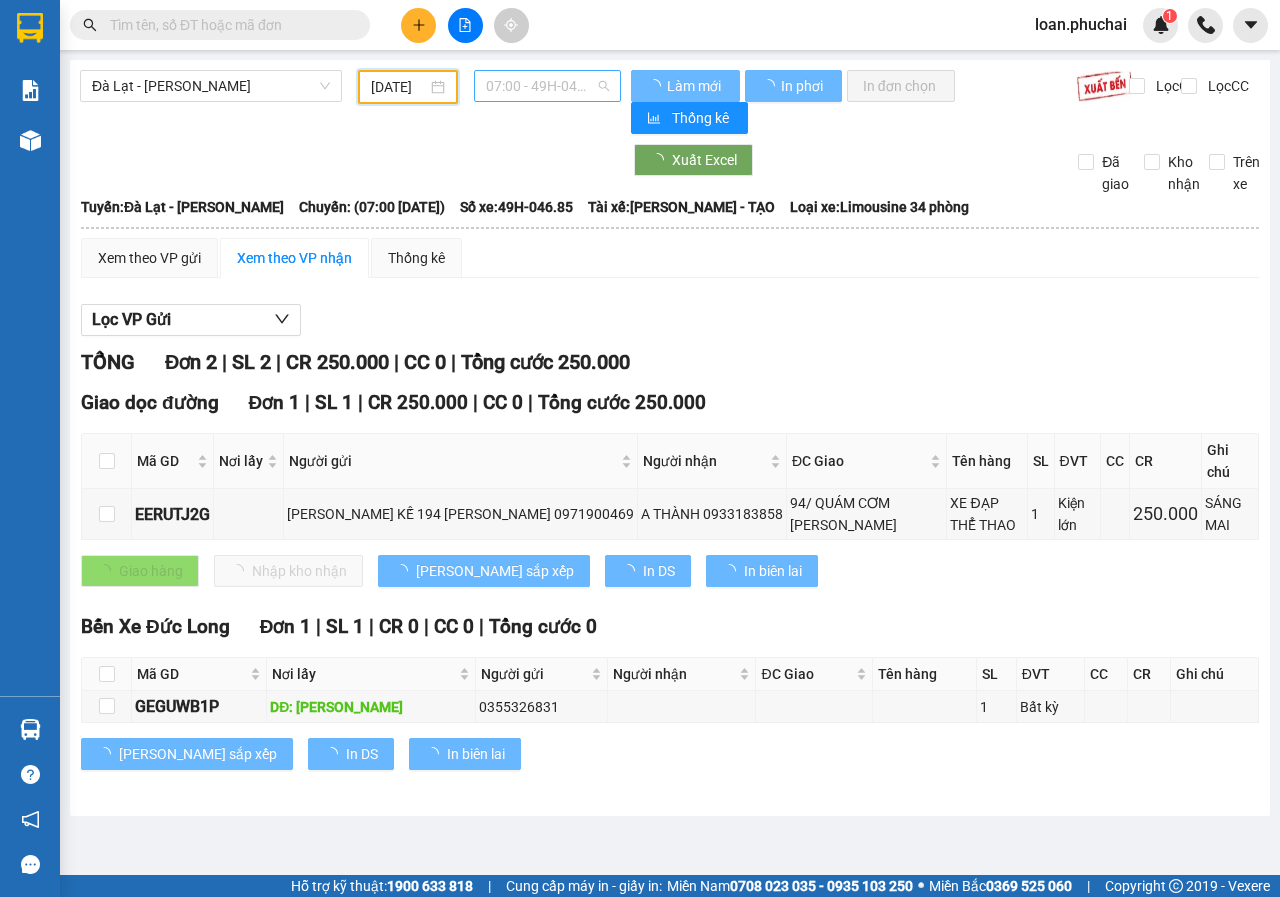 click on "07:00     - 49H-046.85" at bounding box center [547, 86] 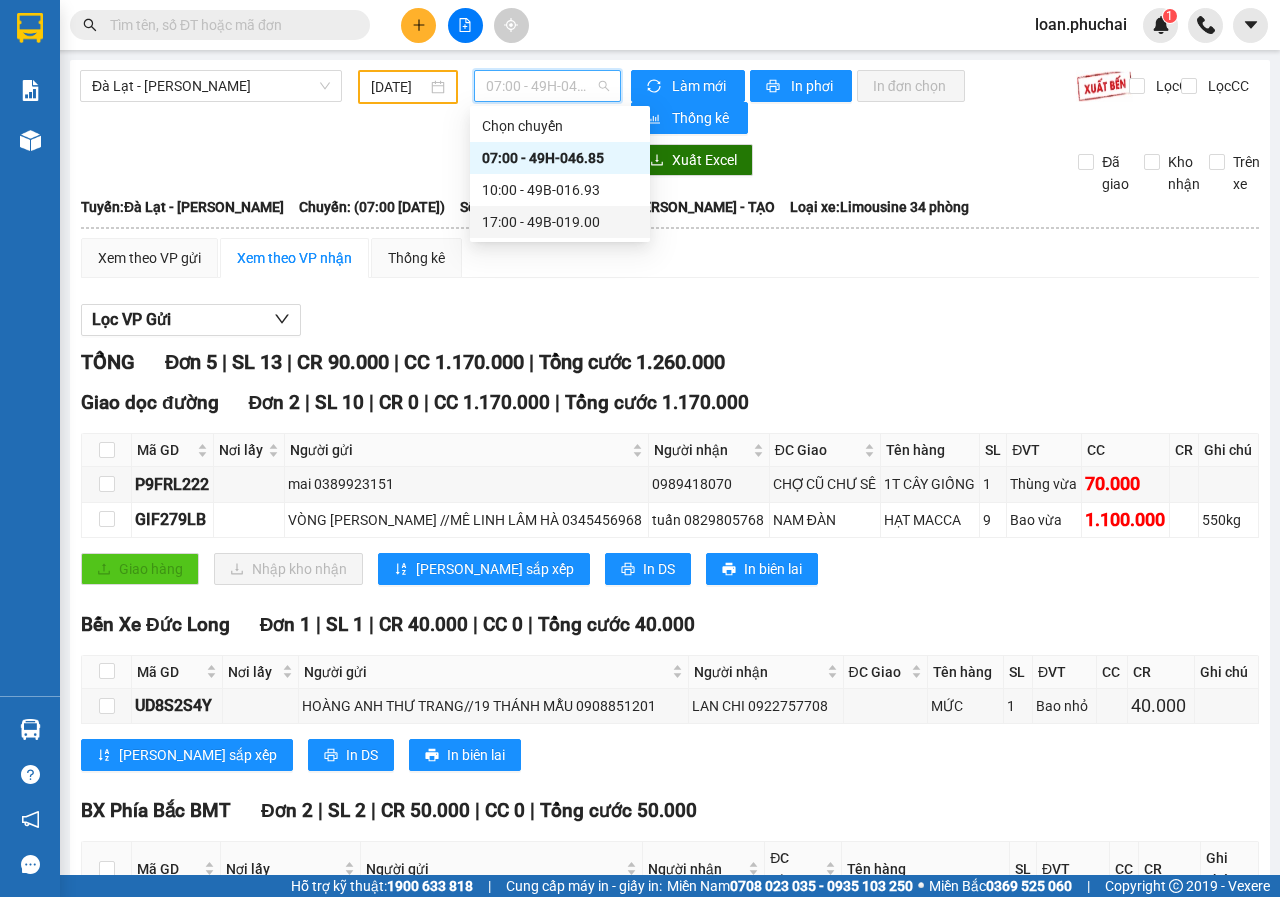 click on "17:00     - 49B-019.00" at bounding box center [560, 222] 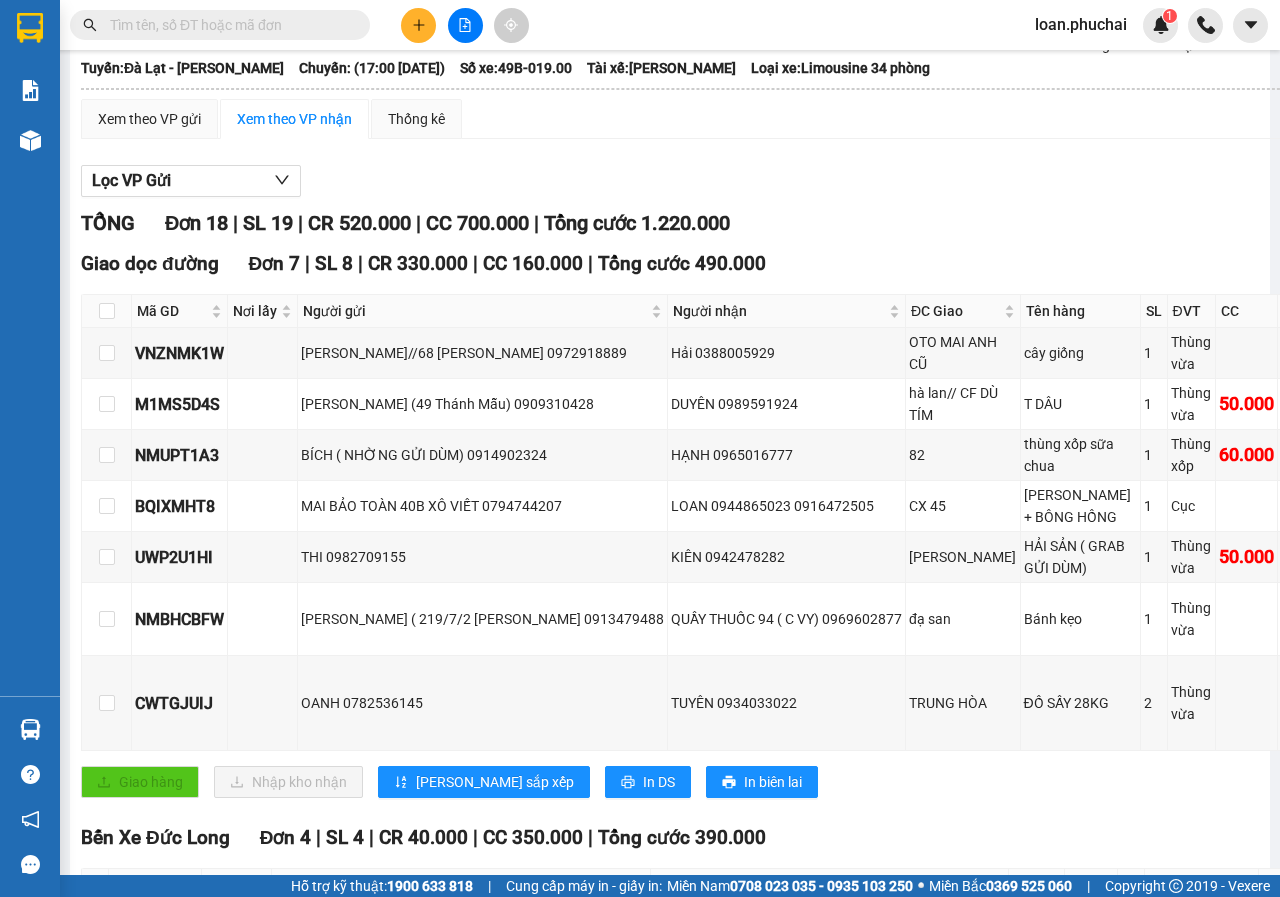 scroll, scrollTop: 0, scrollLeft: 0, axis: both 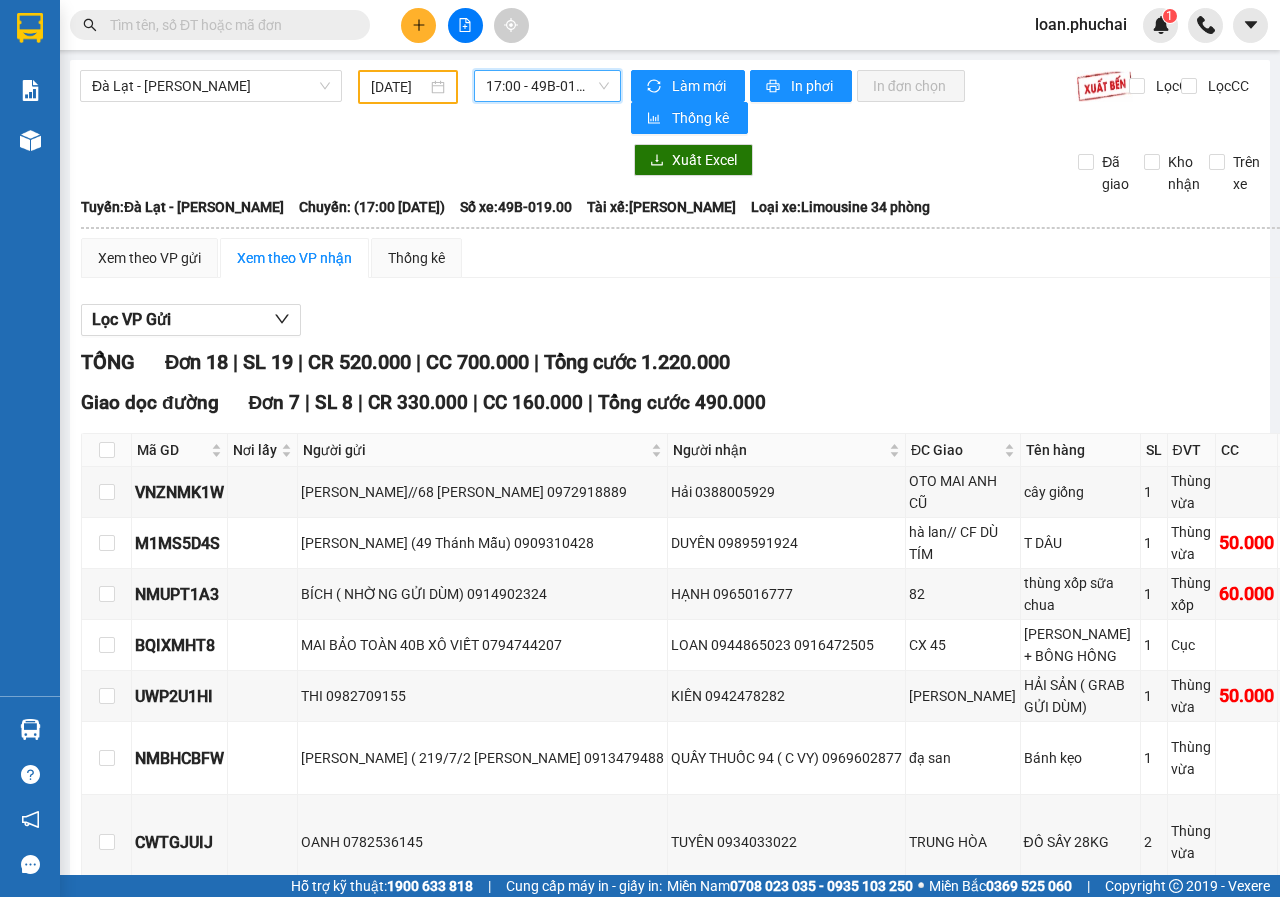 click on "[DATE]" at bounding box center (399, 87) 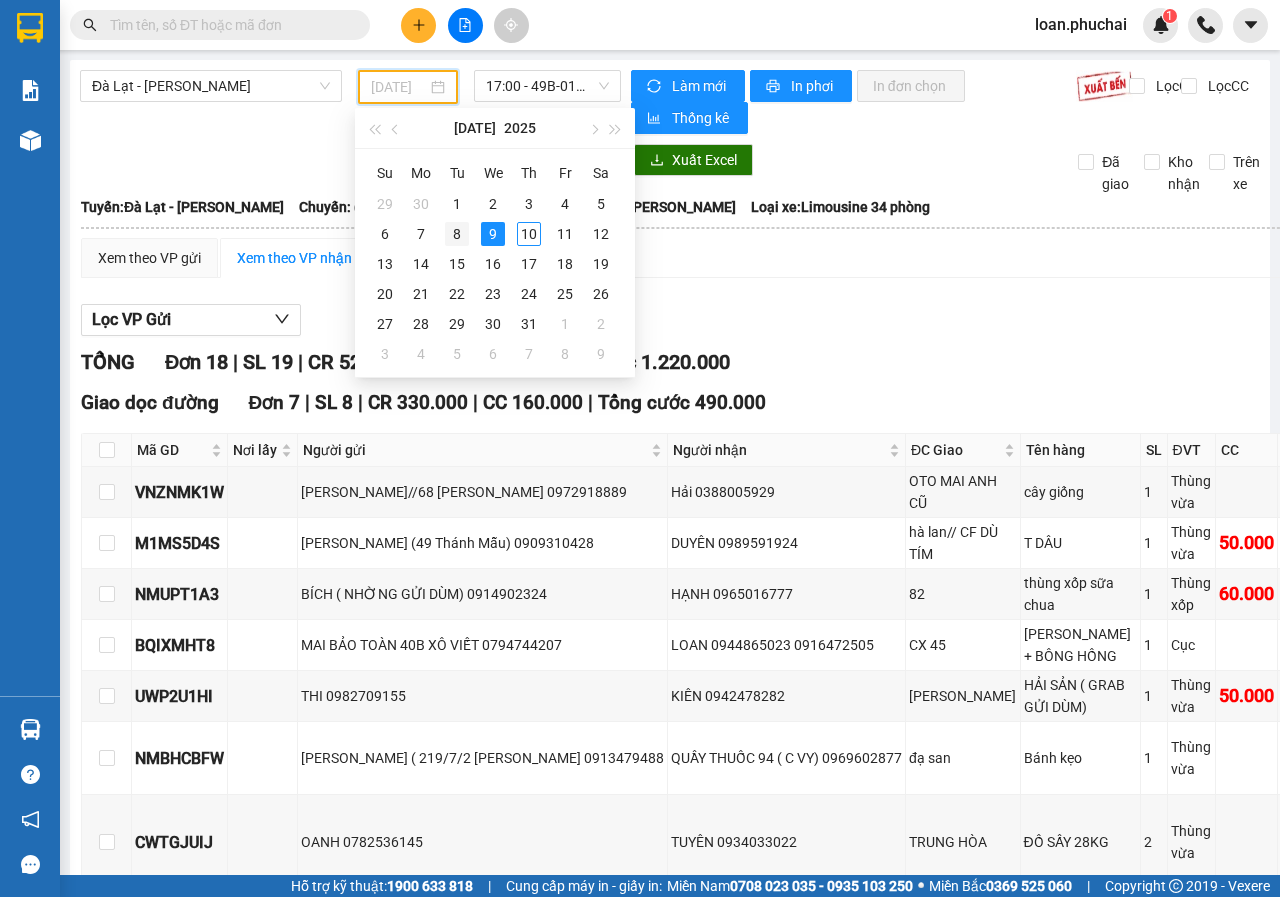 click on "8" at bounding box center (457, 234) 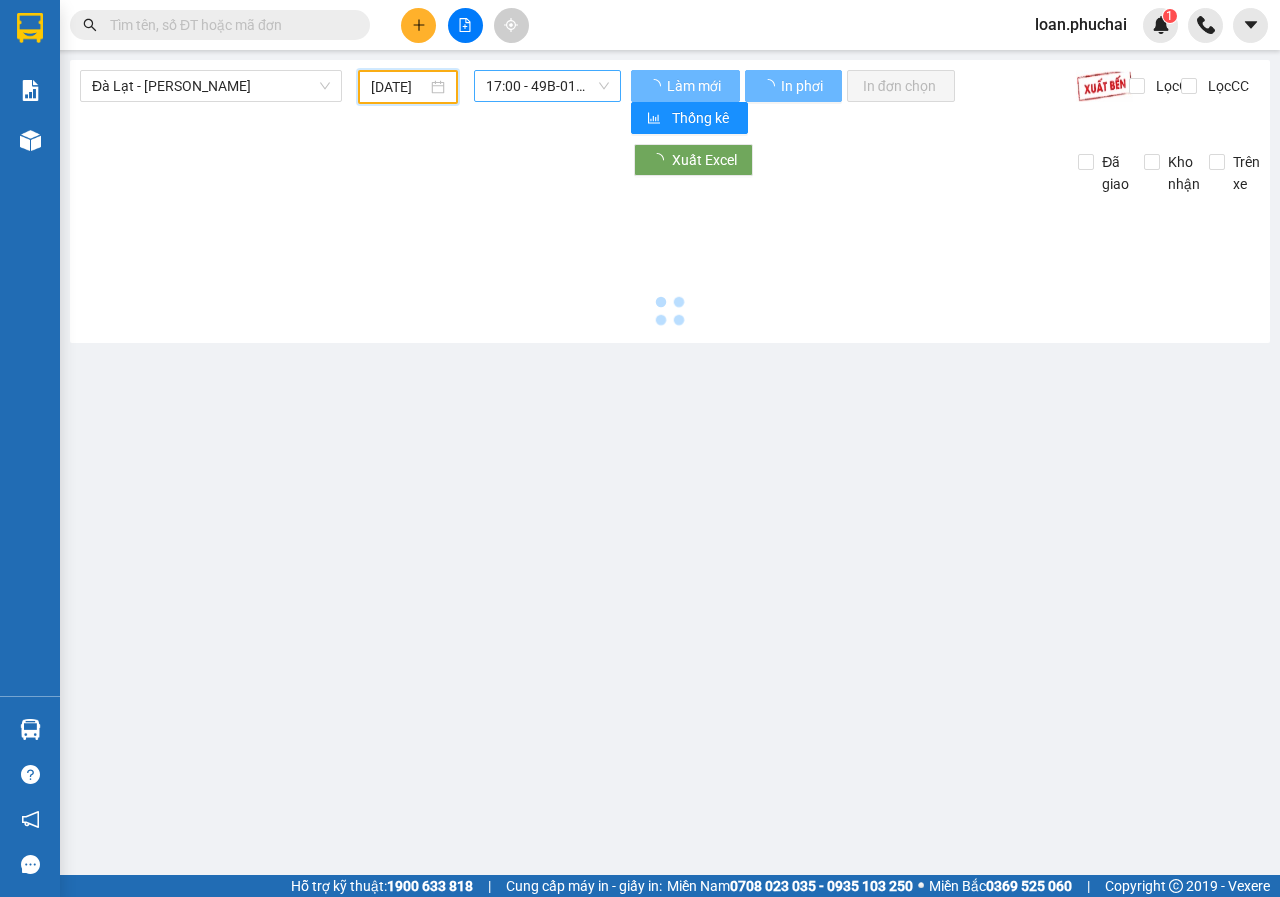 type on "[DATE]" 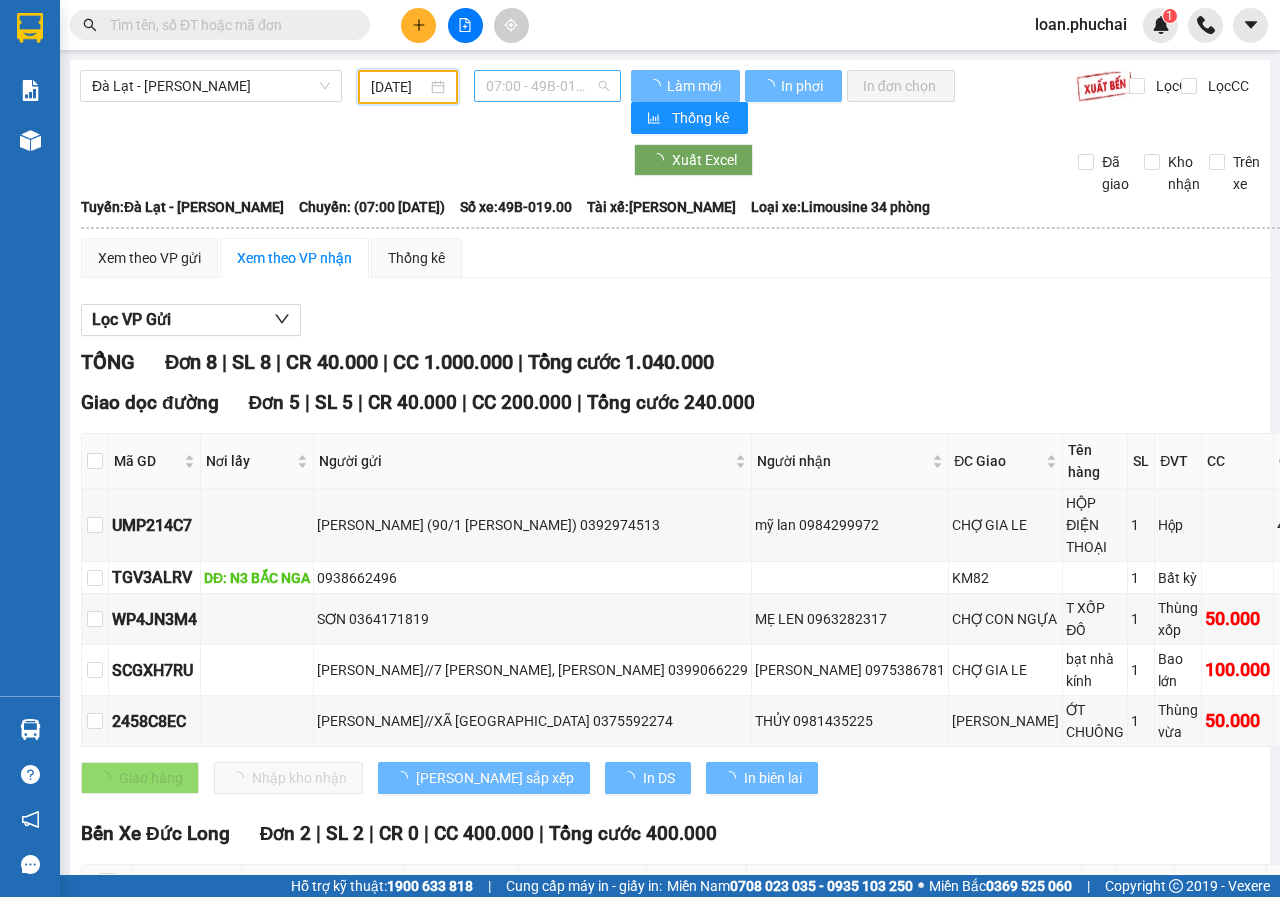 click on "07:00     - 49B-019.00" at bounding box center [547, 86] 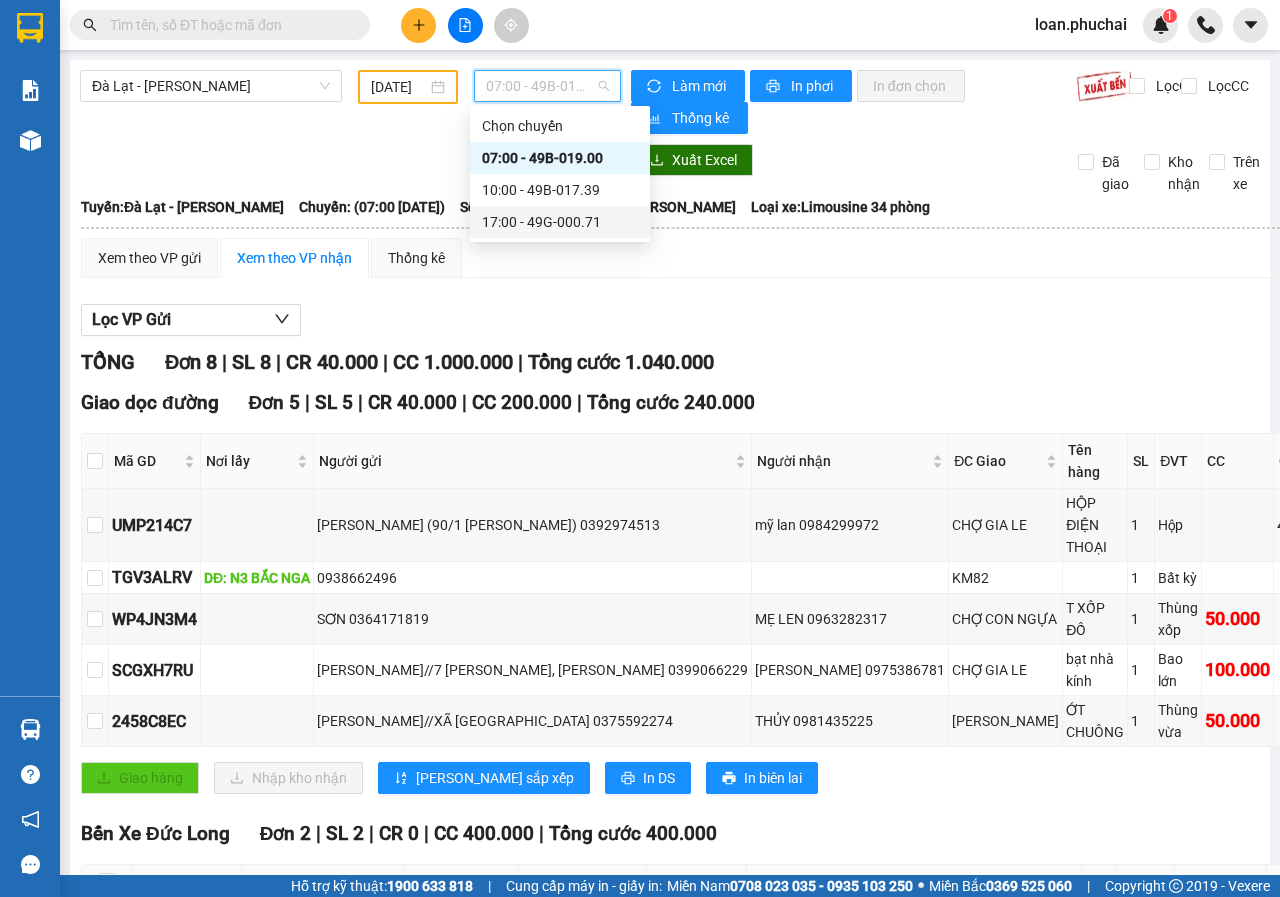 click on "17:00     - 49G-000.71" at bounding box center (560, 222) 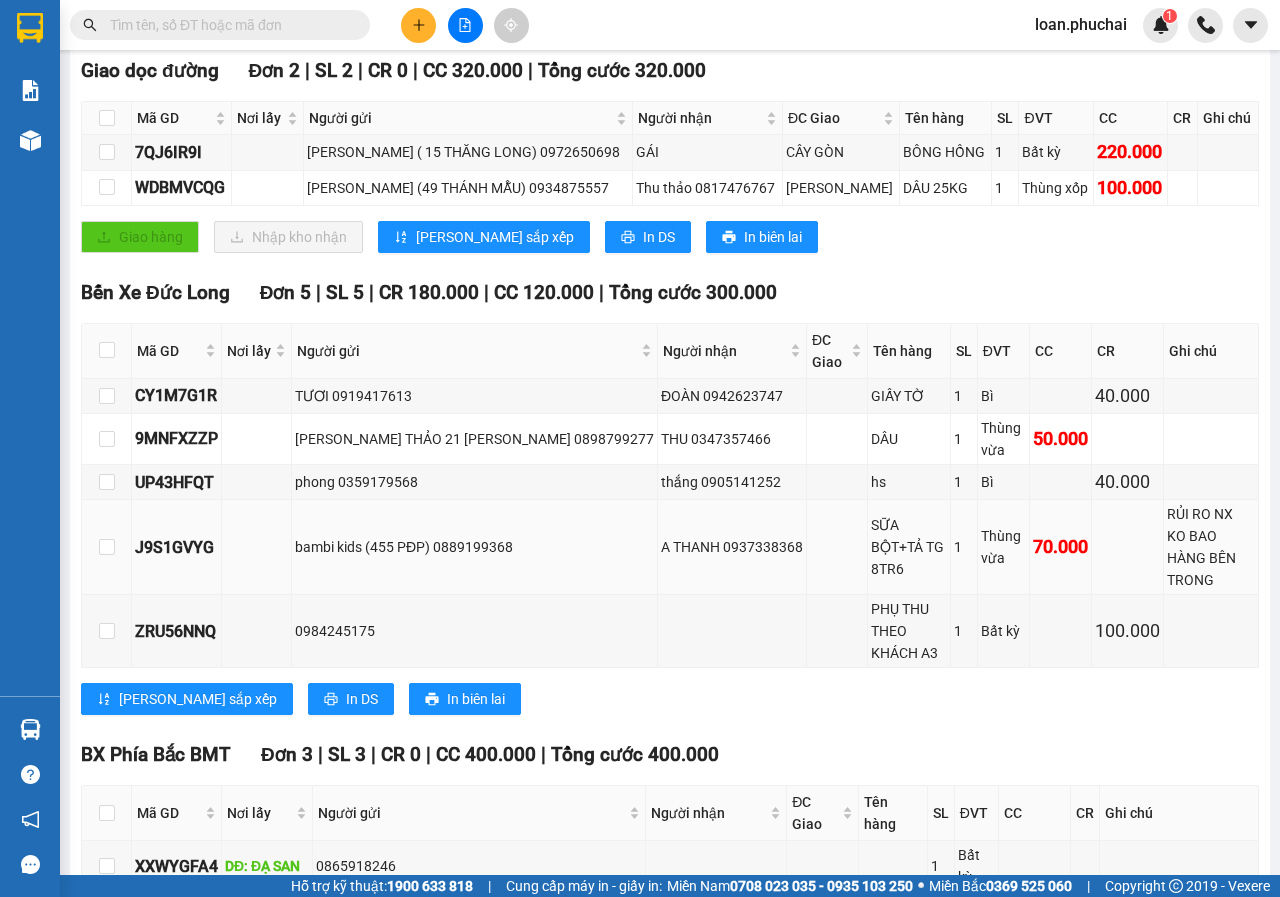 scroll, scrollTop: 532, scrollLeft: 0, axis: vertical 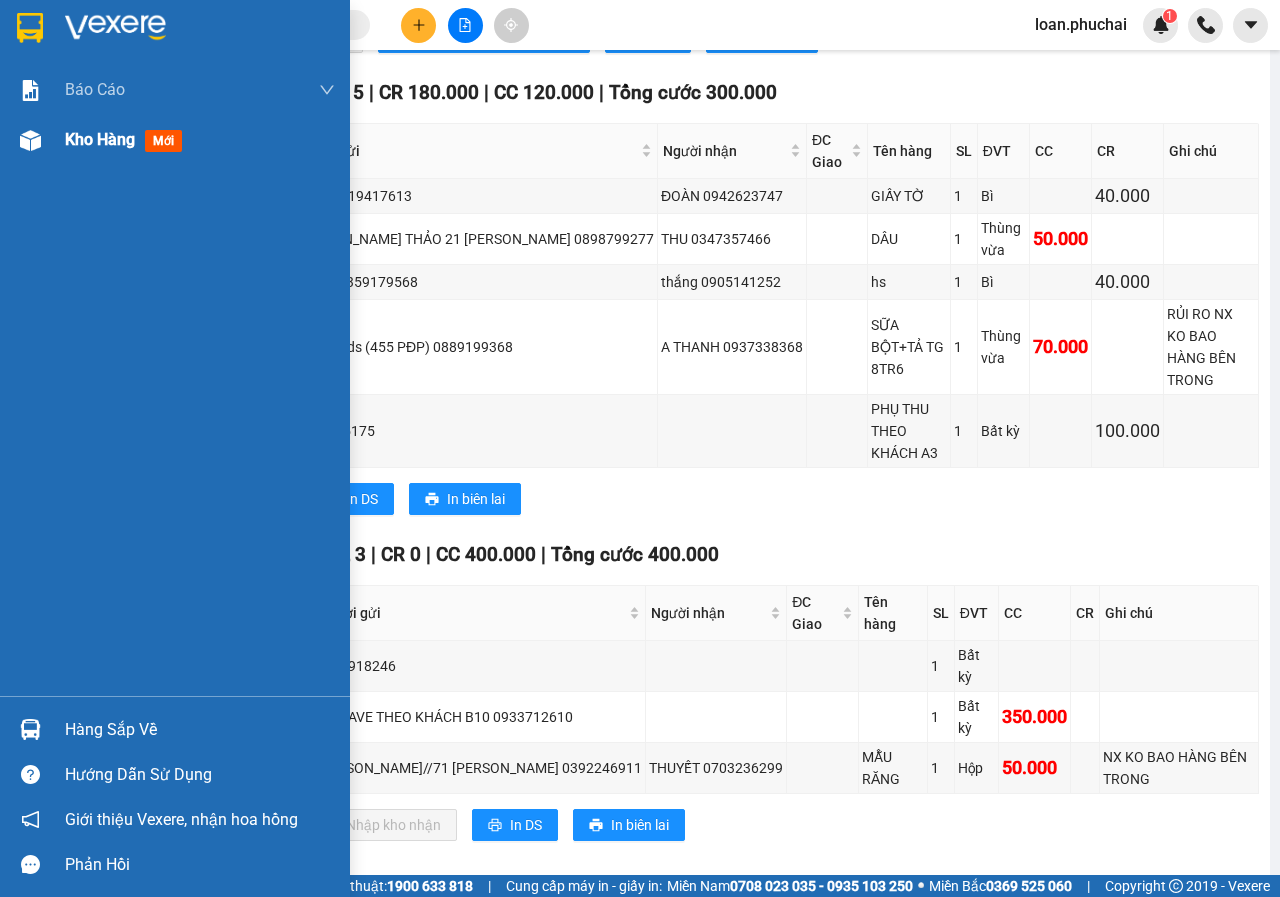 click on "Kho hàng mới" at bounding box center [175, 140] 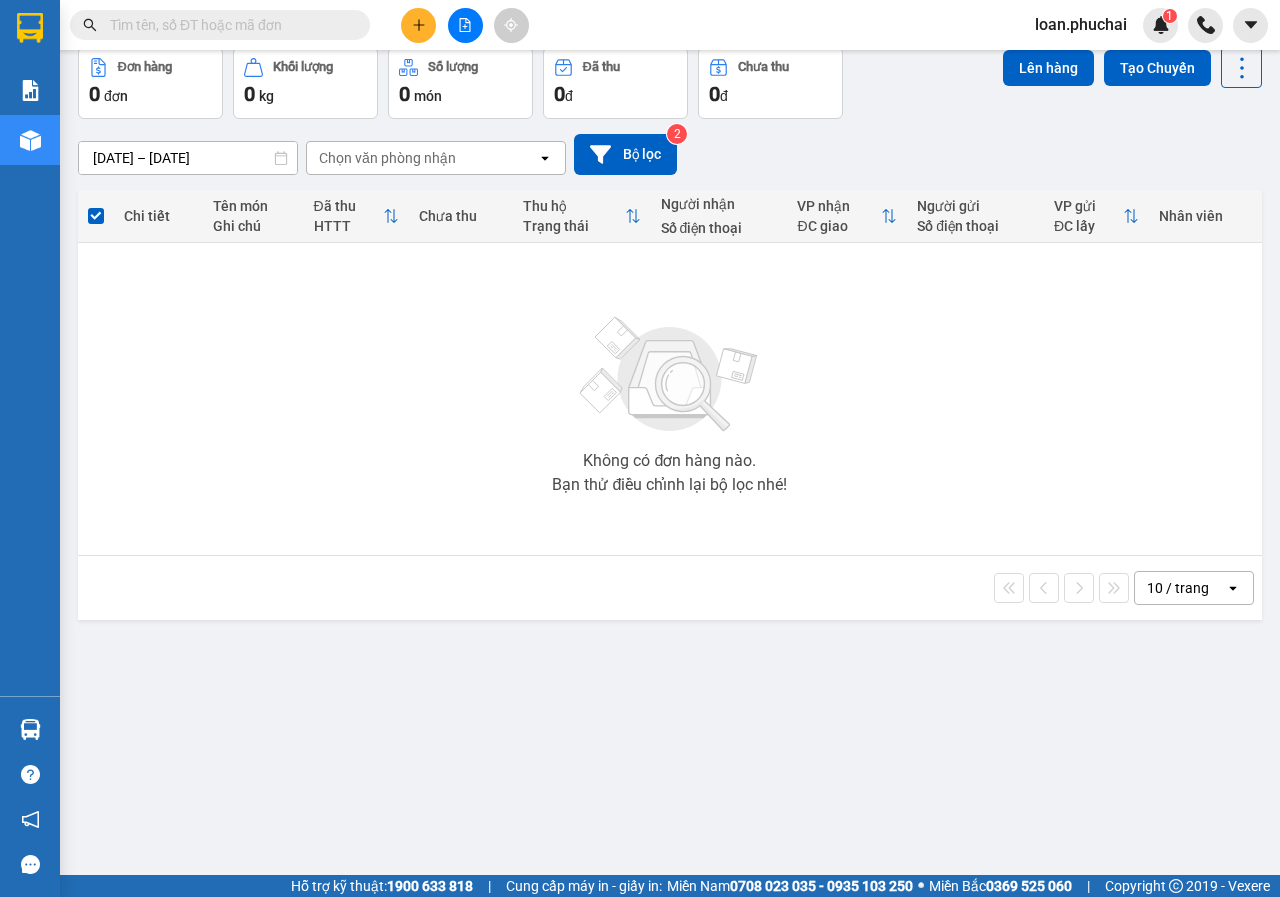 scroll, scrollTop: 0, scrollLeft: 0, axis: both 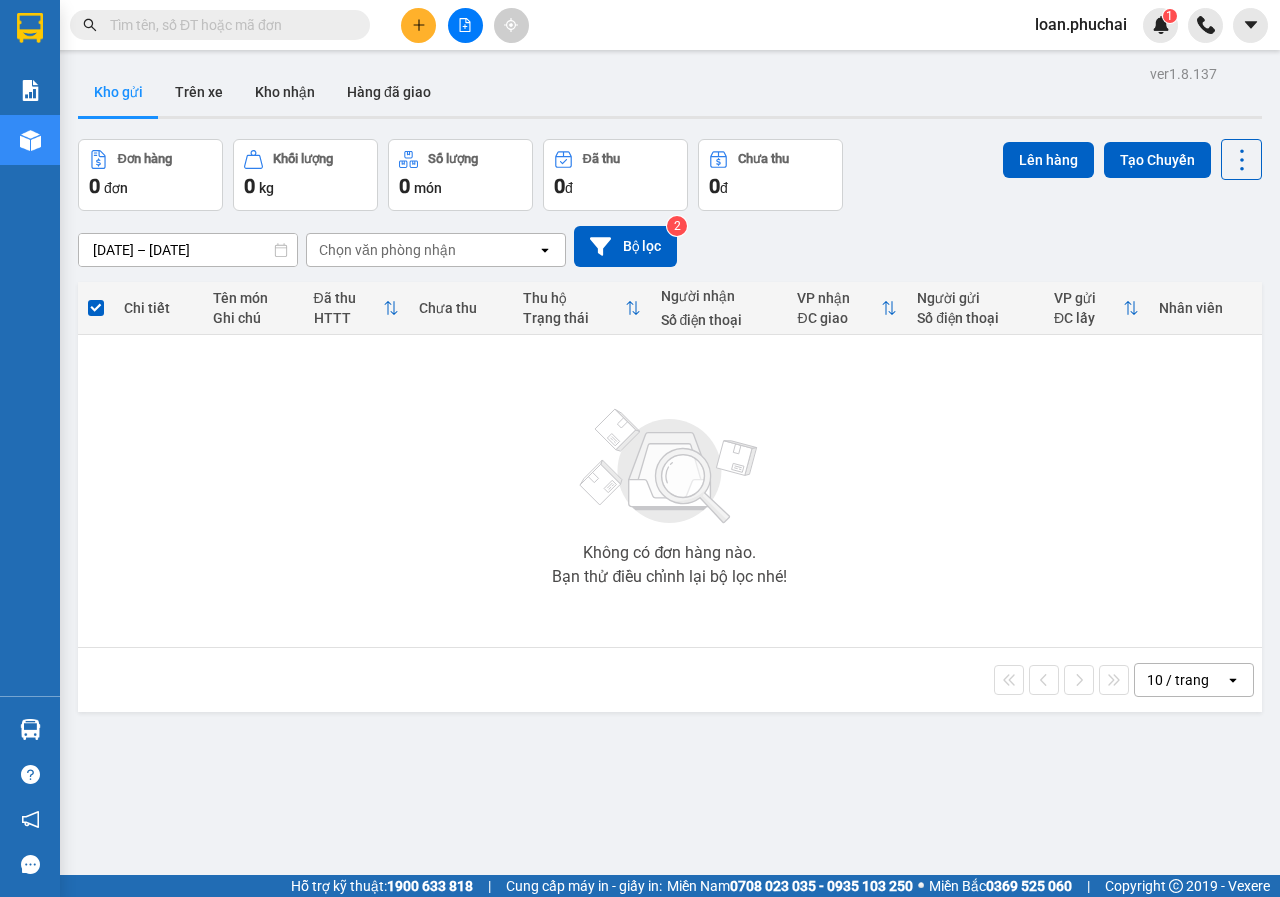 click at bounding box center [228, 25] 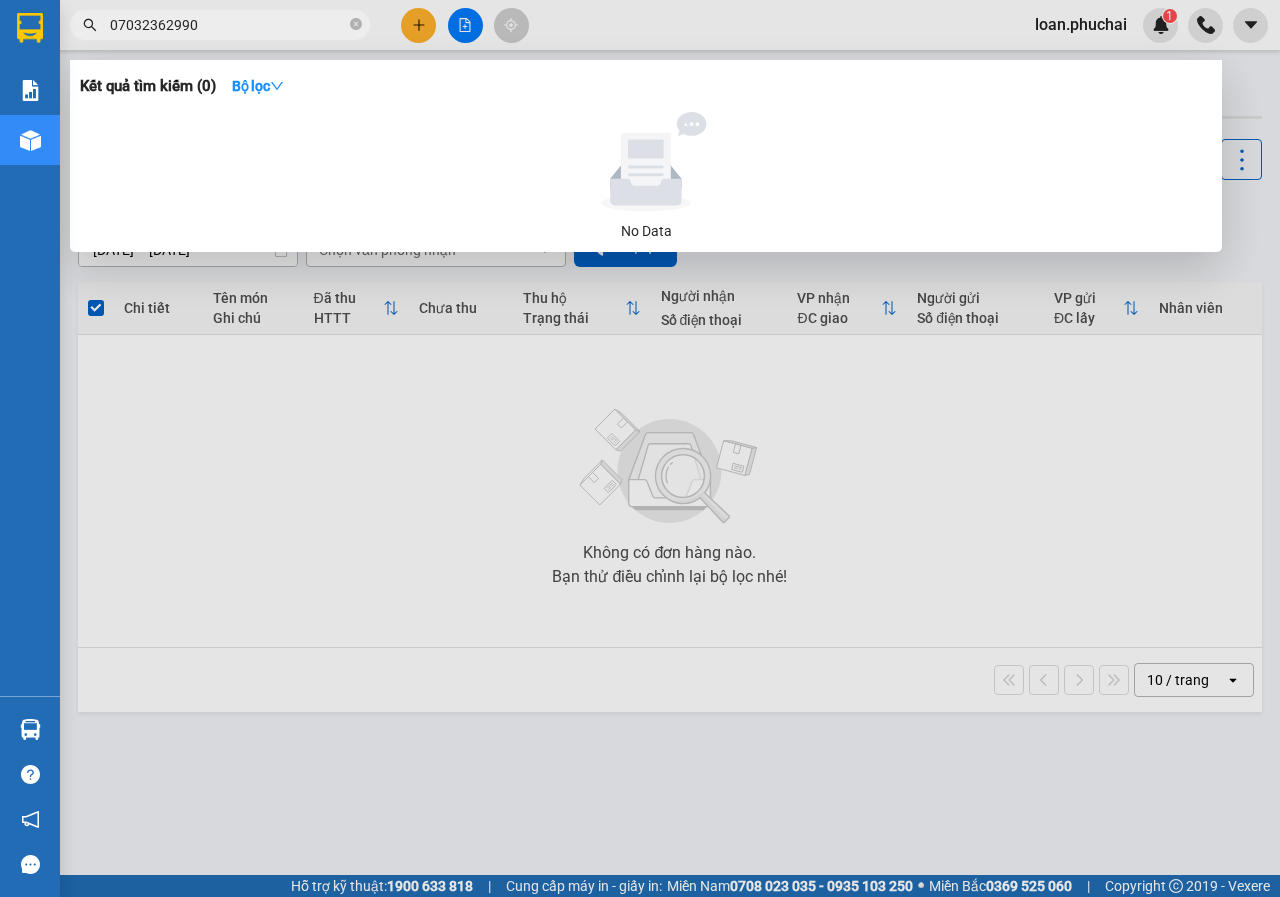 type on "07032362990" 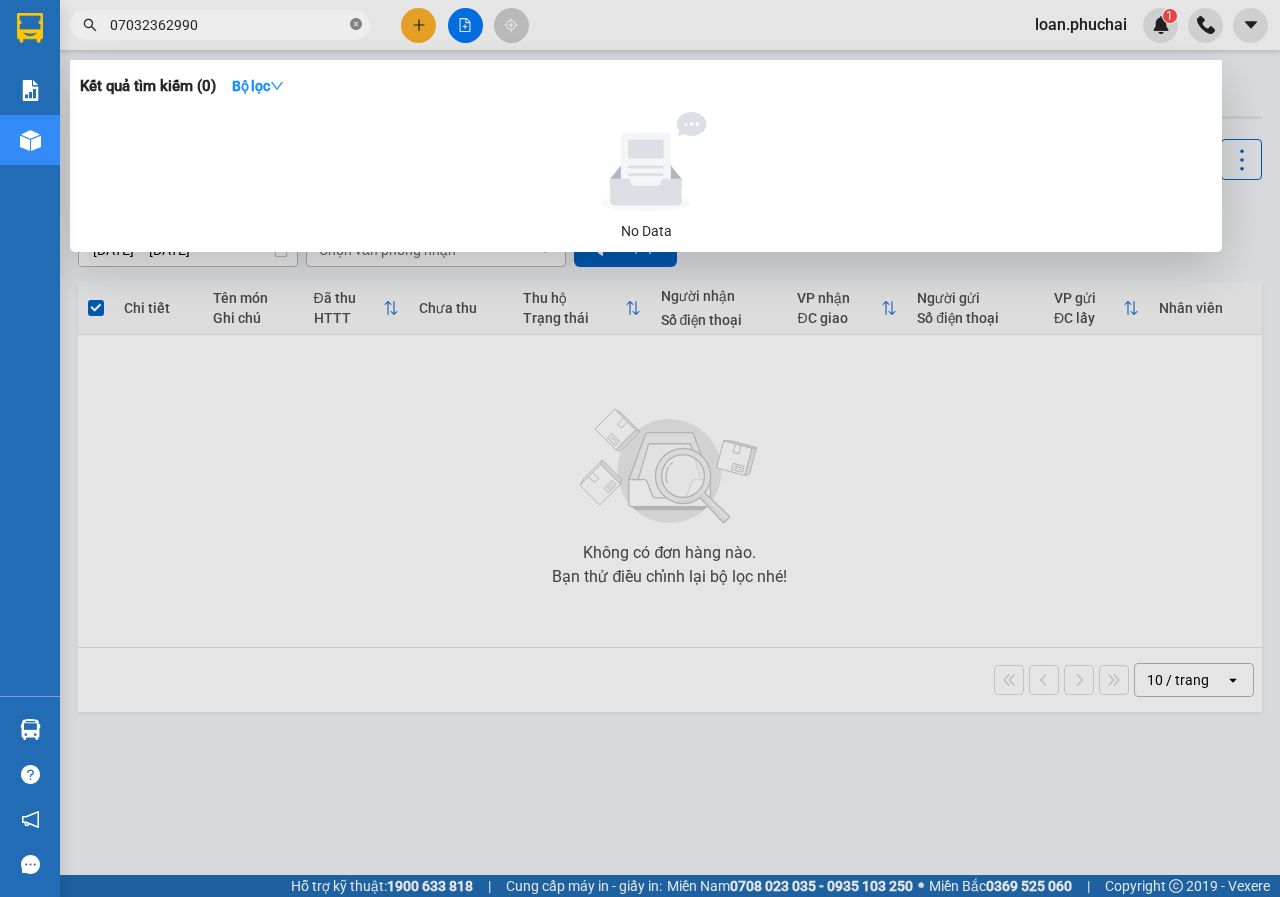 click 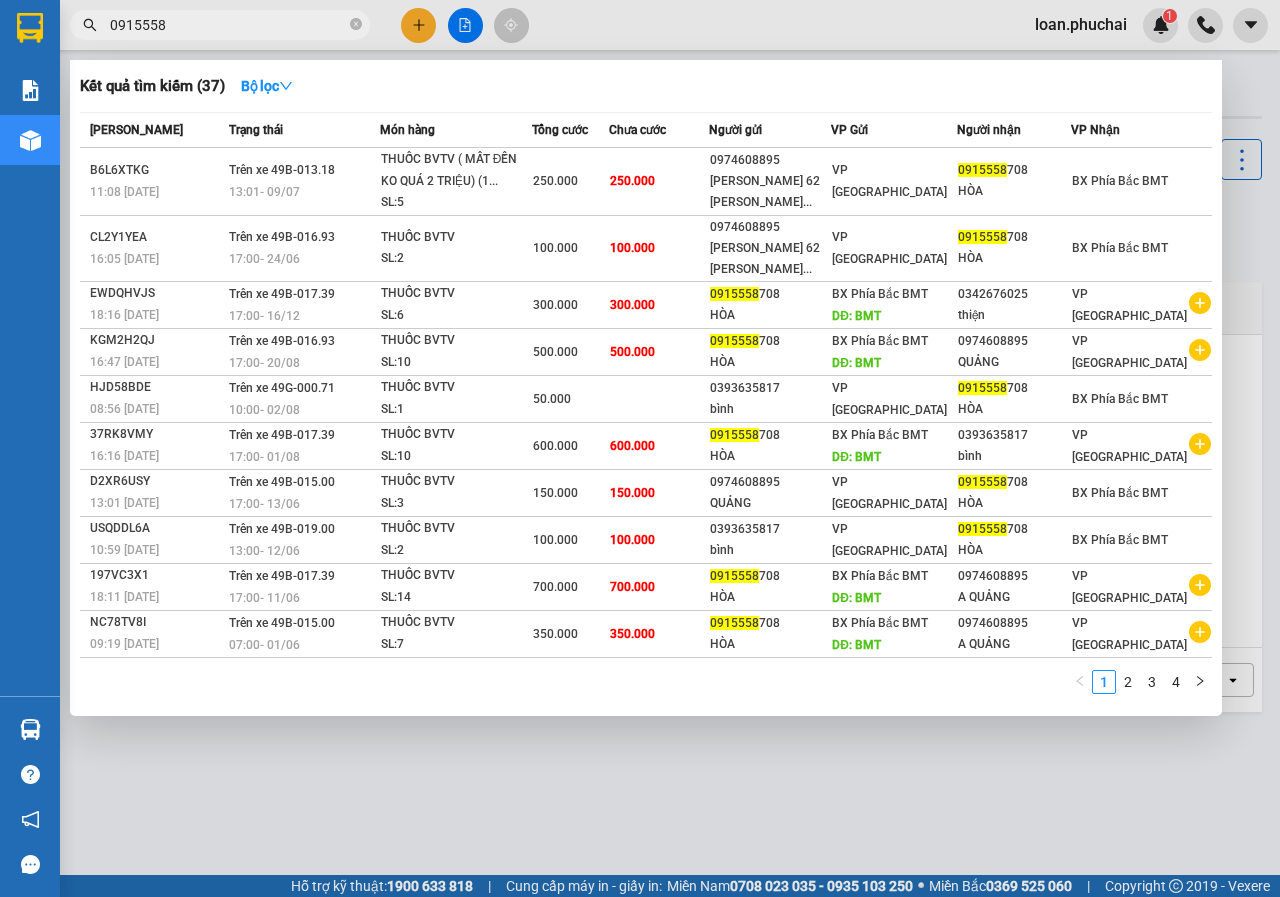 type on "0915558" 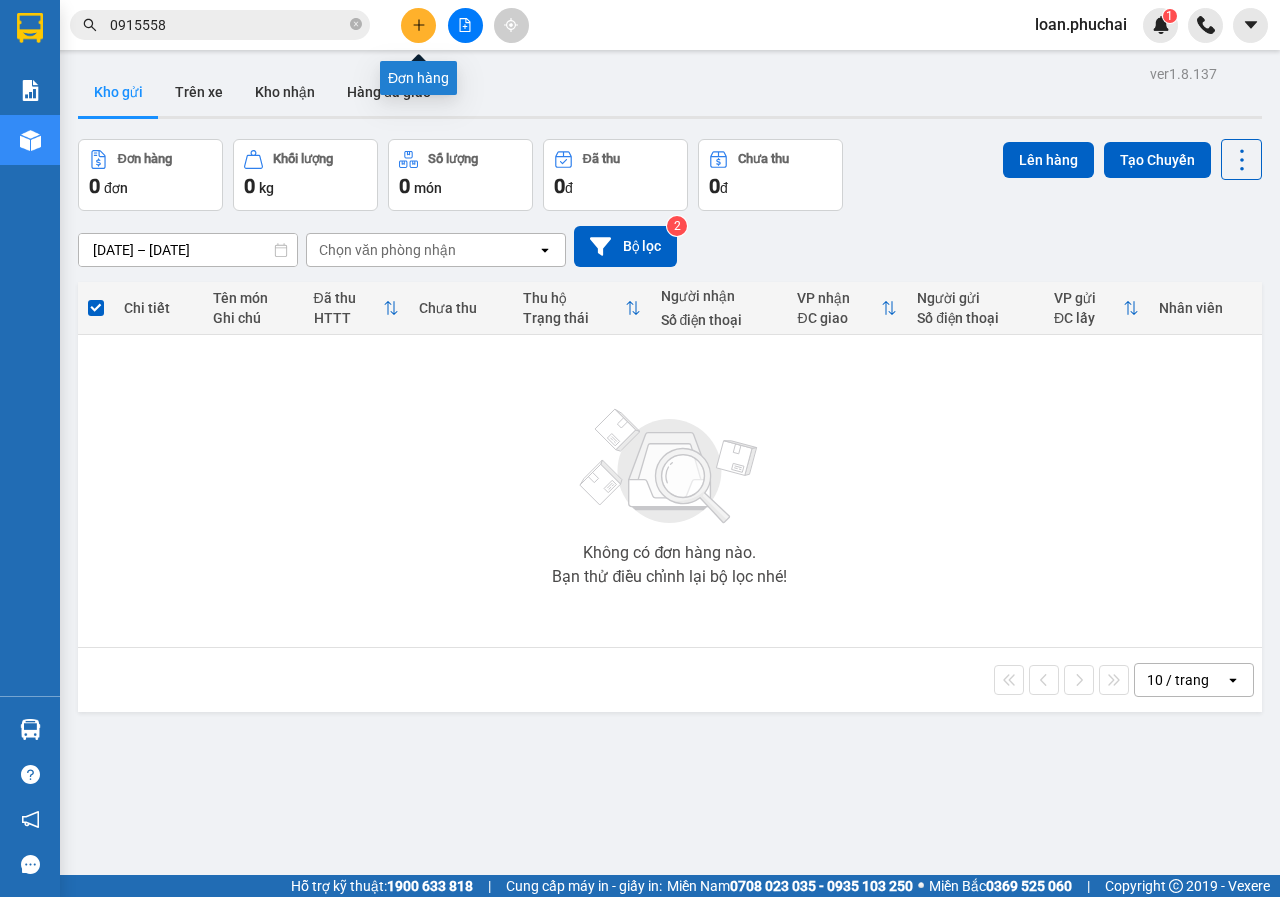 click on "Kết quả tìm kiếm ( 37 )  Bộ lọc  Mã ĐH Trạng thái Món hàng Tổng cước Chưa cước Người gửi VP Gửi Người nhận VP Nhận B6L6XTKG 11:08 [DATE] Trên xe   49B-013.18 13:01  [DATE] THUỐC BVTV  ( MẤT ĐỀN KO QUÁ 2 TRIỆU) (1... SL:  5 250.000 250.000 0974608895 [PERSON_NAME] 62 [PERSON_NAME]... [GEOGRAPHIC_DATA] 0915558 708 HÒA BX Phía Bắc BMT CL2Y1YEA 16:05 [DATE] Trên xe   49B-016.93 17:00  [DATE] THUỐC BVTV SL:  2 100.000 100.000 0974608895 [PERSON_NAME] 62 [PERSON_NAME]... VP [GEOGRAPHIC_DATA] 0915558 708 HÒA BX Phía Bắc BMT EWDQHVJS 18:16 [DATE] Trên xe   49B-017.39 17:00  [DATE] THUỐC BVTV SL:  6 300.000 300.000 0915558 708 HÒA BX Phía Bắc BMT DĐ: BMT 0342676025 thiện VP [GEOGRAPHIC_DATA] KGM2H2QJ 16:47 [DATE] Trên xe   49B-016.93 17:00  [DATE] THUỐC BVTV SL:  10 500.000 500.000 0915558 708 HÒA BX Phía Bắc BMT DĐ: BMT 0974608895 [GEOGRAPHIC_DATA] HJD58BDE 08:56 [DATE] Trên xe   49G-000.71 10:00  [DATE] SL:  1 708" at bounding box center [640, 25] 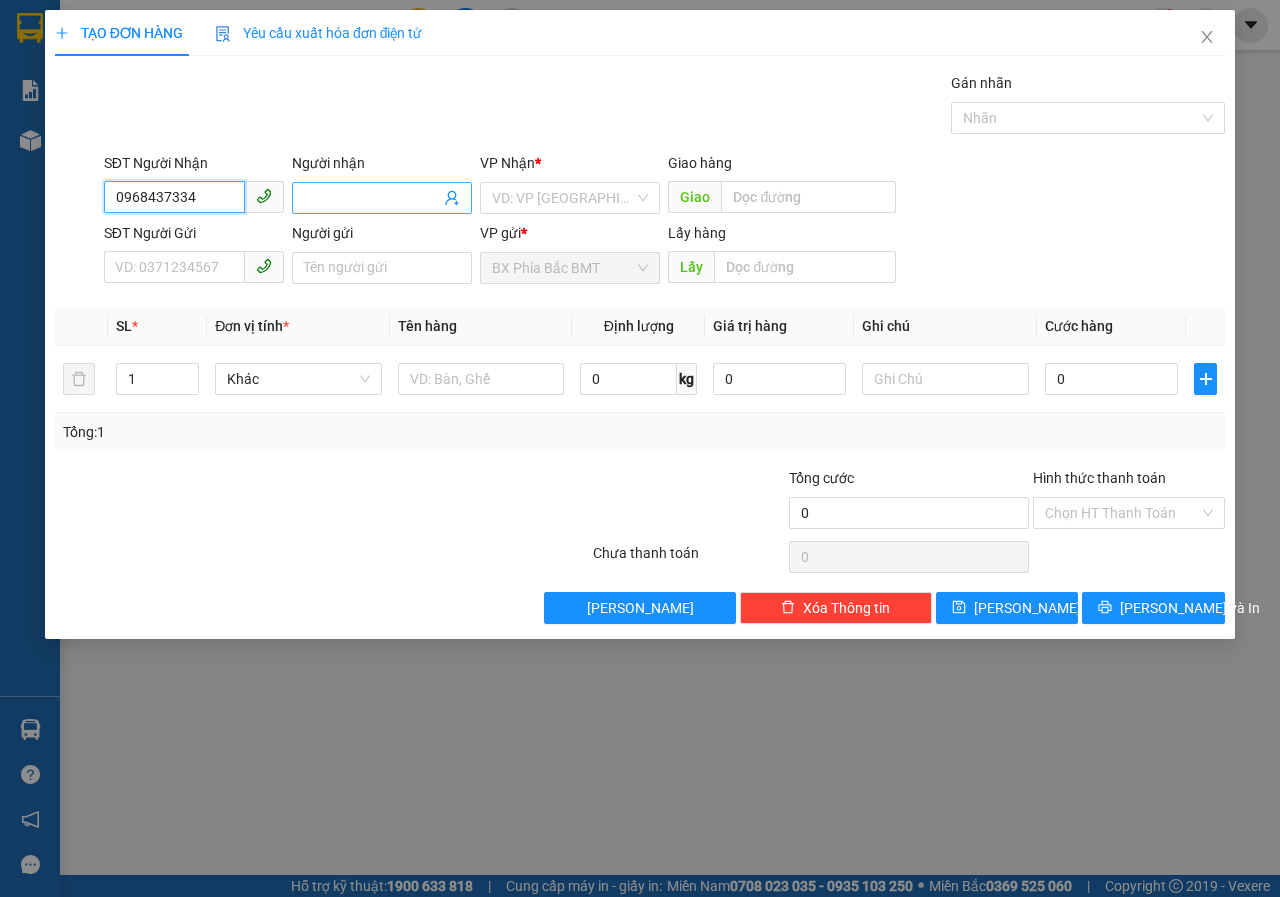 type on "0968437334" 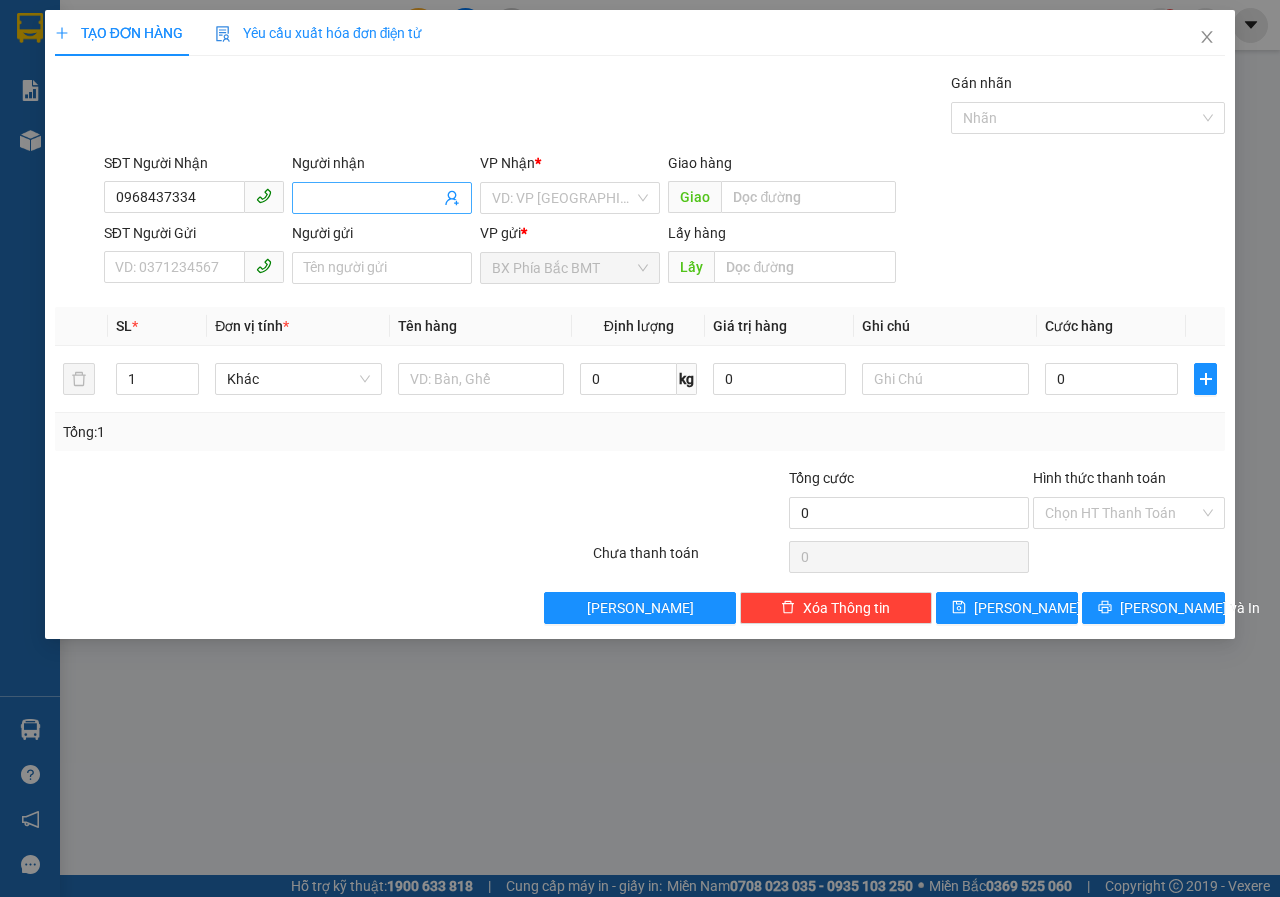 click at bounding box center (382, 198) 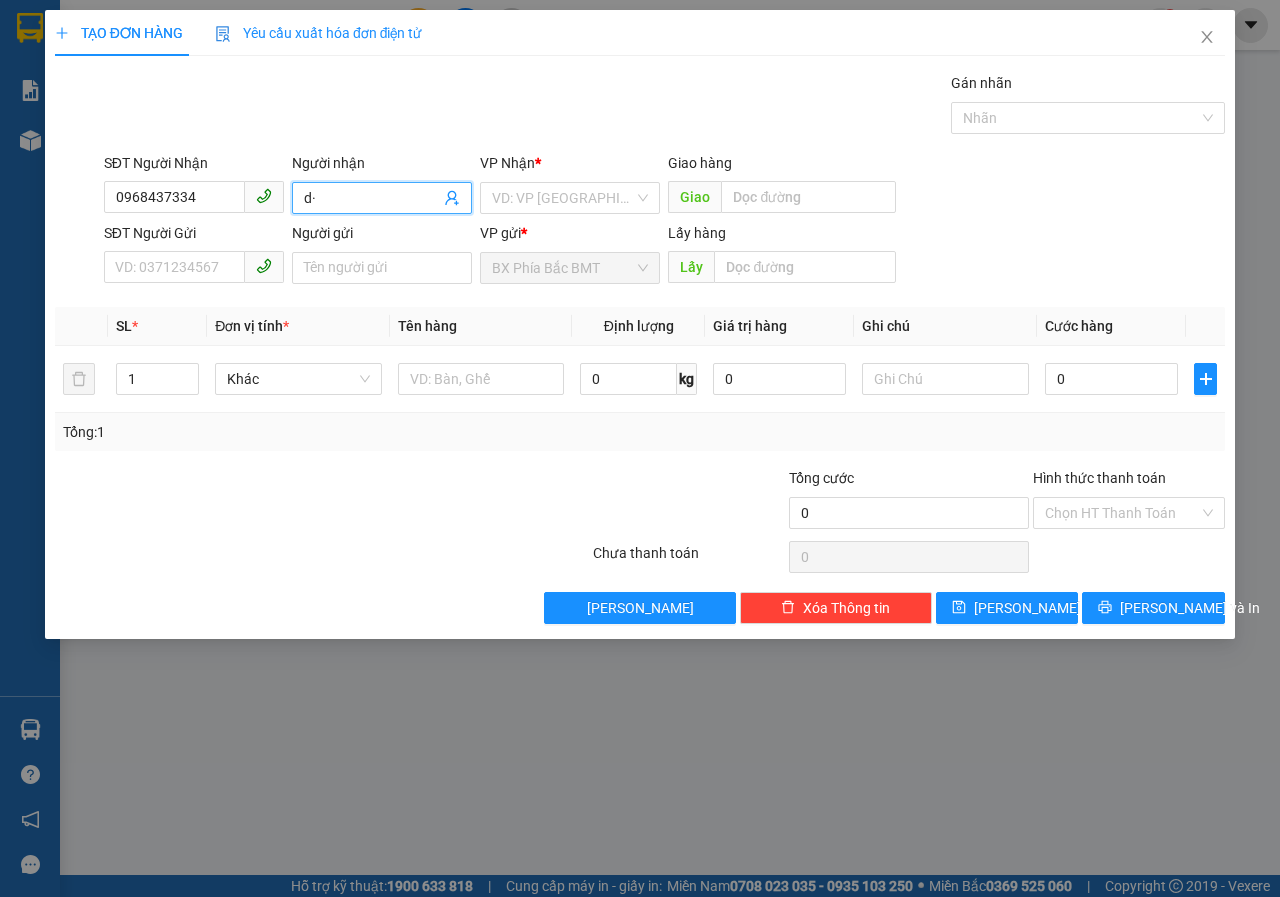 type on "d" 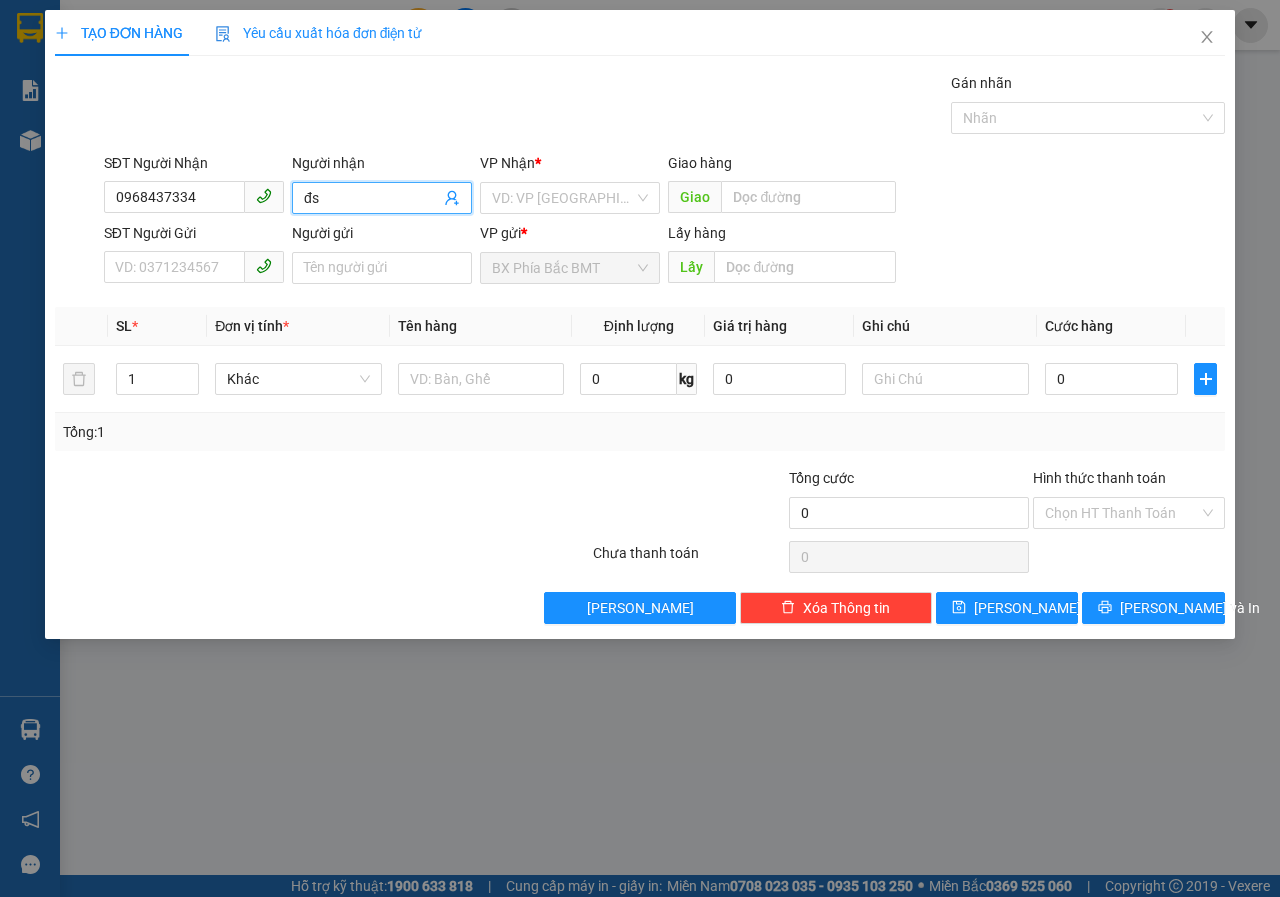 type on "đ" 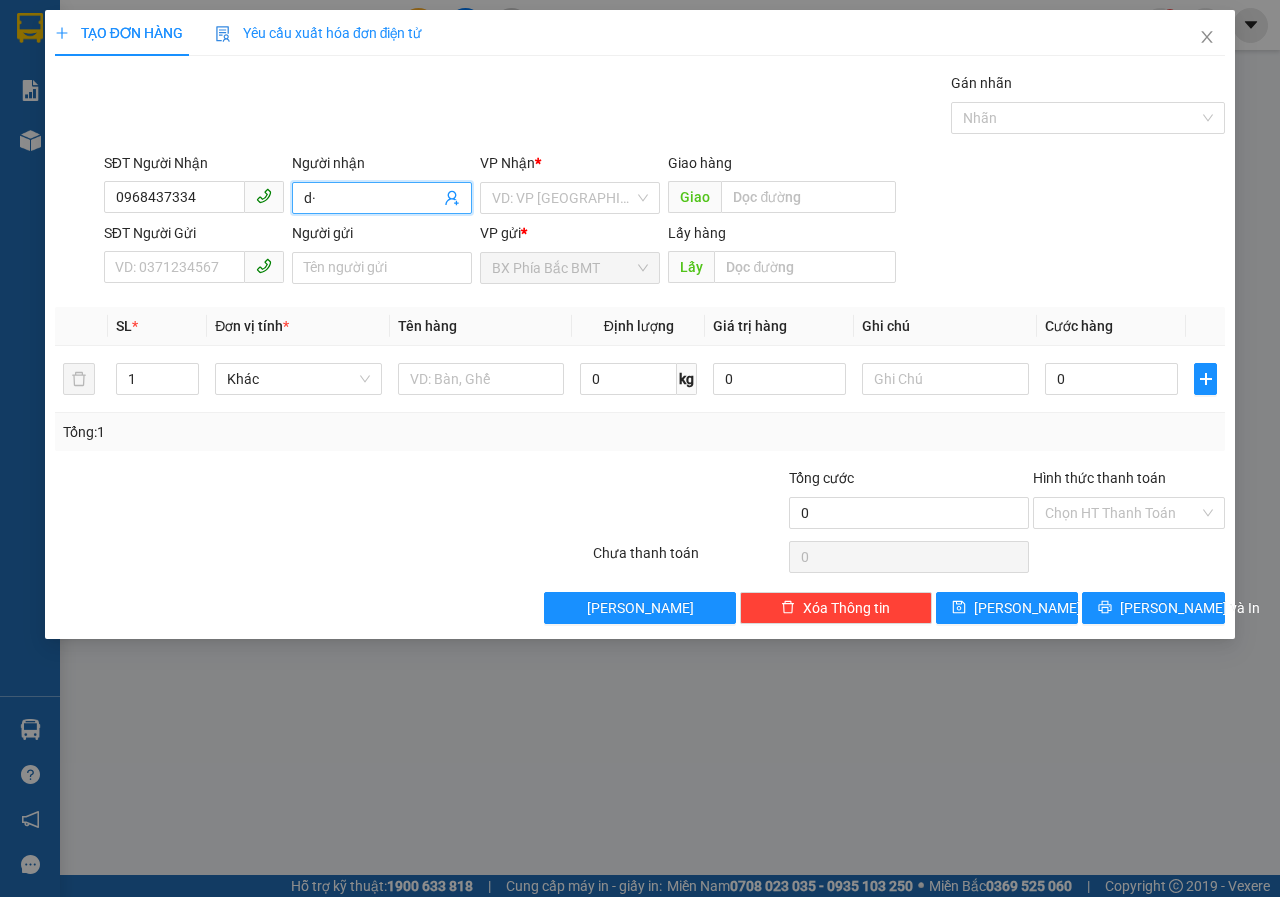 type on "d" 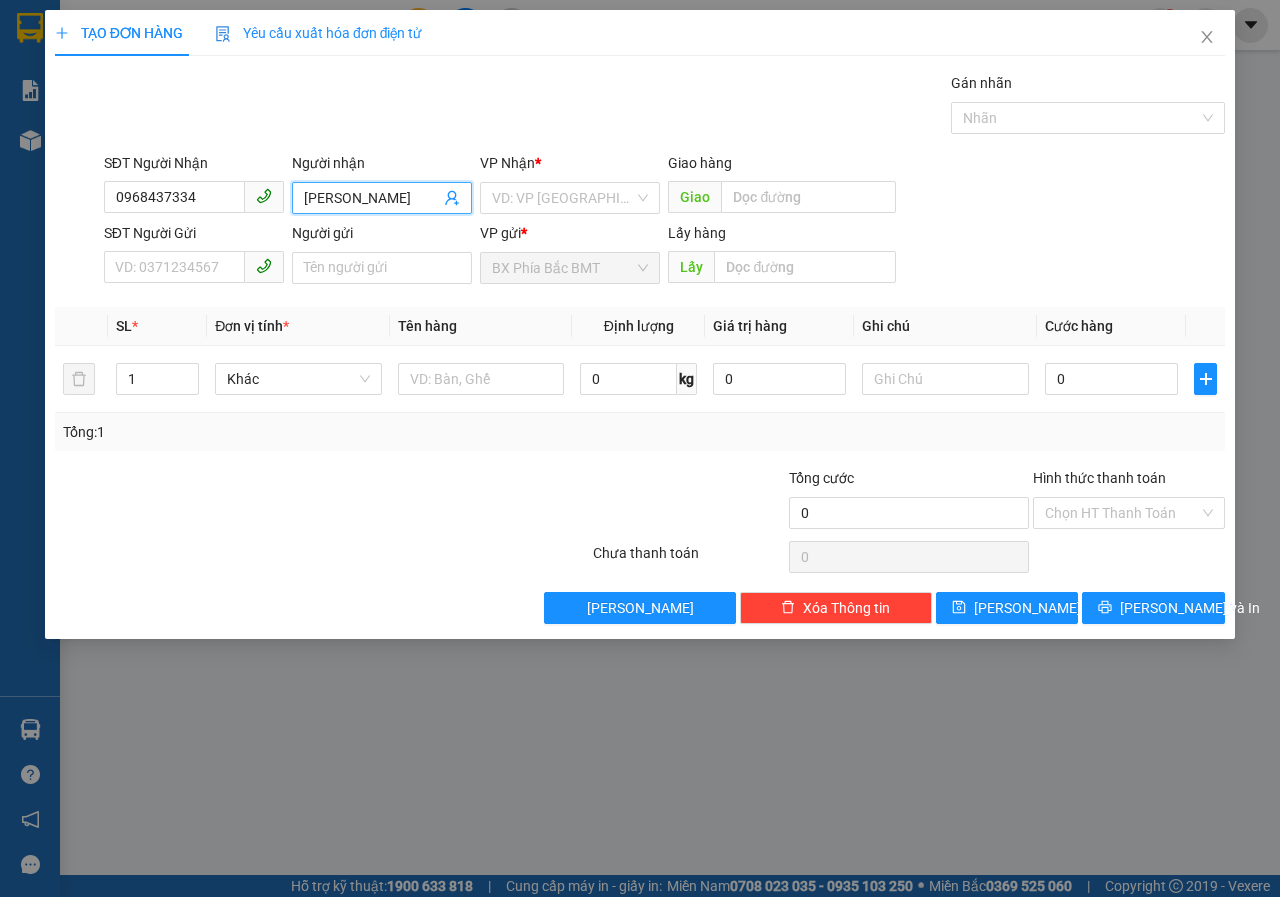 click on "[PERSON_NAME]" at bounding box center [372, 198] 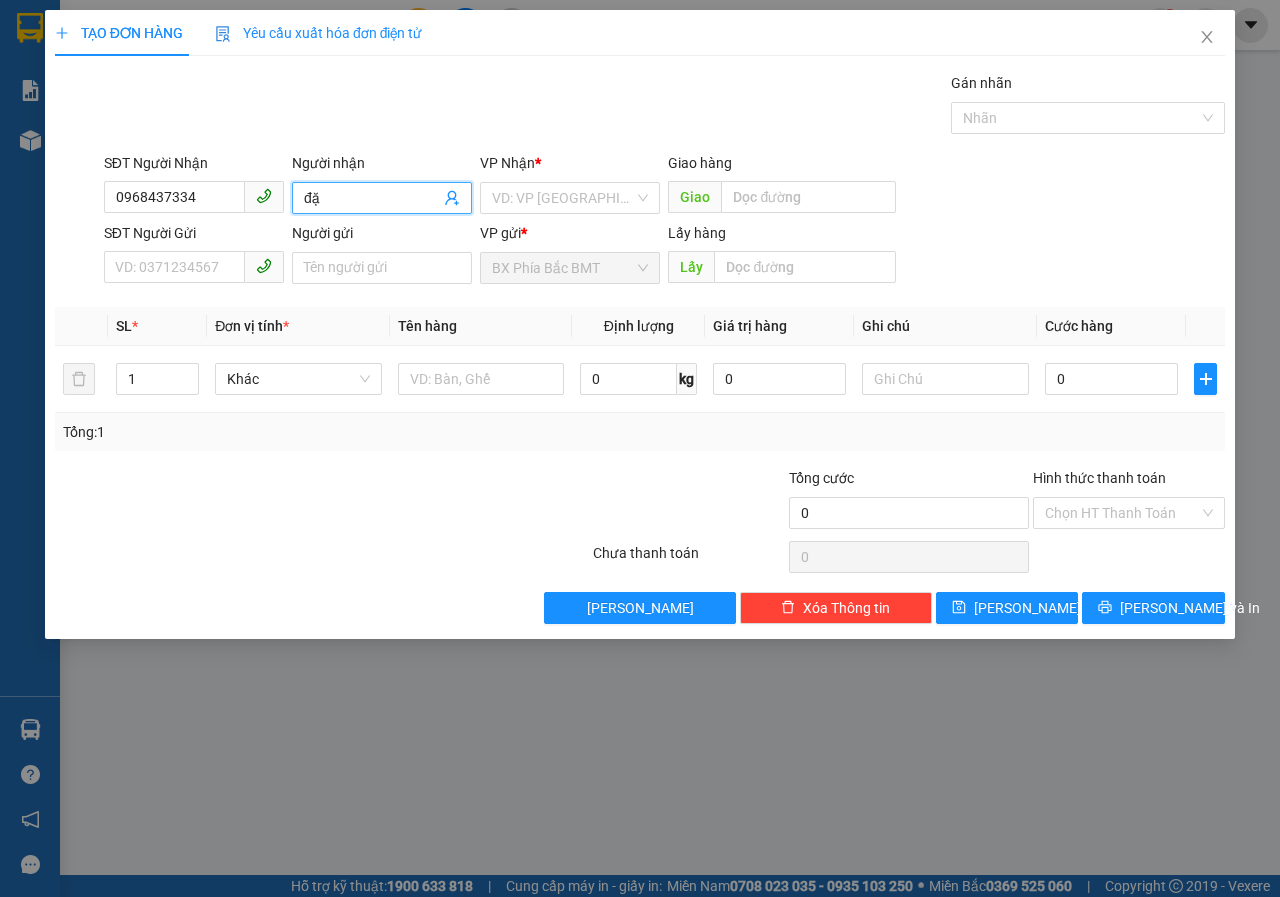 type on "đ" 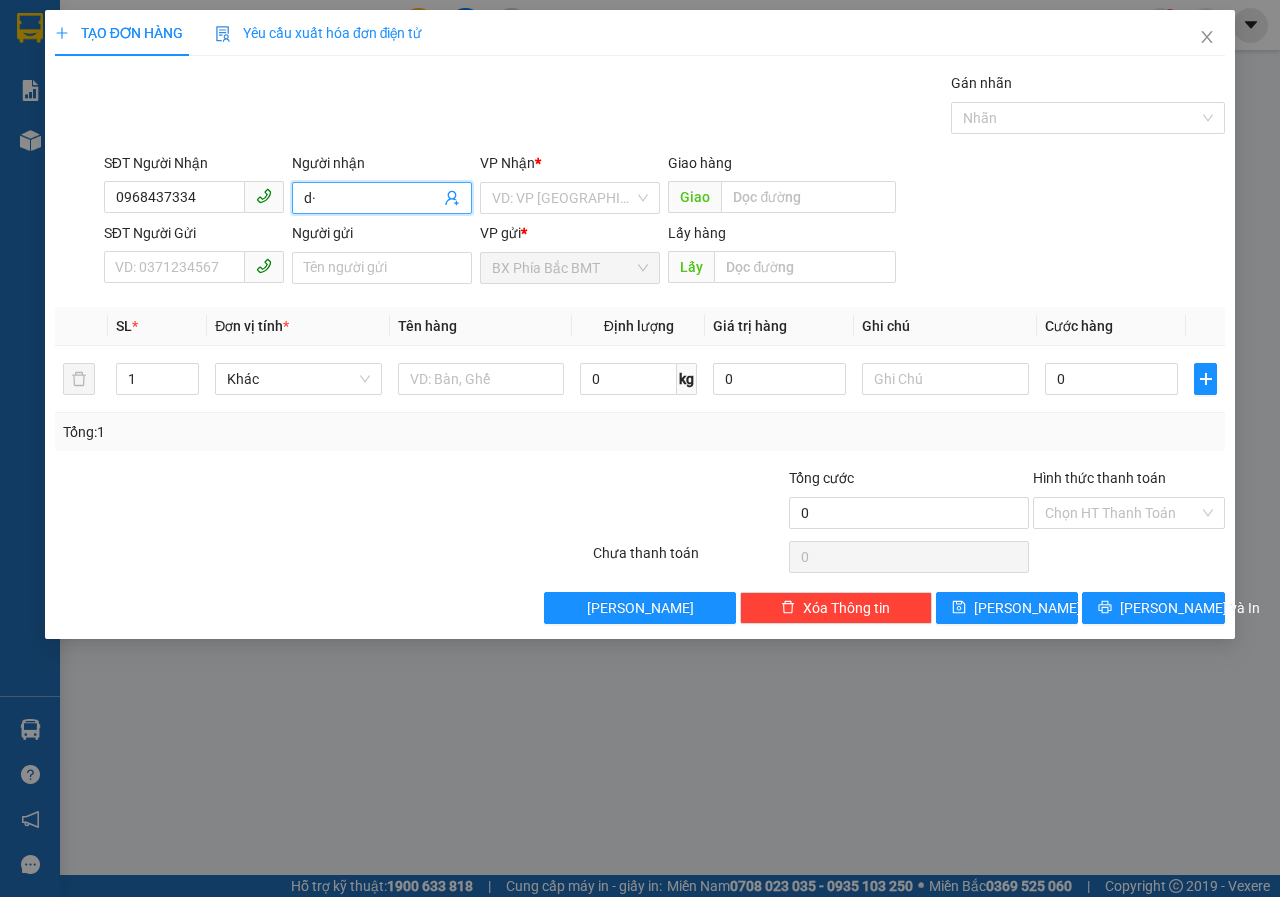type on "d" 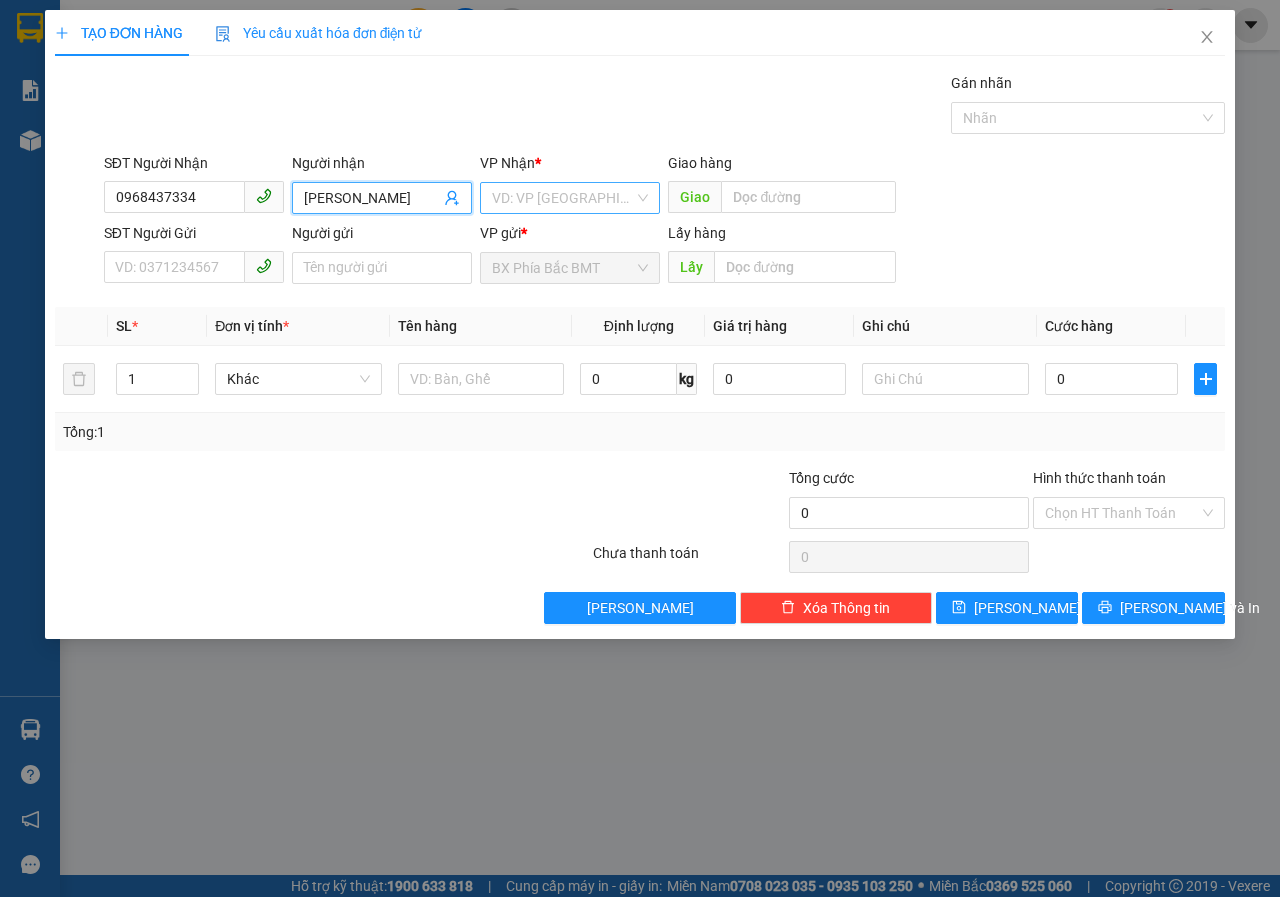 type on "[PERSON_NAME]" 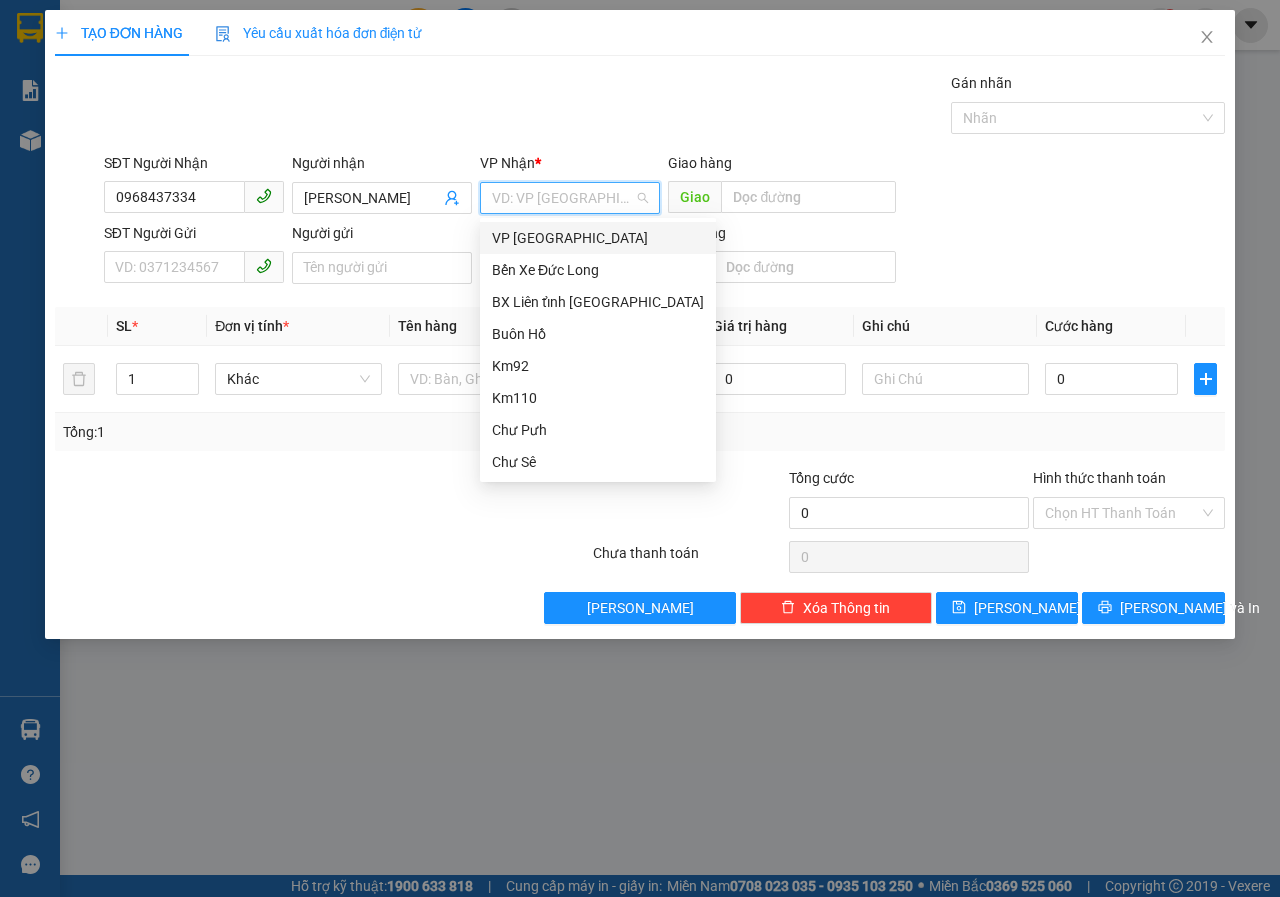 click on "VP [GEOGRAPHIC_DATA]" at bounding box center (598, 238) 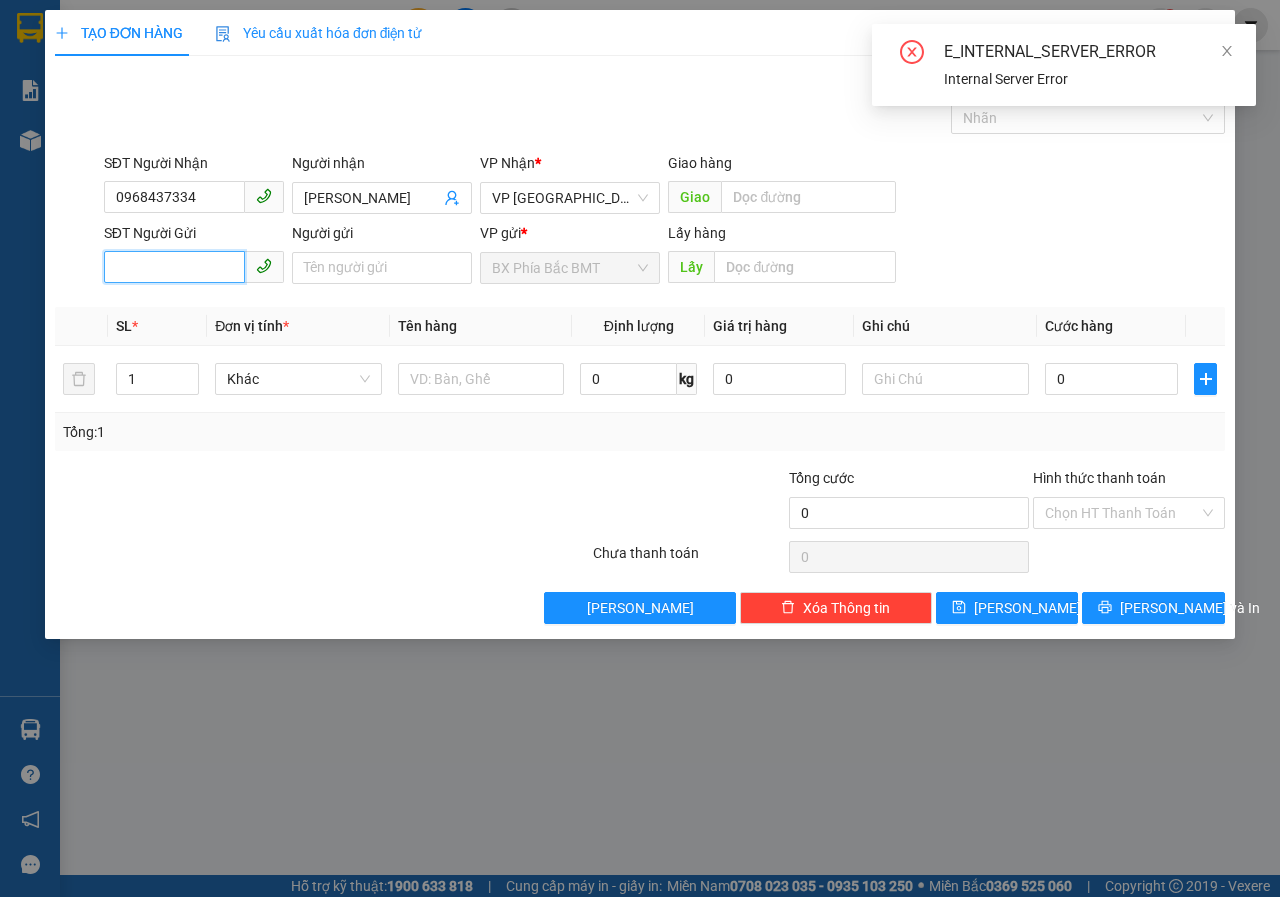 click on "SĐT Người Gửi" at bounding box center (174, 267) 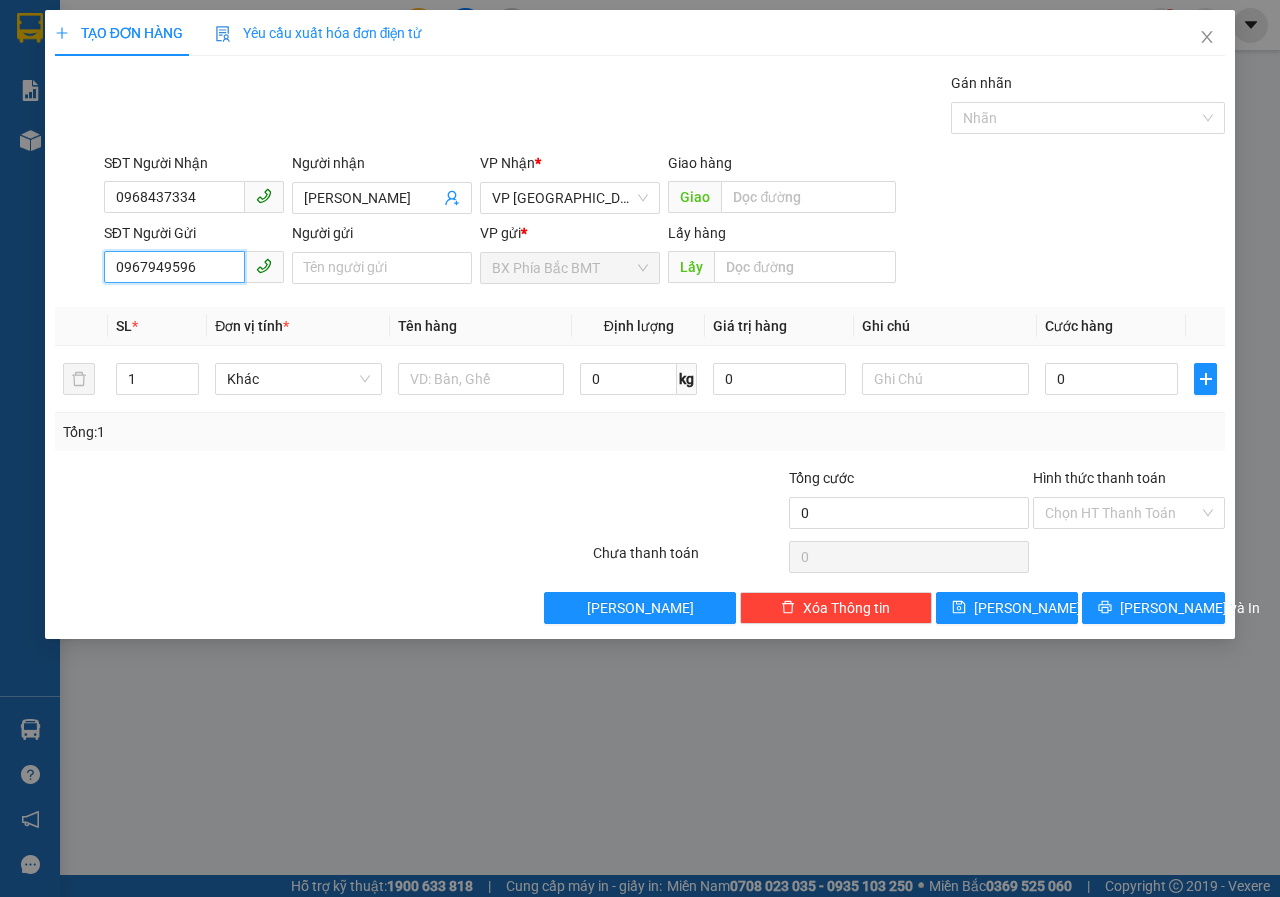 type on "0967949596" 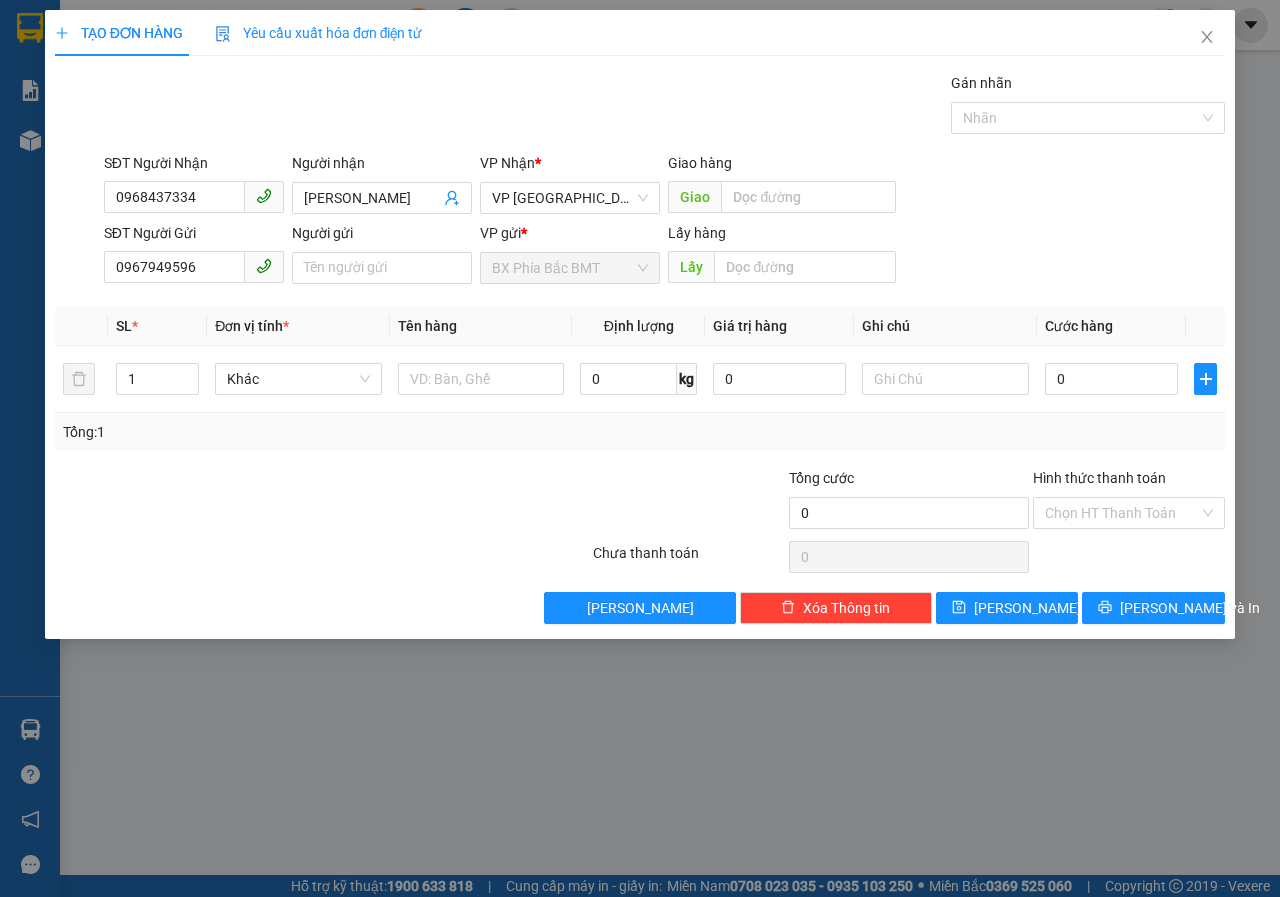 click on "Người gửi" at bounding box center [382, 237] 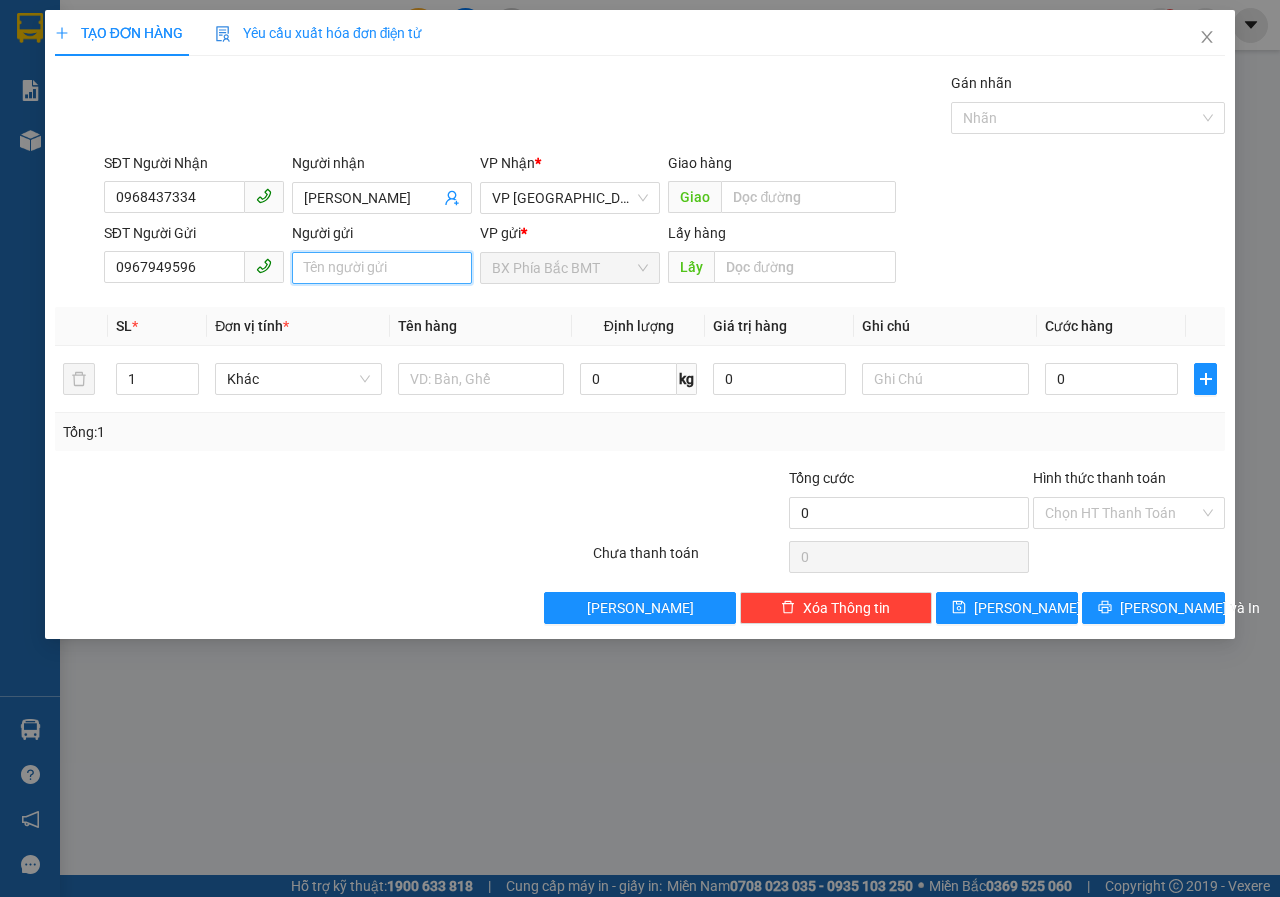 click on "Người gửi" at bounding box center [382, 268] 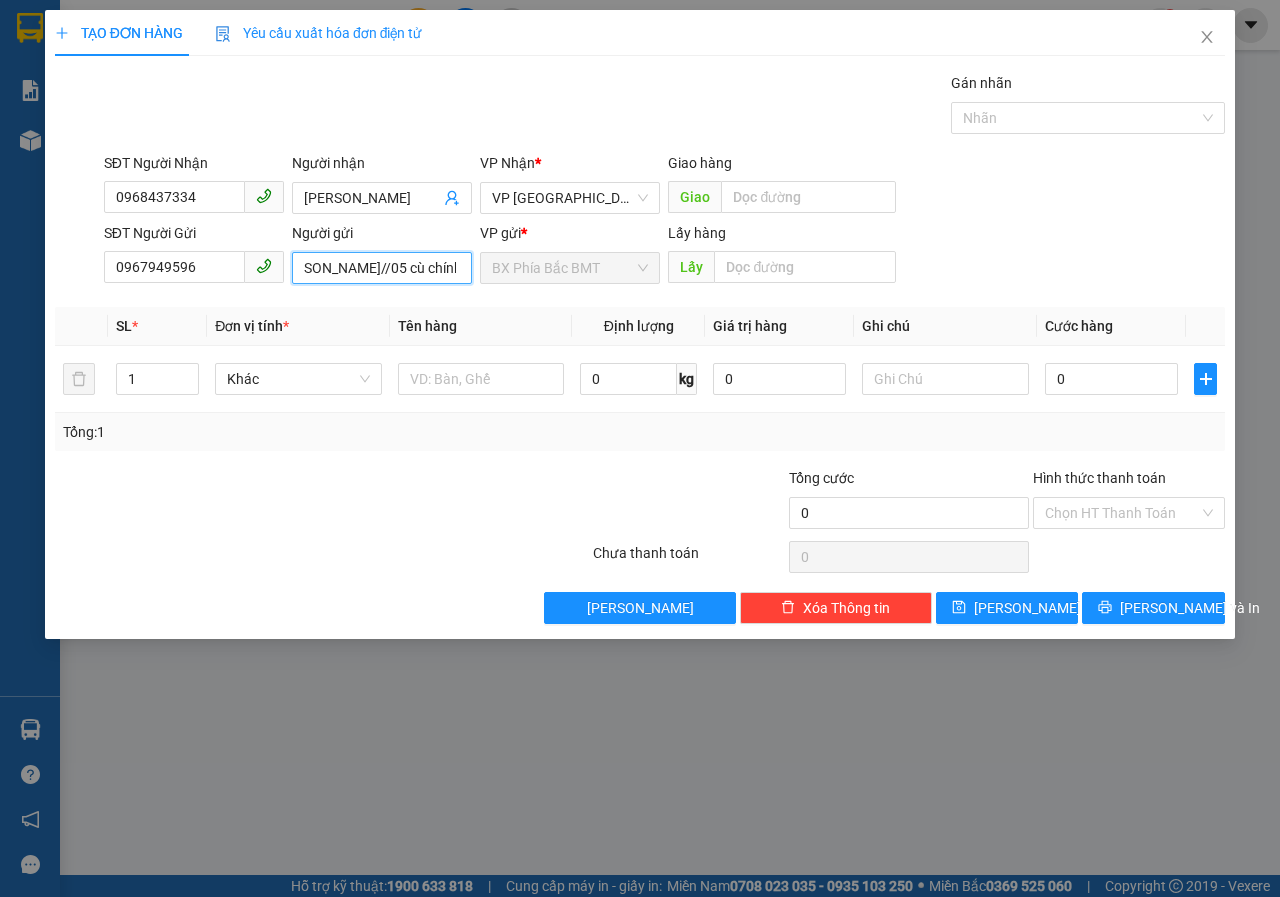 scroll, scrollTop: 0, scrollLeft: 37, axis: horizontal 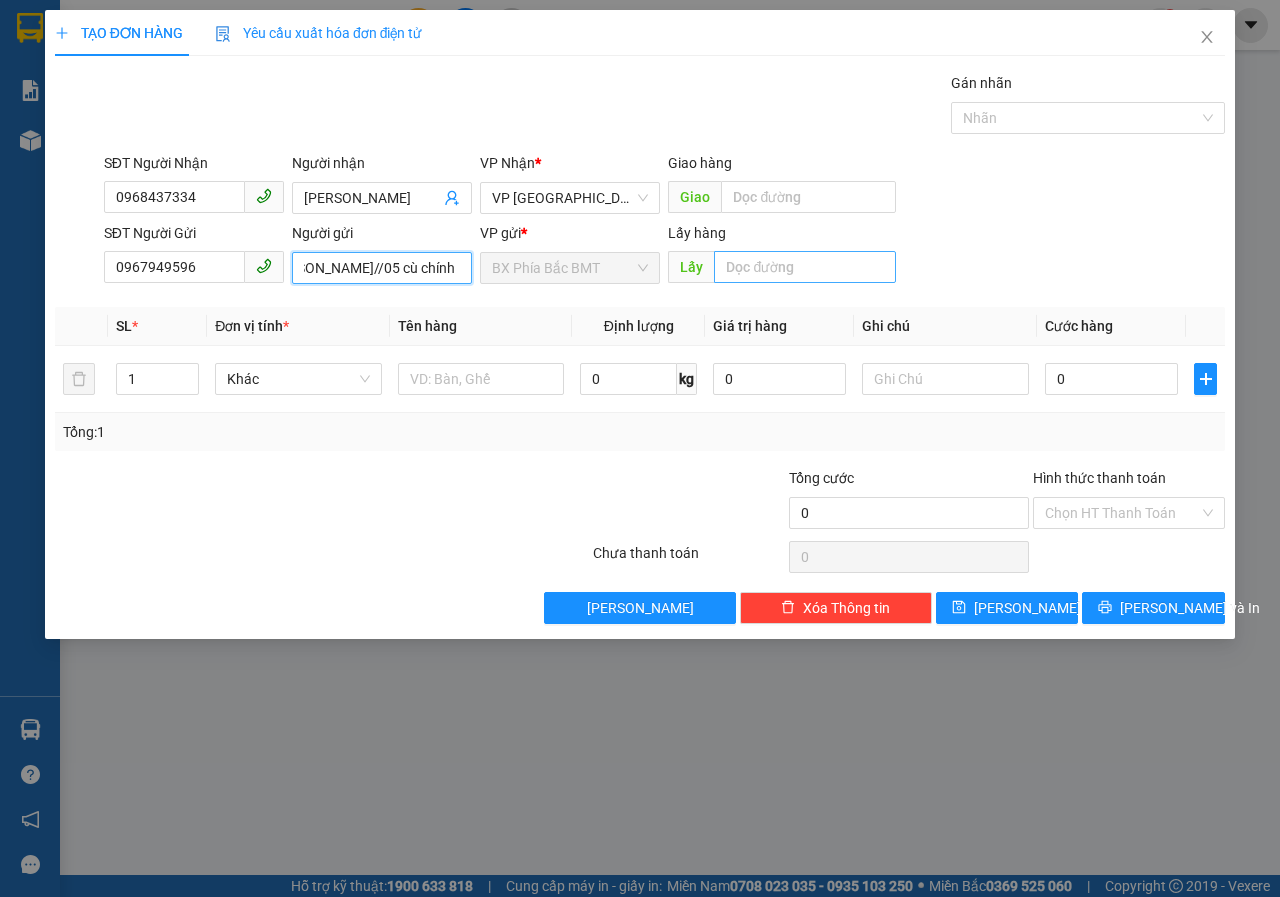 type on "[PERSON_NAME]//05 cù chính lan" 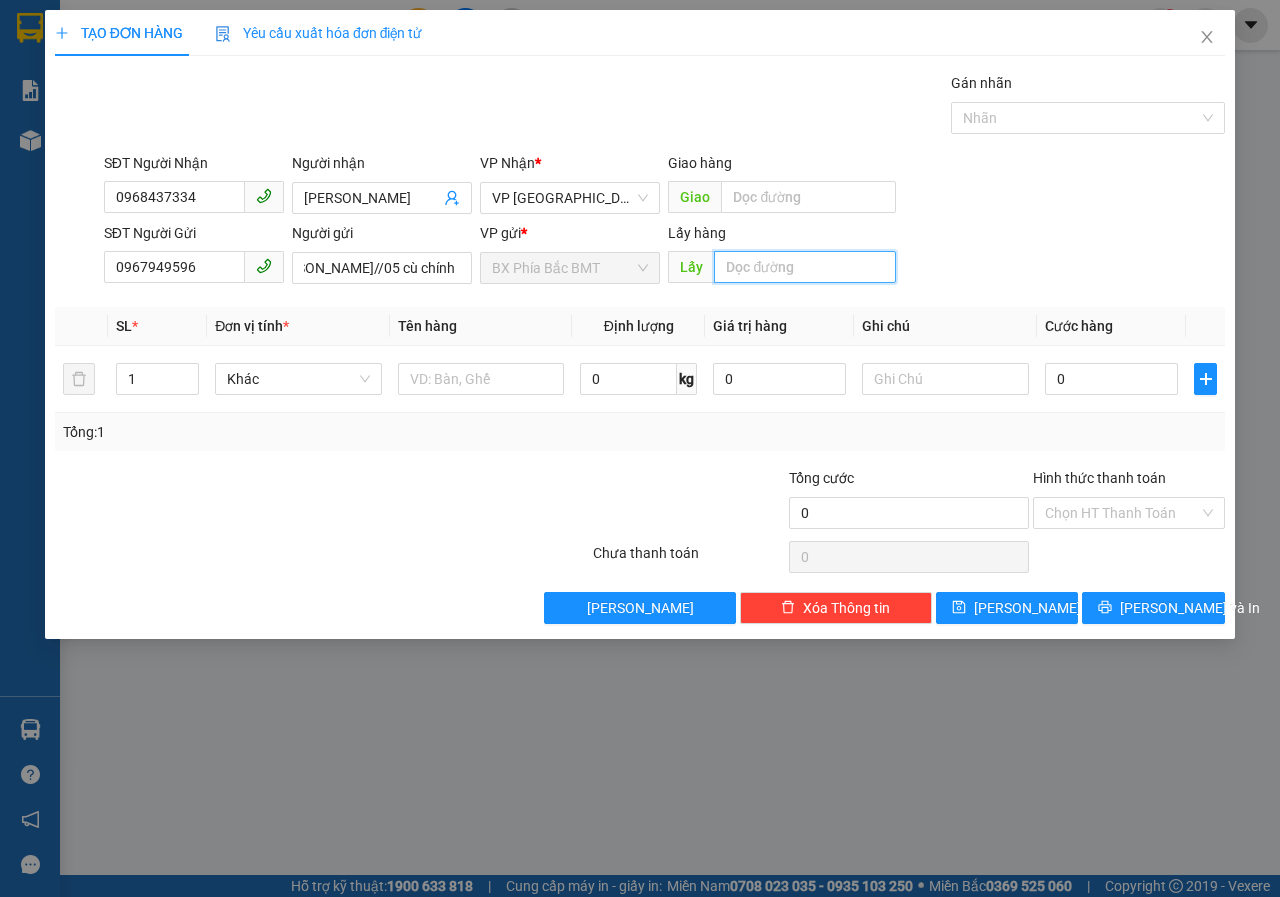 click at bounding box center [804, 267] 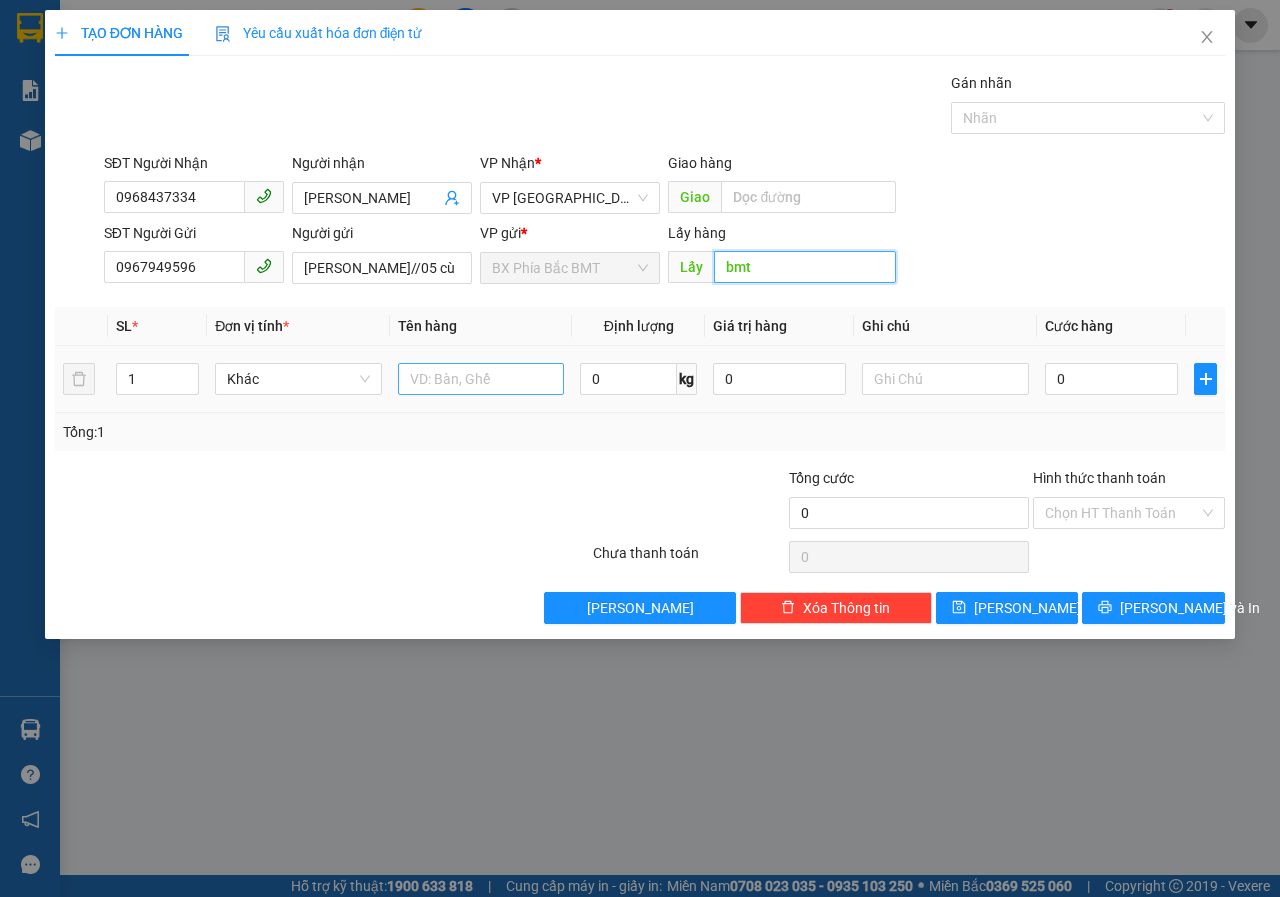 type on "bmt" 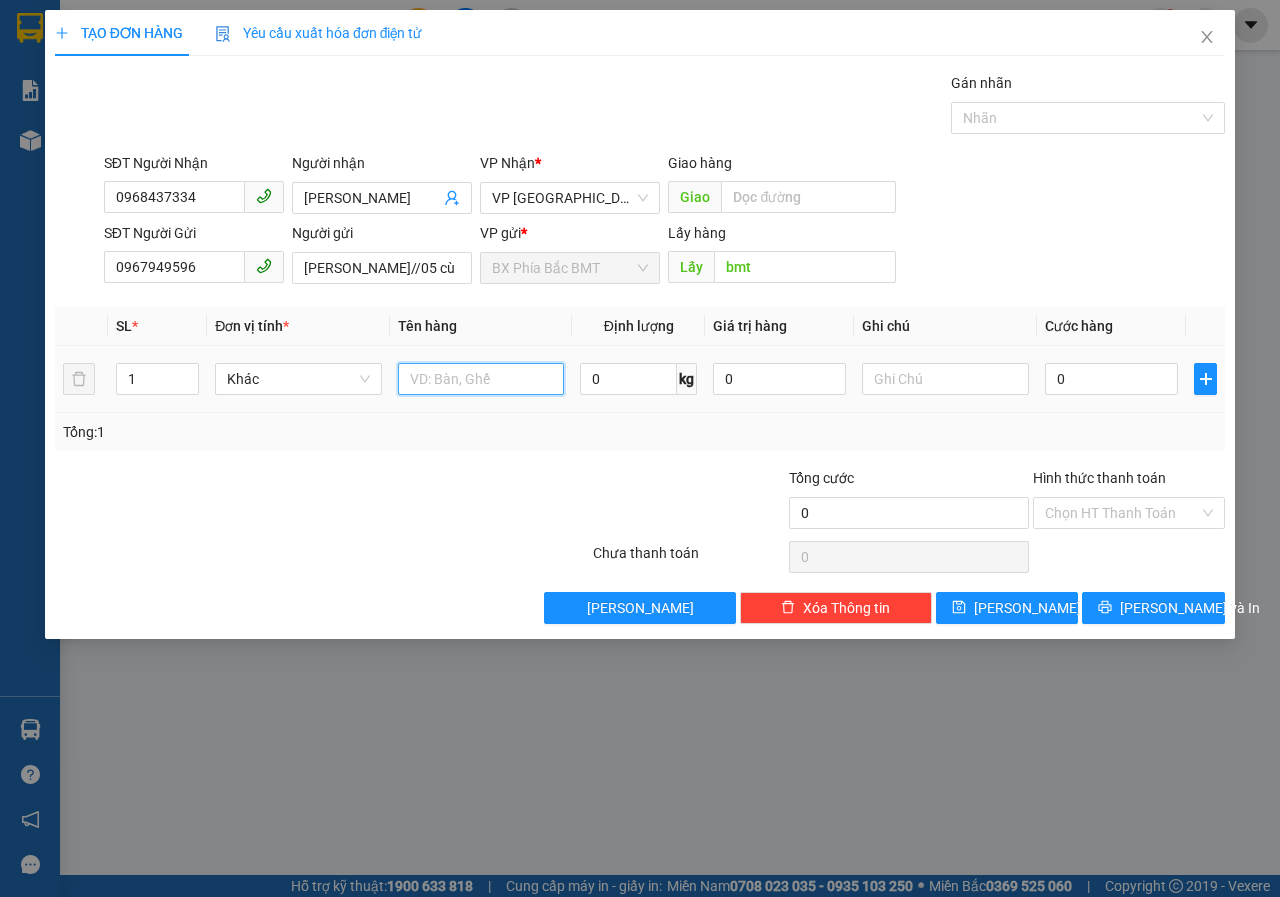 click at bounding box center [481, 379] 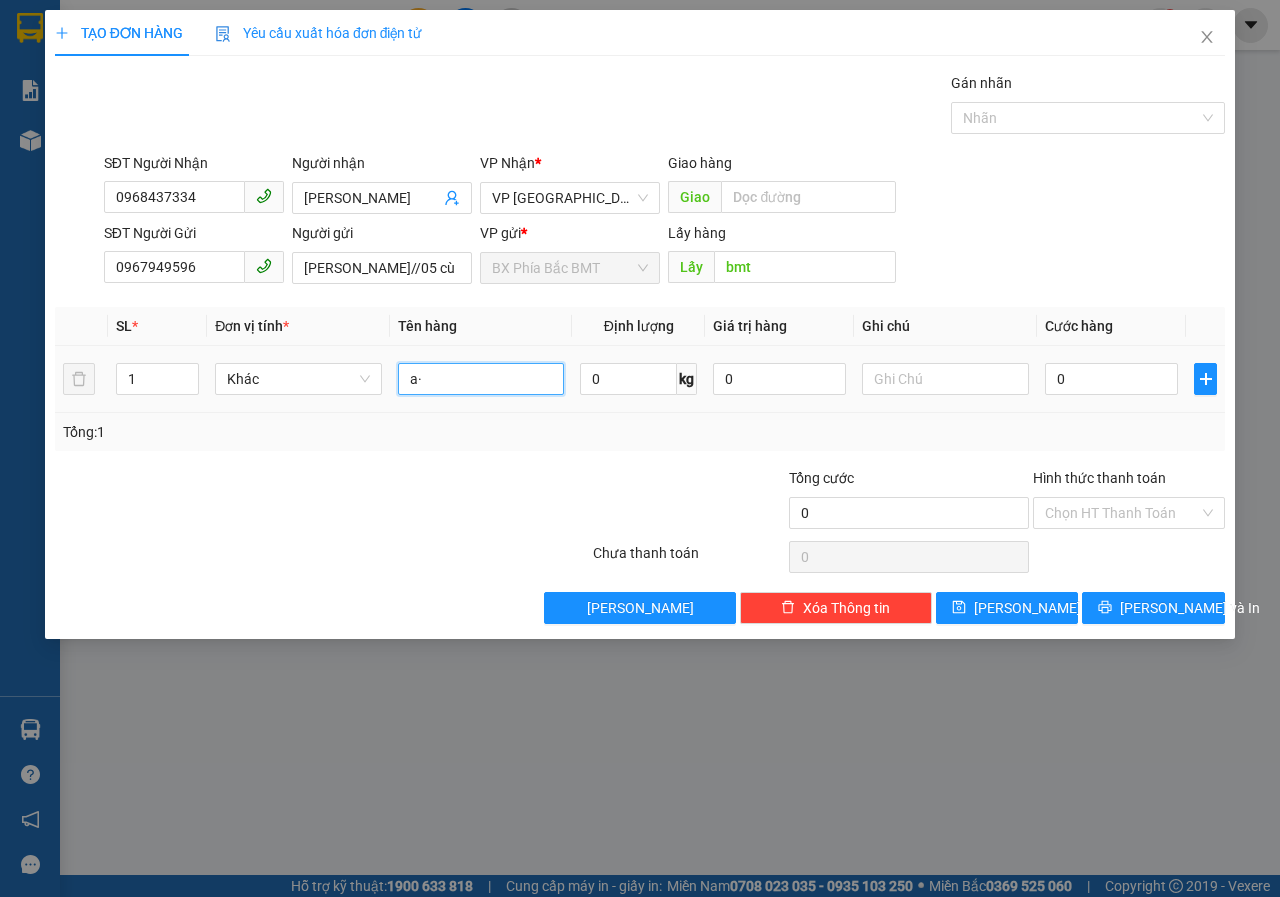 type on "a" 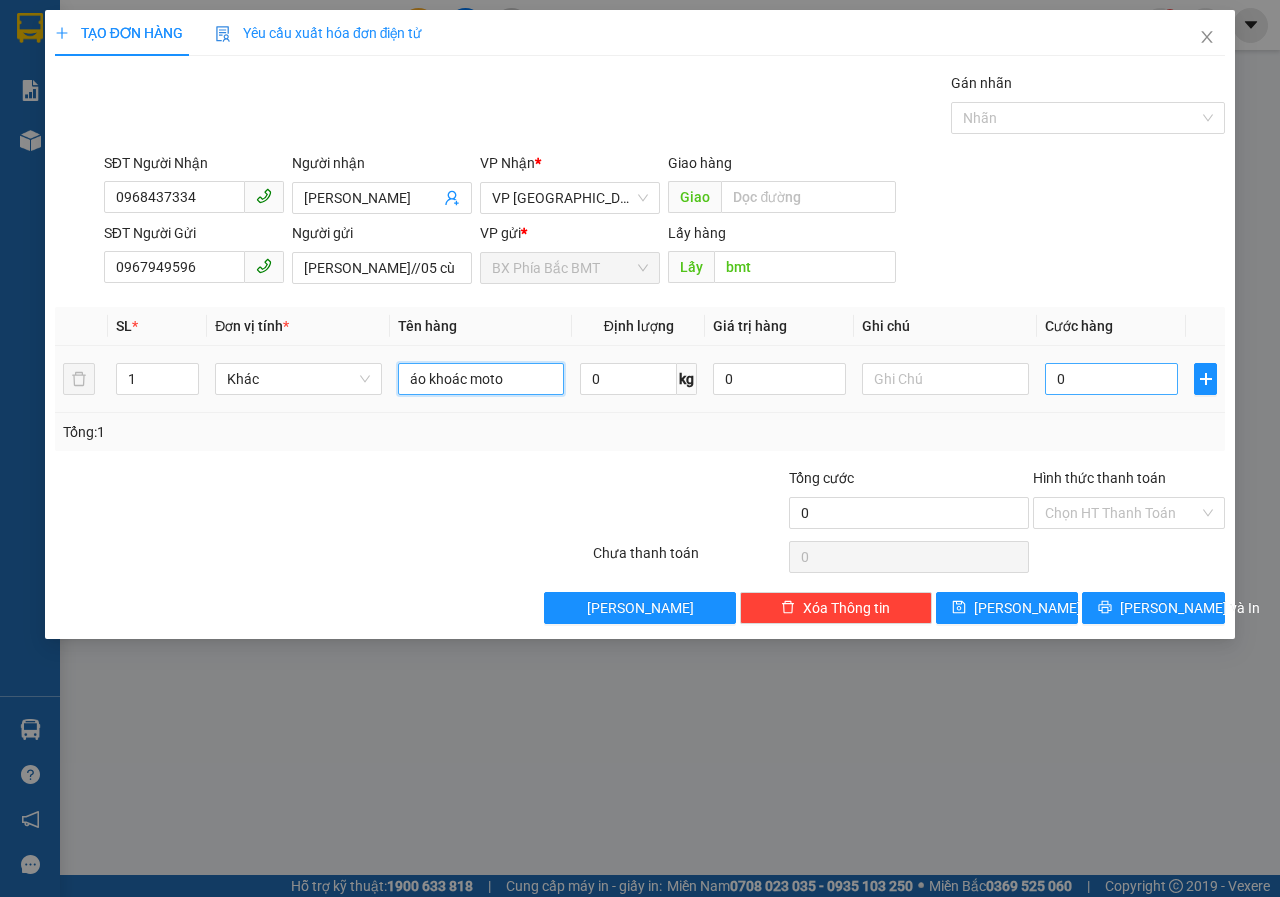 type on "áo khoác moto" 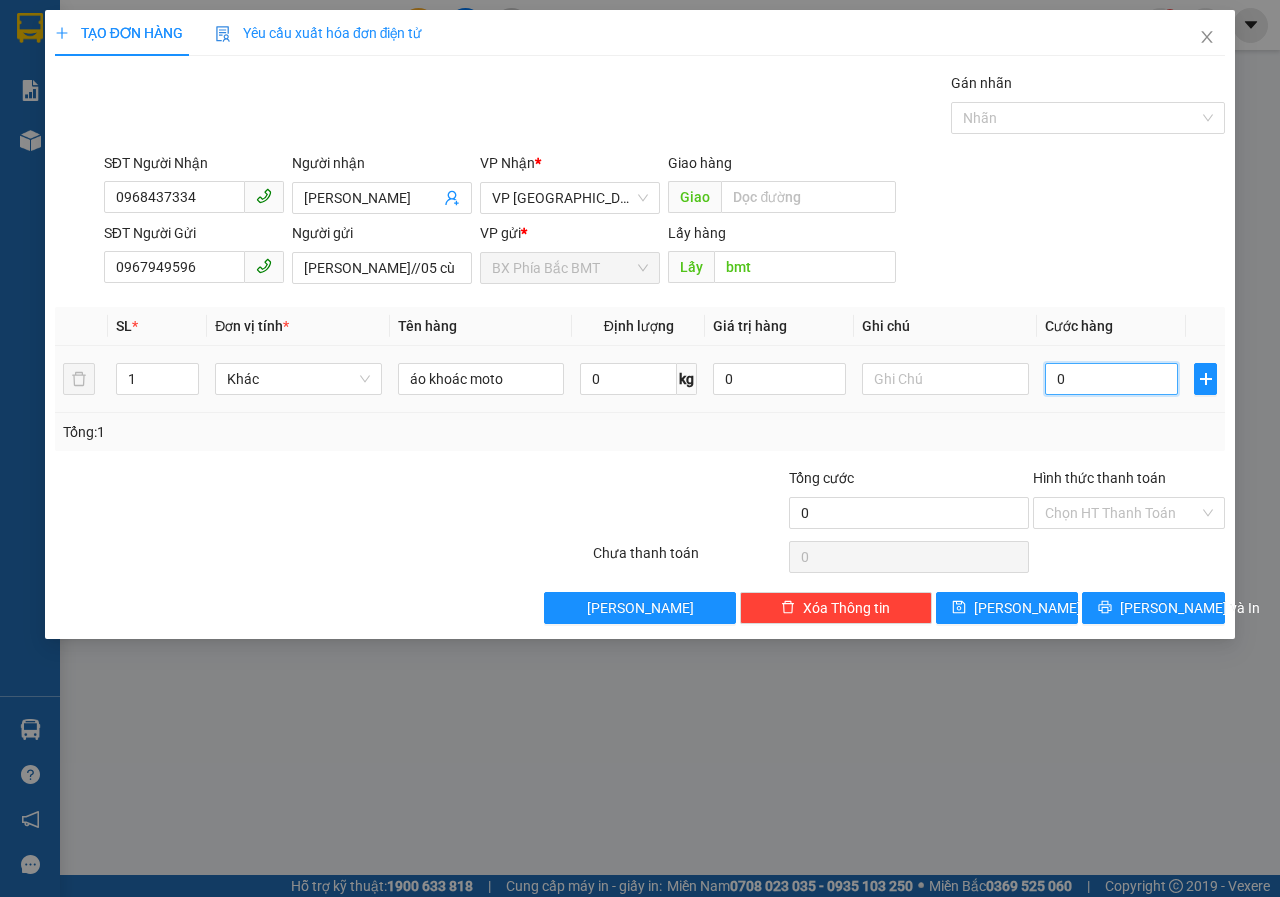 click on "0" at bounding box center [1111, 379] 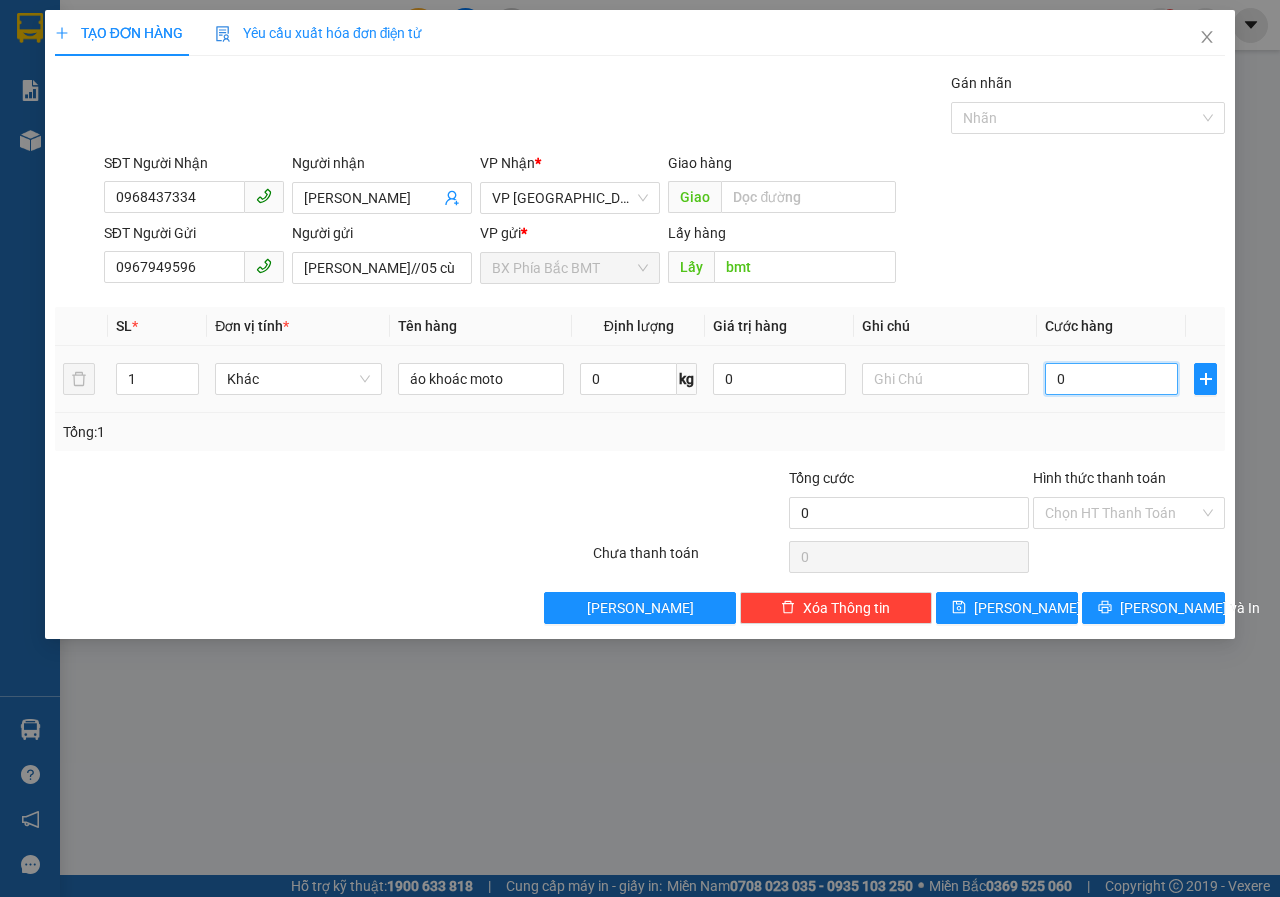 type on "5" 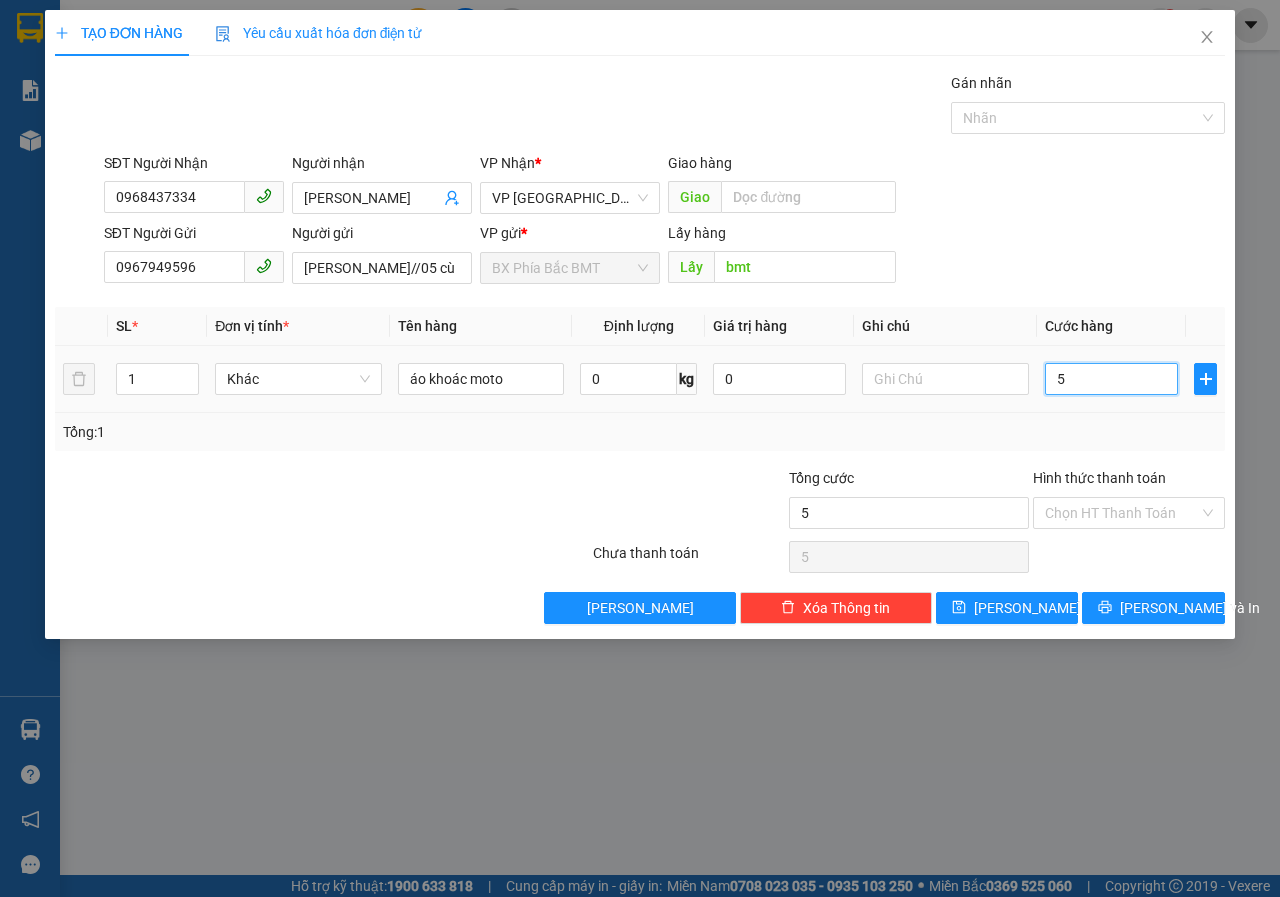 type on "50" 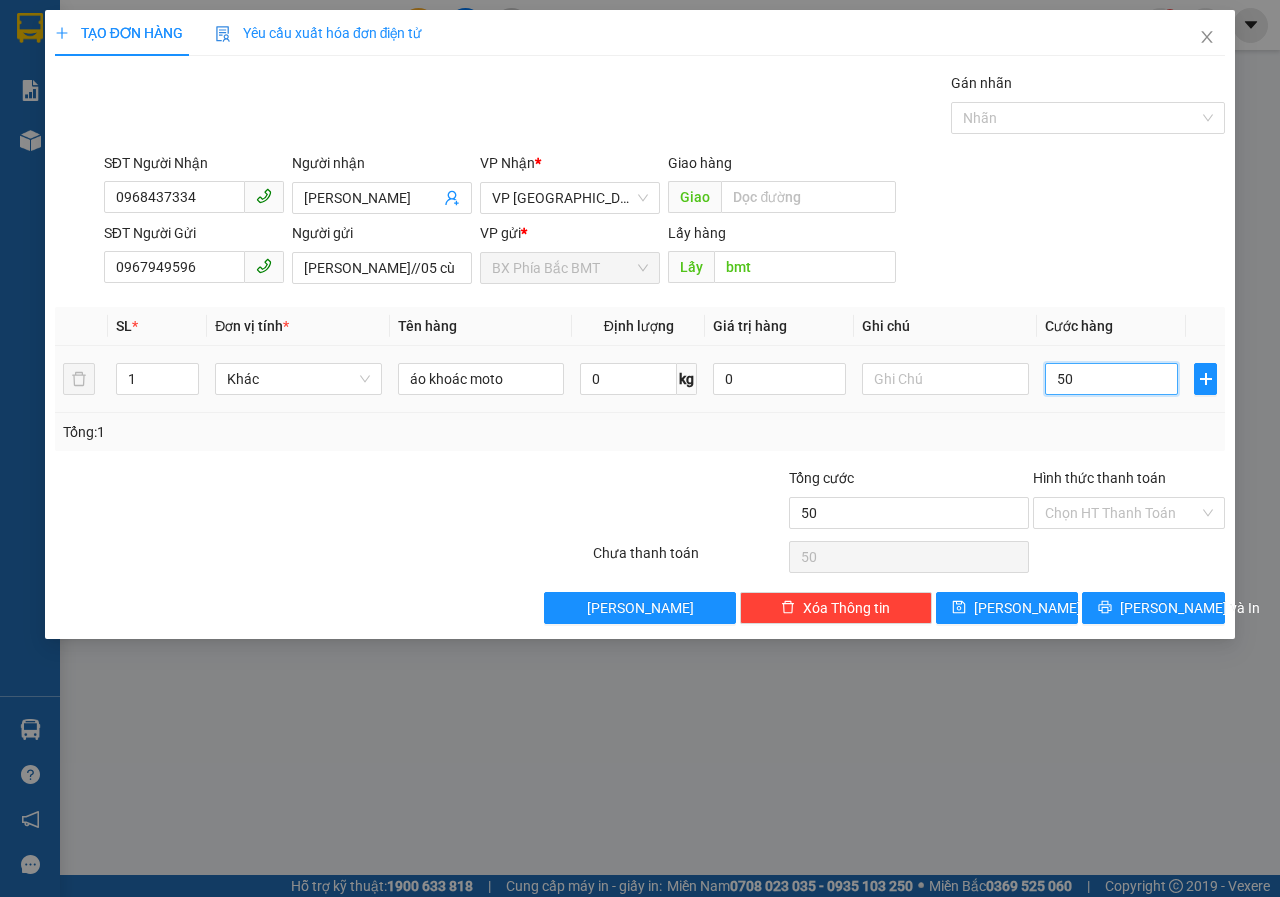 type on "500" 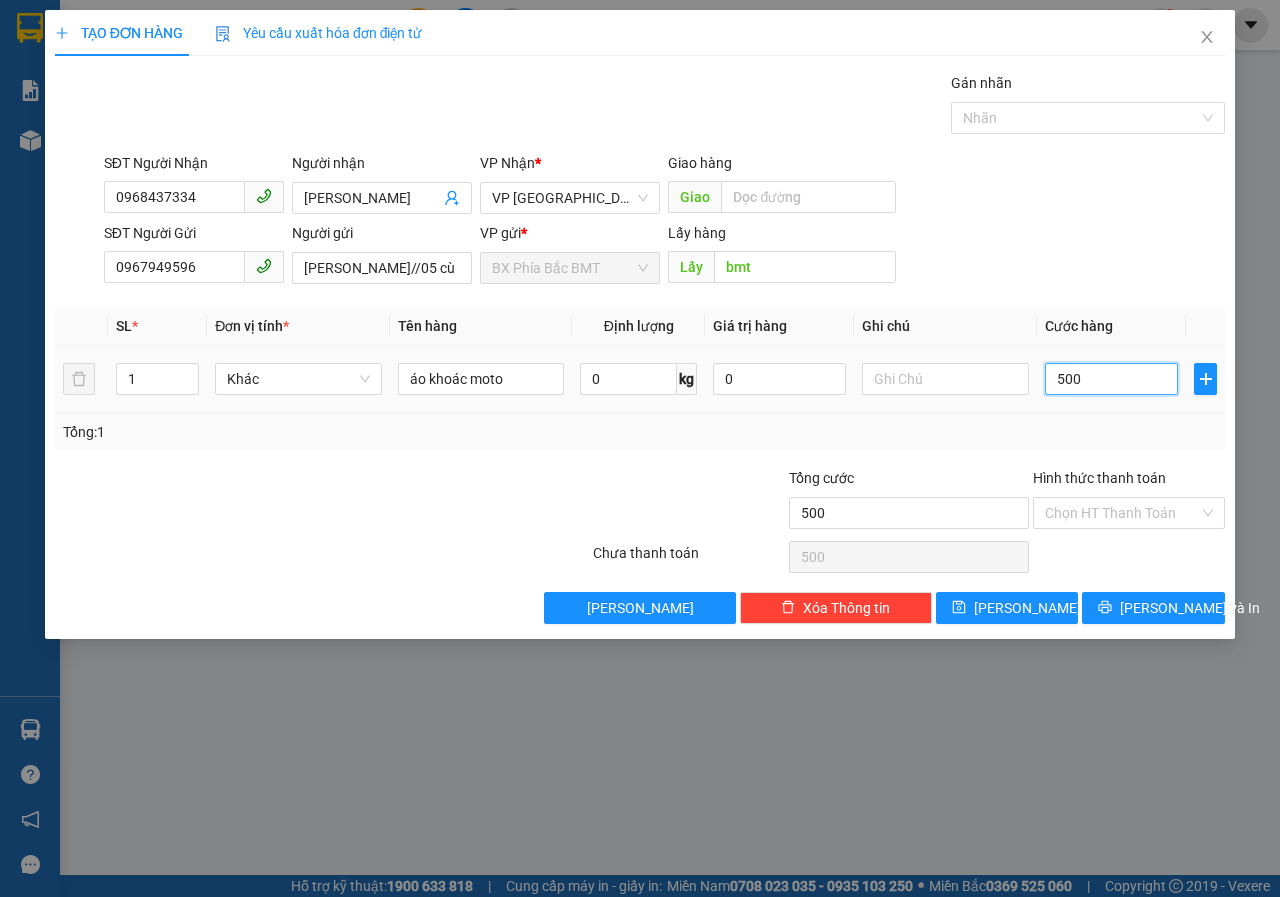type on "5.000" 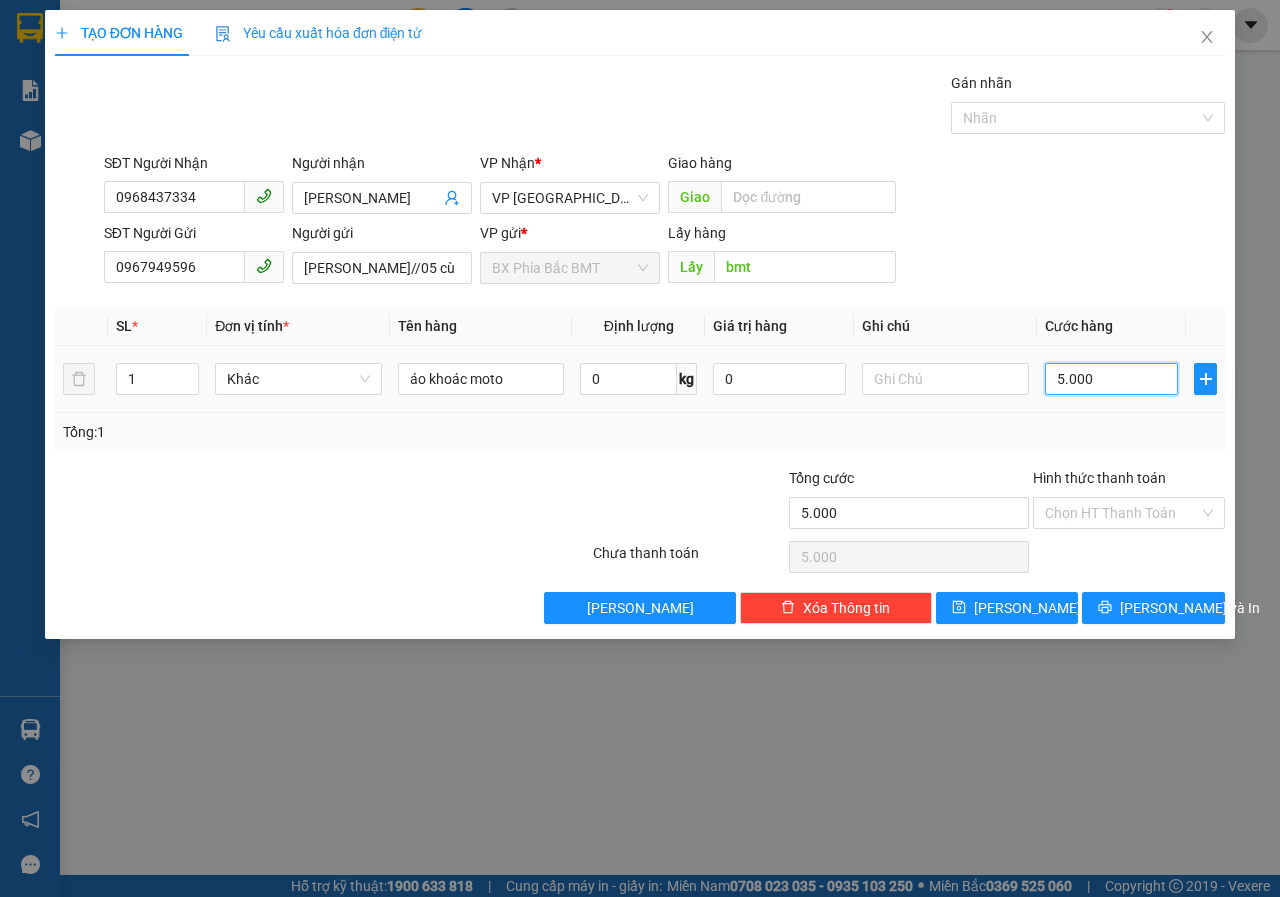 type on "50.000" 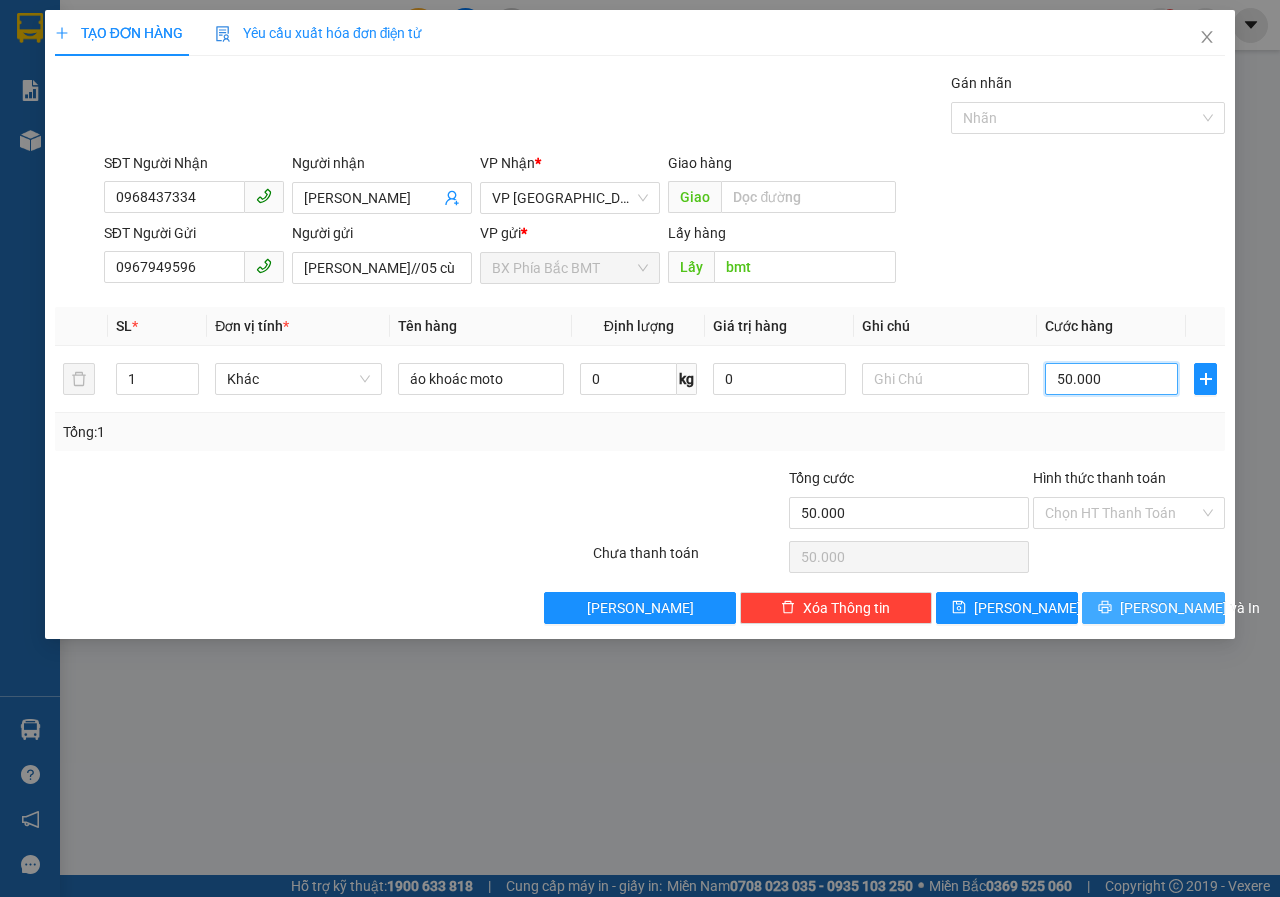 type on "50.000" 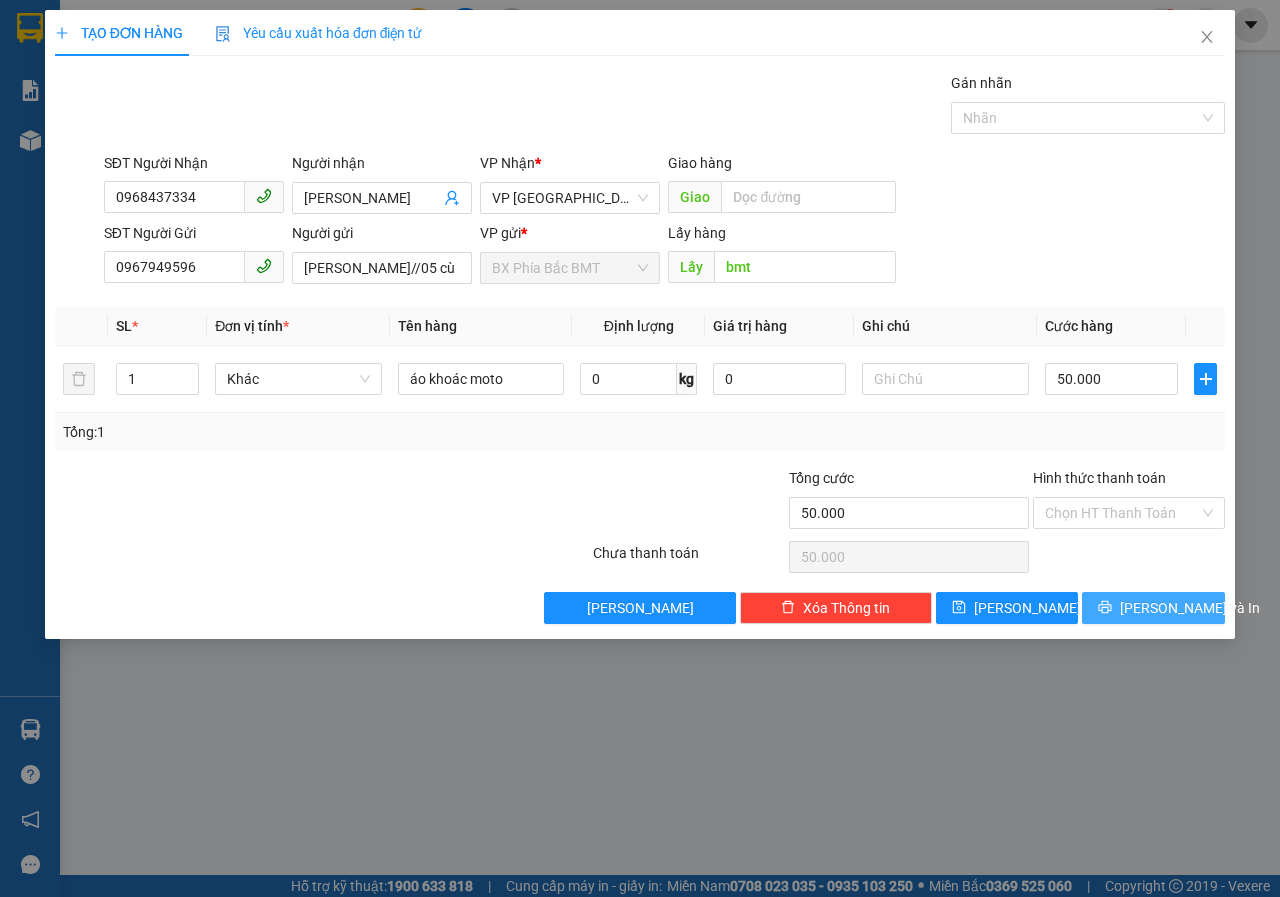 drag, startPoint x: 1130, startPoint y: 605, endPoint x: 982, endPoint y: 575, distance: 151.00993 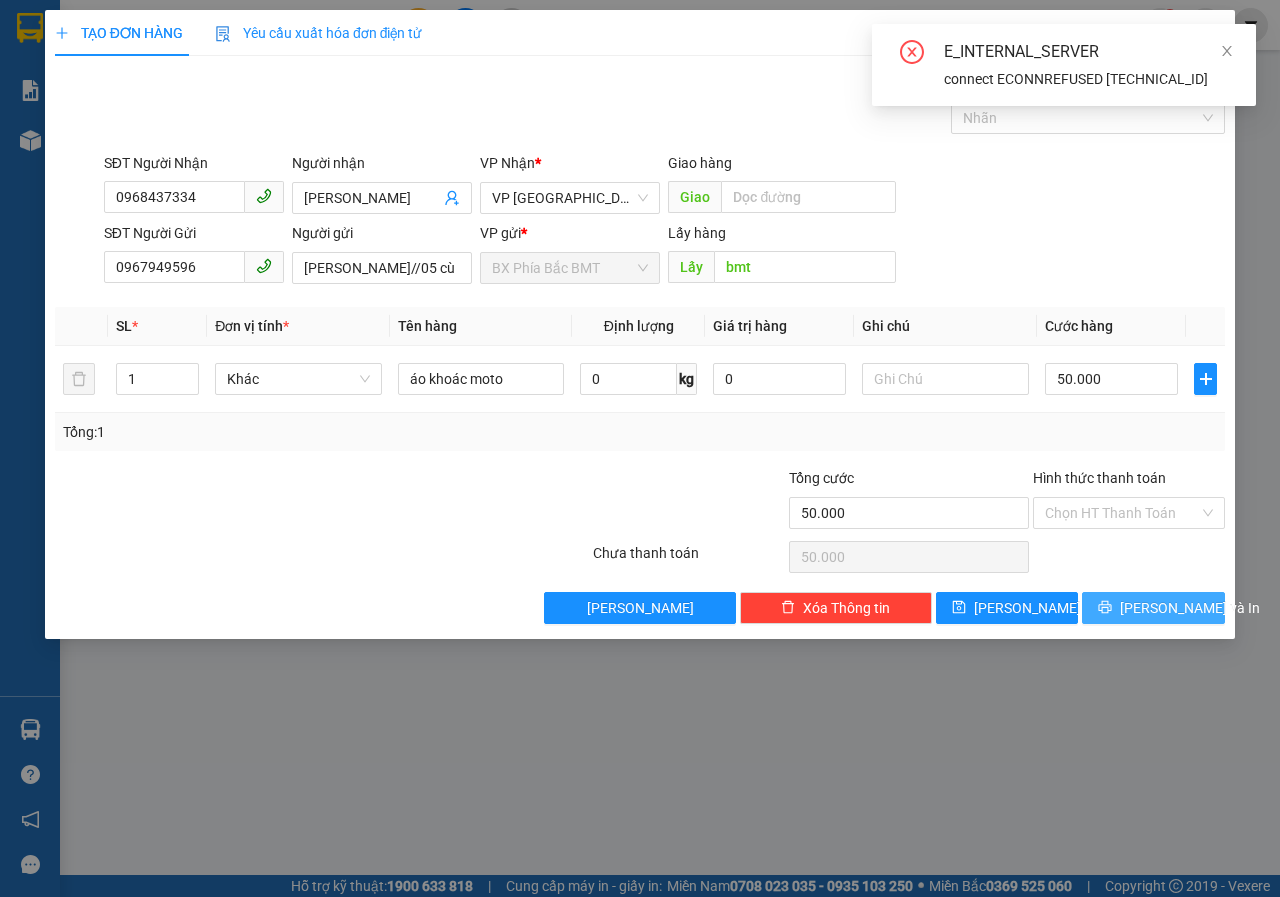 click on "[PERSON_NAME] và In" at bounding box center (1190, 608) 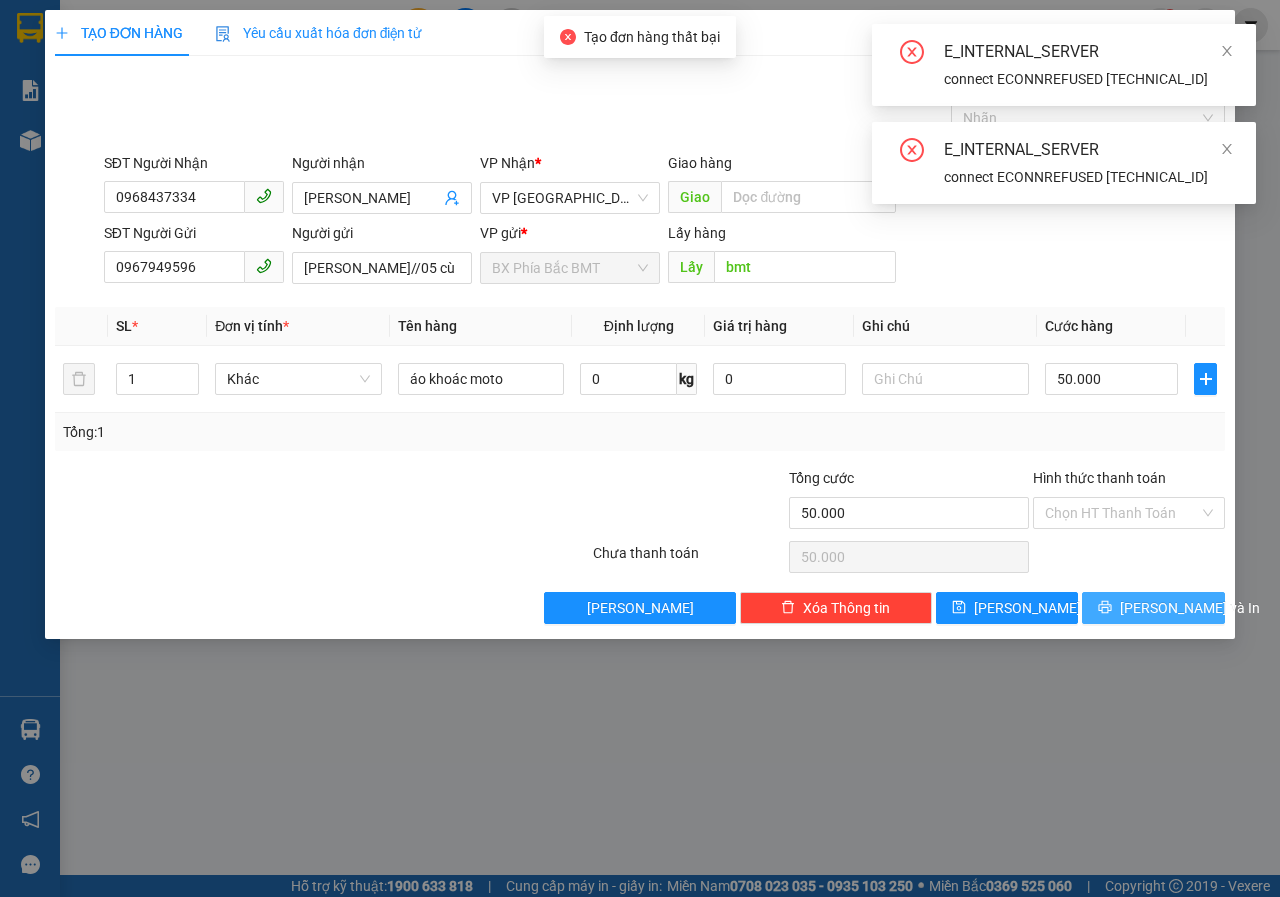 click on "[PERSON_NAME] và In" at bounding box center (1153, 608) 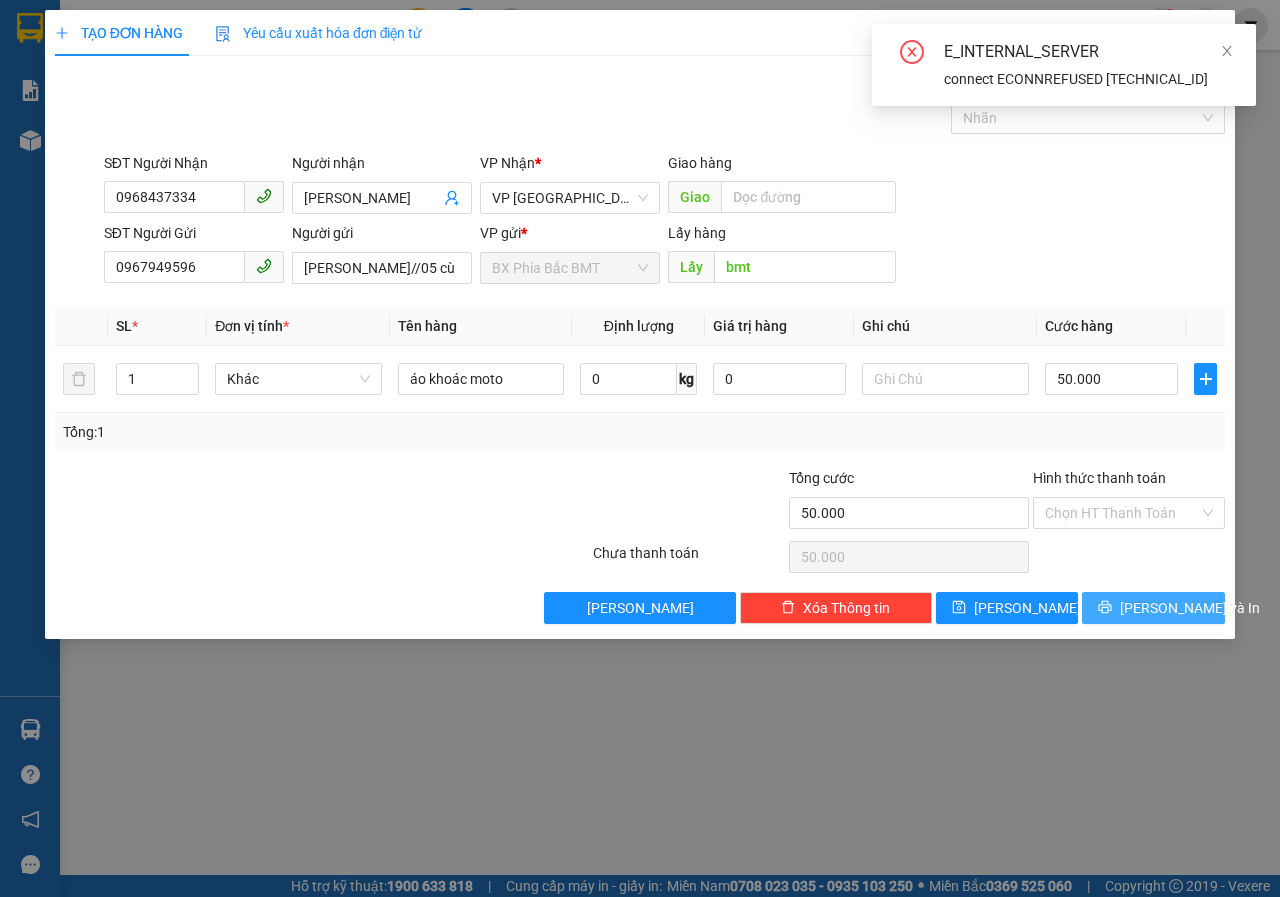 click on "[PERSON_NAME] và In" at bounding box center (1153, 608) 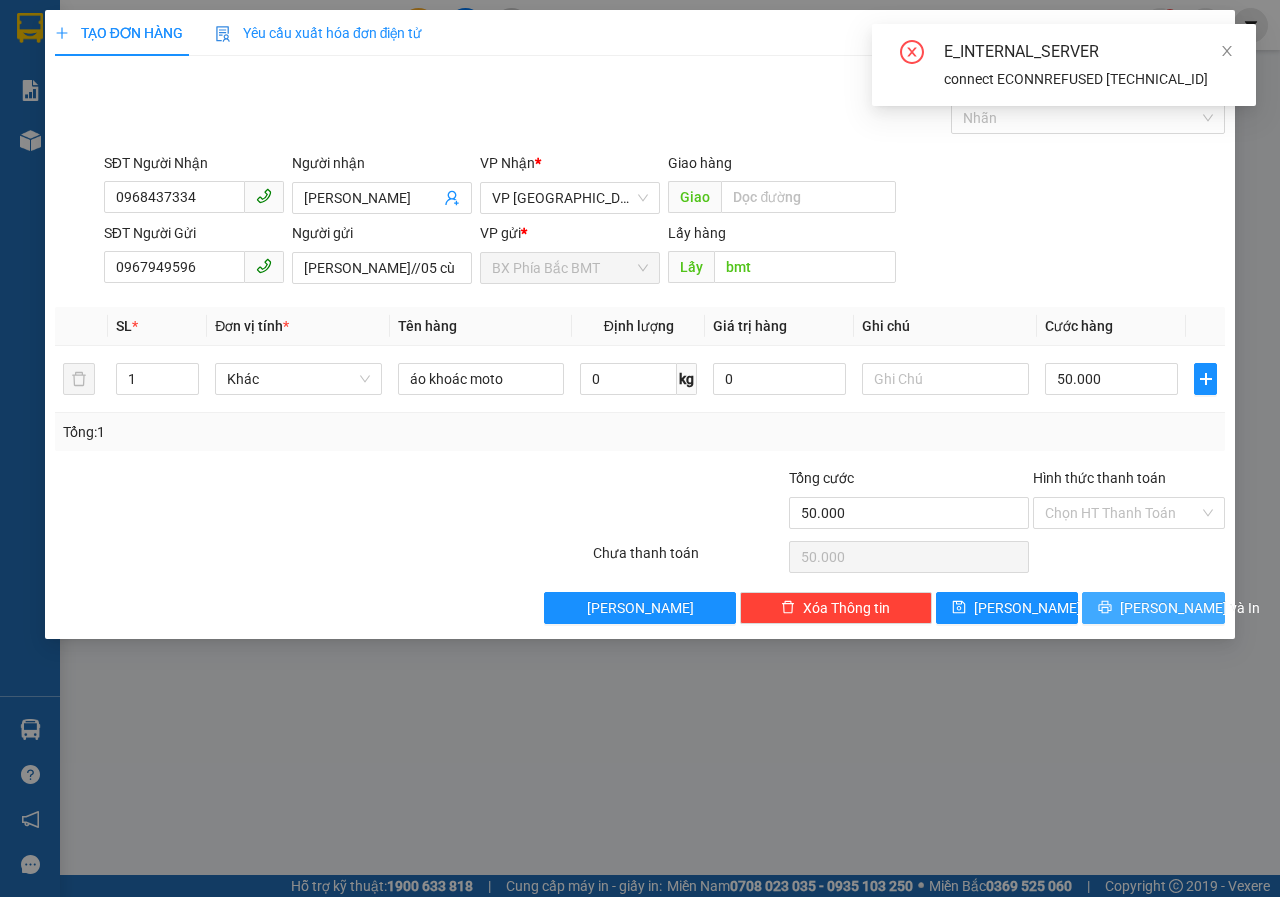click on "[PERSON_NAME] và In" at bounding box center (1153, 608) 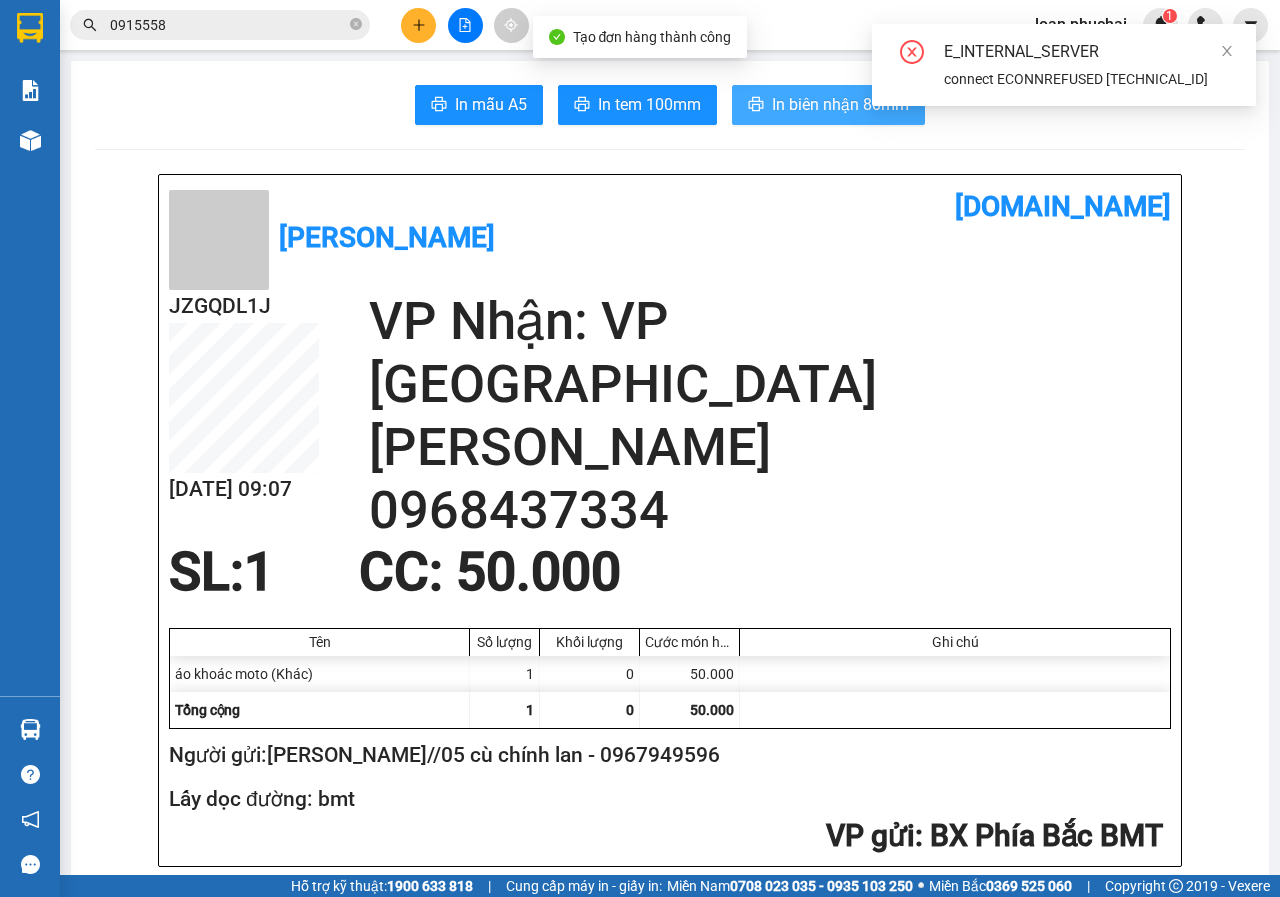 click on "In biên nhận 80mm" at bounding box center [840, 104] 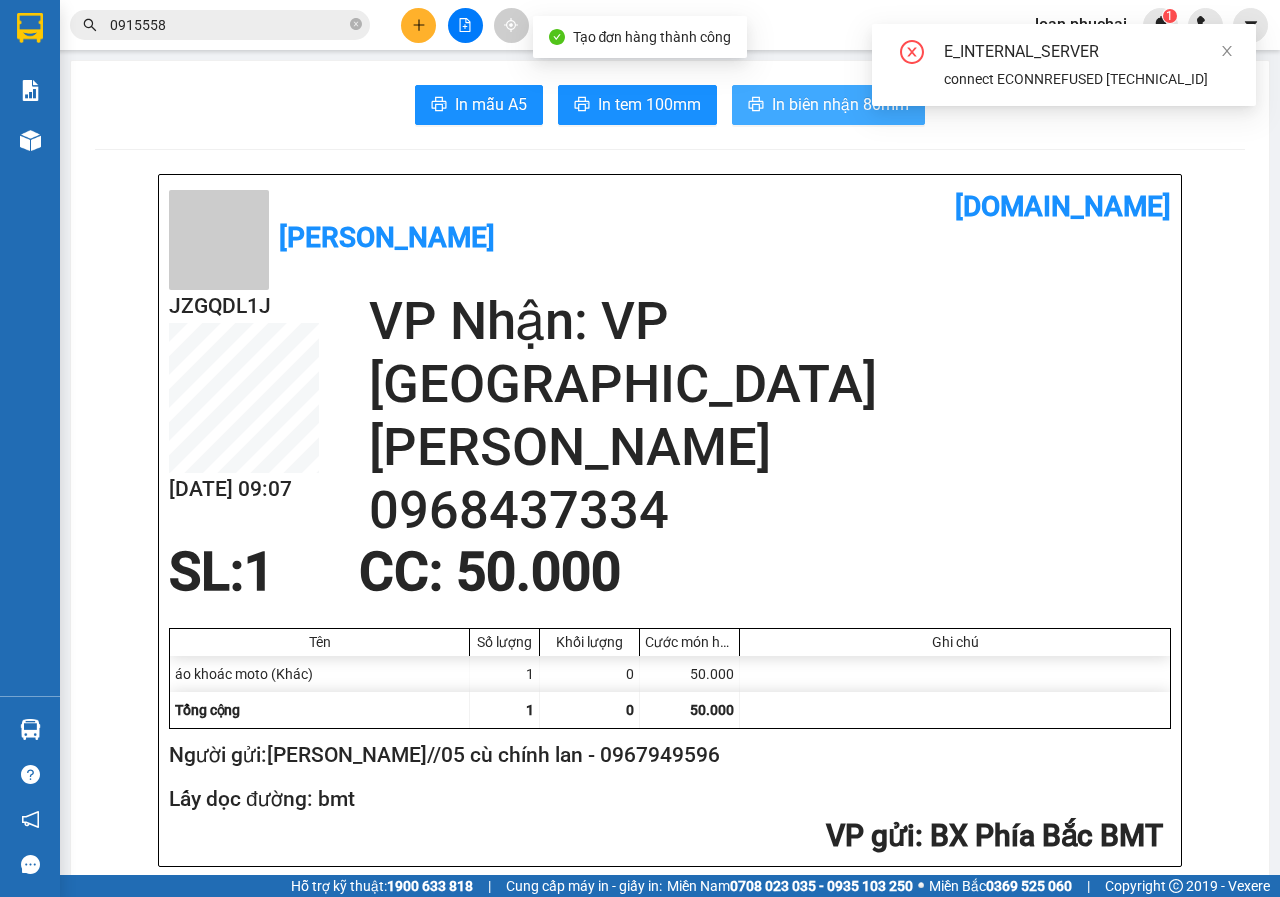 scroll, scrollTop: 0, scrollLeft: 0, axis: both 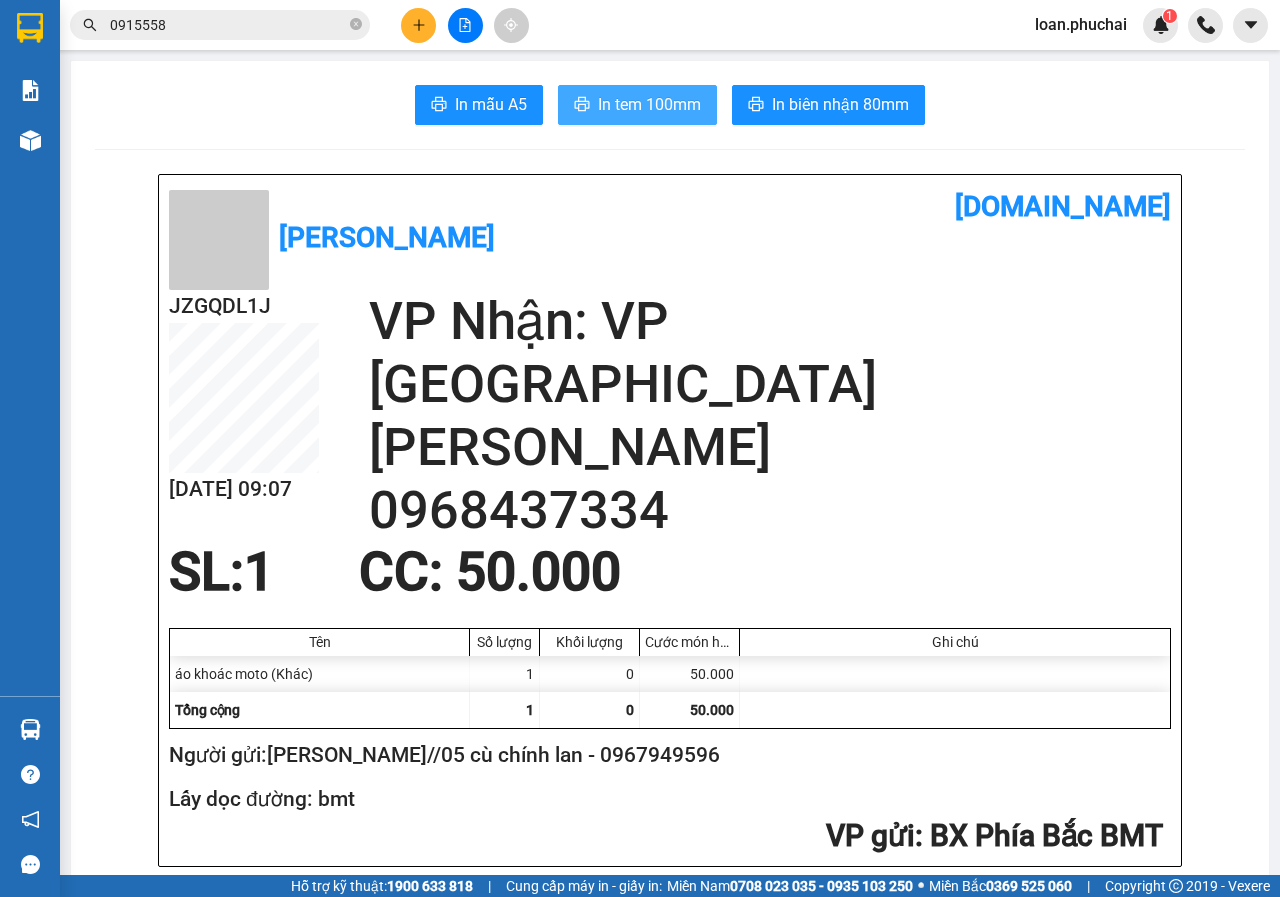 click on "In tem 100mm" at bounding box center (637, 105) 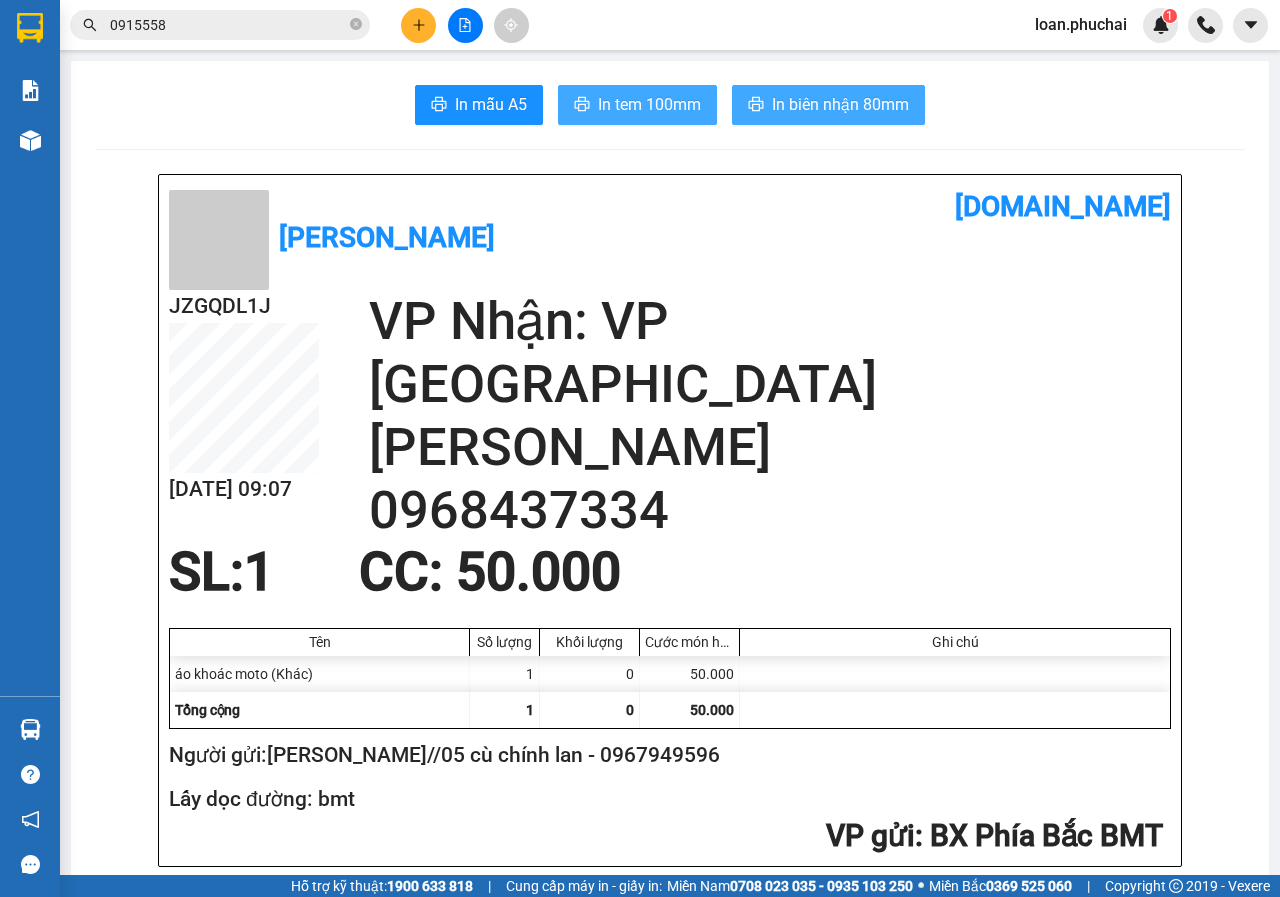 scroll, scrollTop: 0, scrollLeft: 0, axis: both 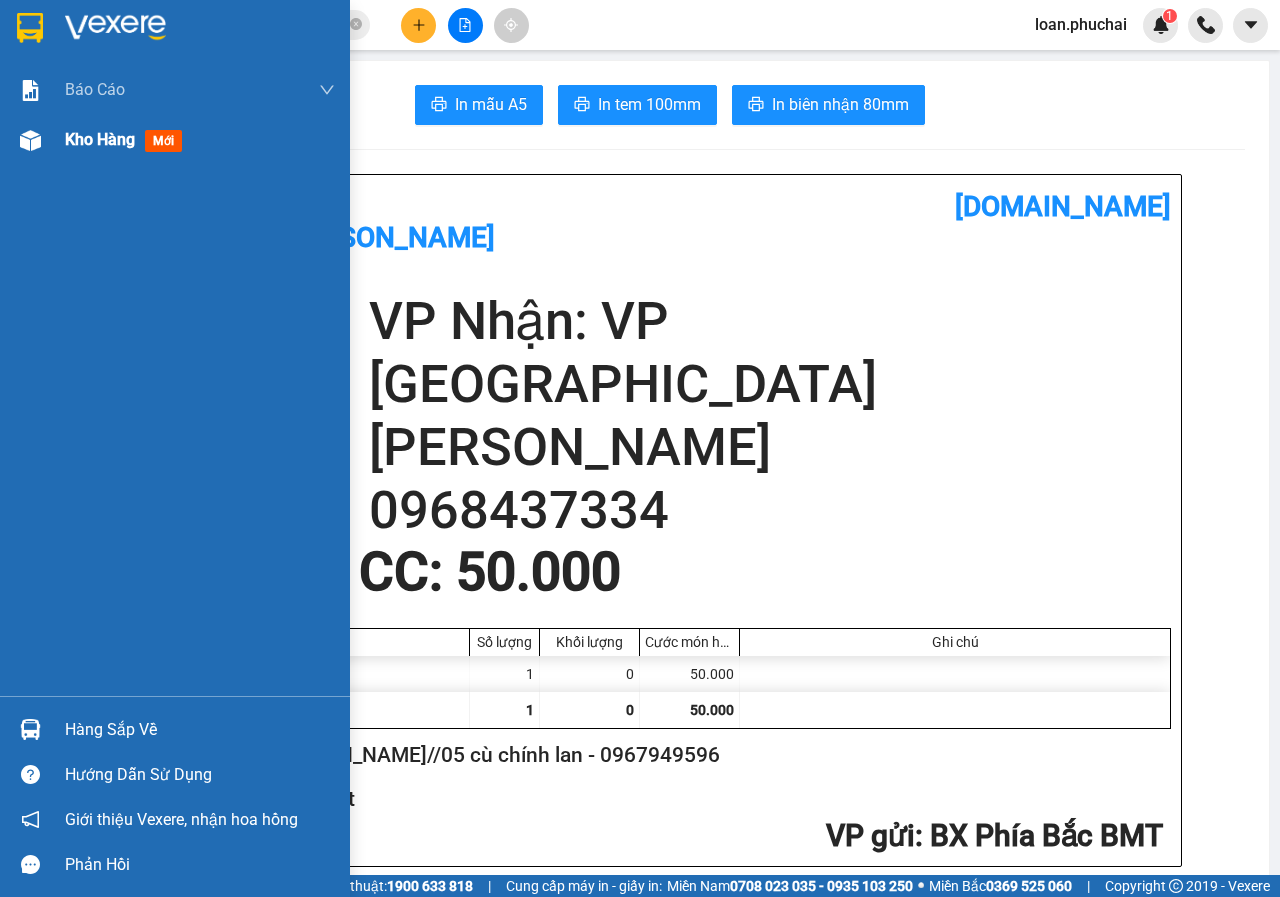 click on "Kho hàng mới" at bounding box center [175, 140] 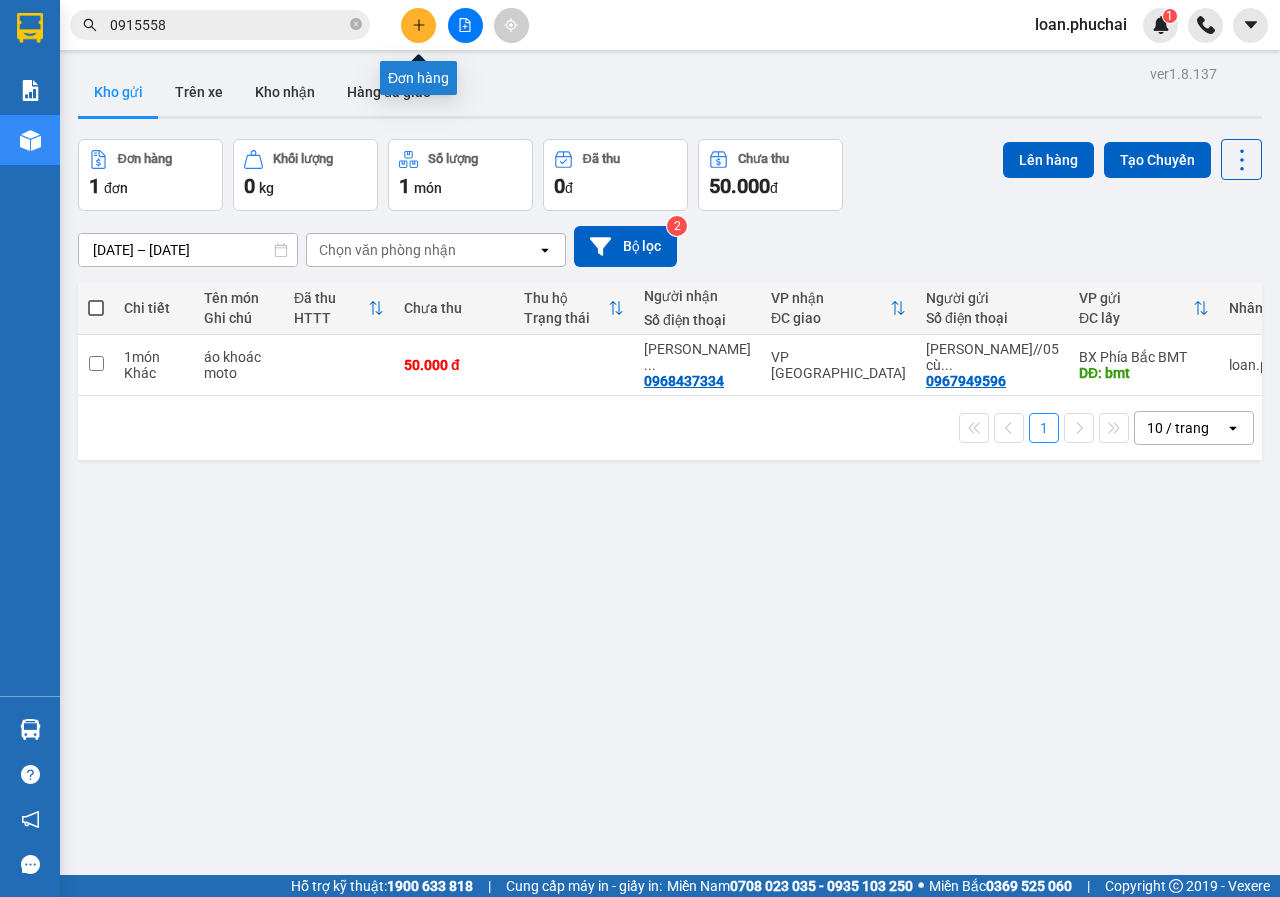 click 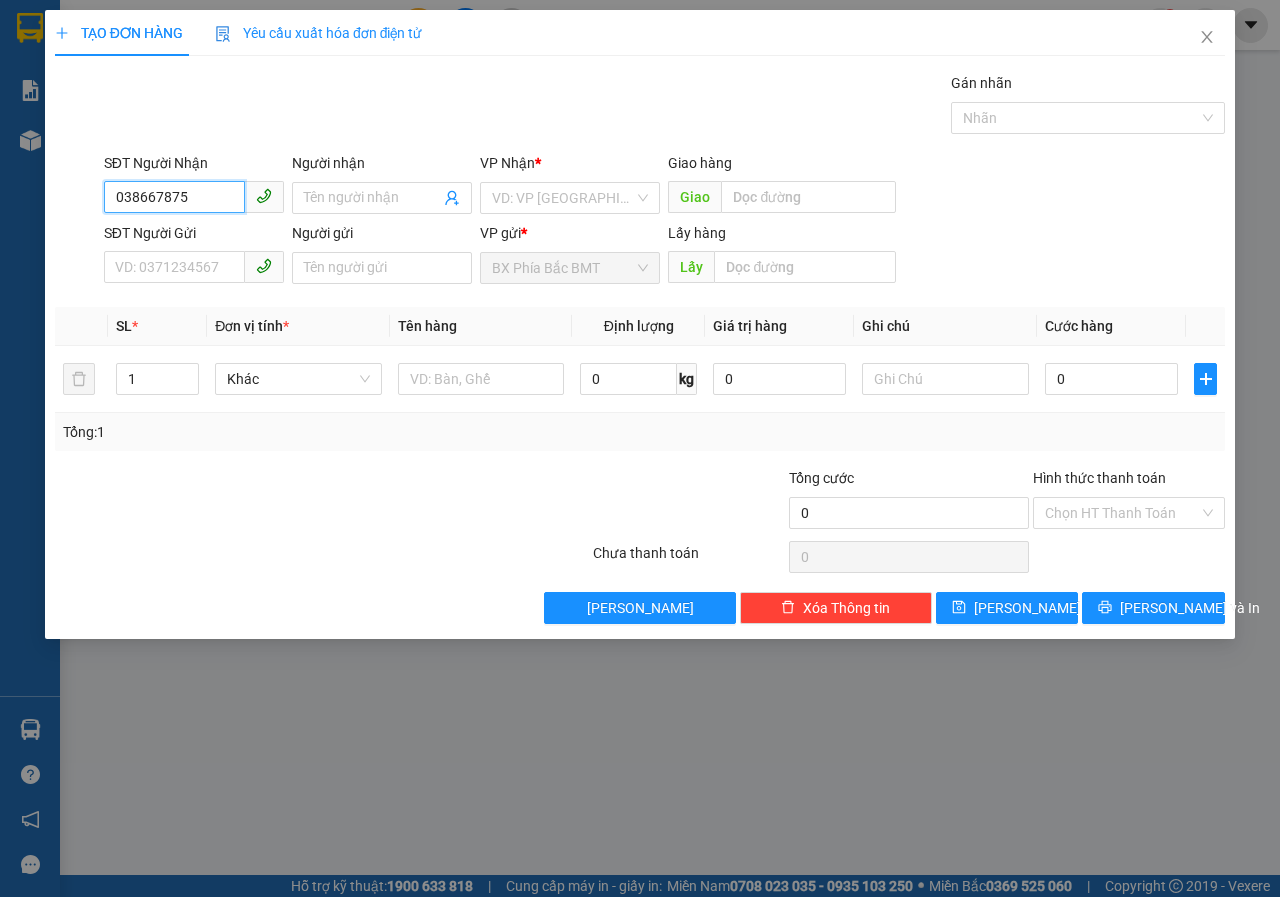type on "0386678759" 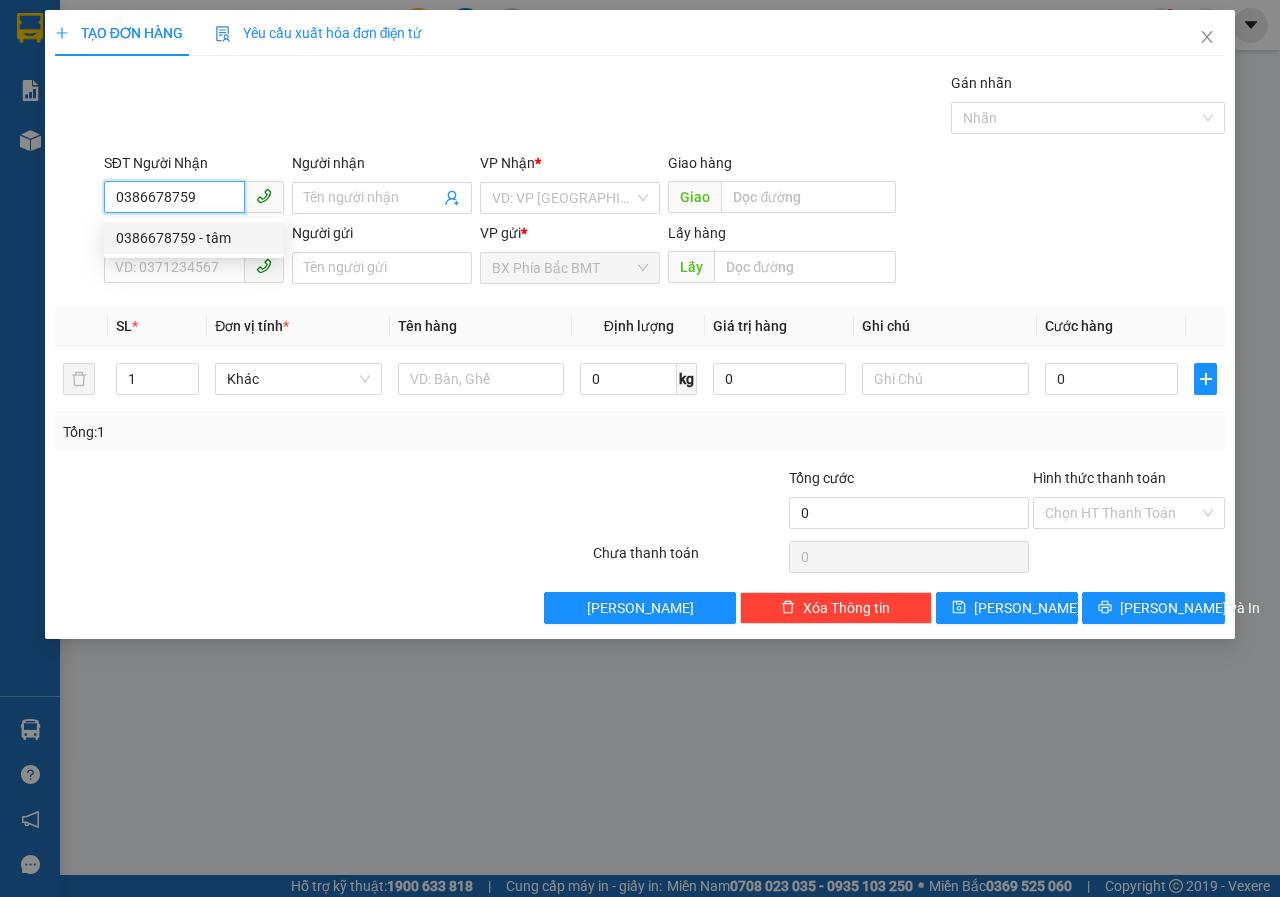 click on "0386678759 - tâm" at bounding box center (194, 238) 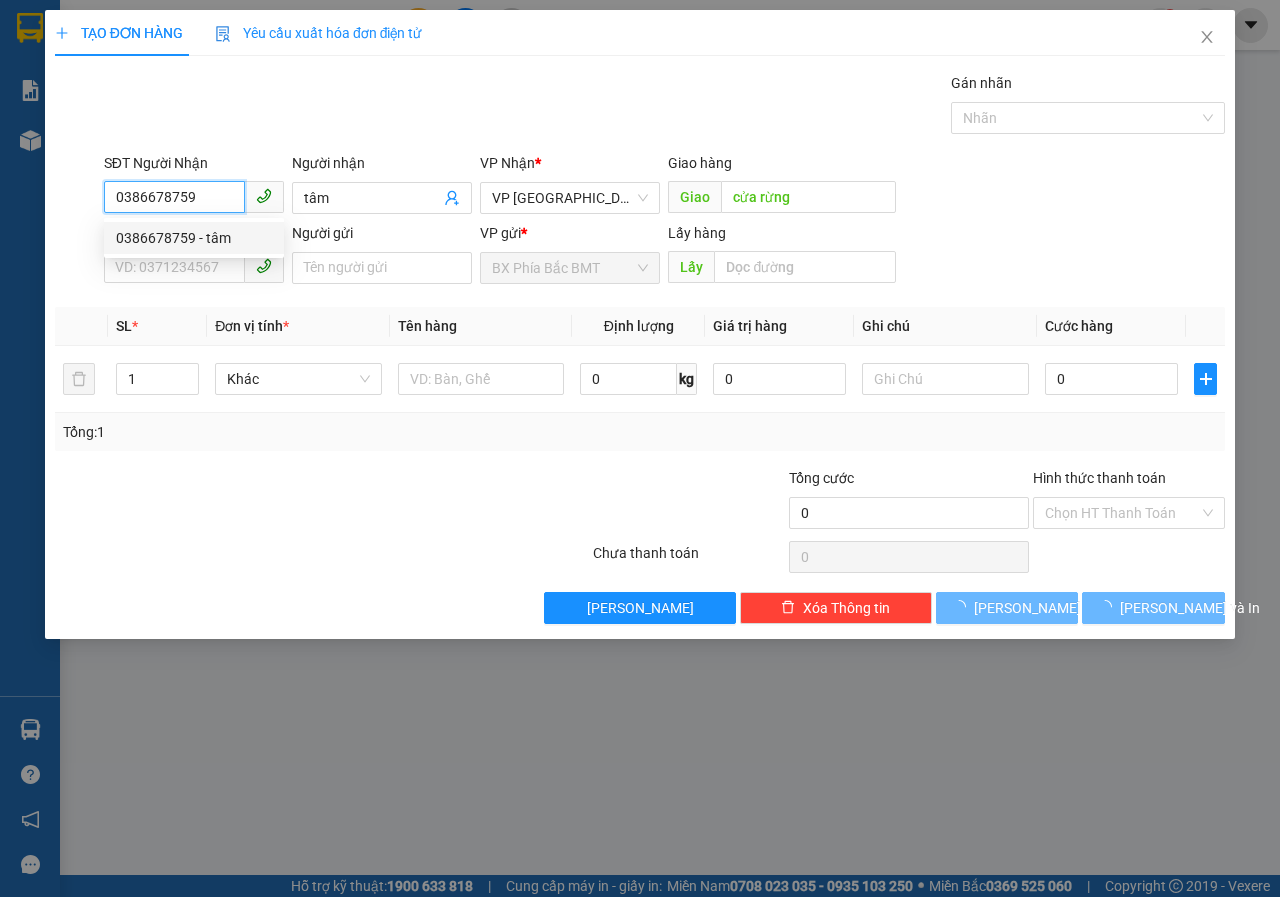 type on "80.000" 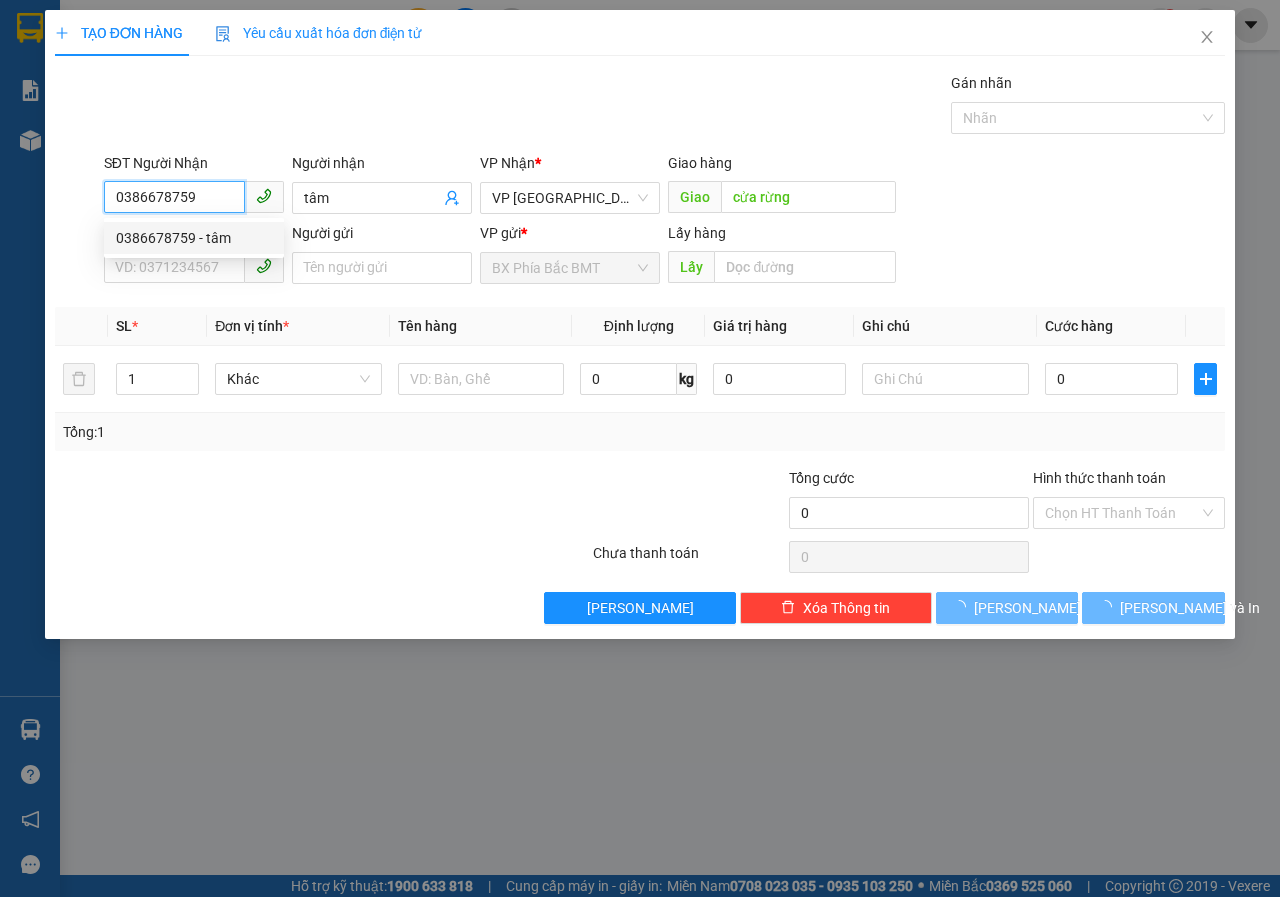 type on "80.000" 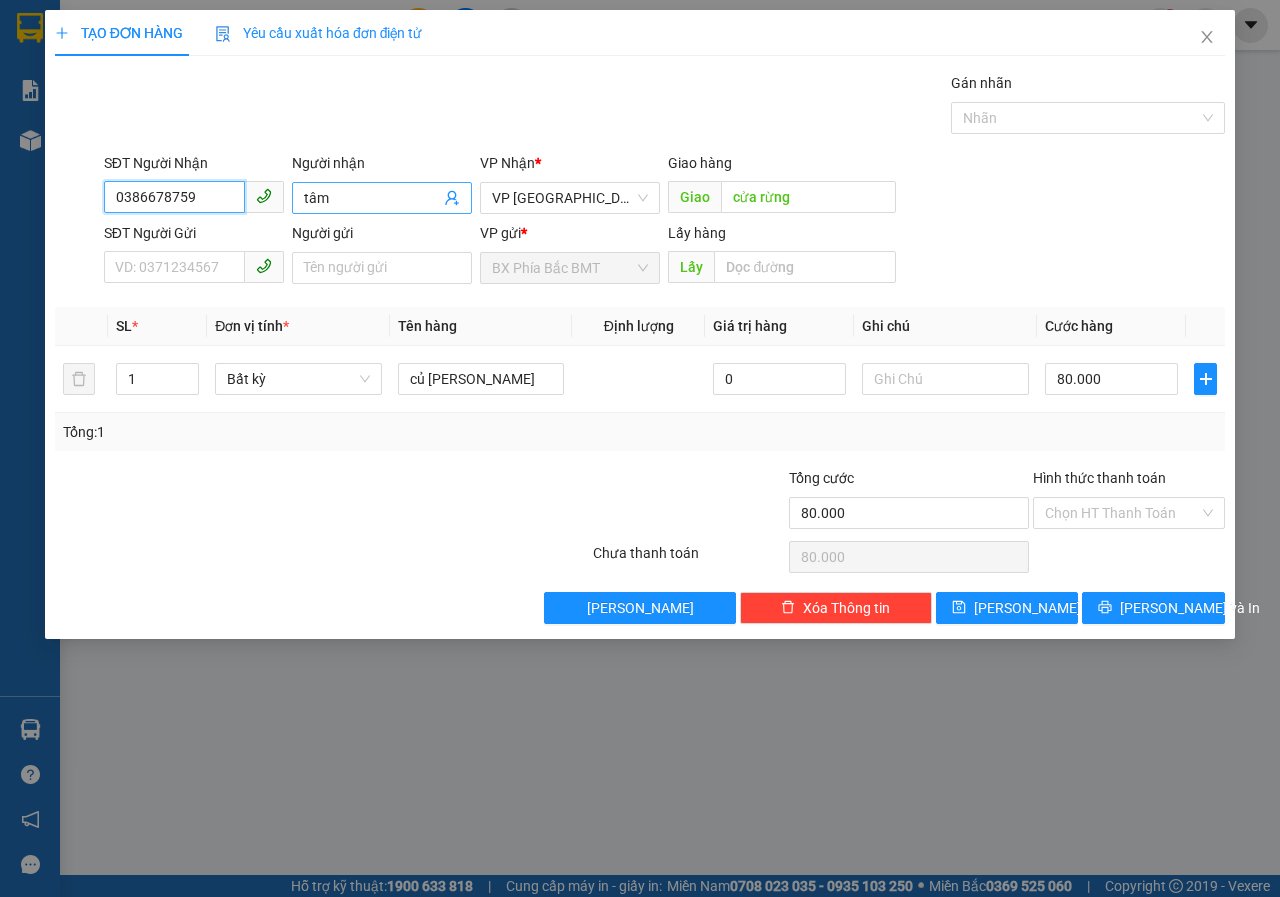 type on "0386678759" 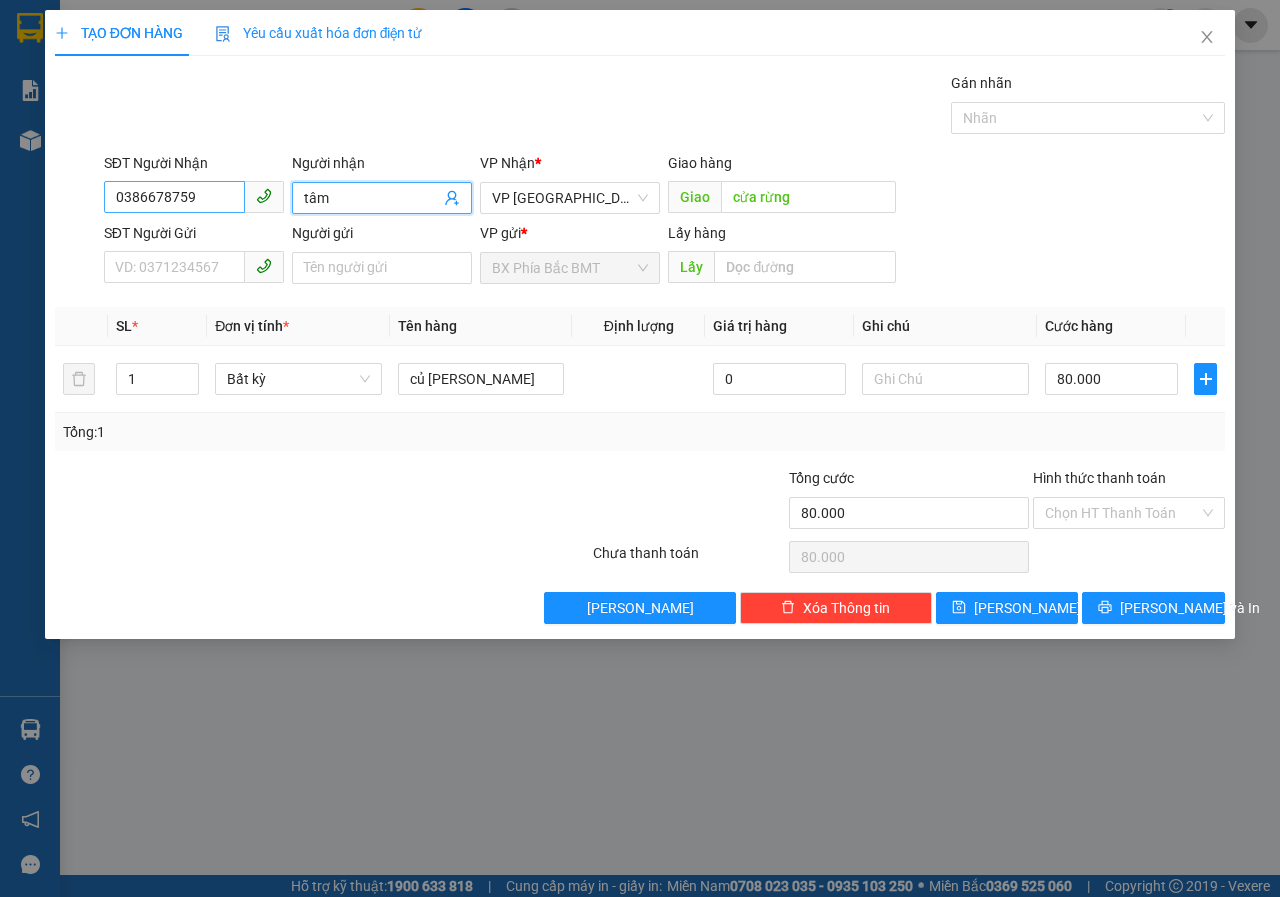 drag, startPoint x: 318, startPoint y: 204, endPoint x: 164, endPoint y: 206, distance: 154.01299 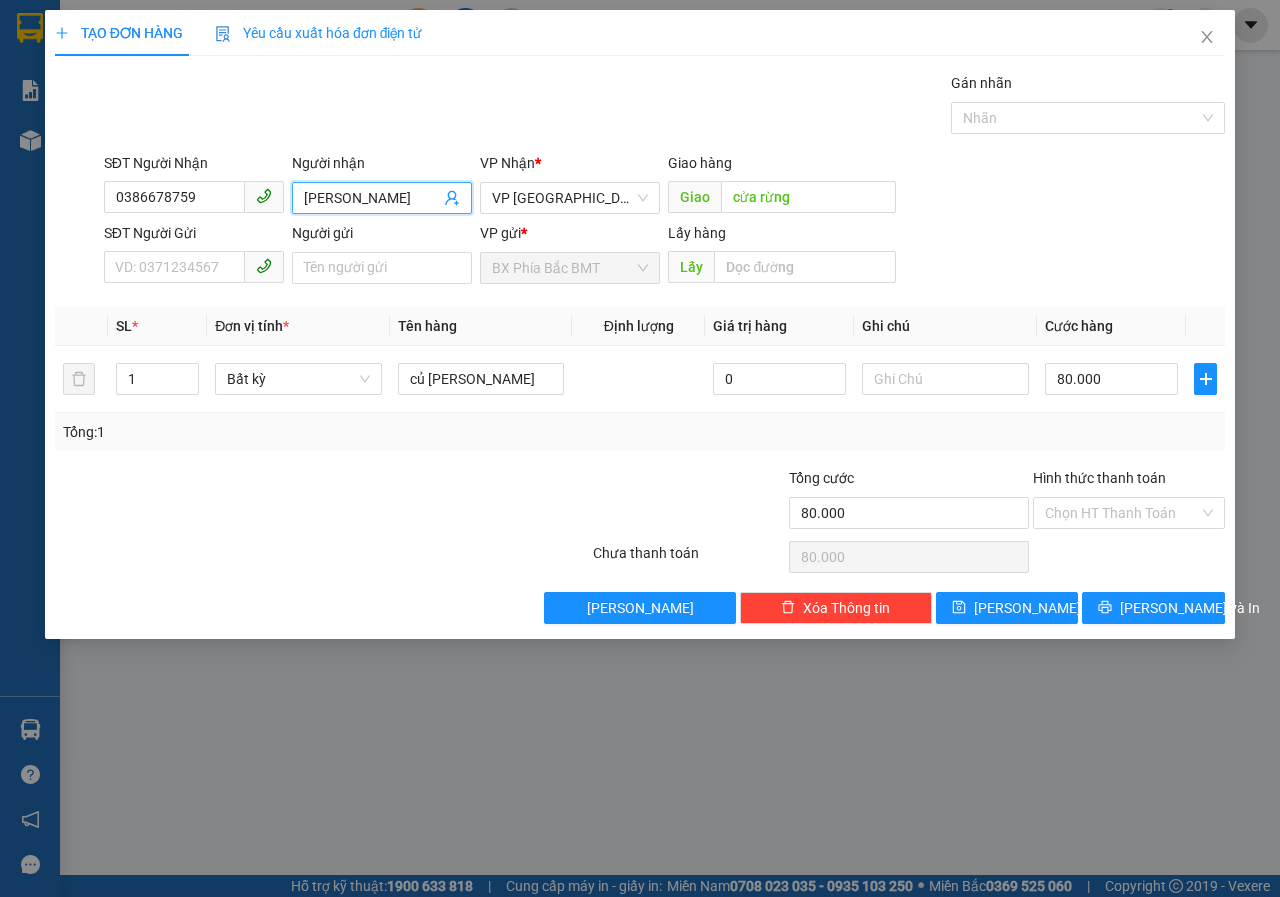 type on "[PERSON_NAME]" 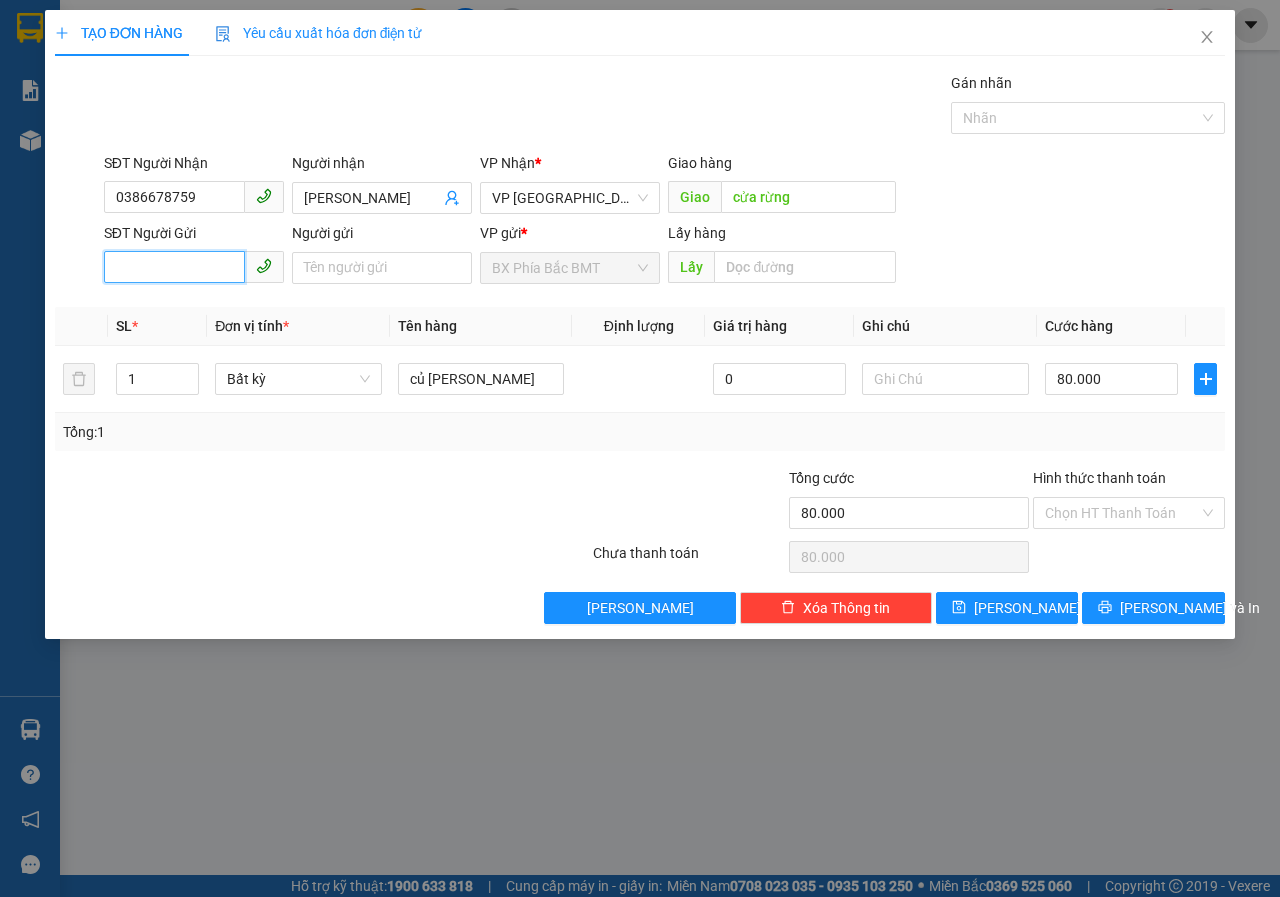 click on "SĐT Người Gửi" at bounding box center (174, 267) 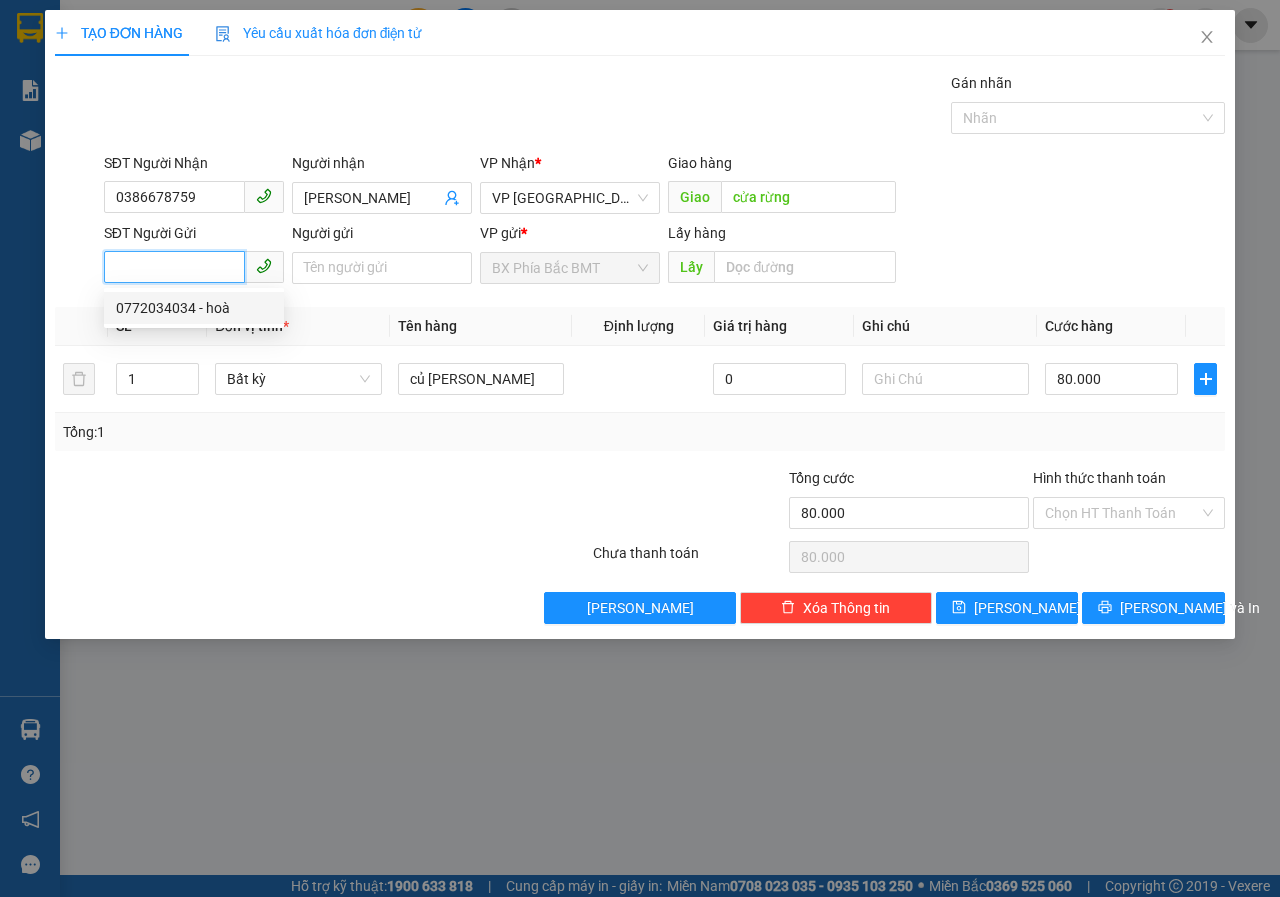 click on "0772034034 - hoà" at bounding box center [194, 308] 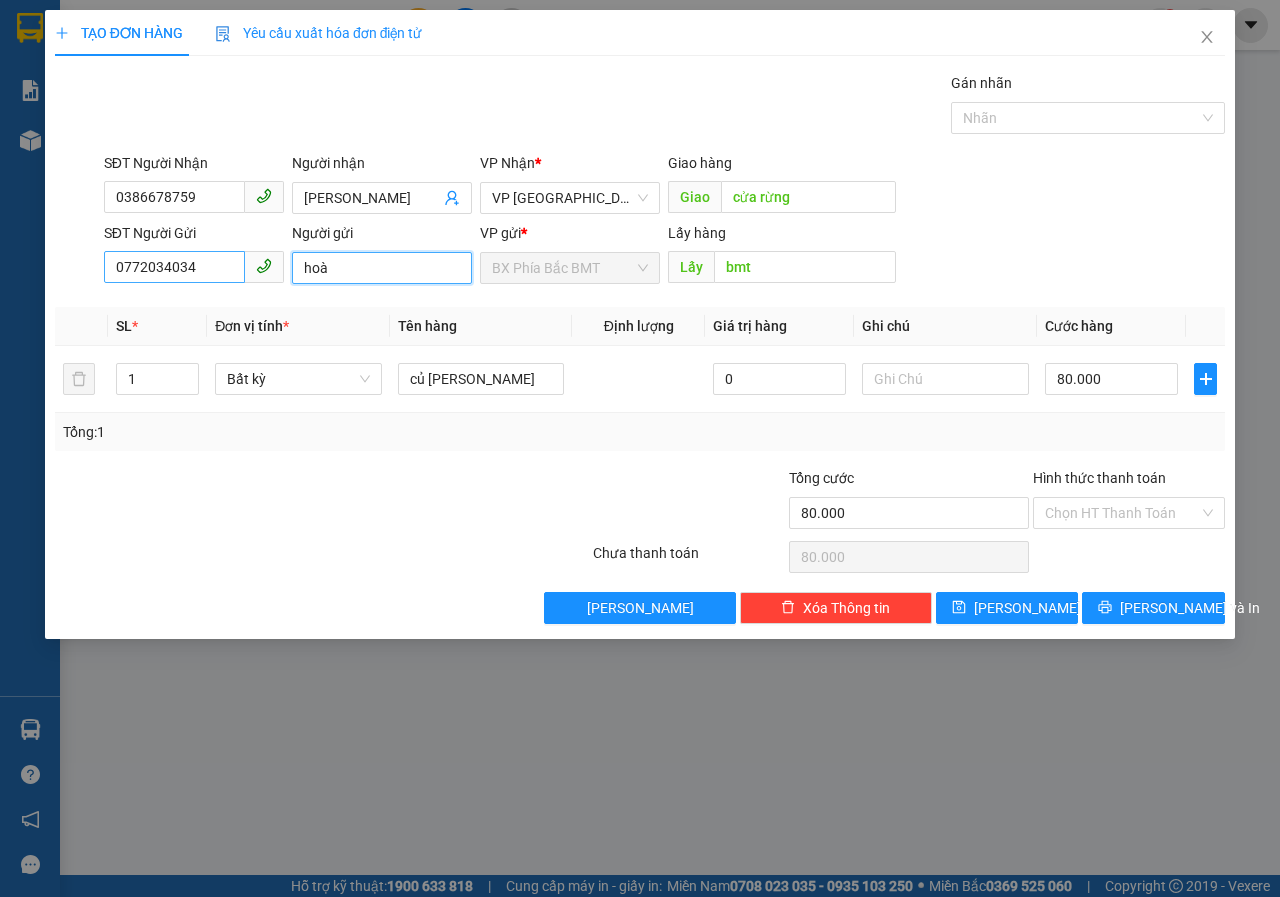 drag, startPoint x: 343, startPoint y: 262, endPoint x: 238, endPoint y: 274, distance: 105.68349 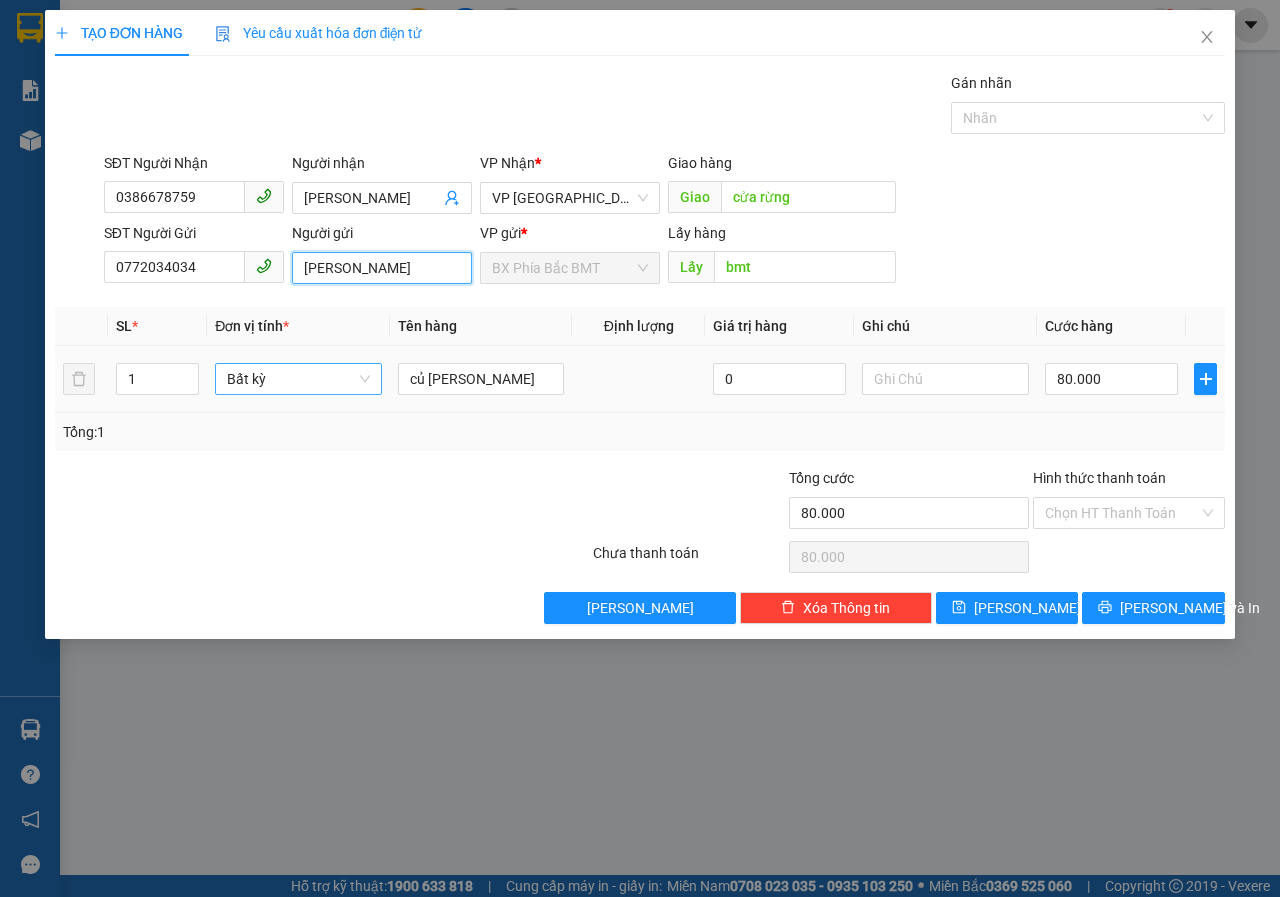 click on "Bất kỳ" at bounding box center (298, 379) 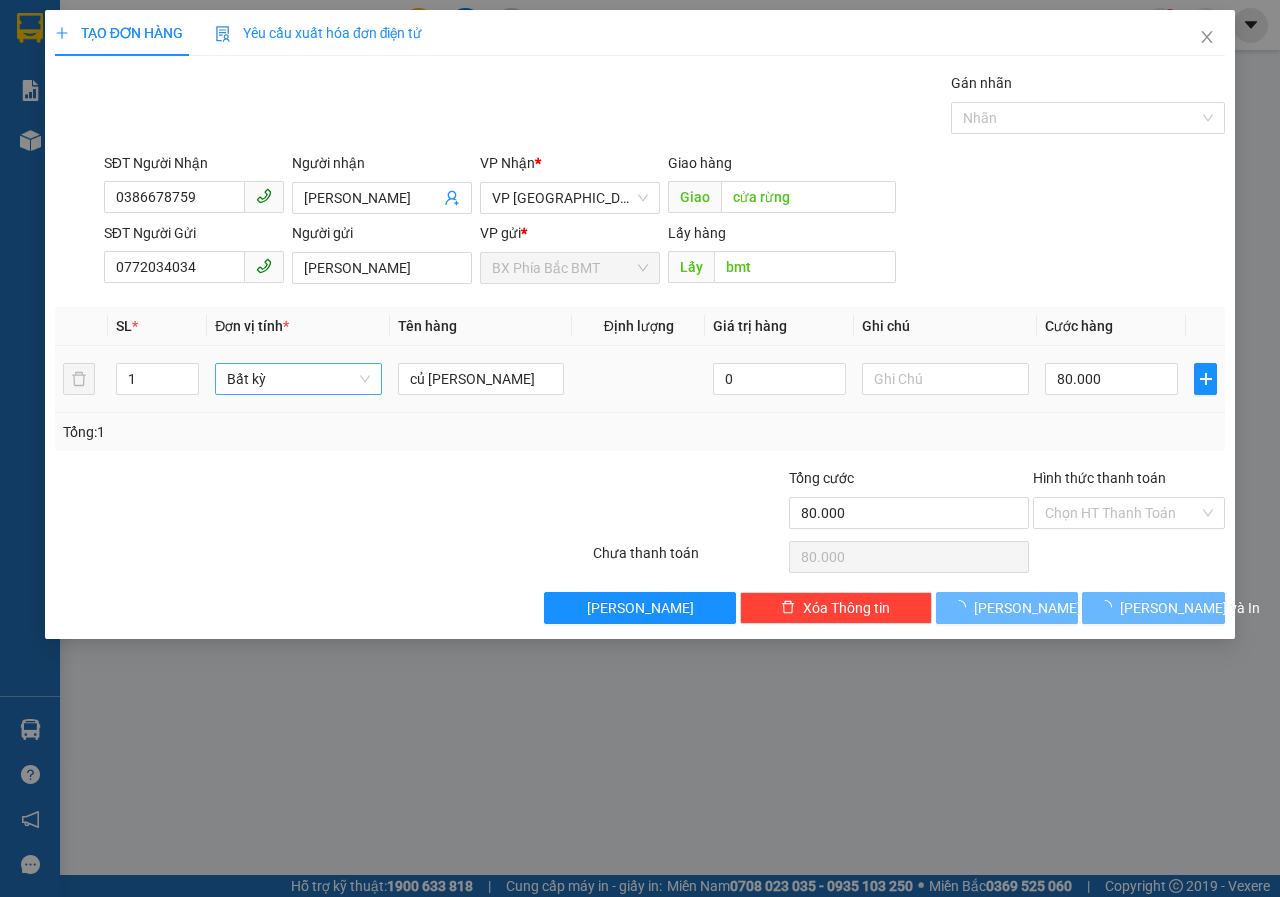 type on "0" 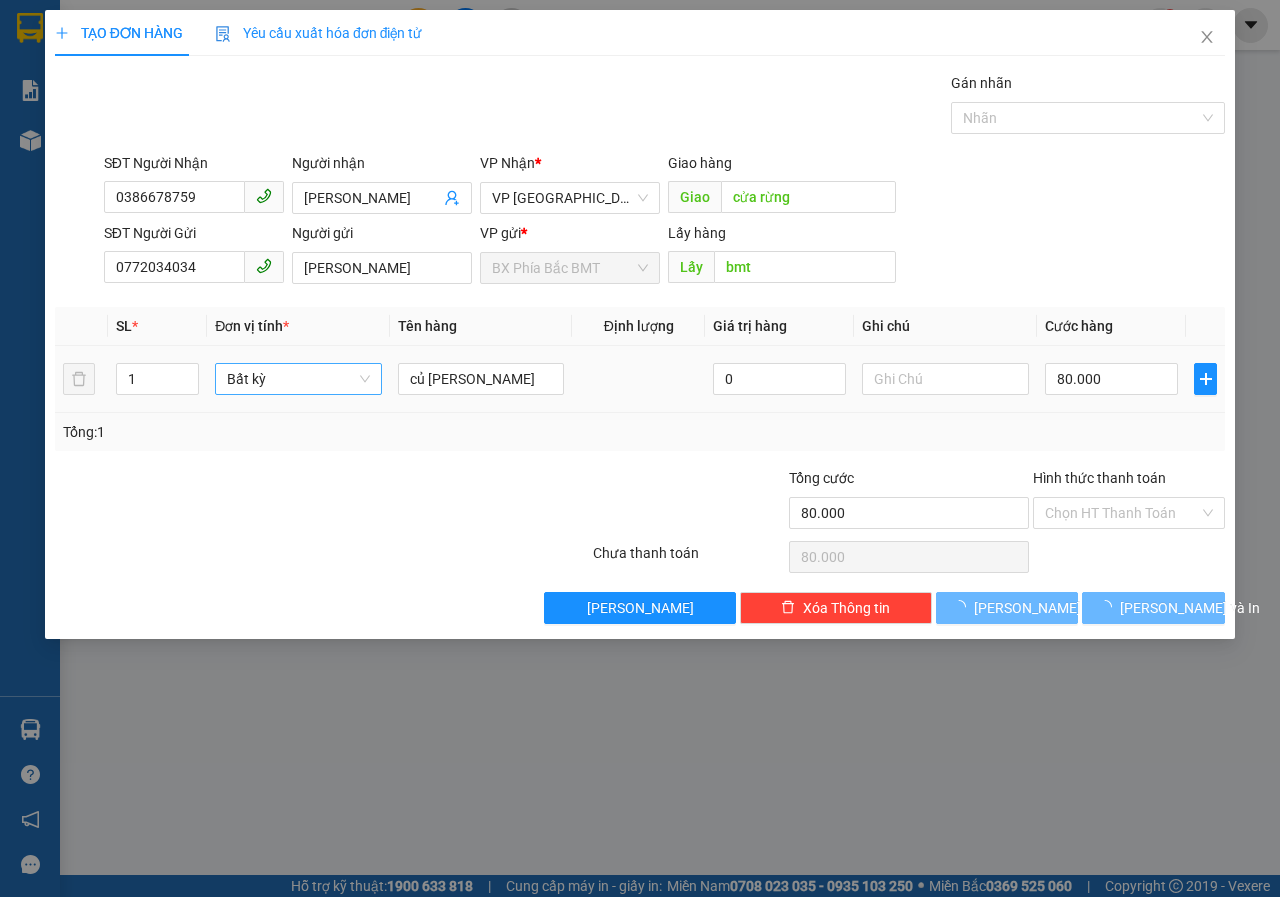 type on "0" 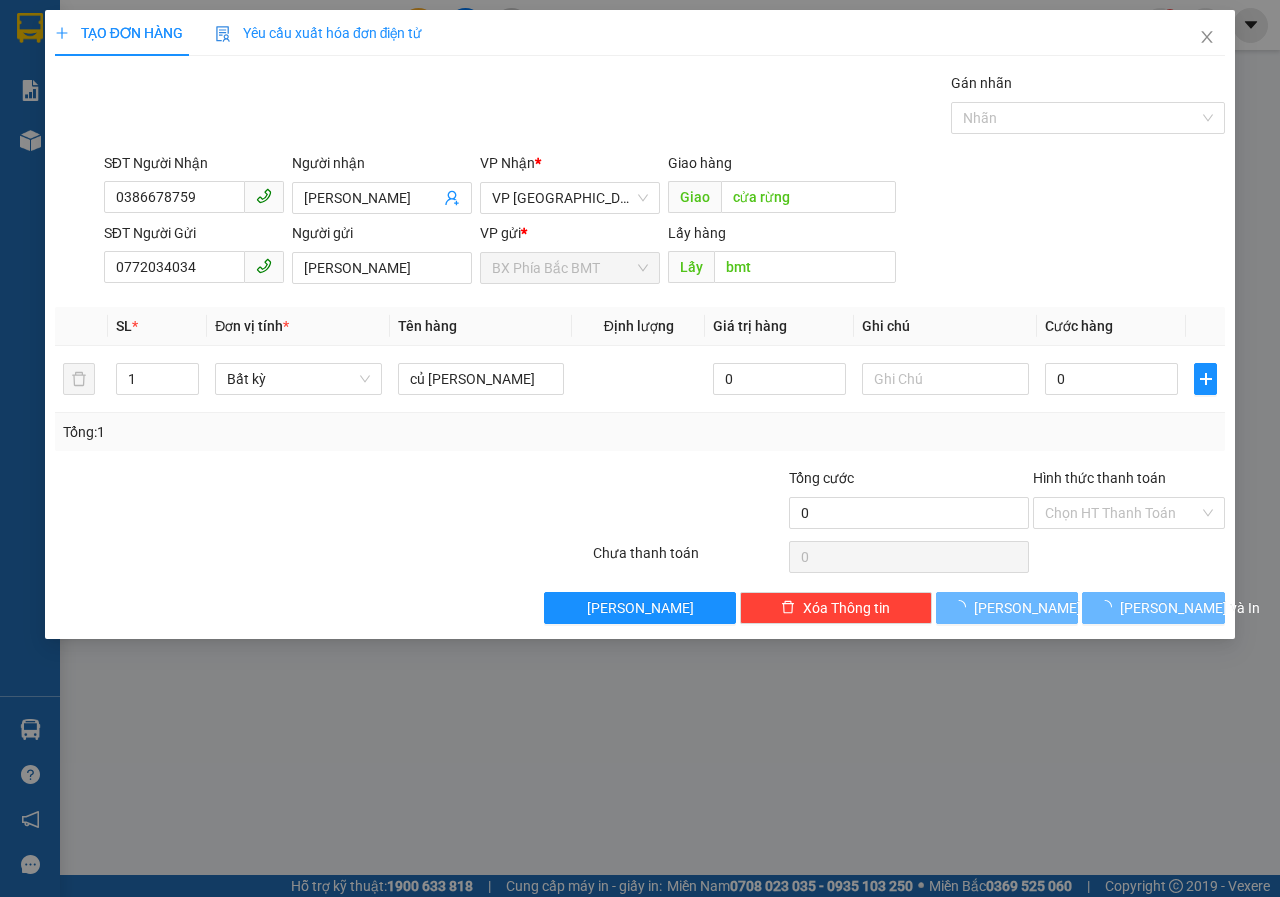click on "Transit Pickup Surcharge Ids Transit Deliver Surcharge Ids Transit Deliver Surcharge Transit Deliver Surcharge Gói vận chuyển  * Tiêu chuẩn Gán nhãn   Nhãn SĐT Người Nhận 0386678759 Người nhận [PERSON_NAME] VP Nhận  * VP Đà Lạt Giao hàng Giao cửa rừng SĐT Người Gửi 0772034034 Người gửi VŨ HỮU HOÀ VP gửi  * BX Phía Bắc BMT Lấy hàng Lấy bmt SL  * Đơn vị tính  * Tên hàng  Định lượng Giá trị hàng Ghi chú Cước hàng                   1 Bất kỳ củ đinh lăng 0 0 Tổng:  1 Tổng cước 0 Hình thức thanh toán Chọn HT Thanh Toán Số tiền thu trước 0 Chưa thanh toán 0 Chọn HT Thanh Toán Lưu nháp Xóa Thông tin [PERSON_NAME] và In" at bounding box center (640, 348) 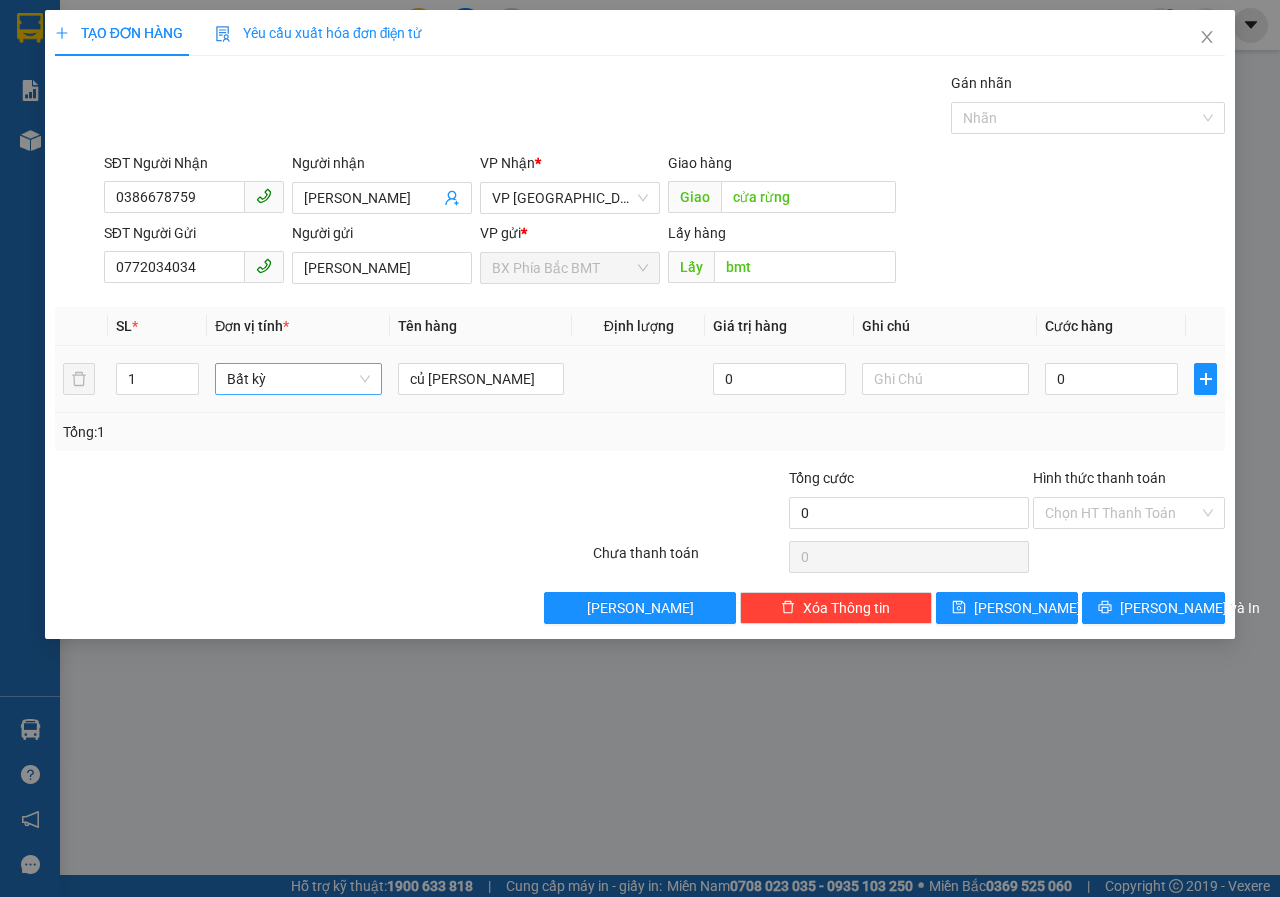click on "Bất kỳ" at bounding box center [298, 379] 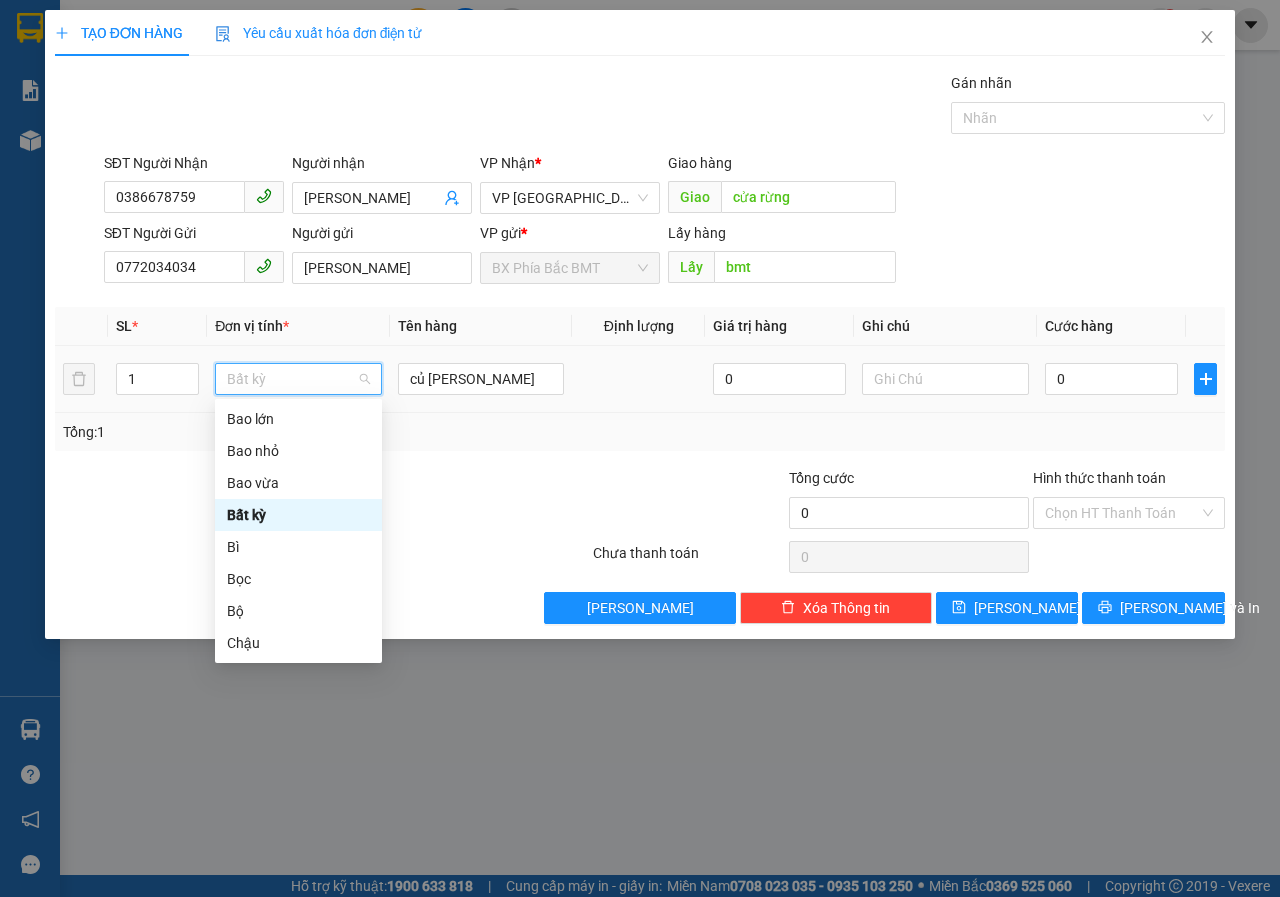 type on "T" 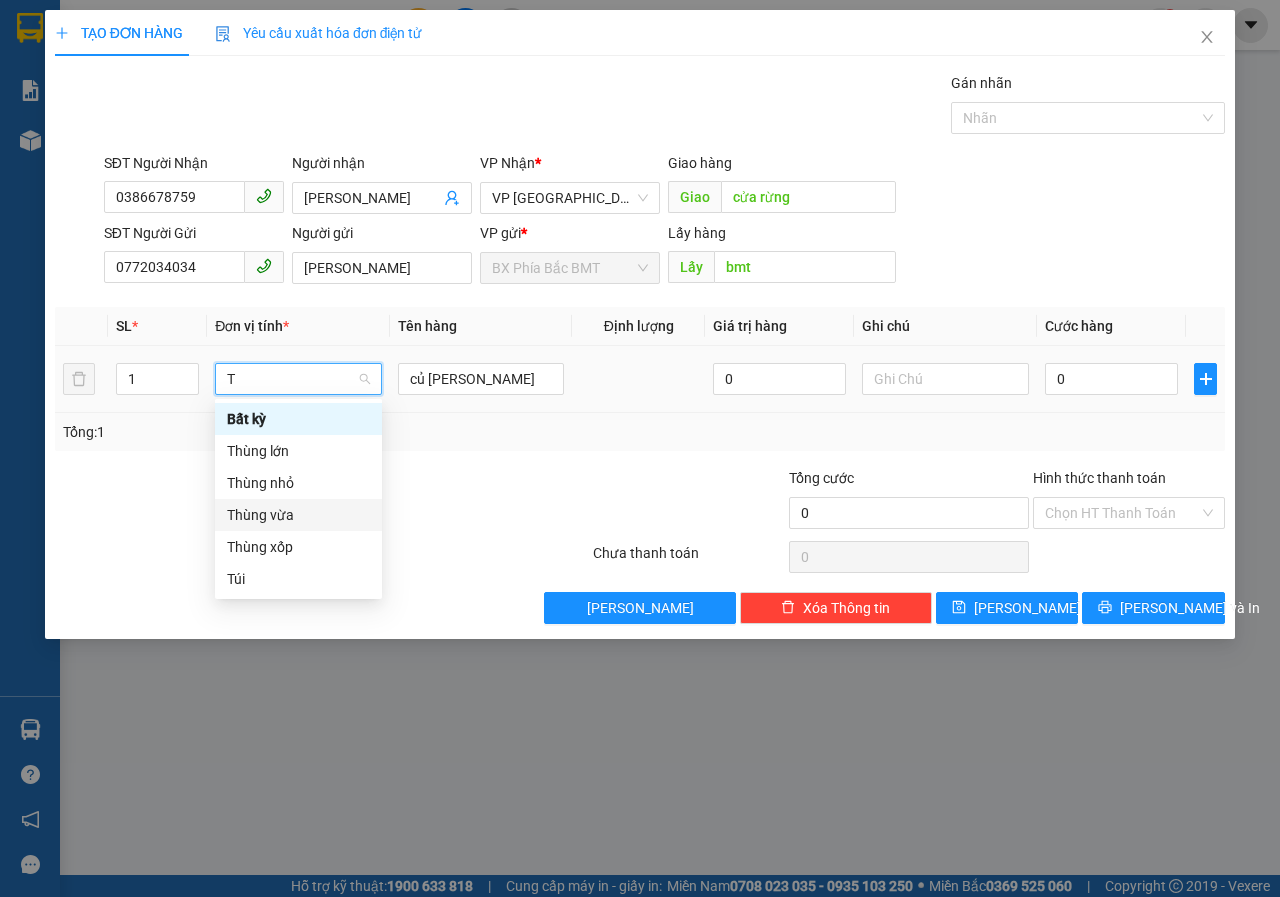 click on "Thùng vừa" at bounding box center (298, 515) 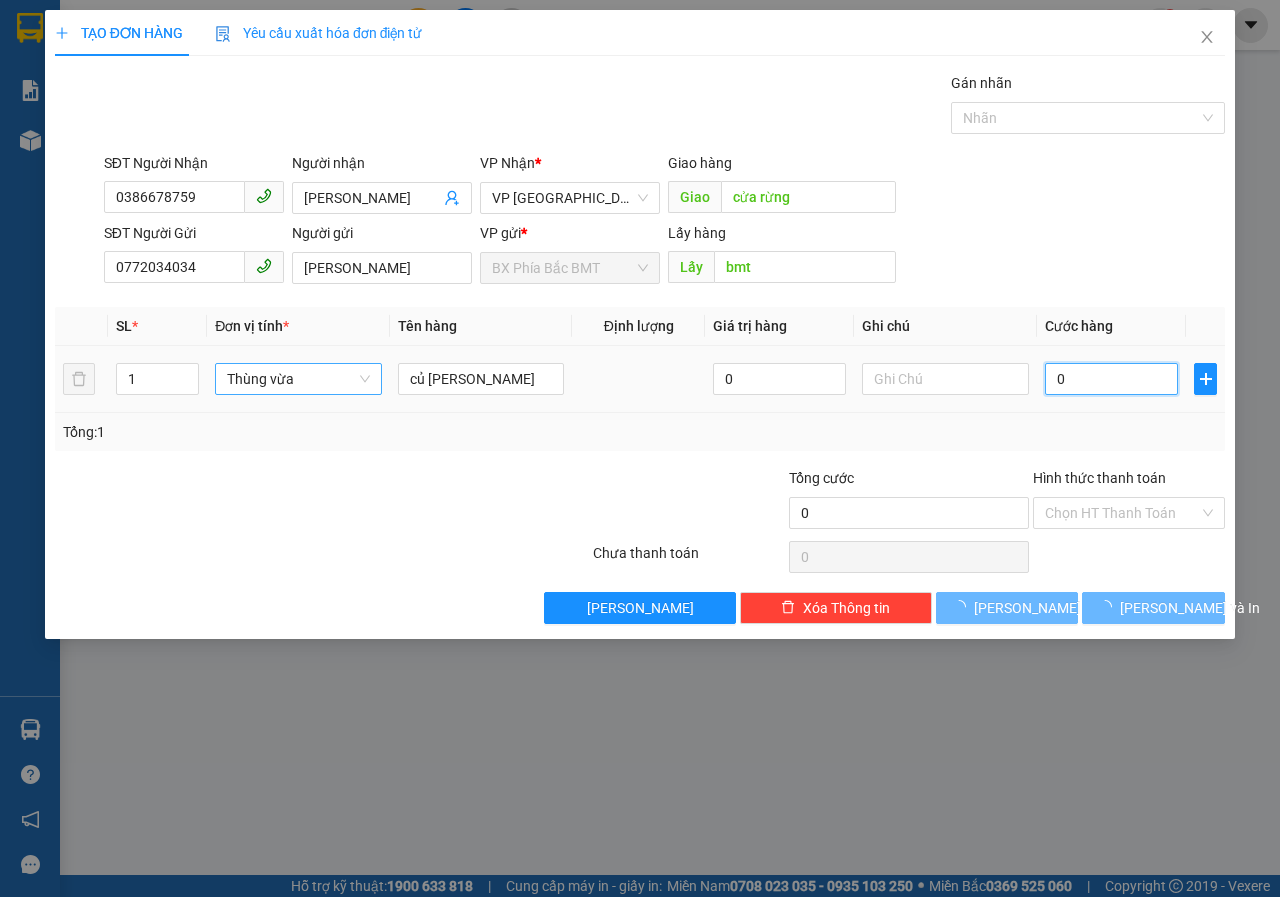 click on "0" at bounding box center (1111, 379) 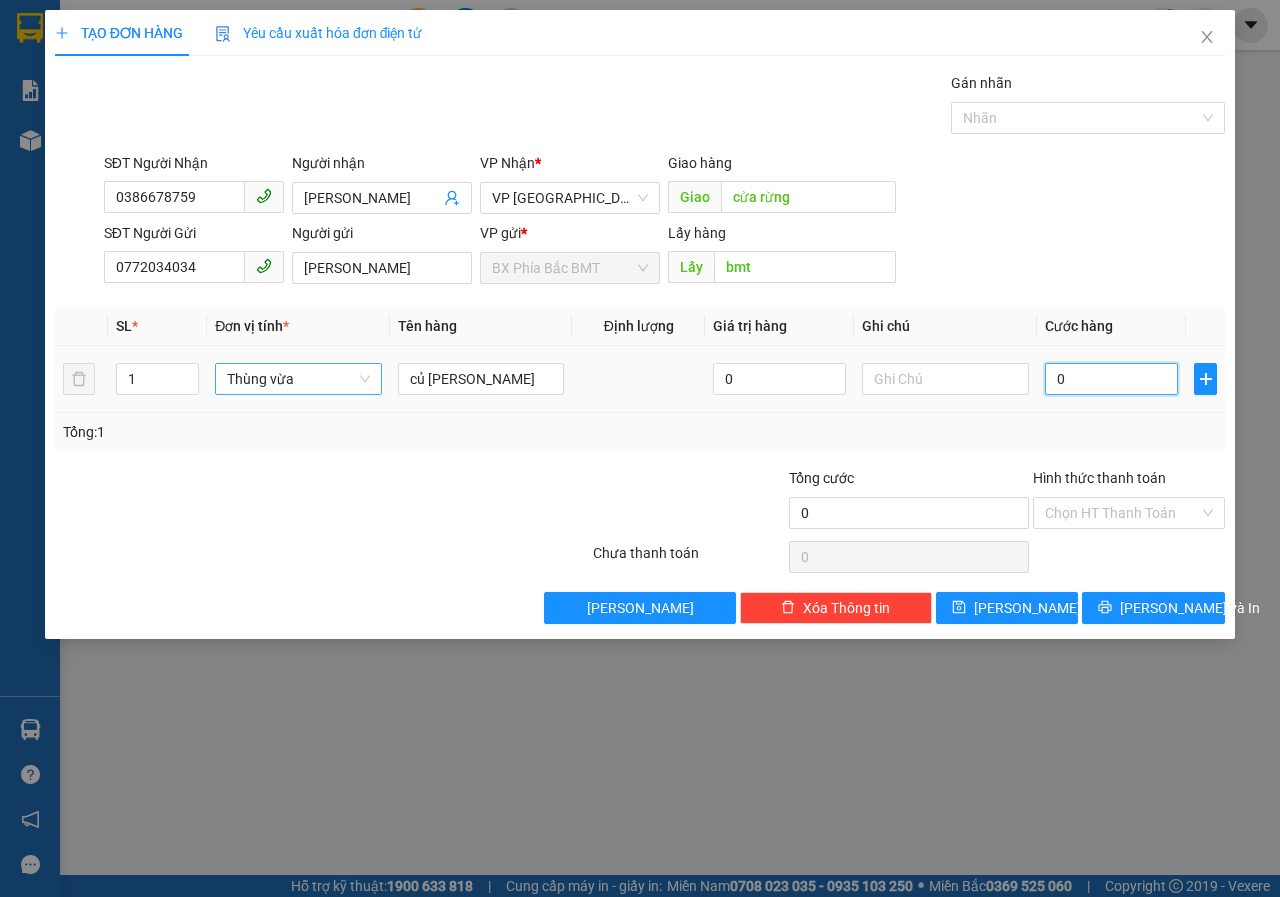 type on "8" 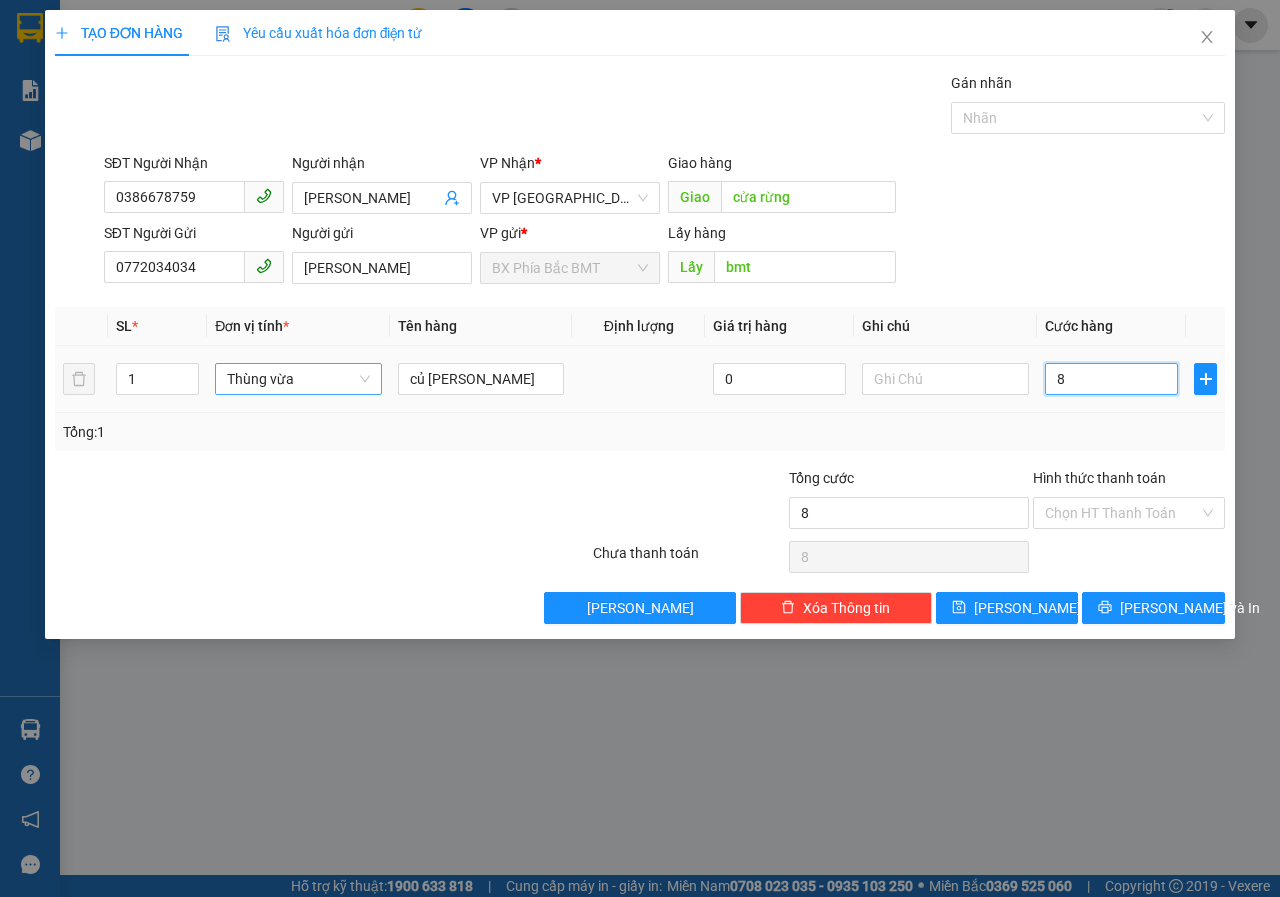 type on "80" 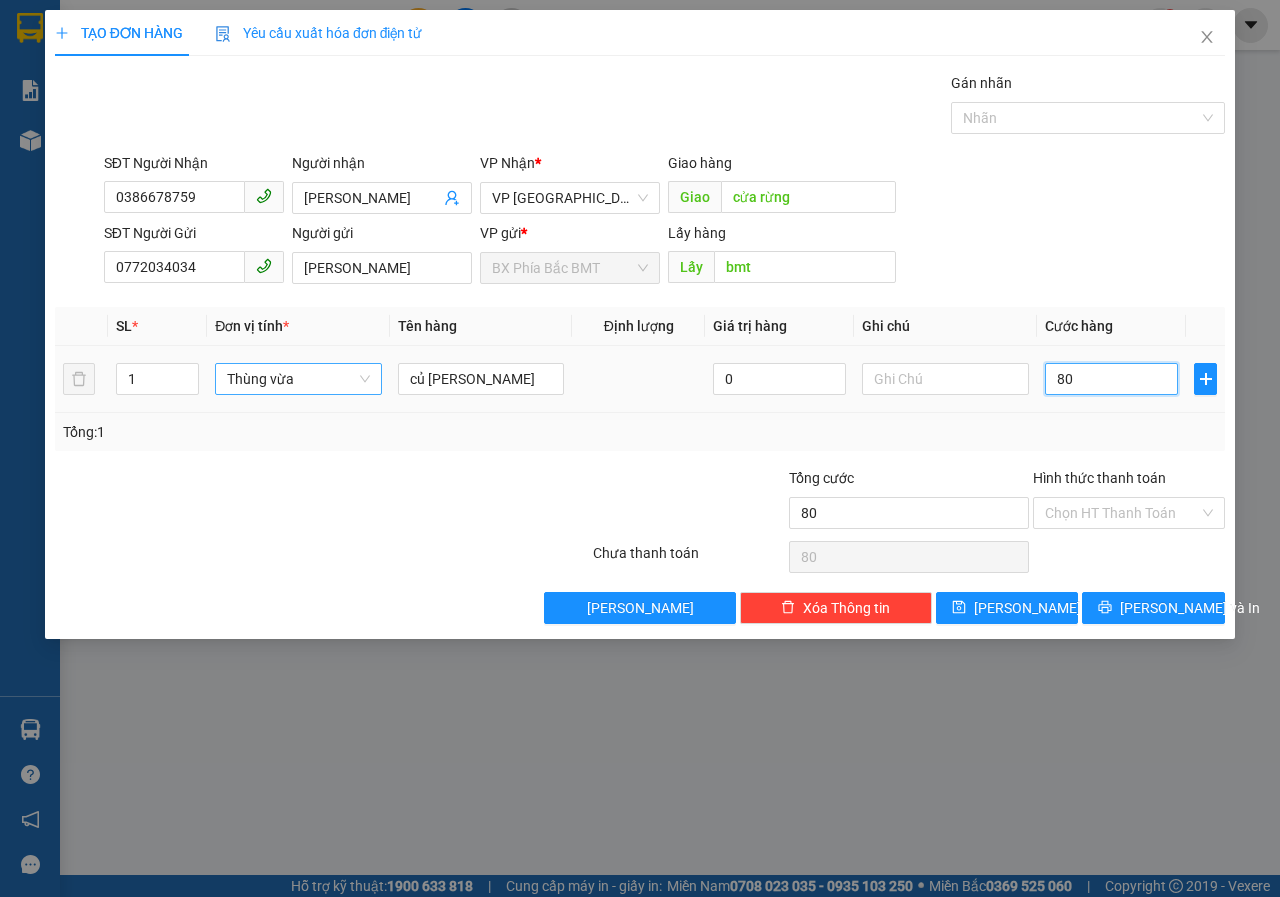 type on "800" 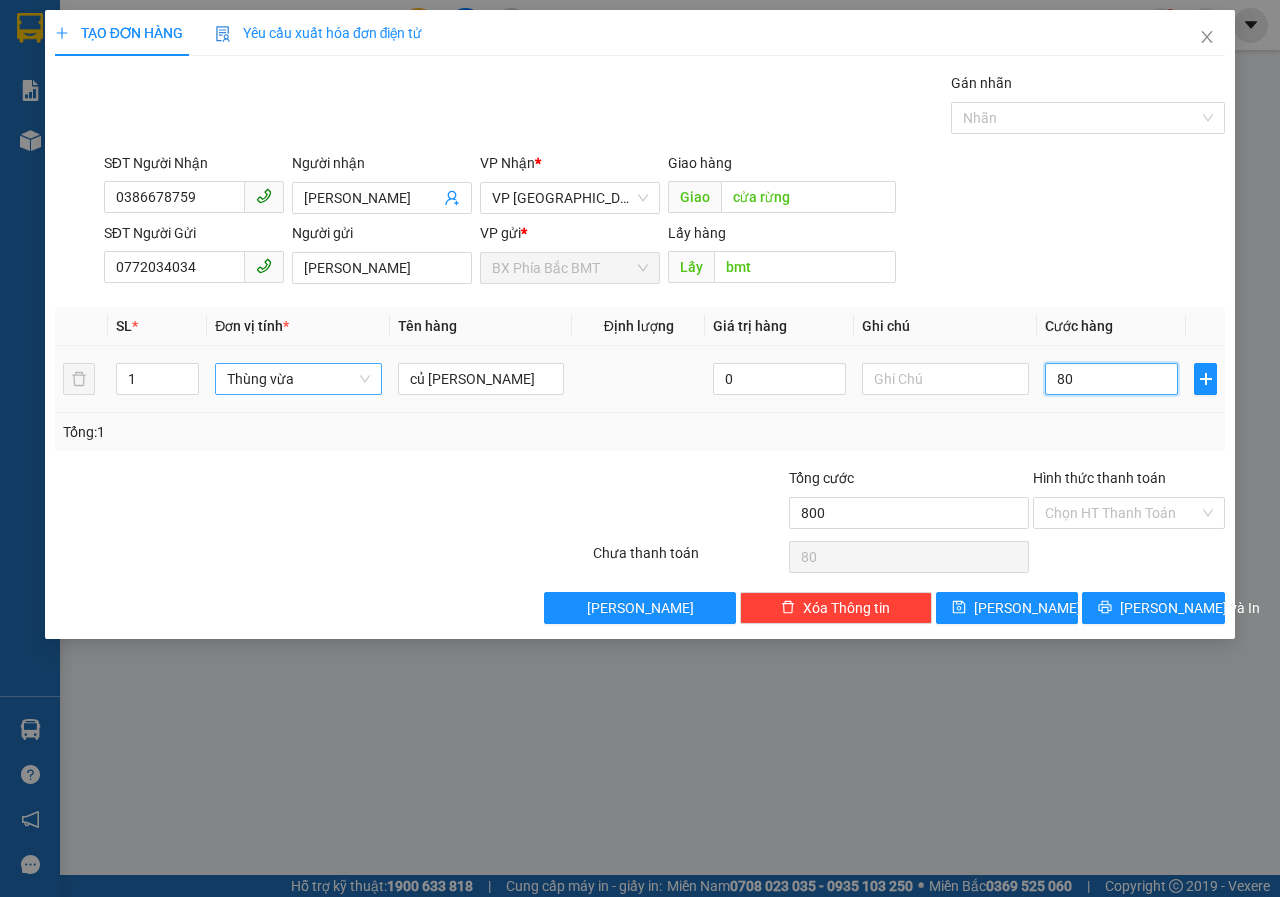 type on "800" 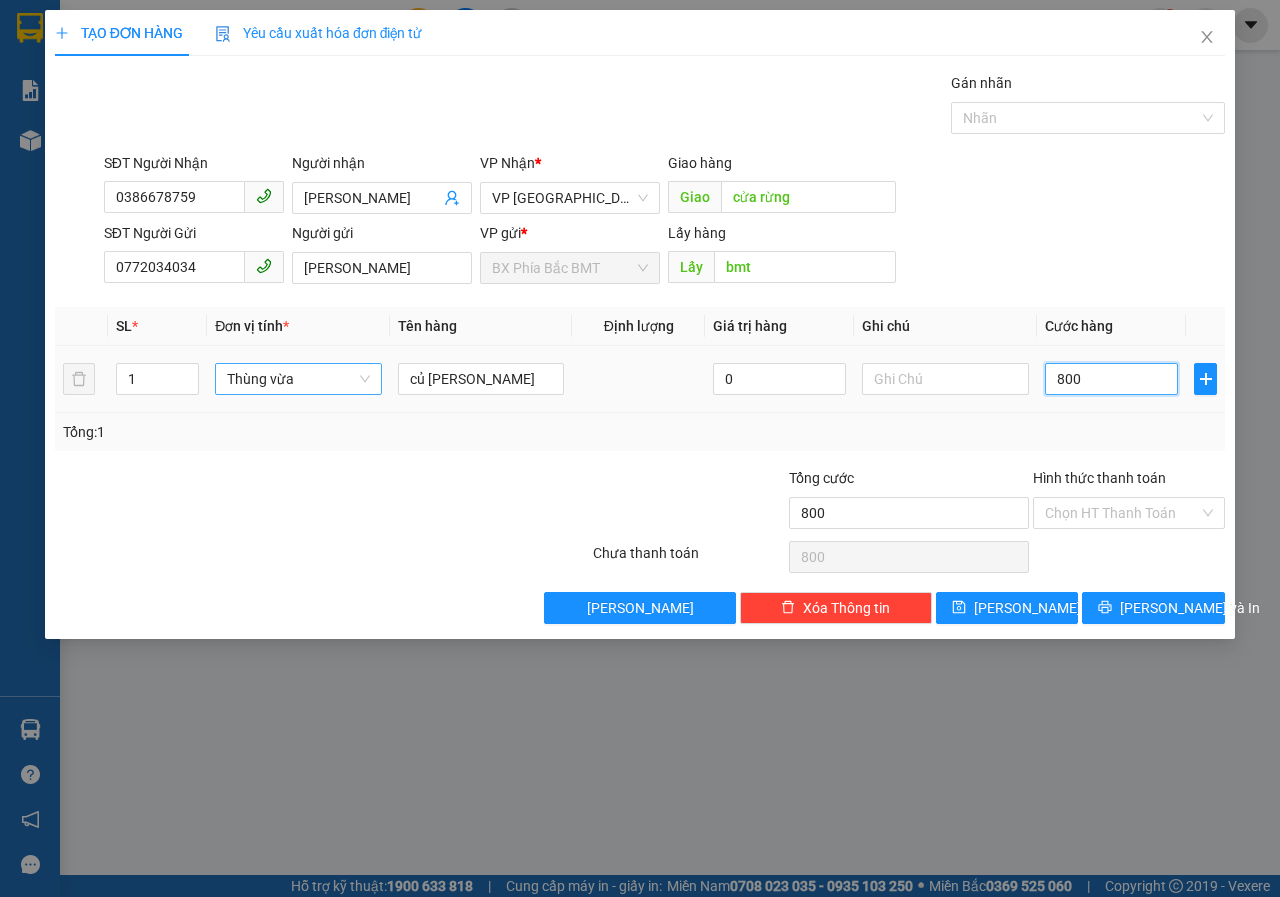 type on "8.000" 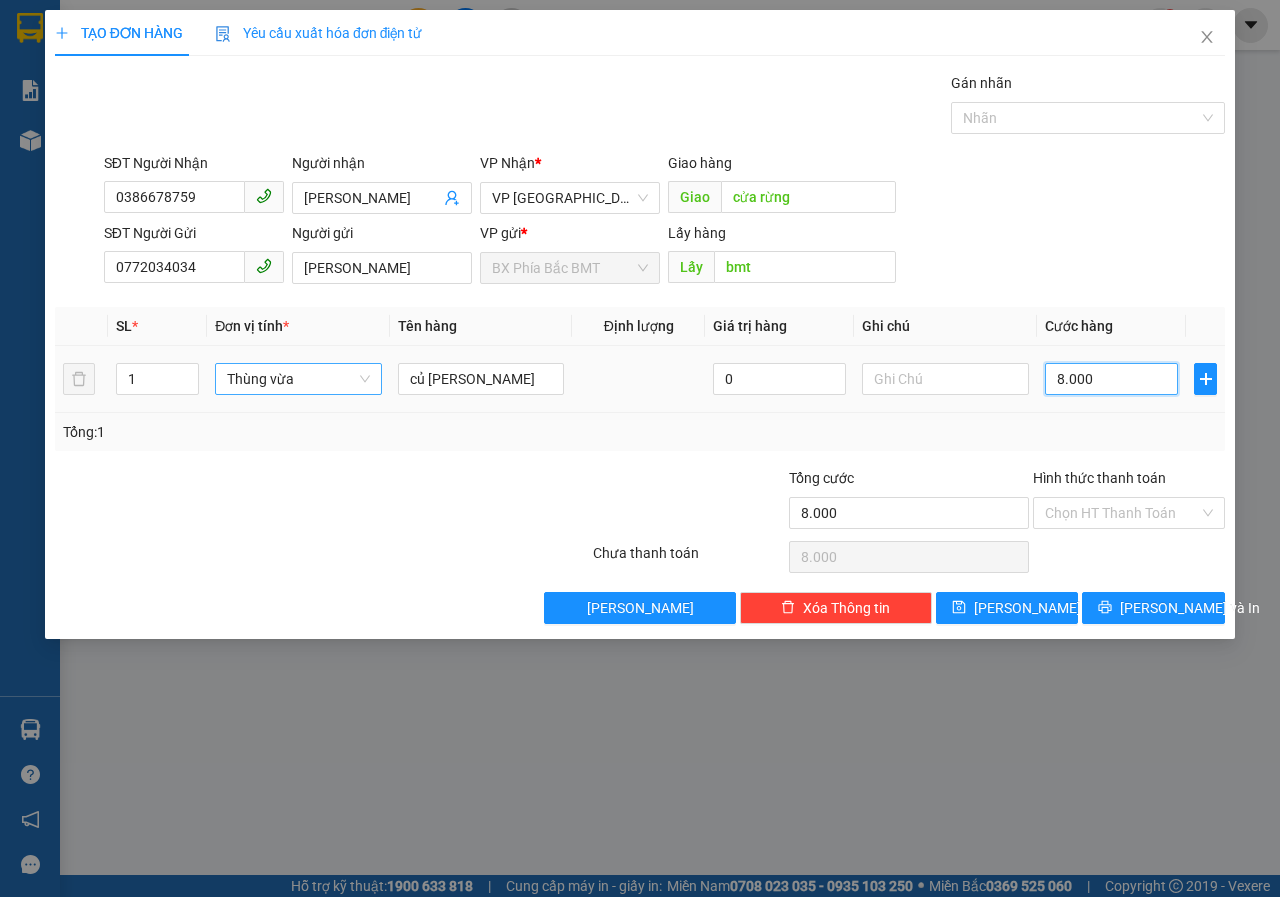 type on "80.000" 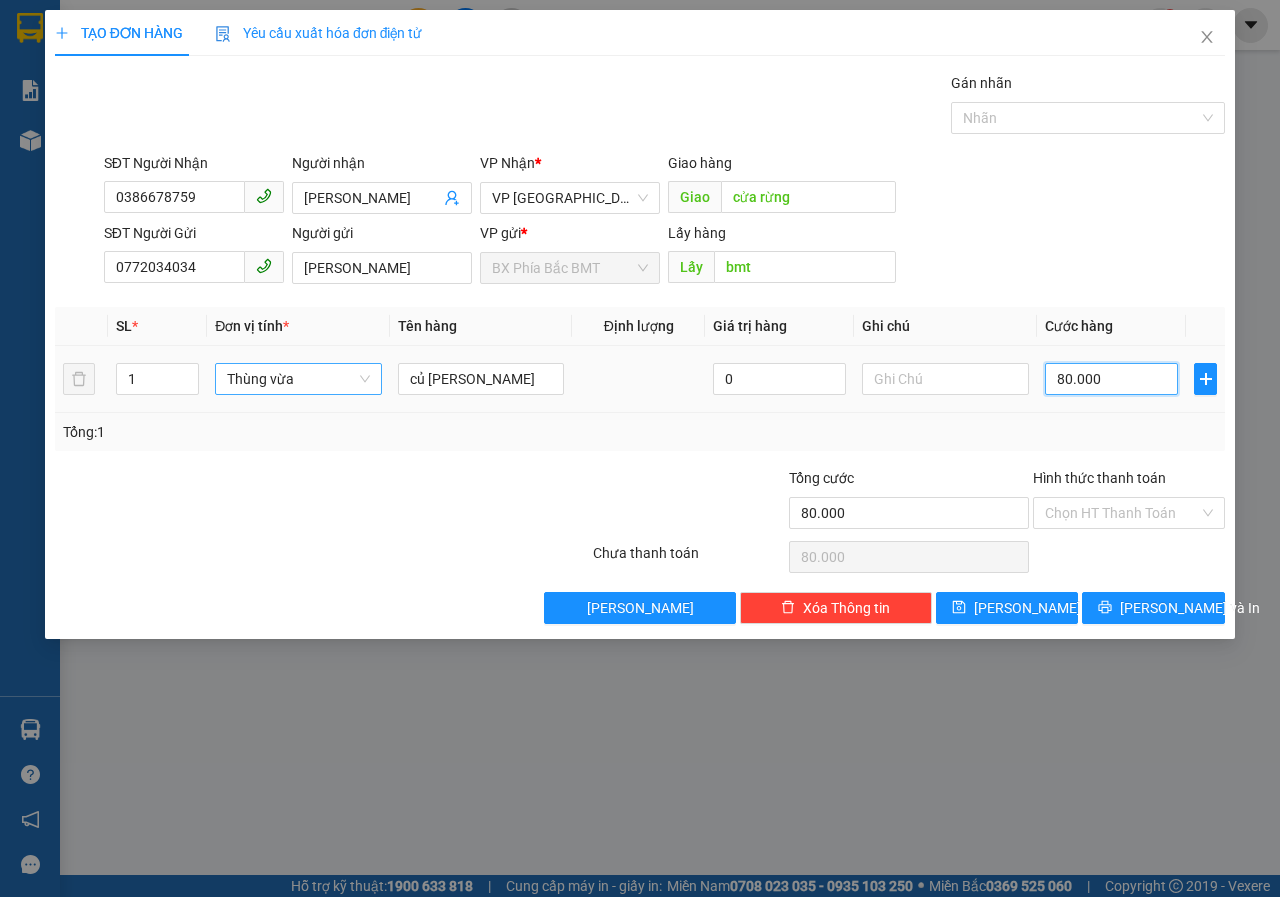 type on "80.000" 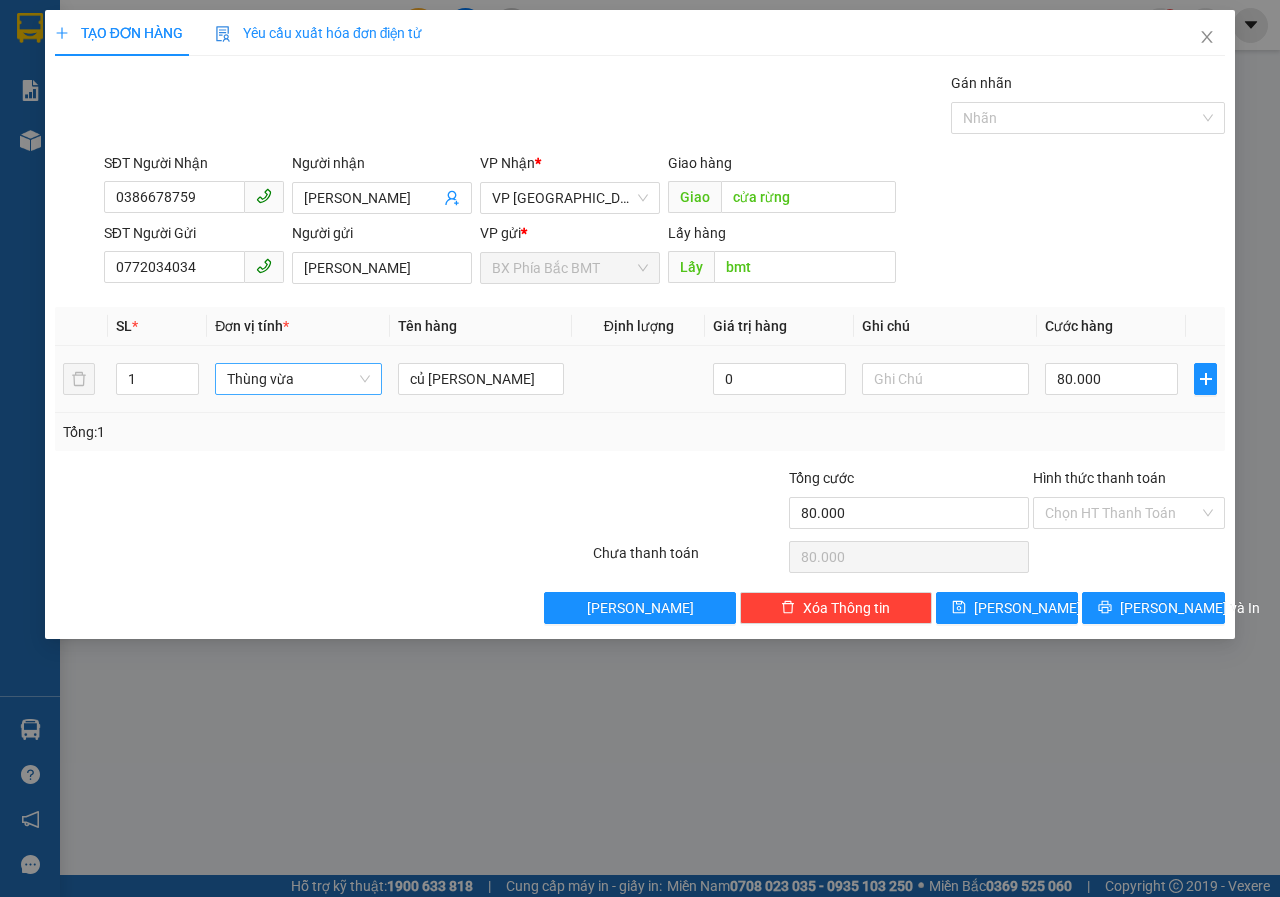 click at bounding box center [945, 379] 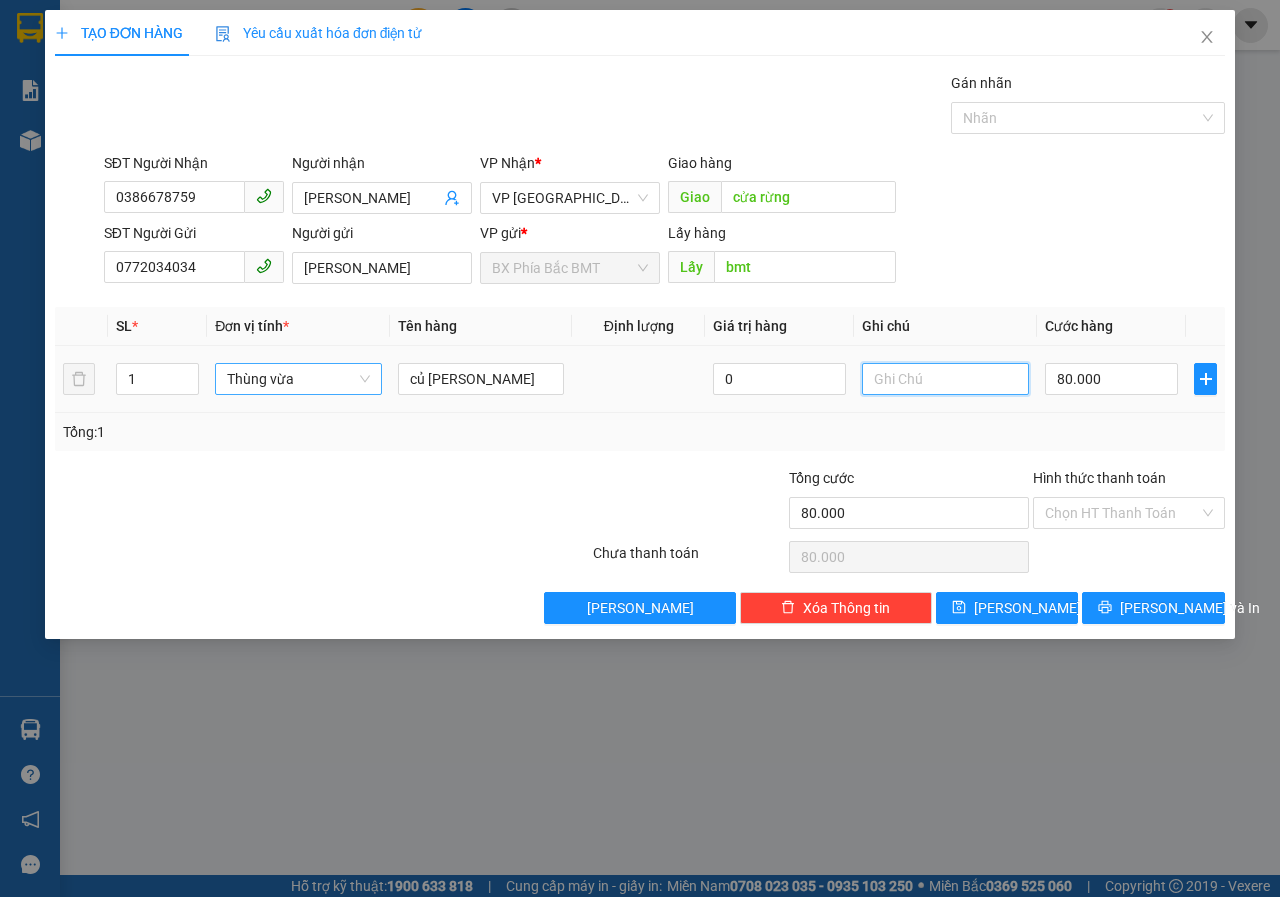 click at bounding box center [945, 379] 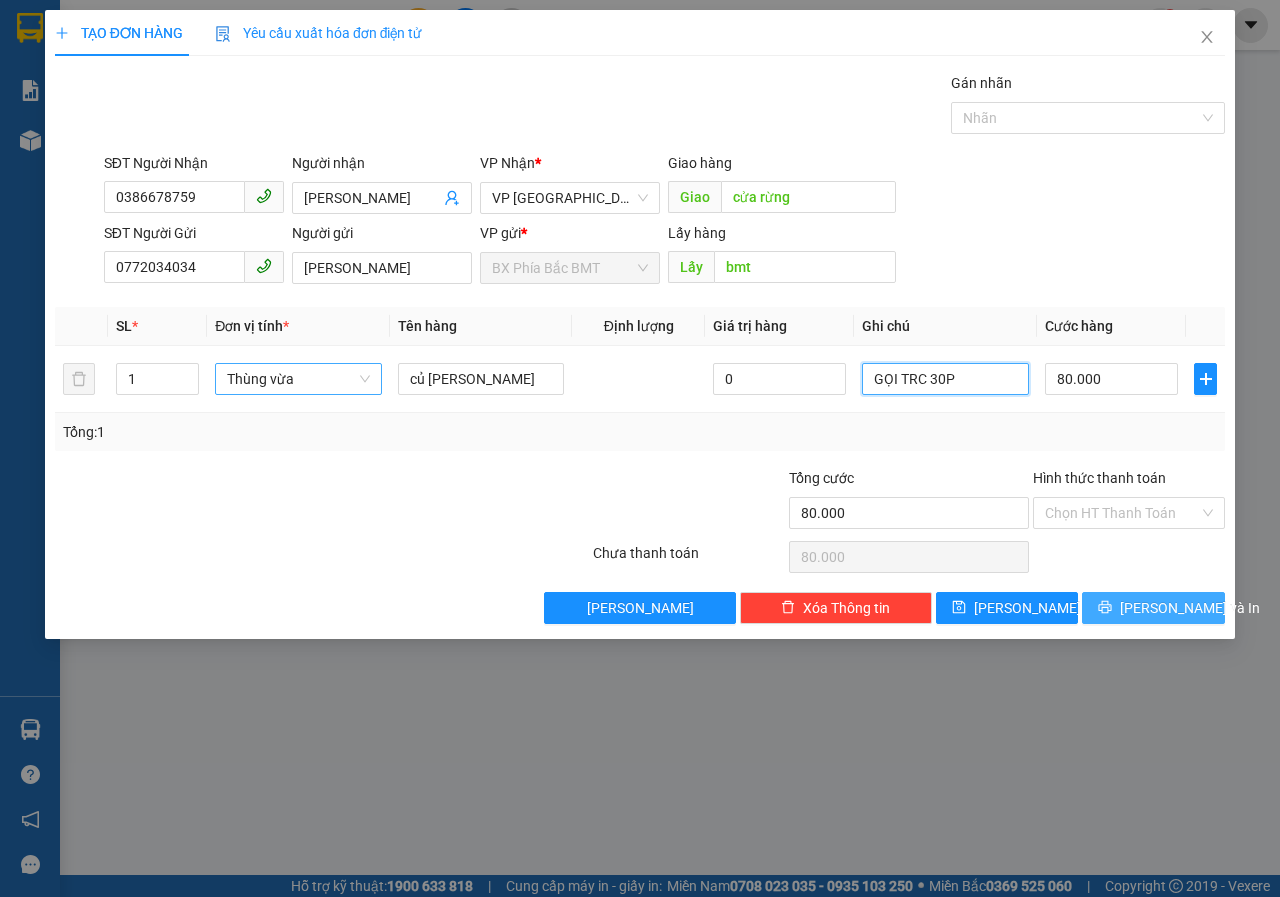 type on "GỌI TRC 30P" 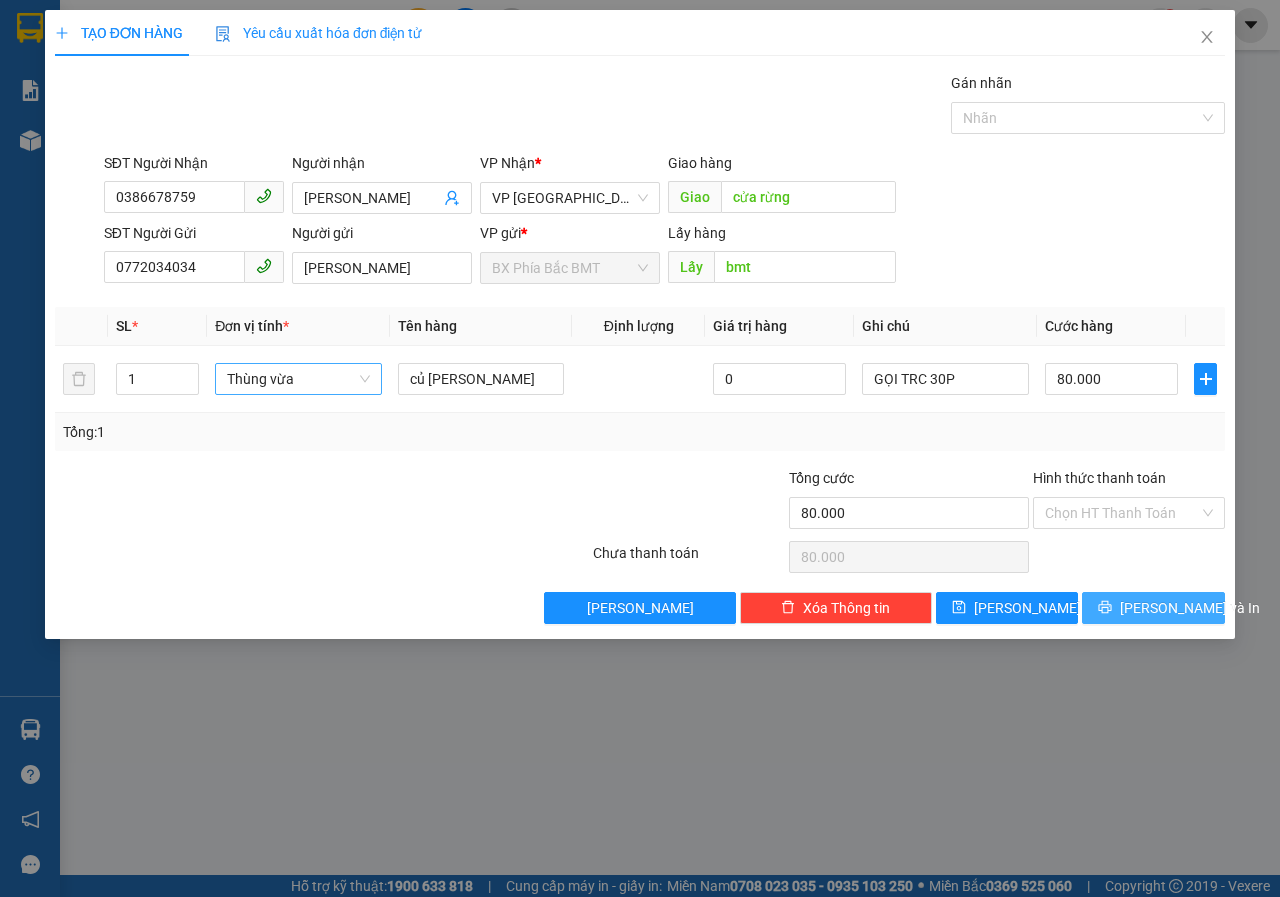 click on "[PERSON_NAME] và In" at bounding box center (1153, 608) 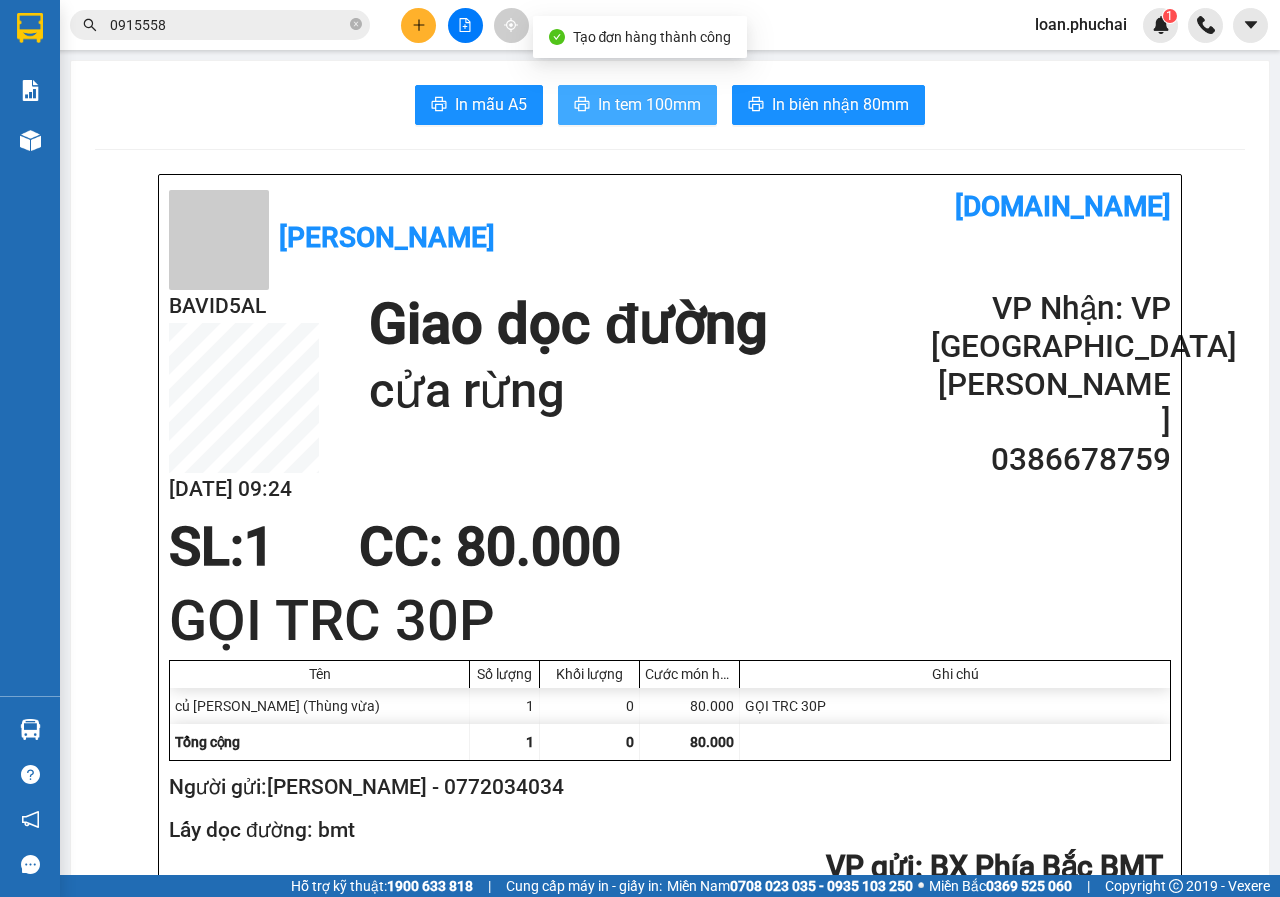 click on "In tem 100mm" at bounding box center [649, 104] 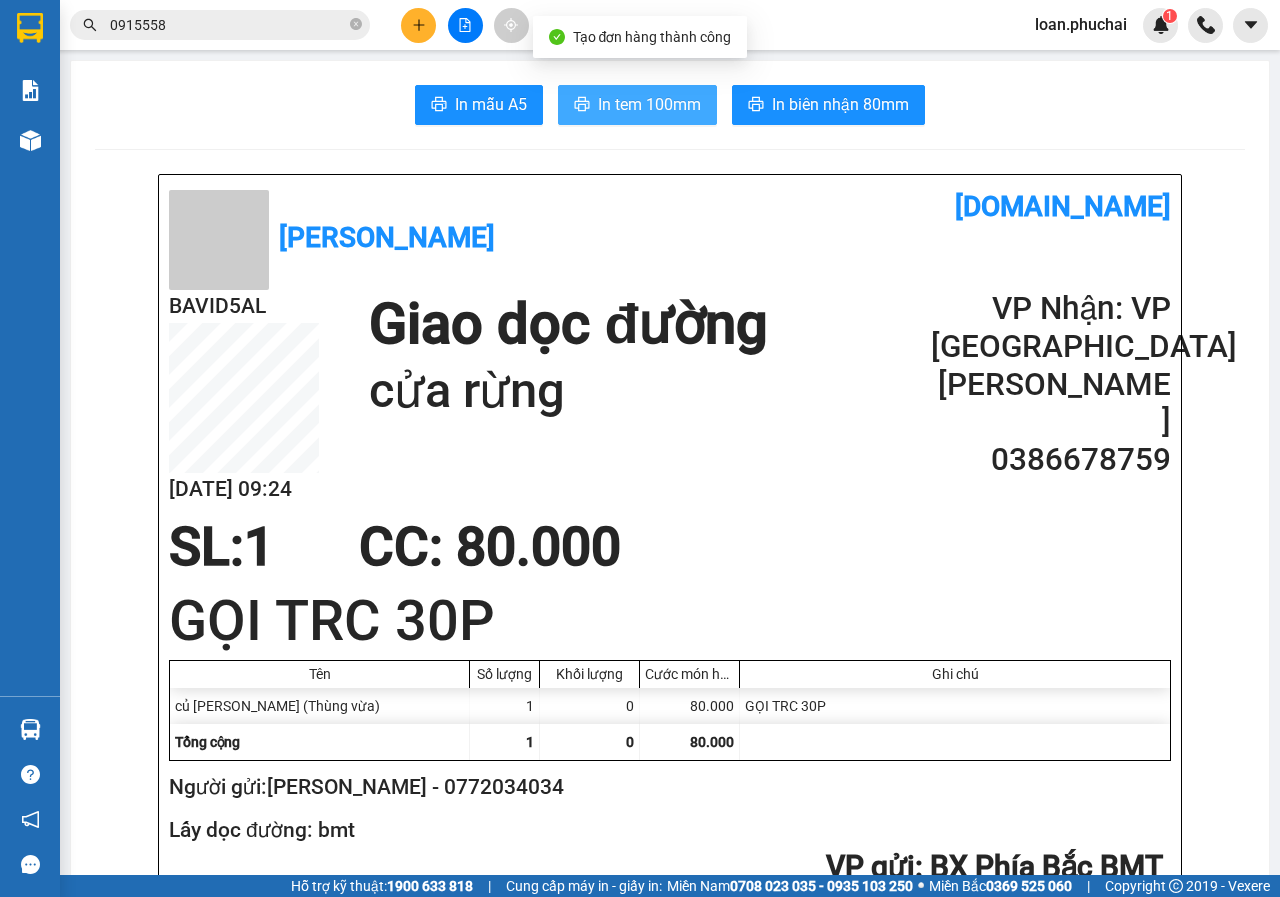 scroll, scrollTop: 0, scrollLeft: 0, axis: both 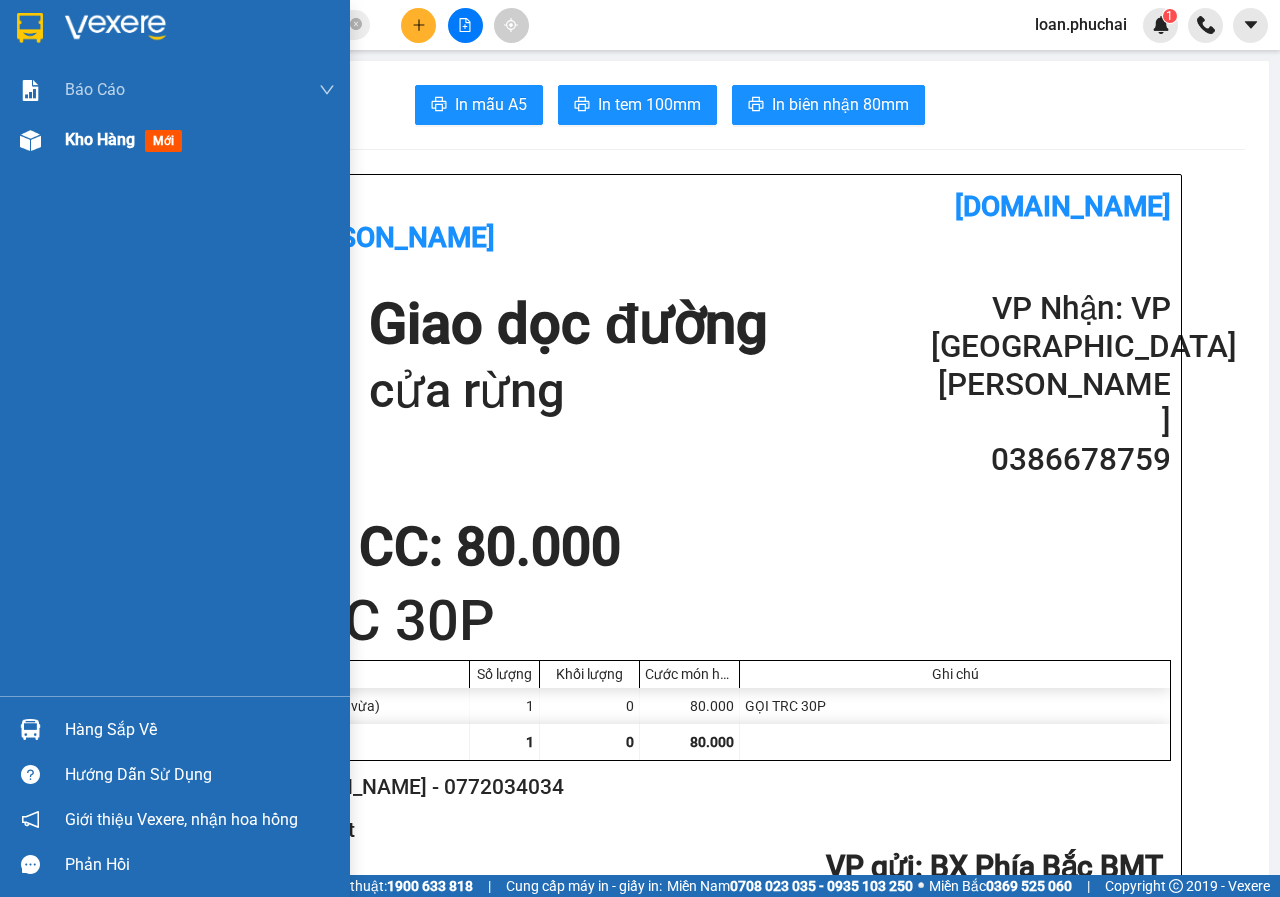 click at bounding box center [30, 140] 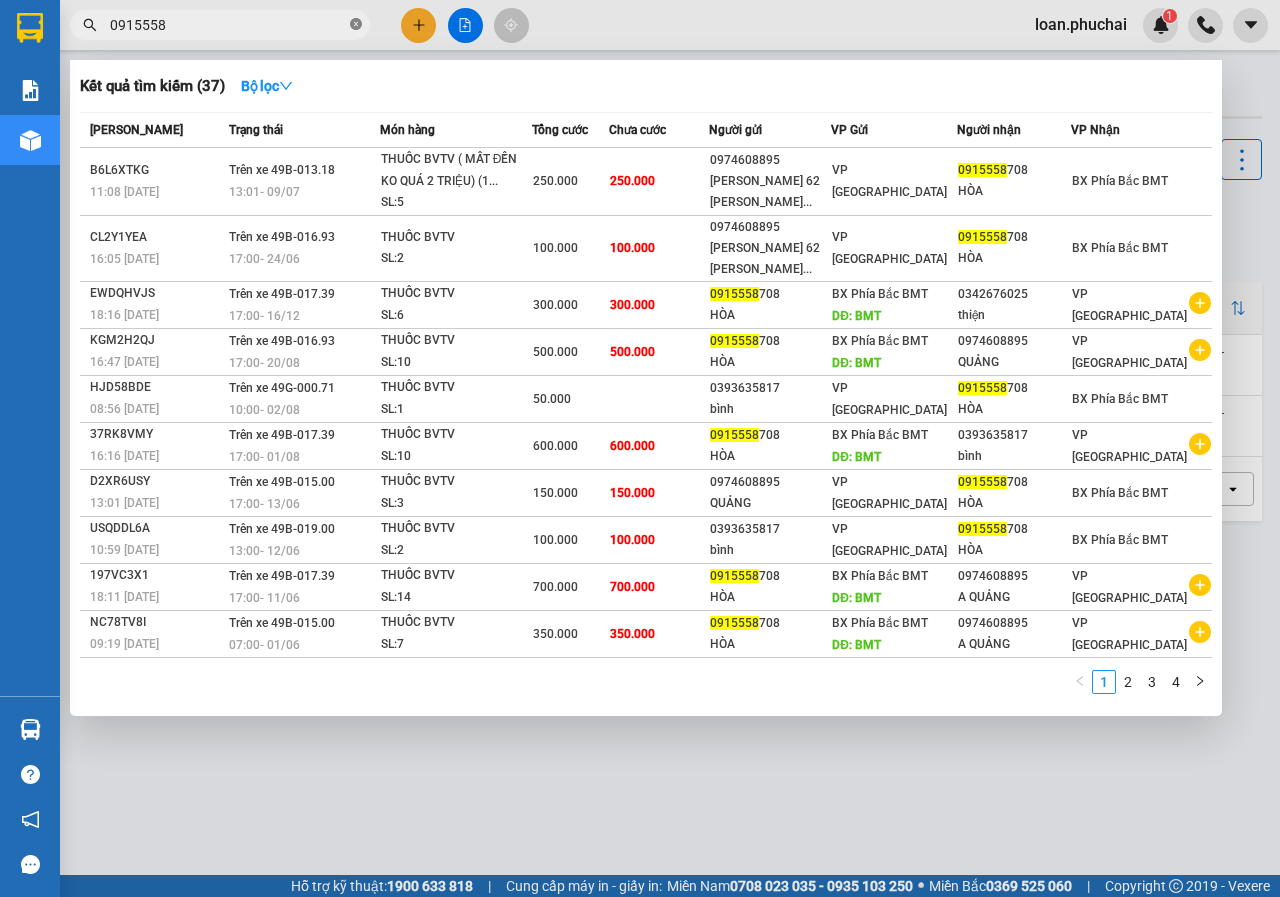 click 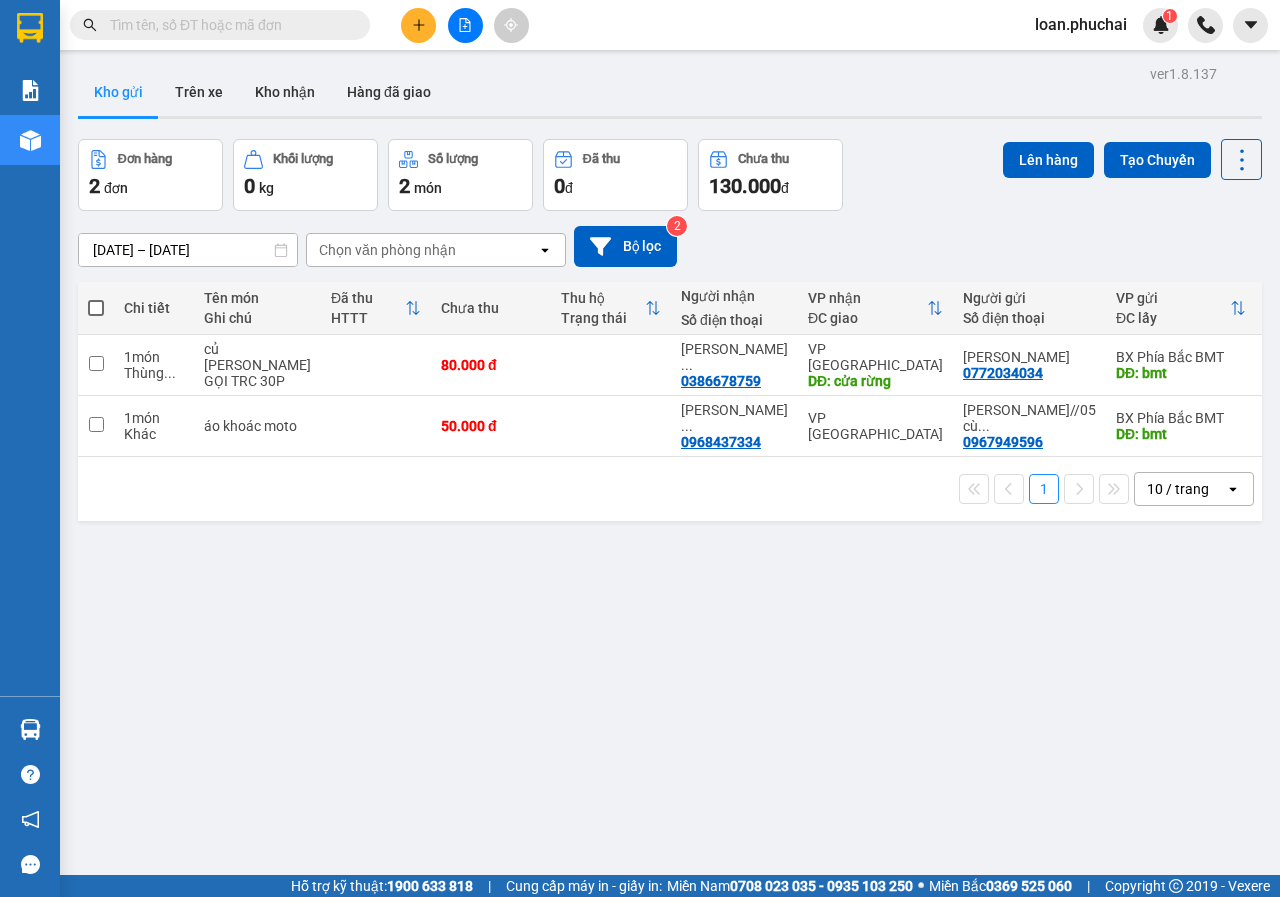 click at bounding box center (228, 25) 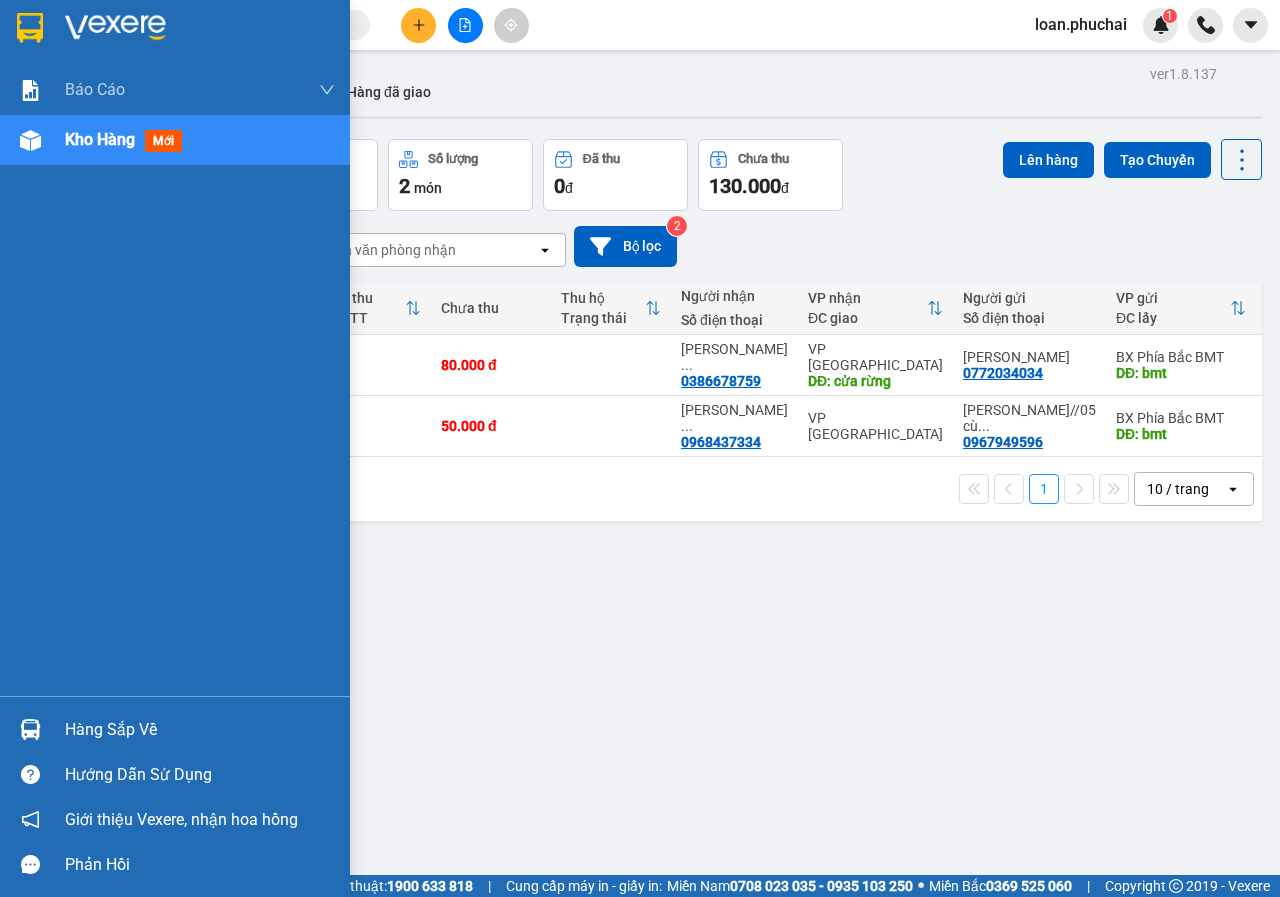 click on "Kho hàng mới" at bounding box center (175, 140) 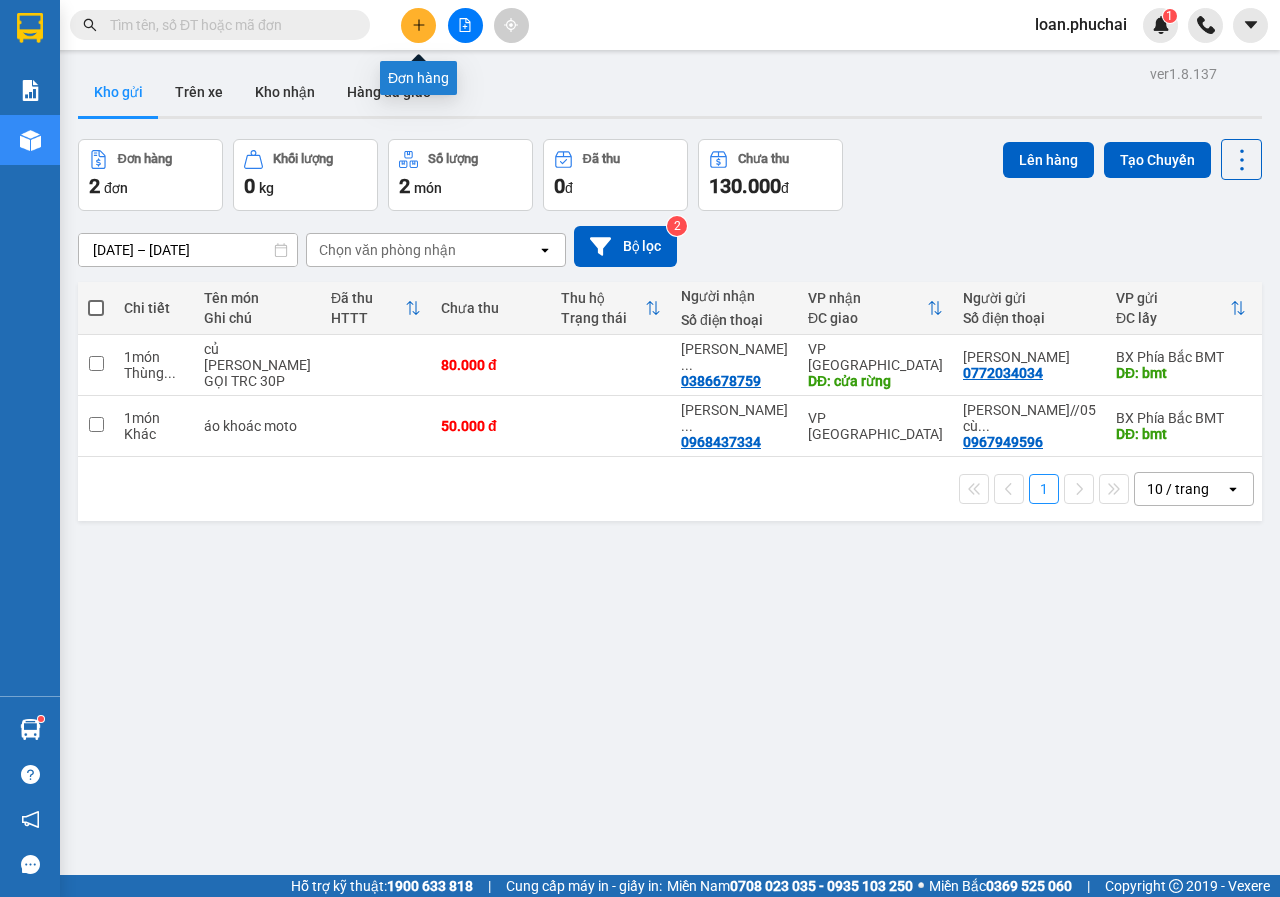 click at bounding box center (418, 25) 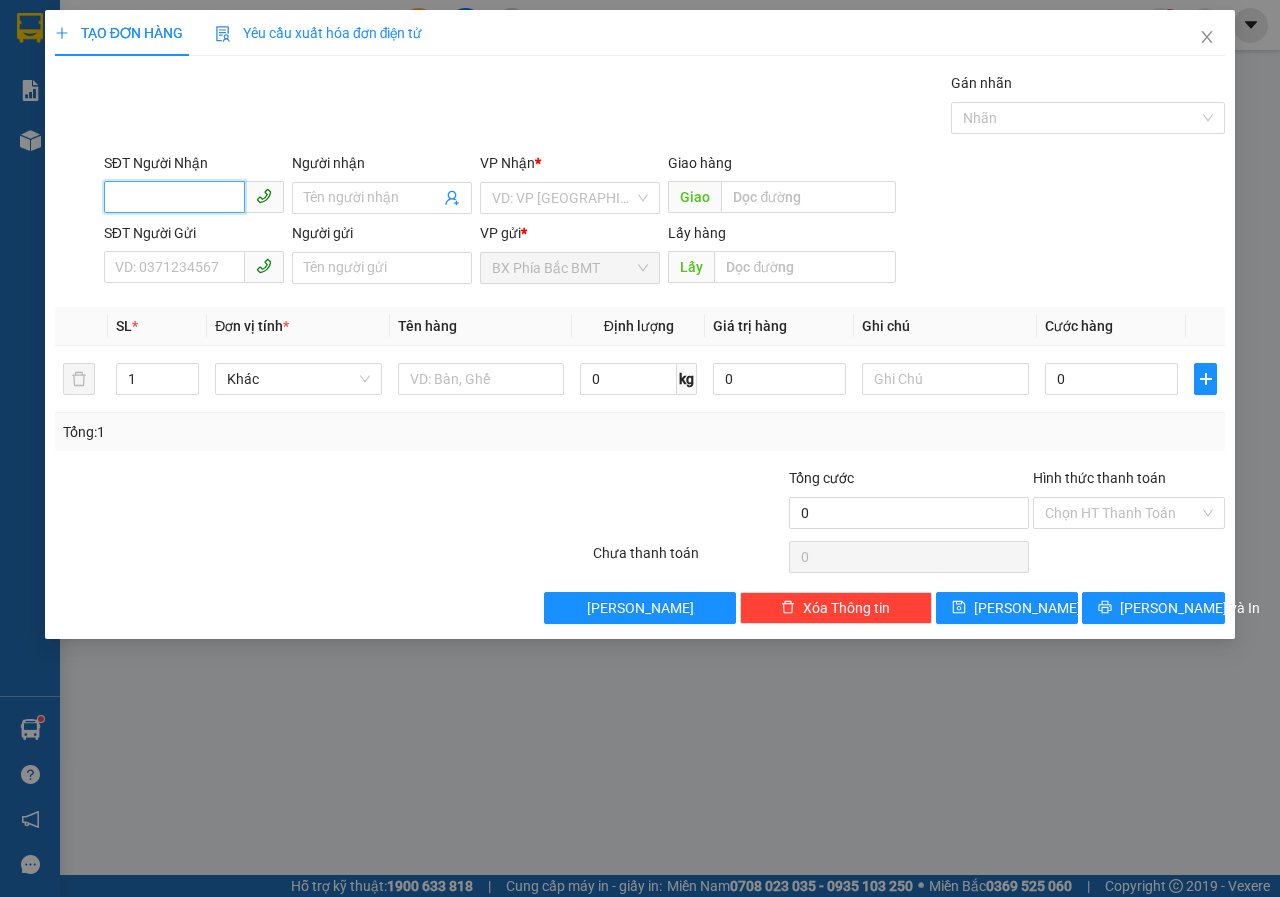 click on "SĐT Người Nhận" at bounding box center (174, 197) 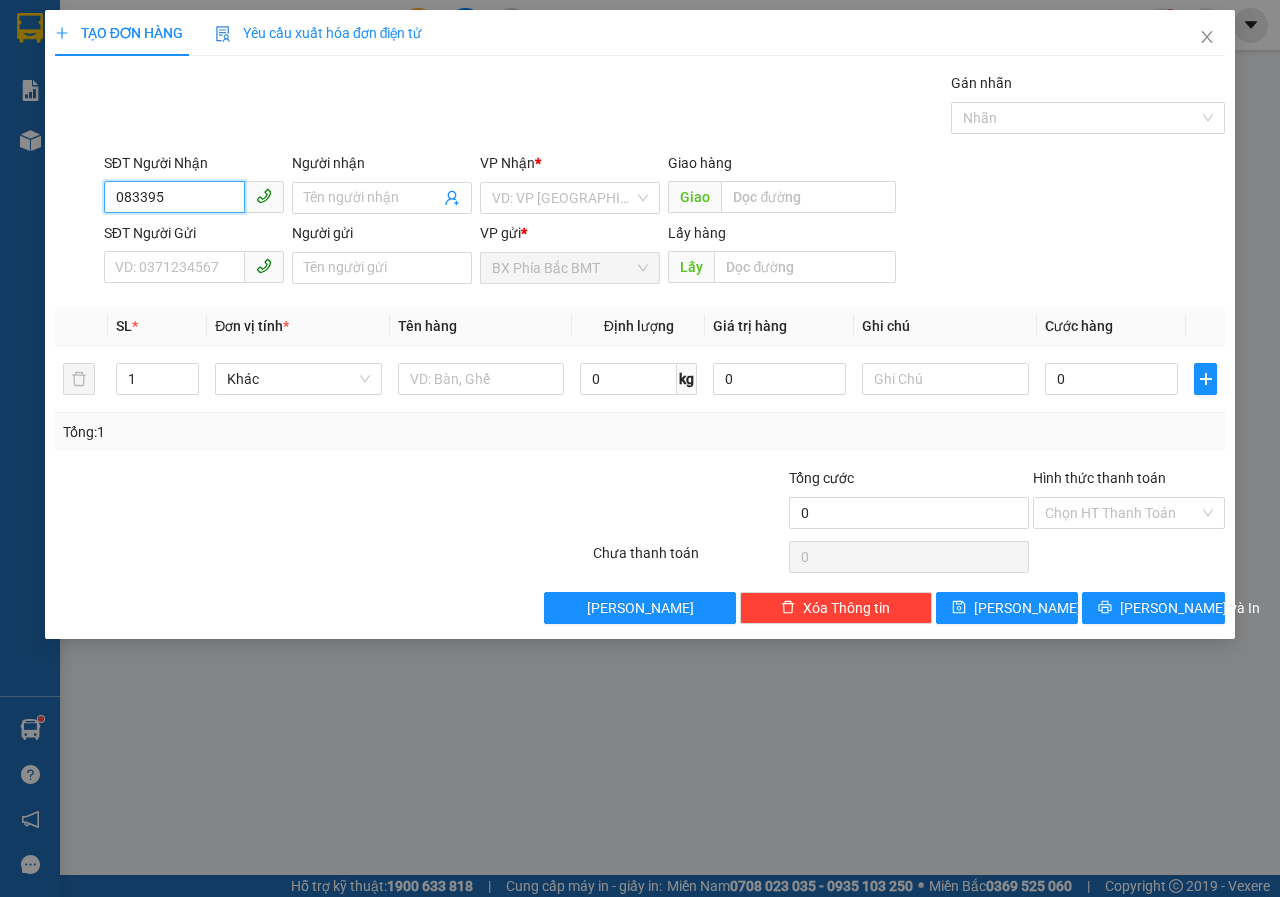 drag, startPoint x: 76, startPoint y: 223, endPoint x: 0, endPoint y: 253, distance: 81.706795 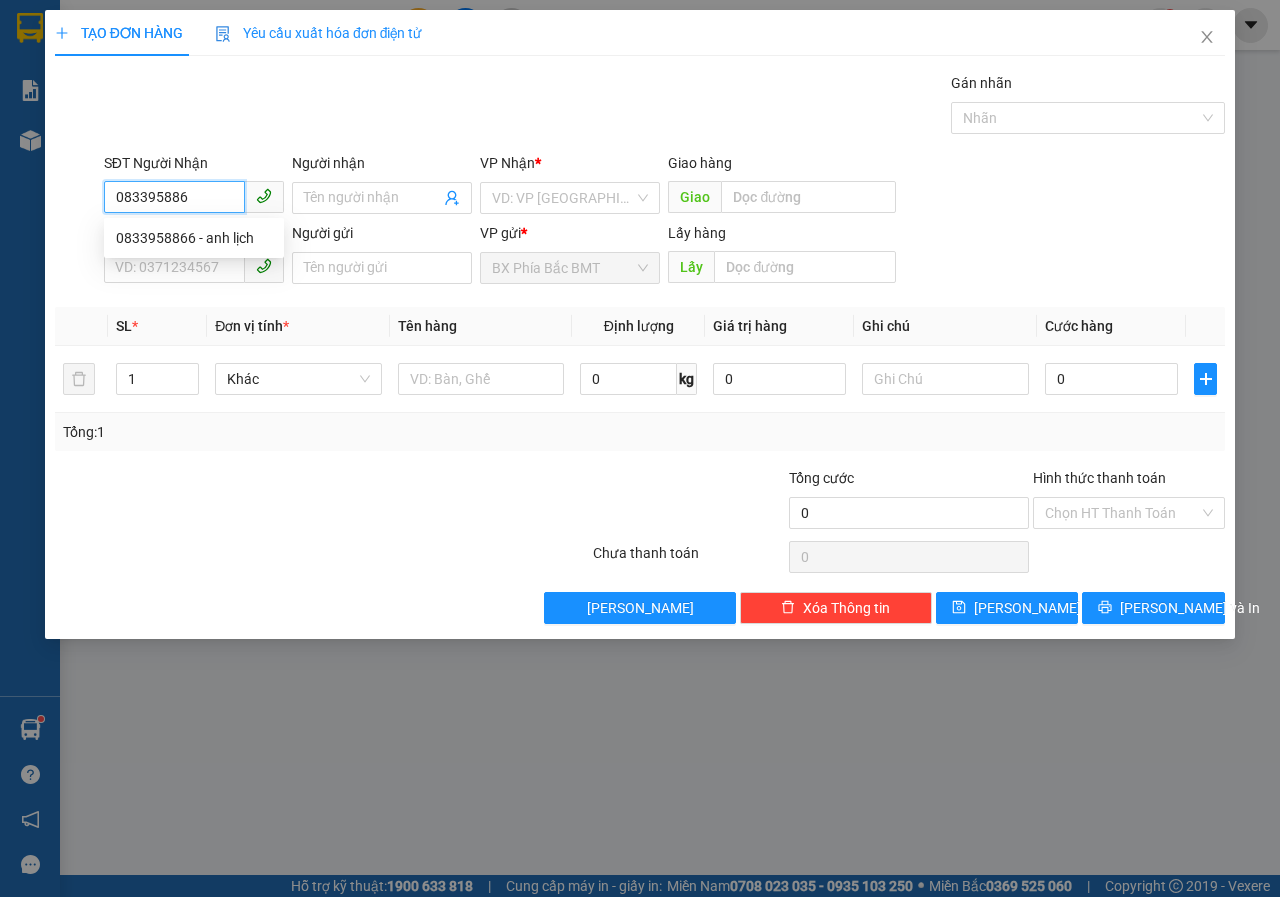type on "0833958866" 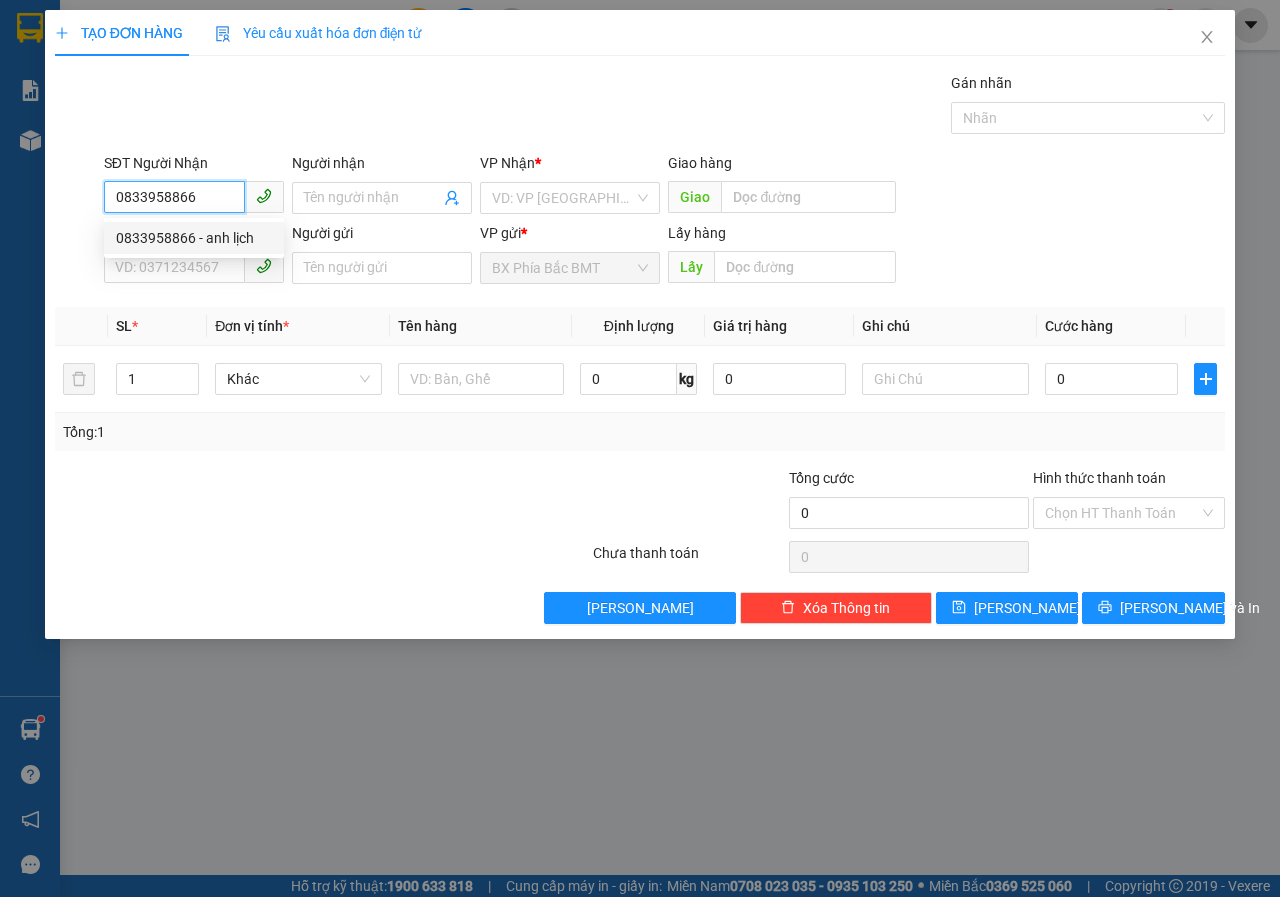 click on "0833958866 - anh lịch" at bounding box center [194, 238] 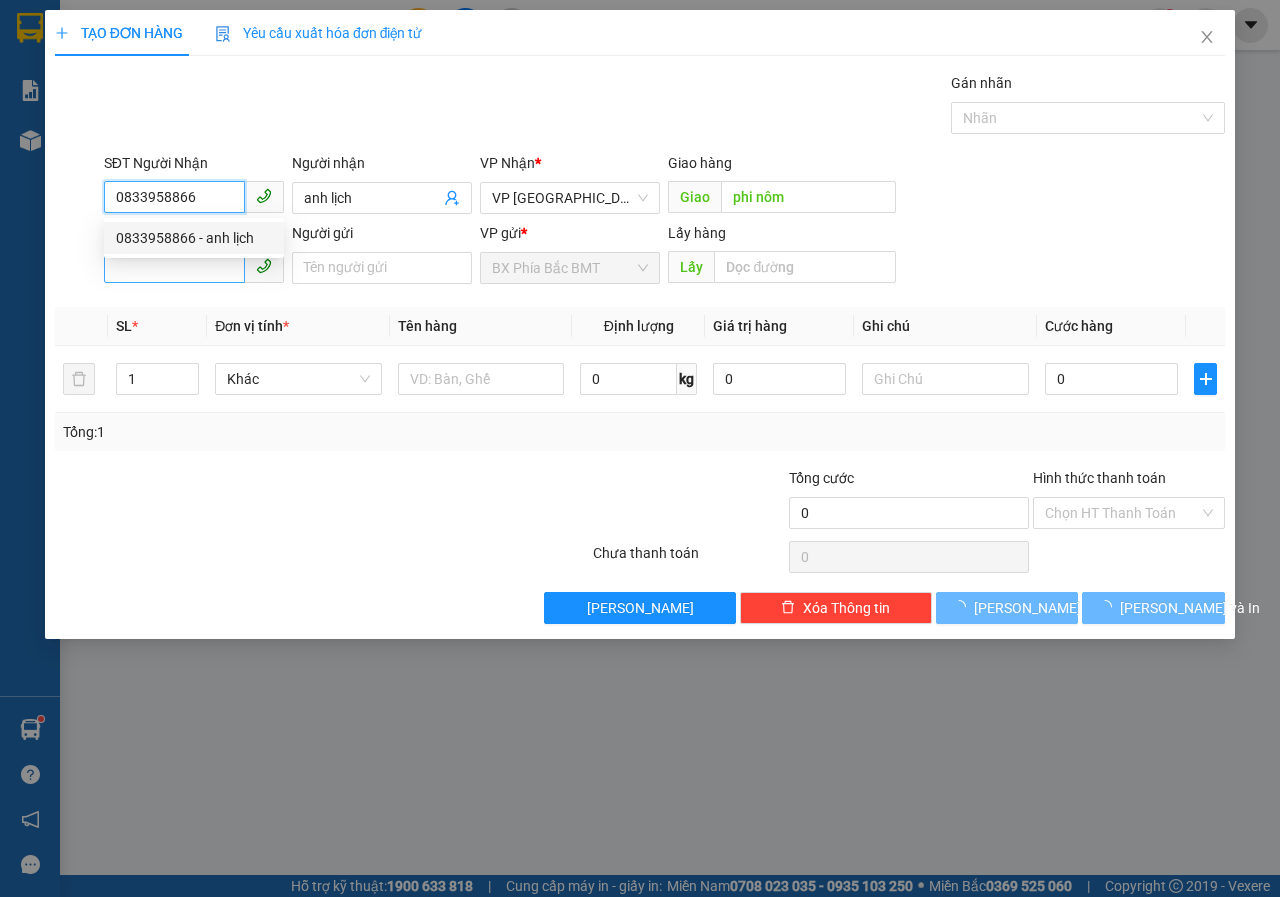 type on "0833958866" 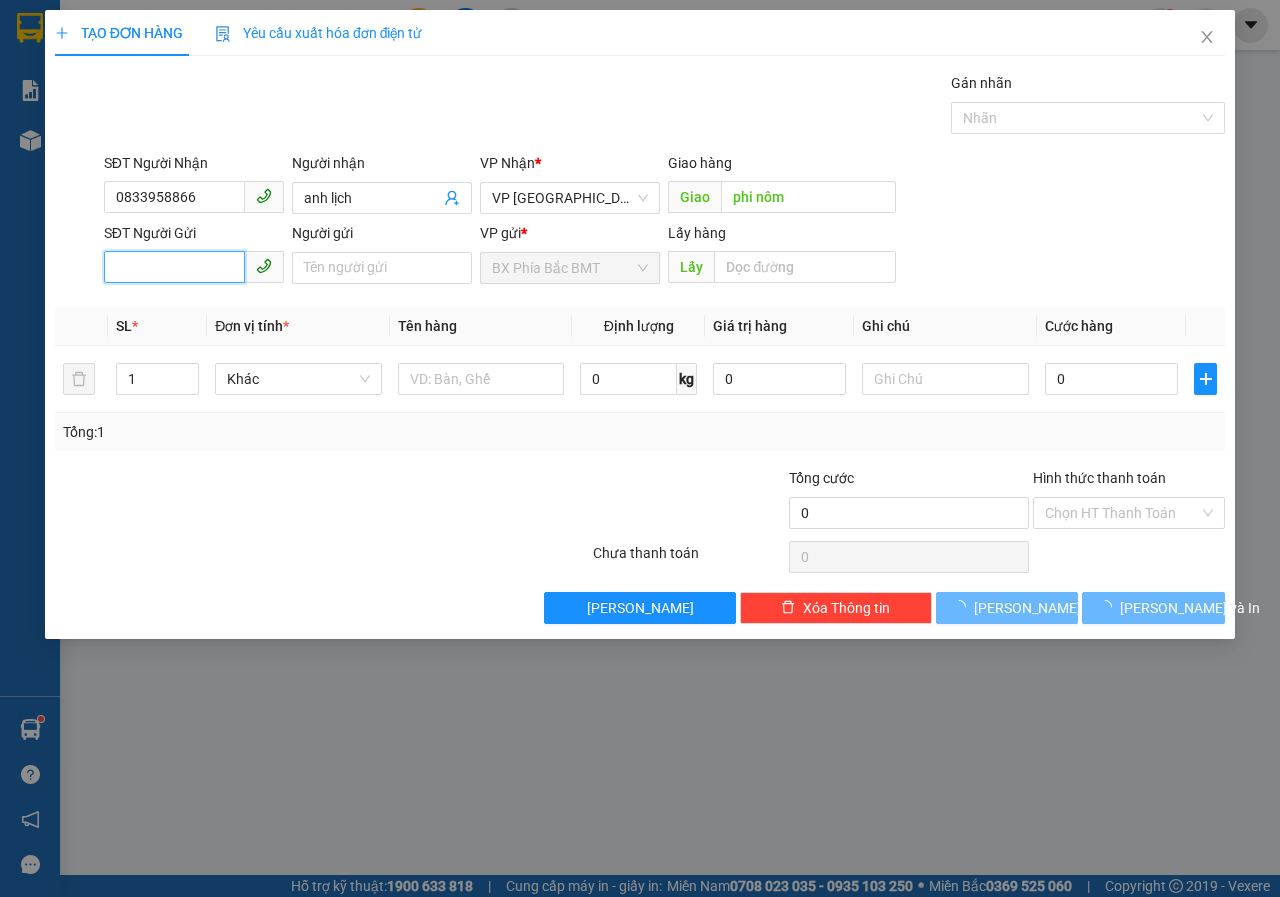 click on "SĐT Người Gửi" at bounding box center (174, 267) 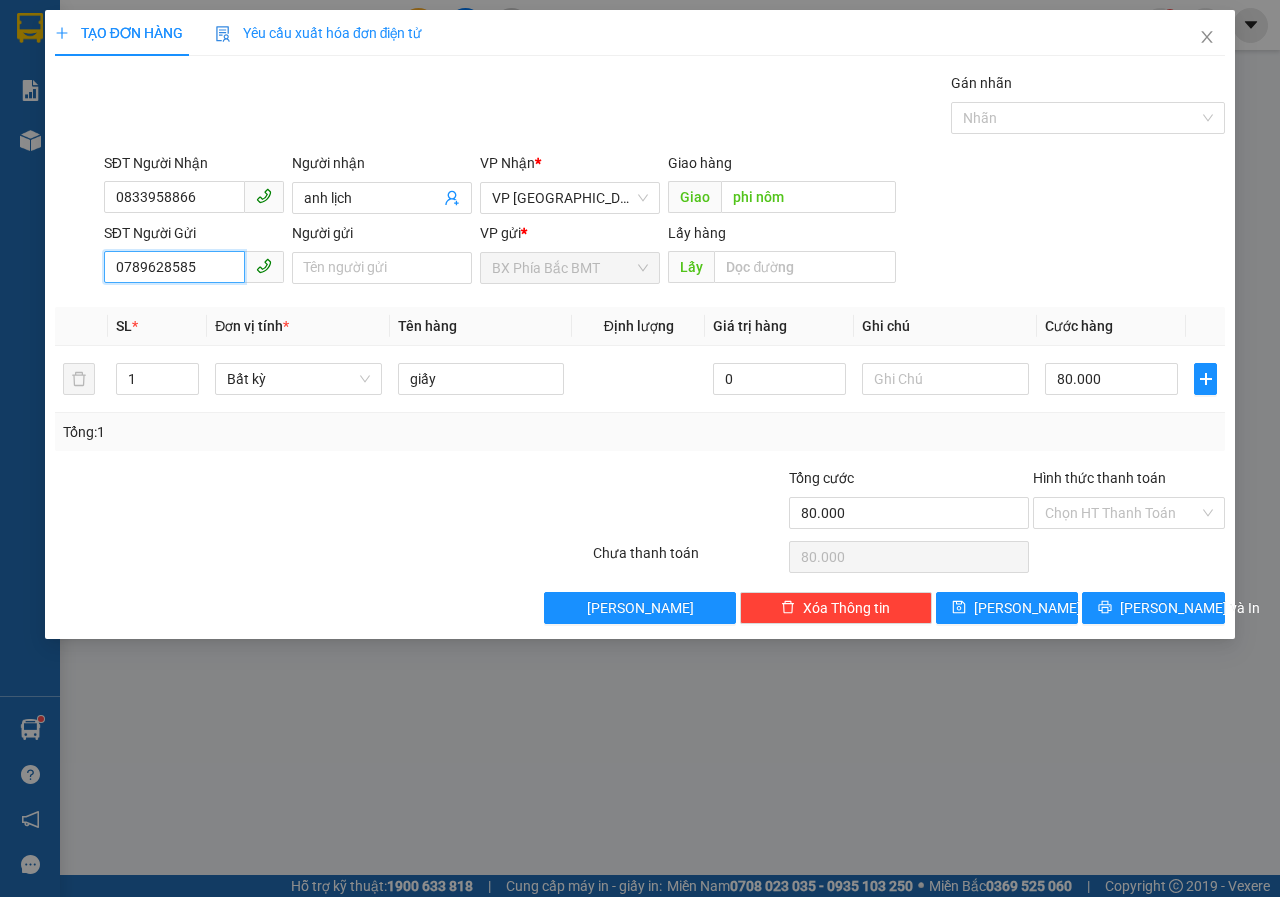 type on "0789628585" 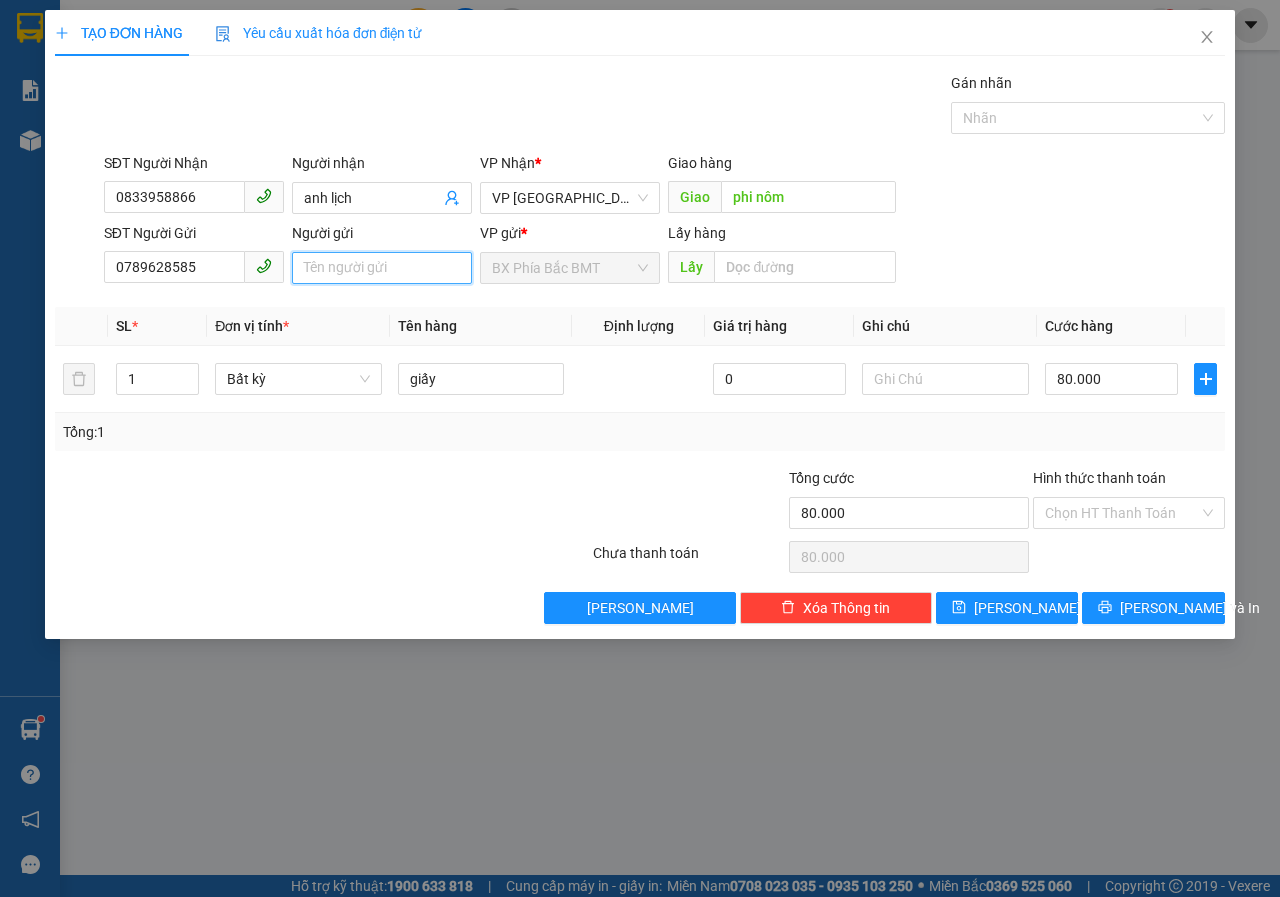 click on "Người gửi" at bounding box center [382, 268] 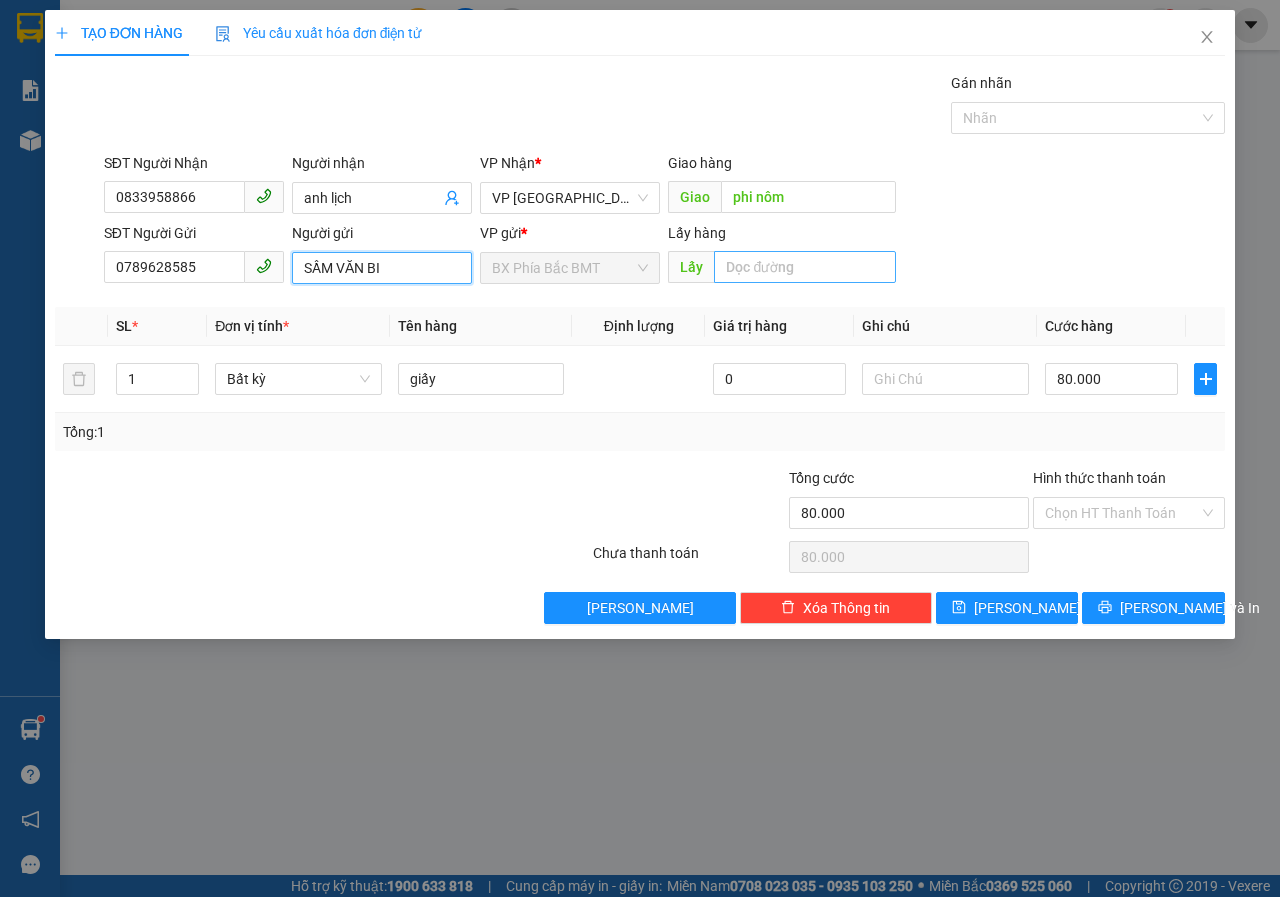 type on "SẦM VĂN BI" 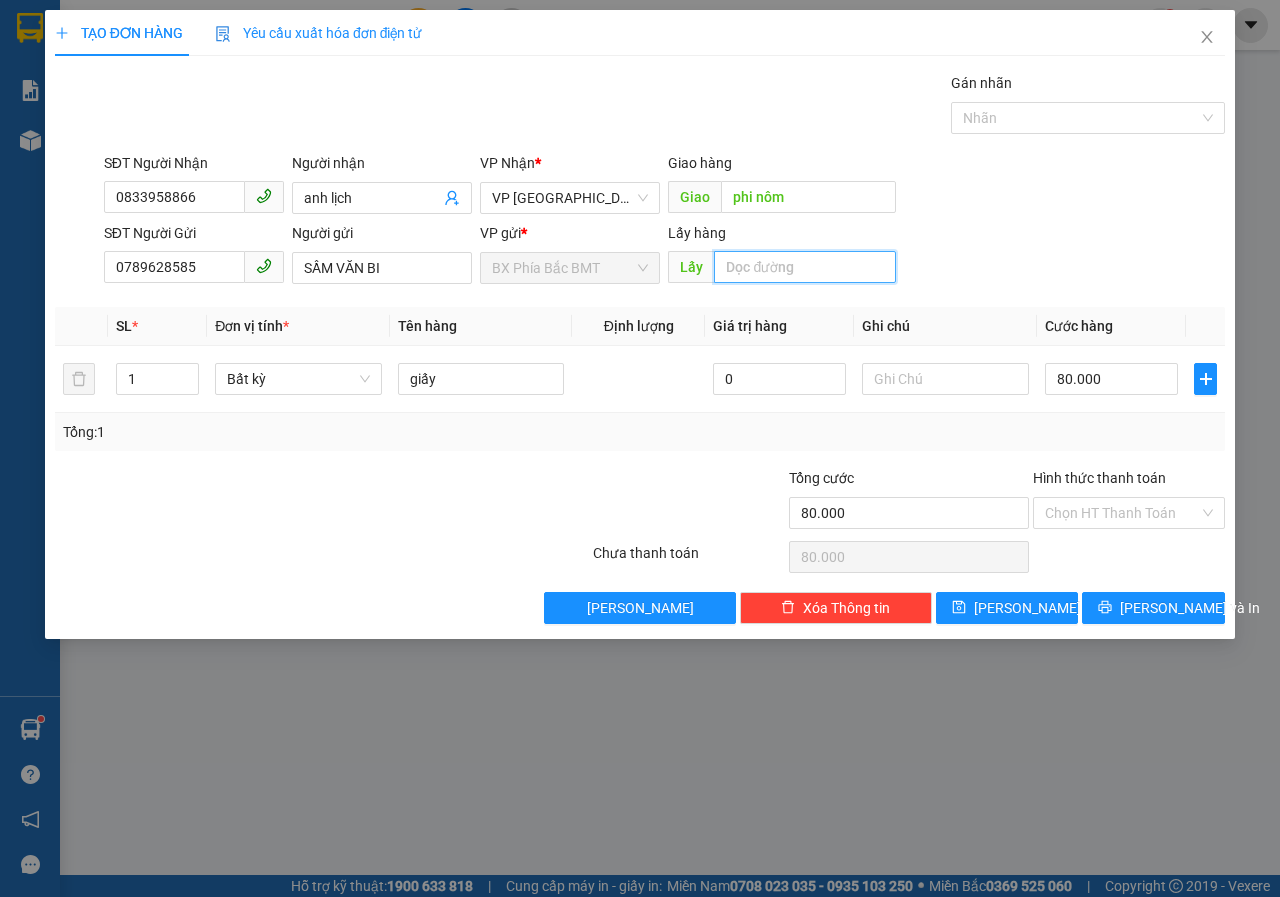 click at bounding box center [804, 267] 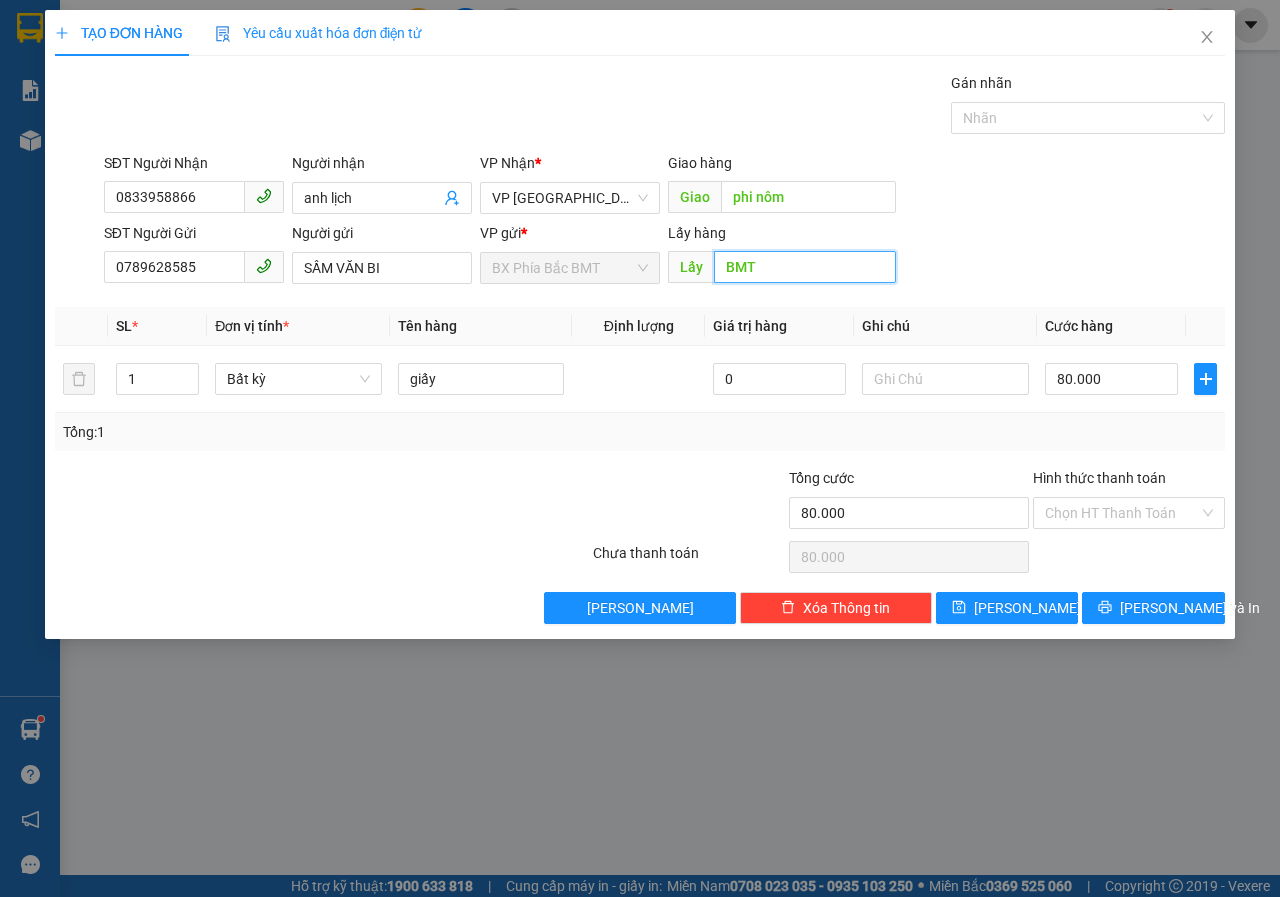 type on "BMT" 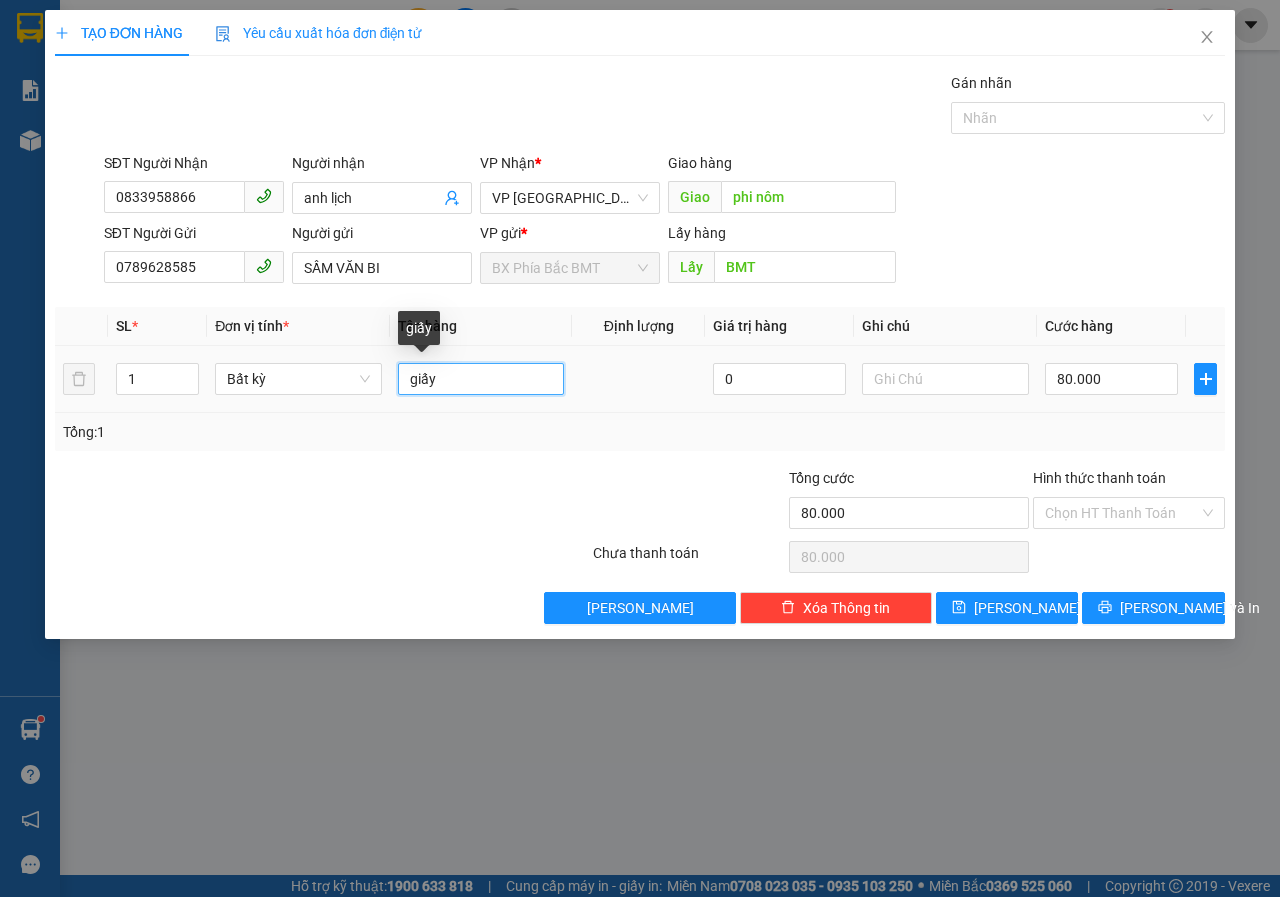 click on "giấy" at bounding box center [481, 379] 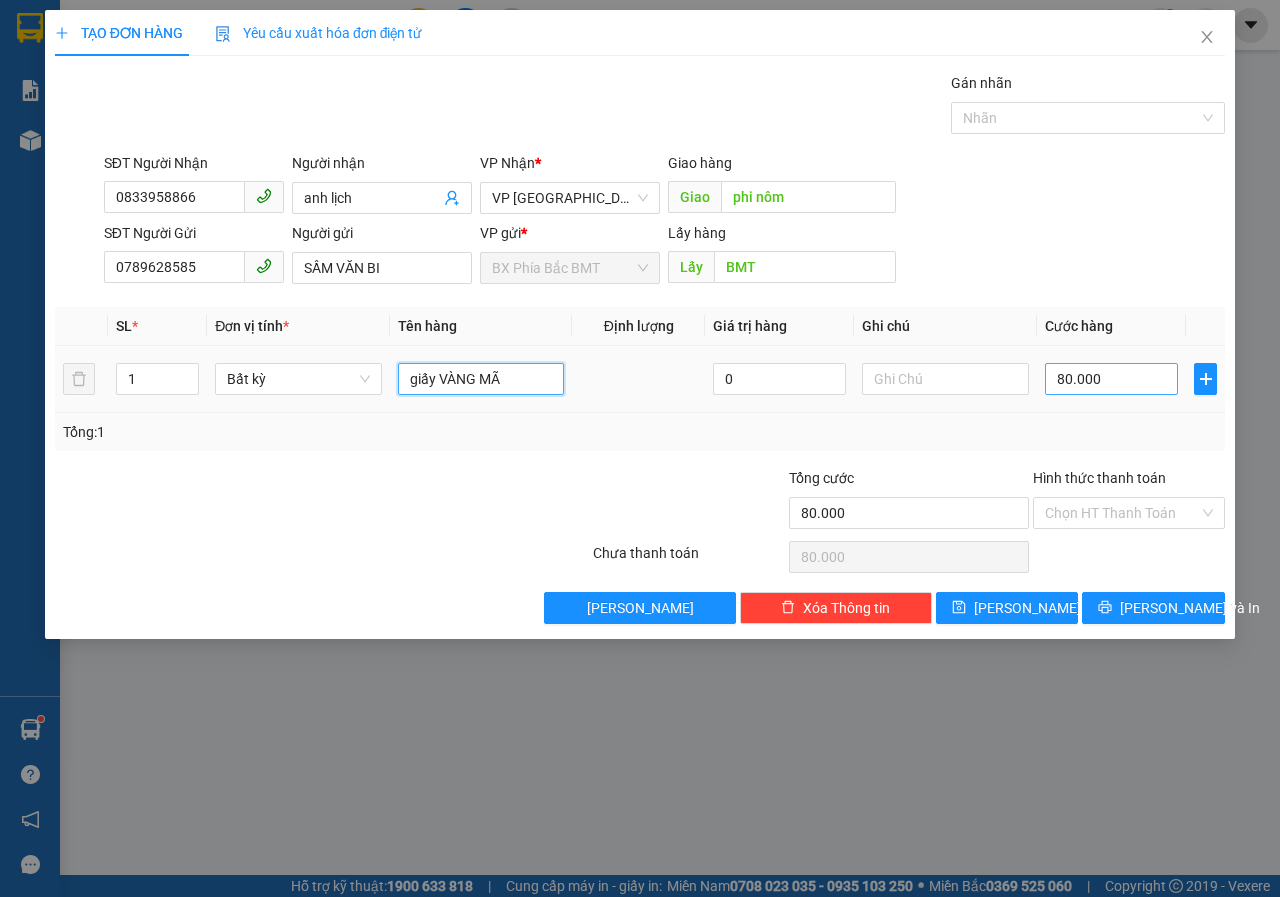 type on "giấy VÀNG MÃ" 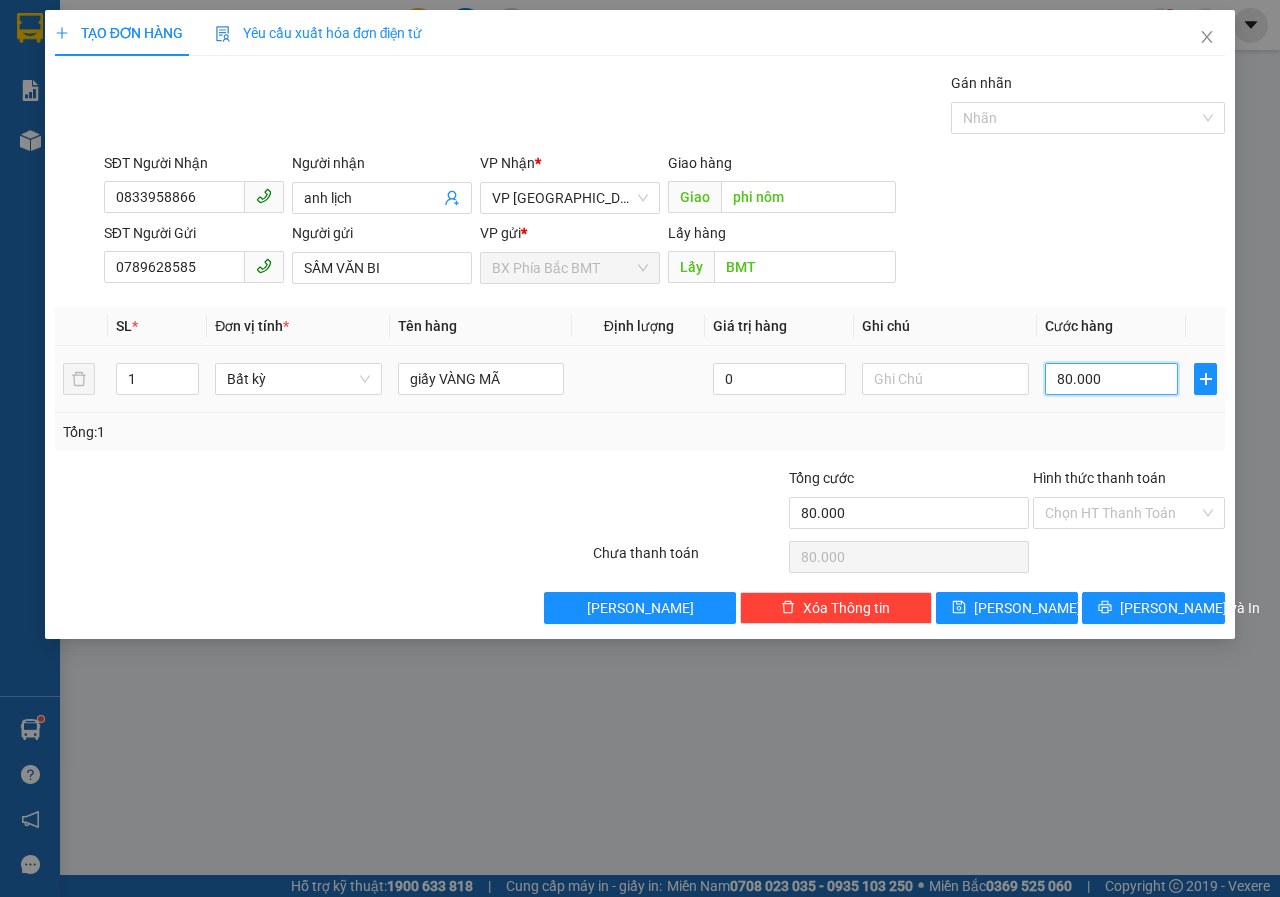 click on "80.000" at bounding box center (1111, 379) 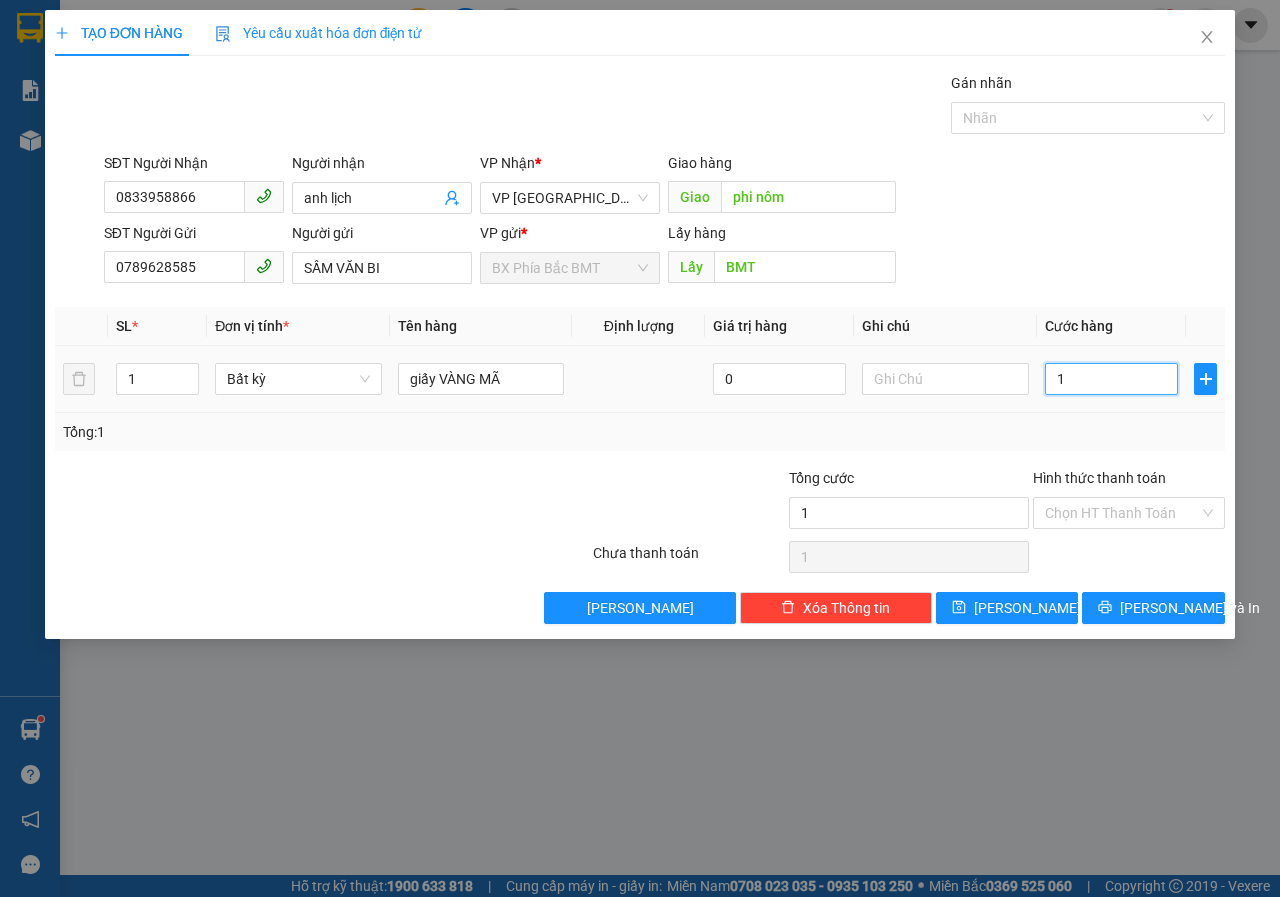 type on "10" 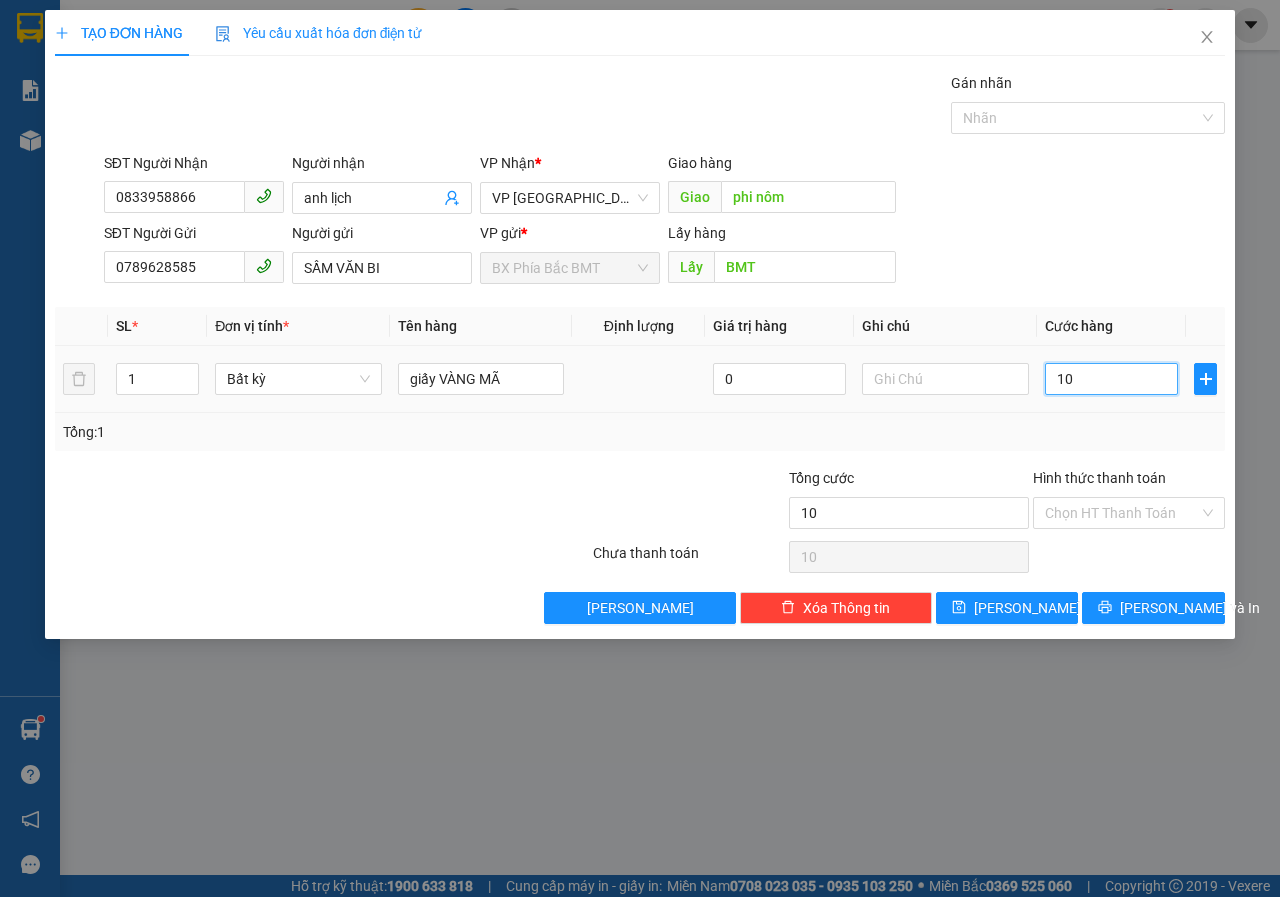 type on "100" 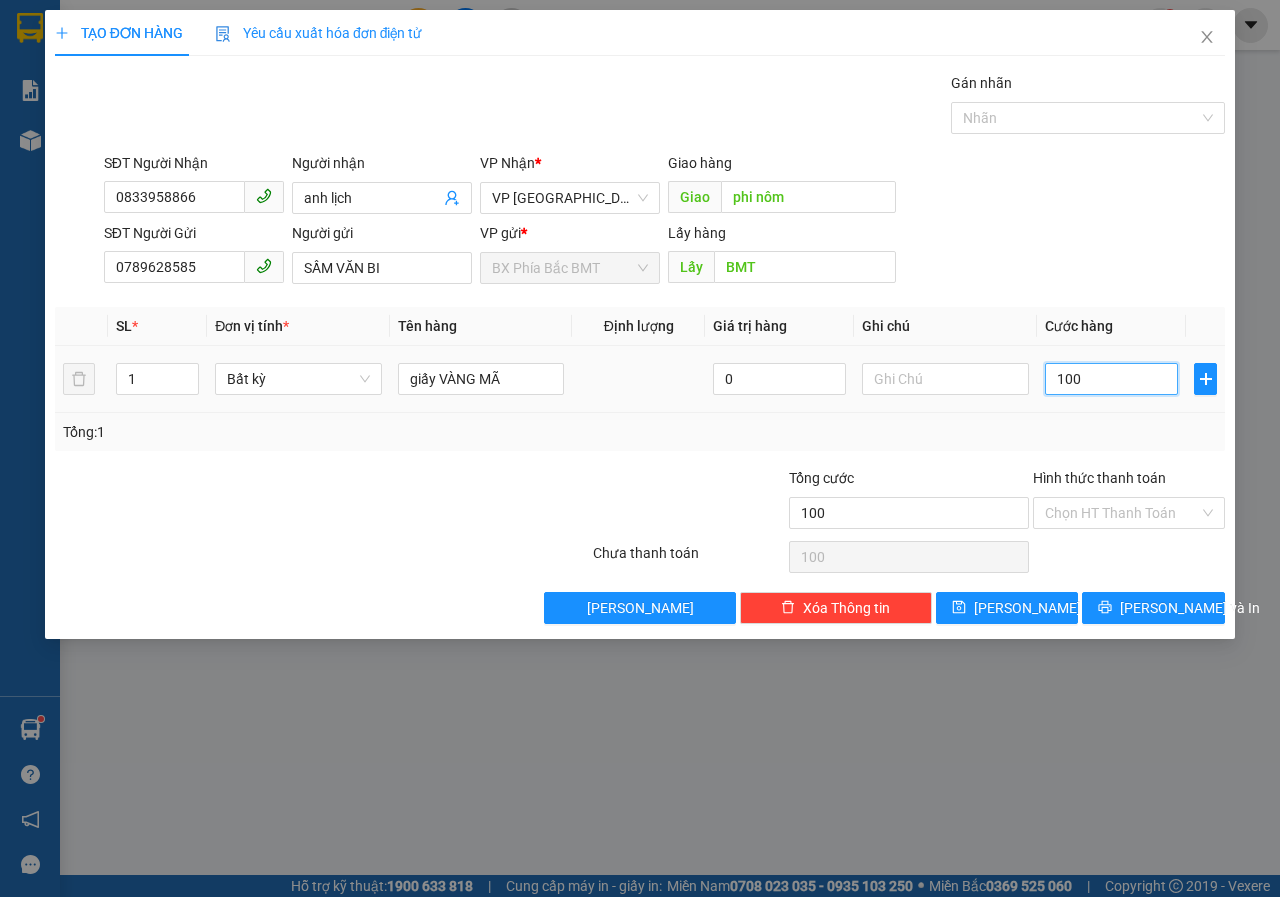 type on "1.000" 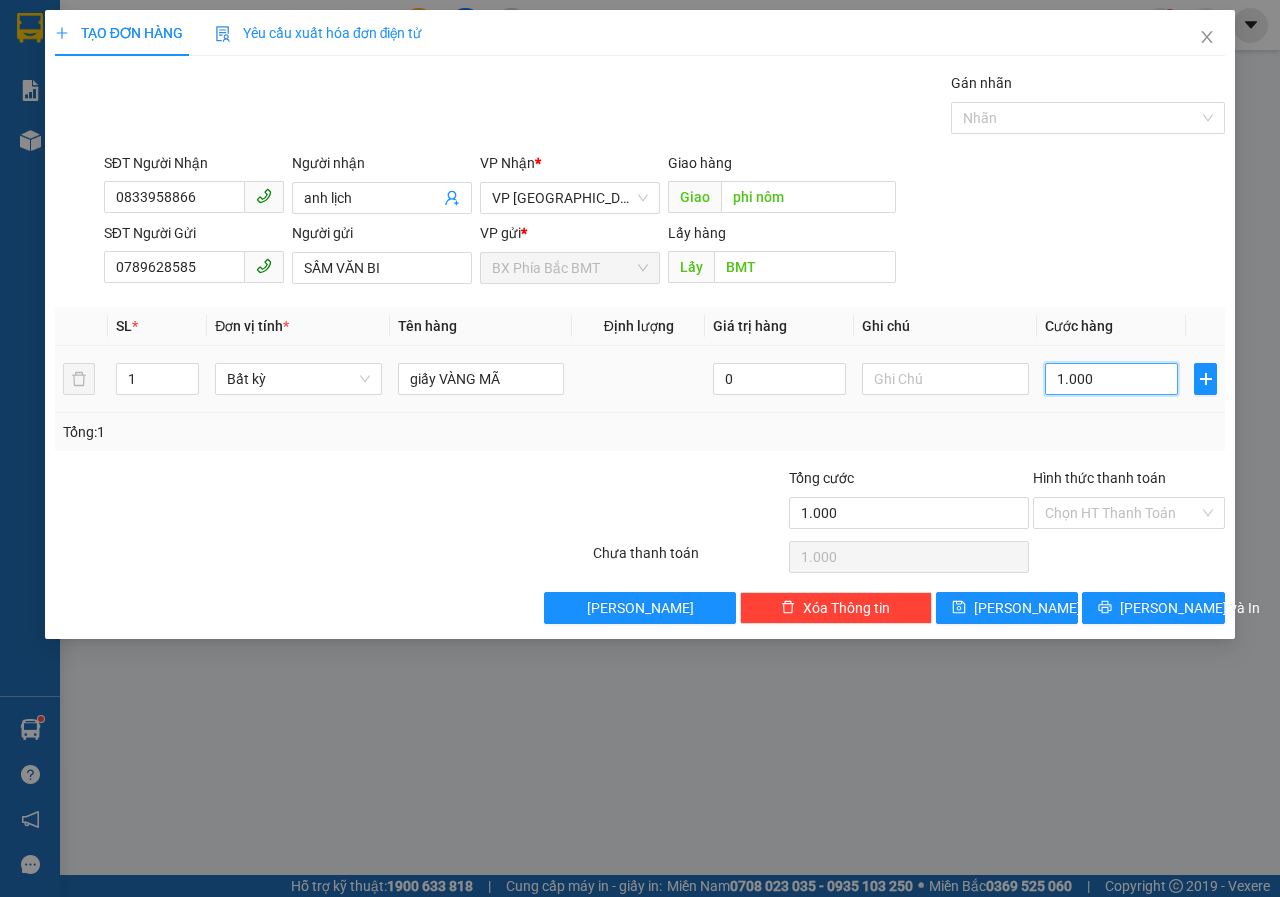 type on "10.000" 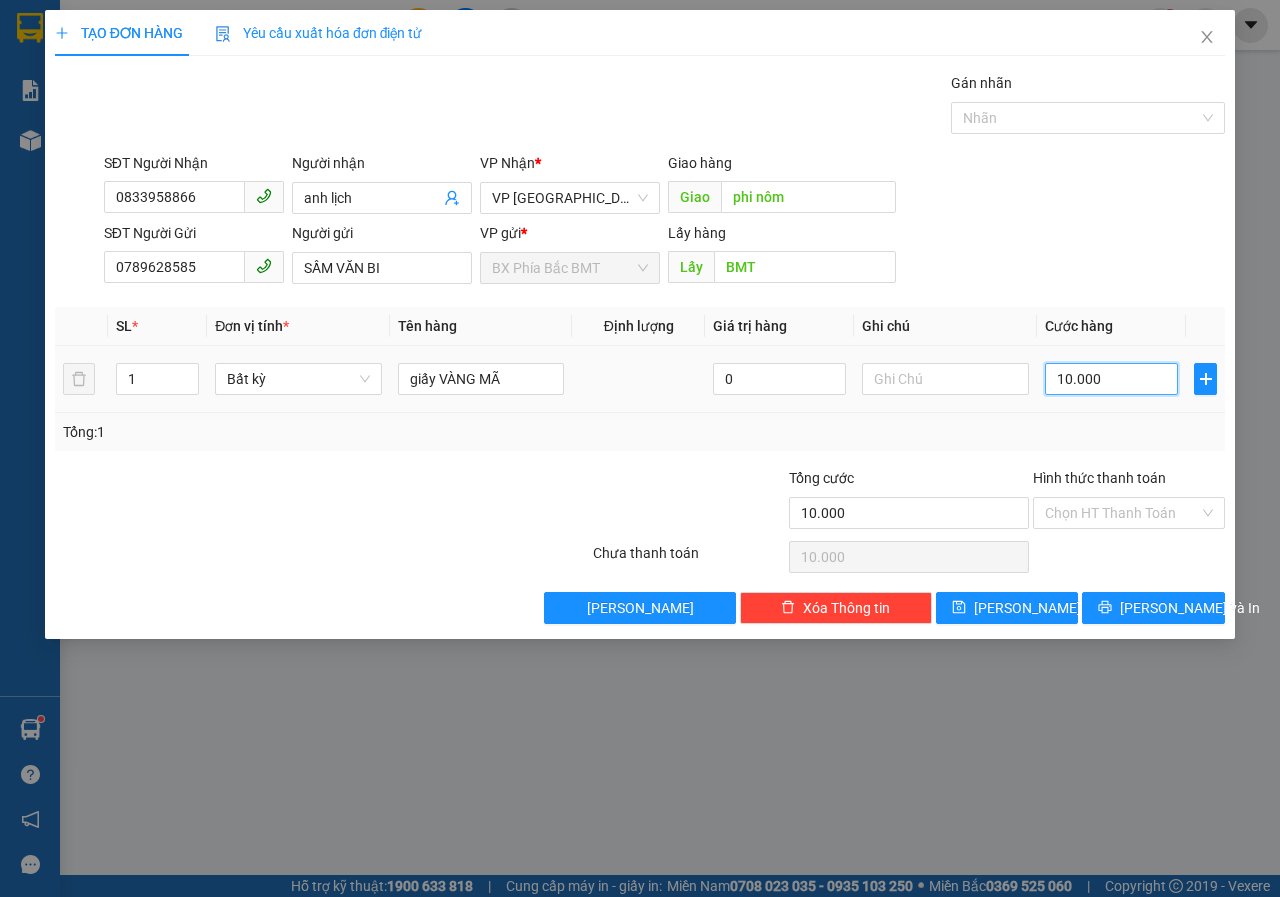 type on "100.000" 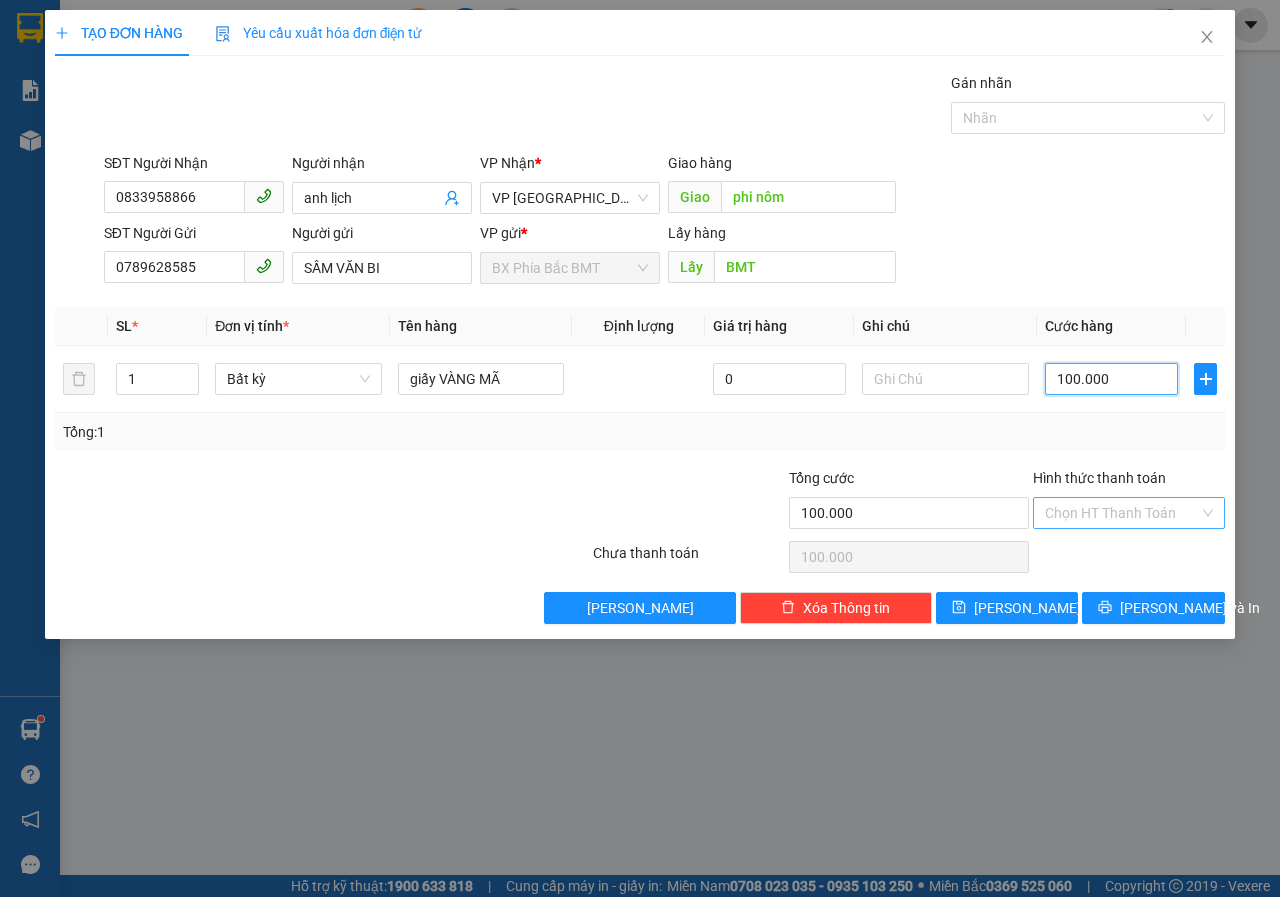 type on "100.000" 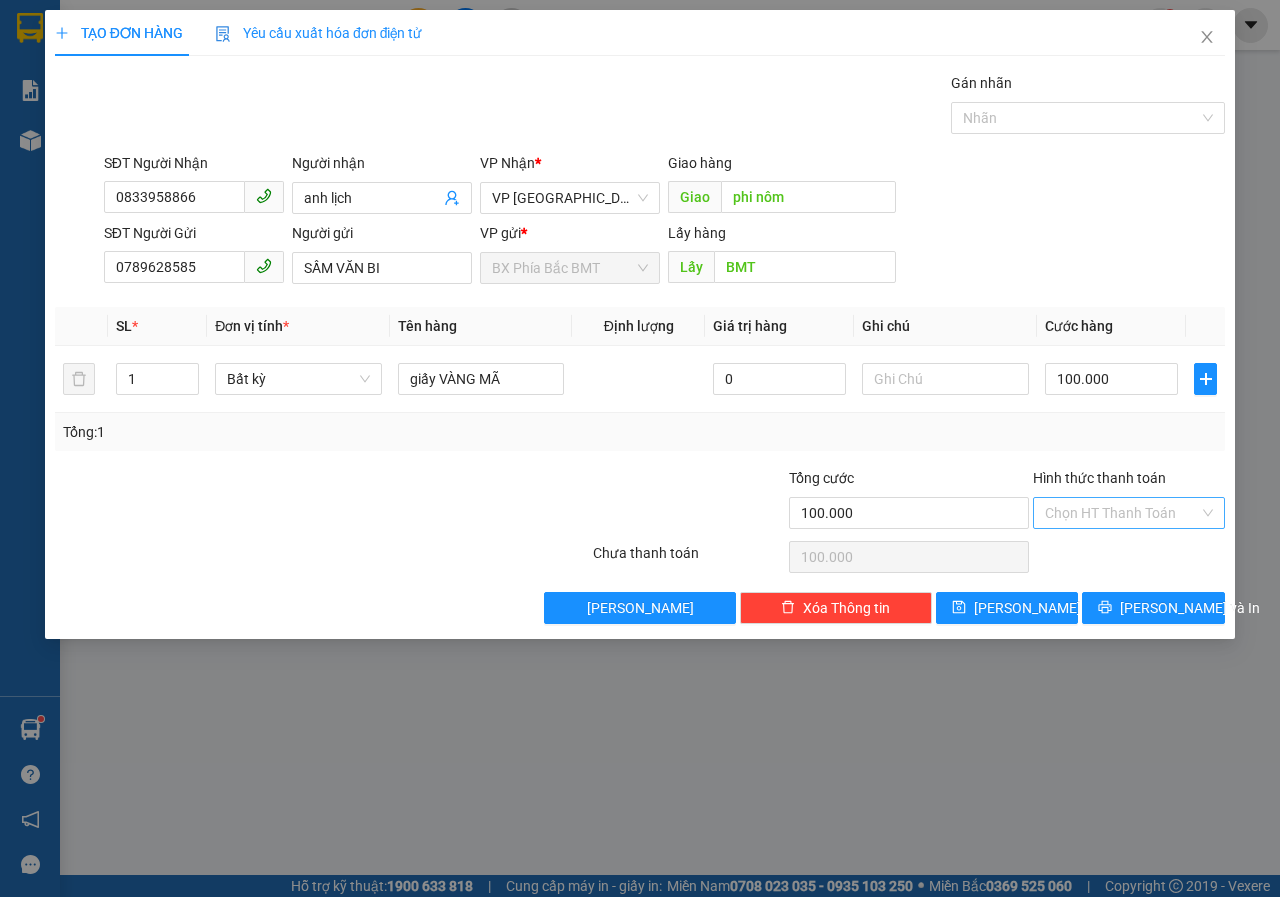 click on "Hình thức thanh toán" at bounding box center [1122, 513] 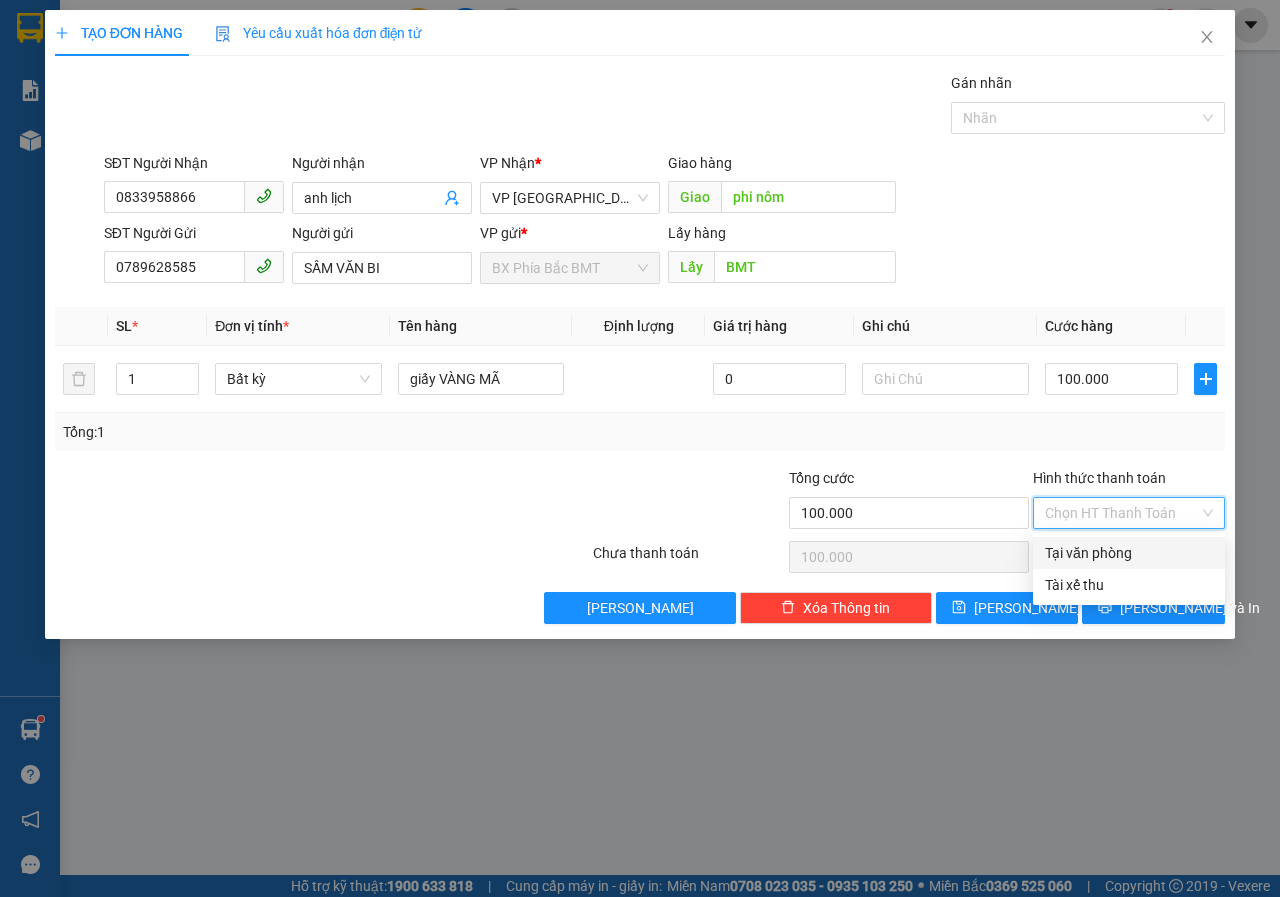 click on "Tại văn phòng" at bounding box center (1129, 553) 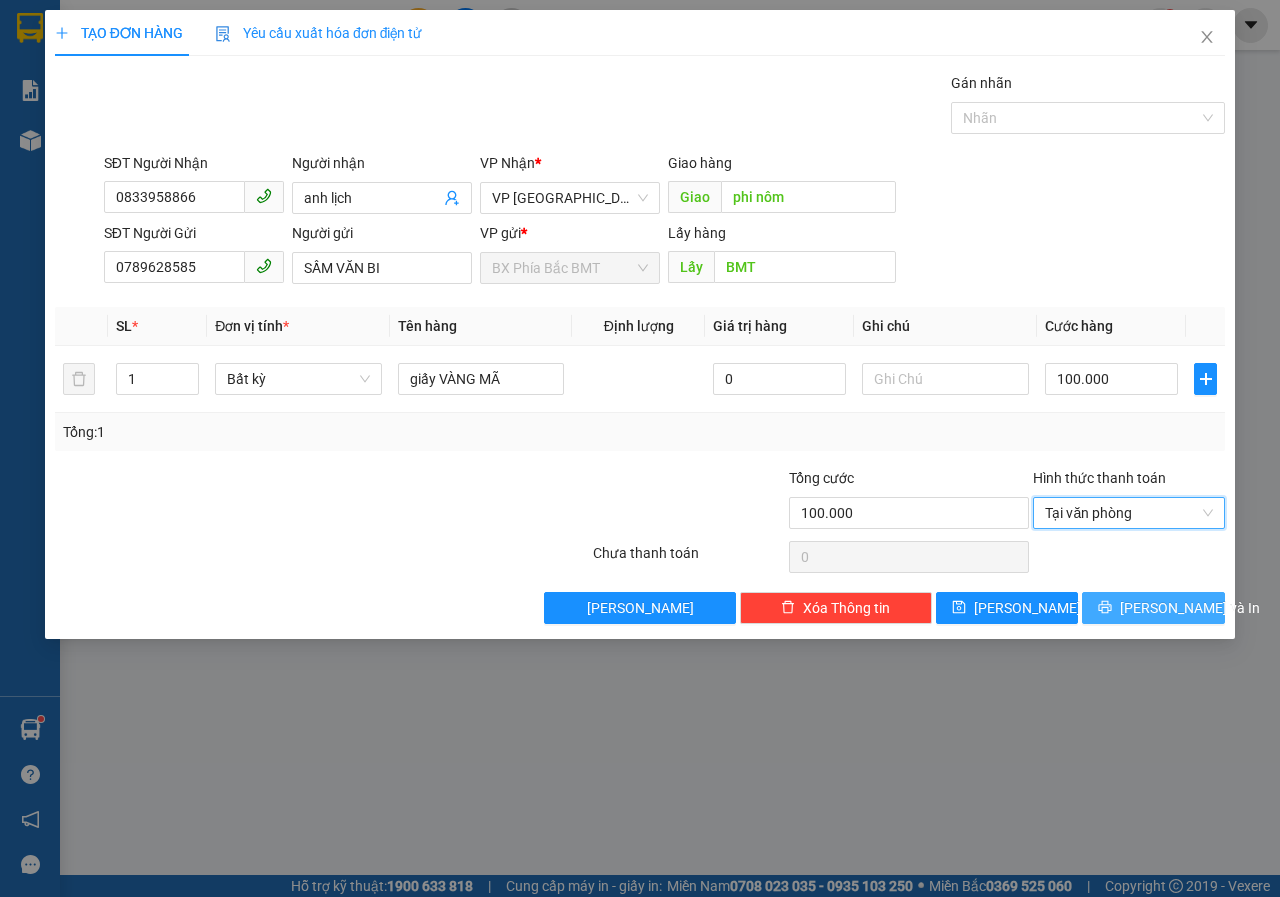 click on "[PERSON_NAME] và In" at bounding box center [1153, 608] 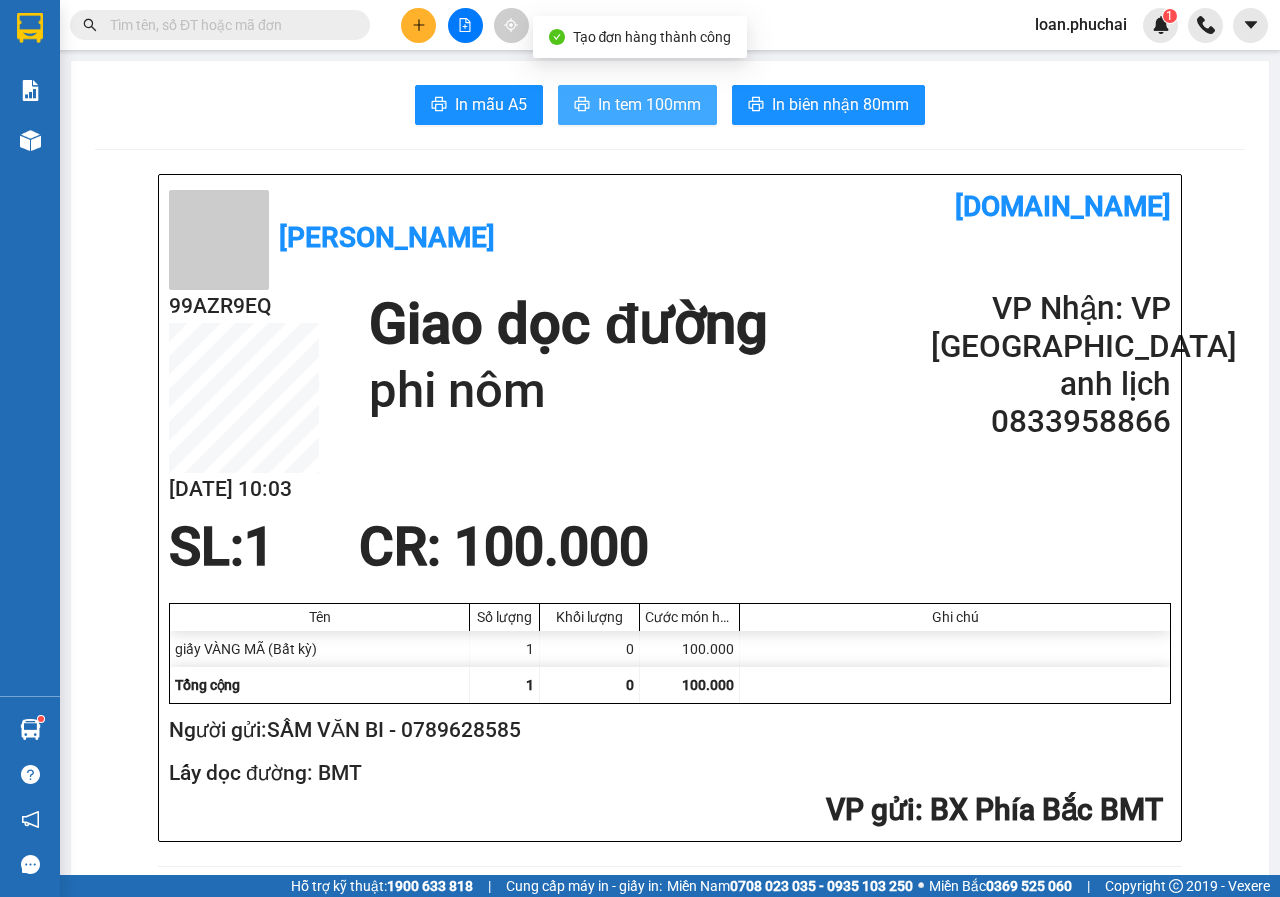 click on "In tem 100mm" at bounding box center (649, 104) 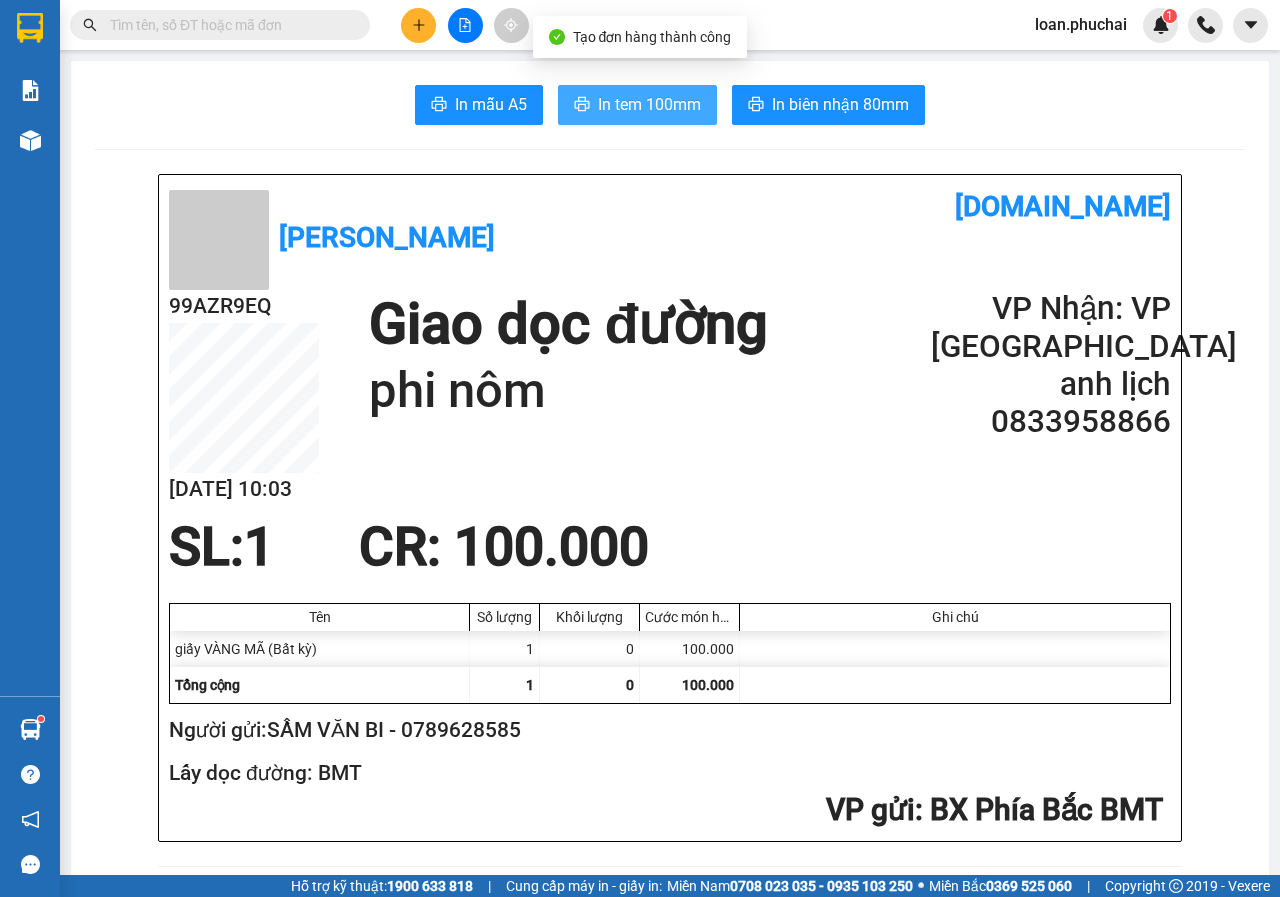 scroll, scrollTop: 0, scrollLeft: 0, axis: both 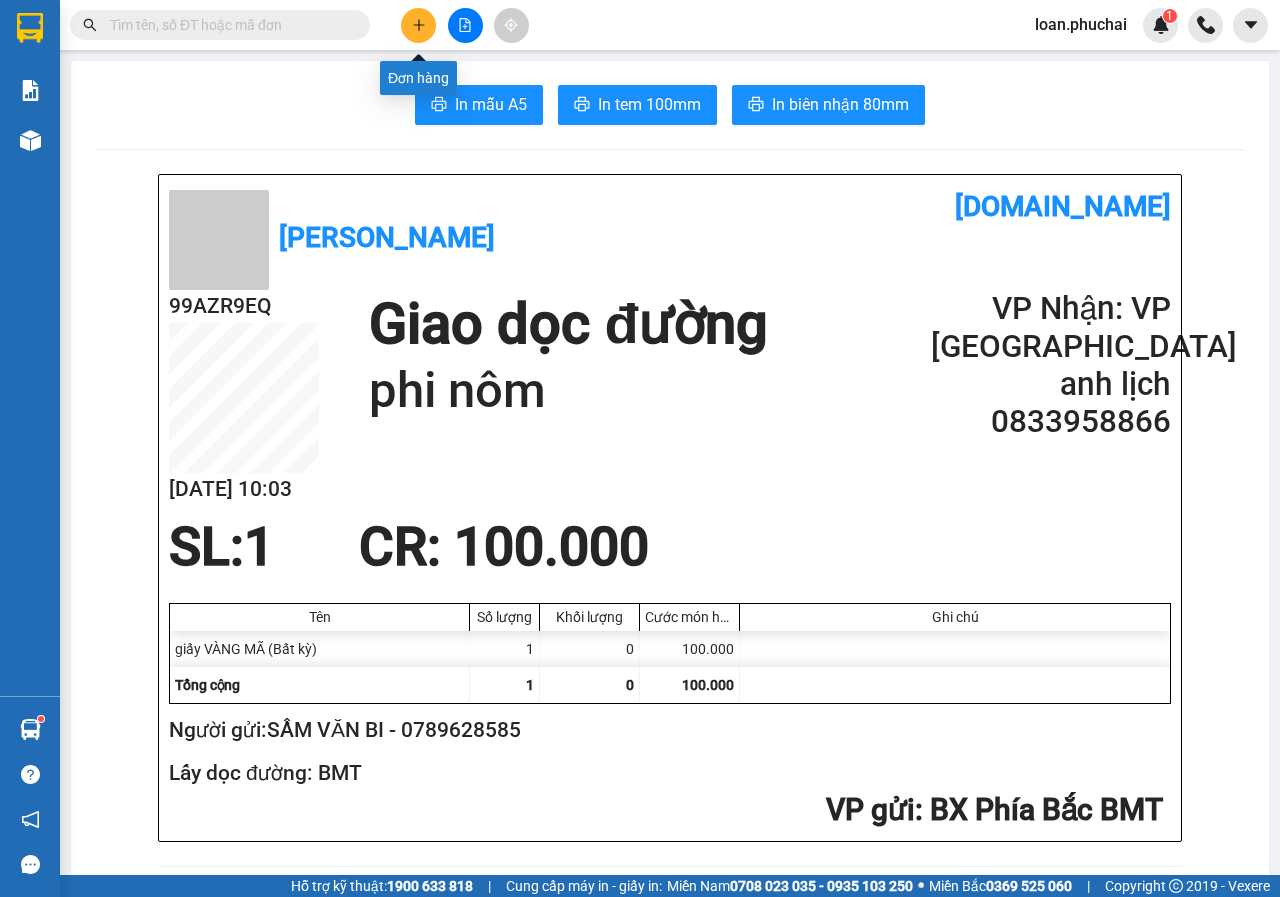 click 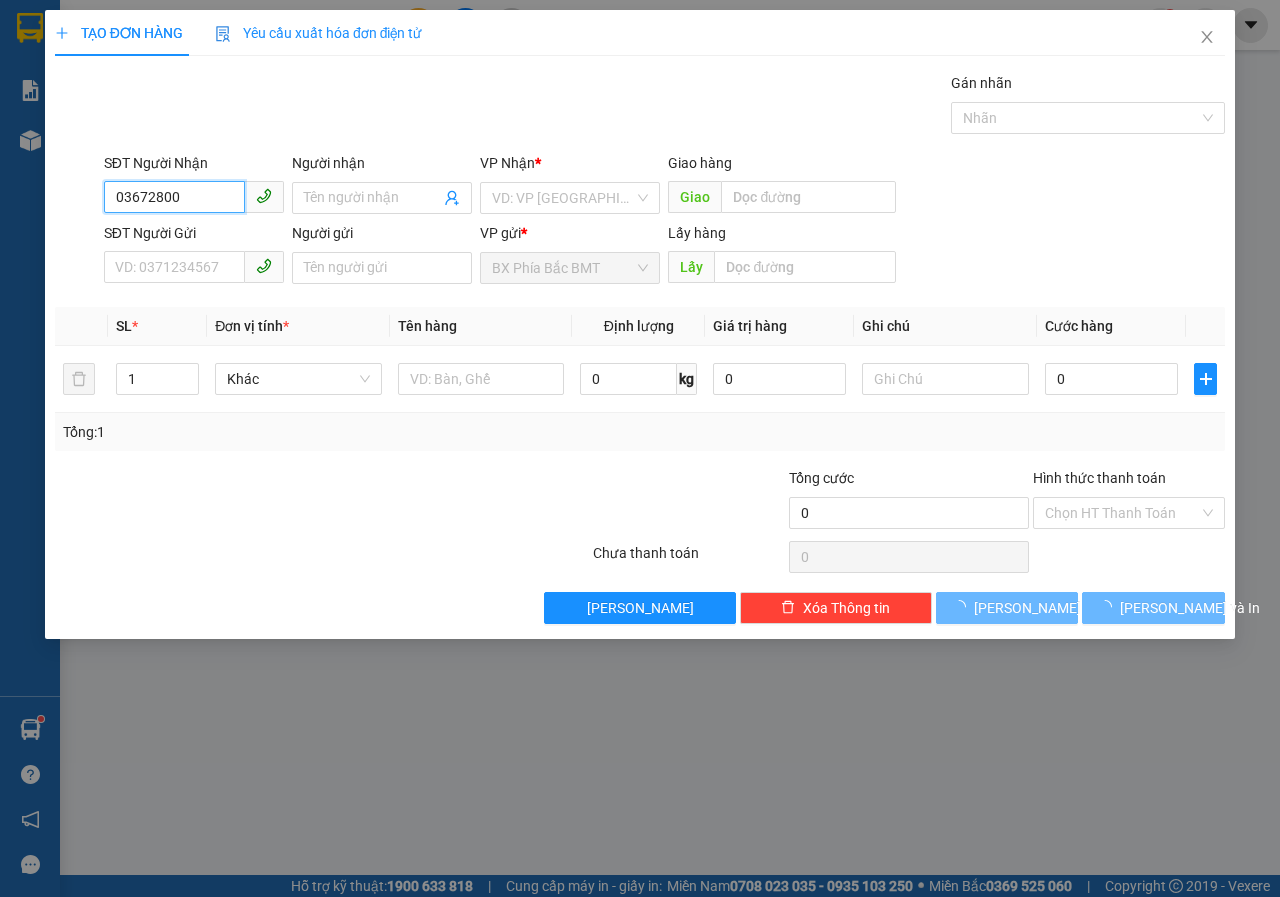 click on "03672800" at bounding box center [174, 197] 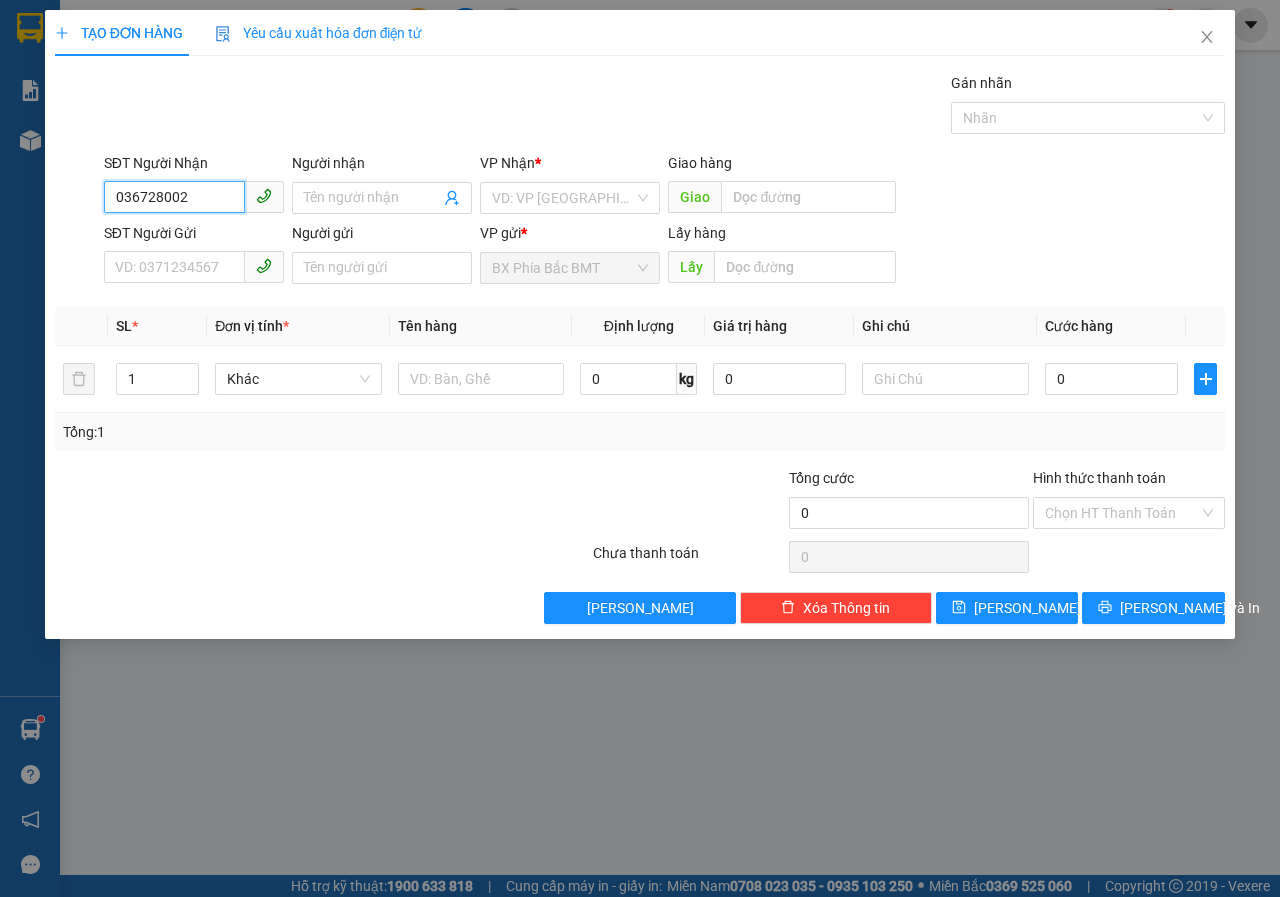 type on "0367280029" 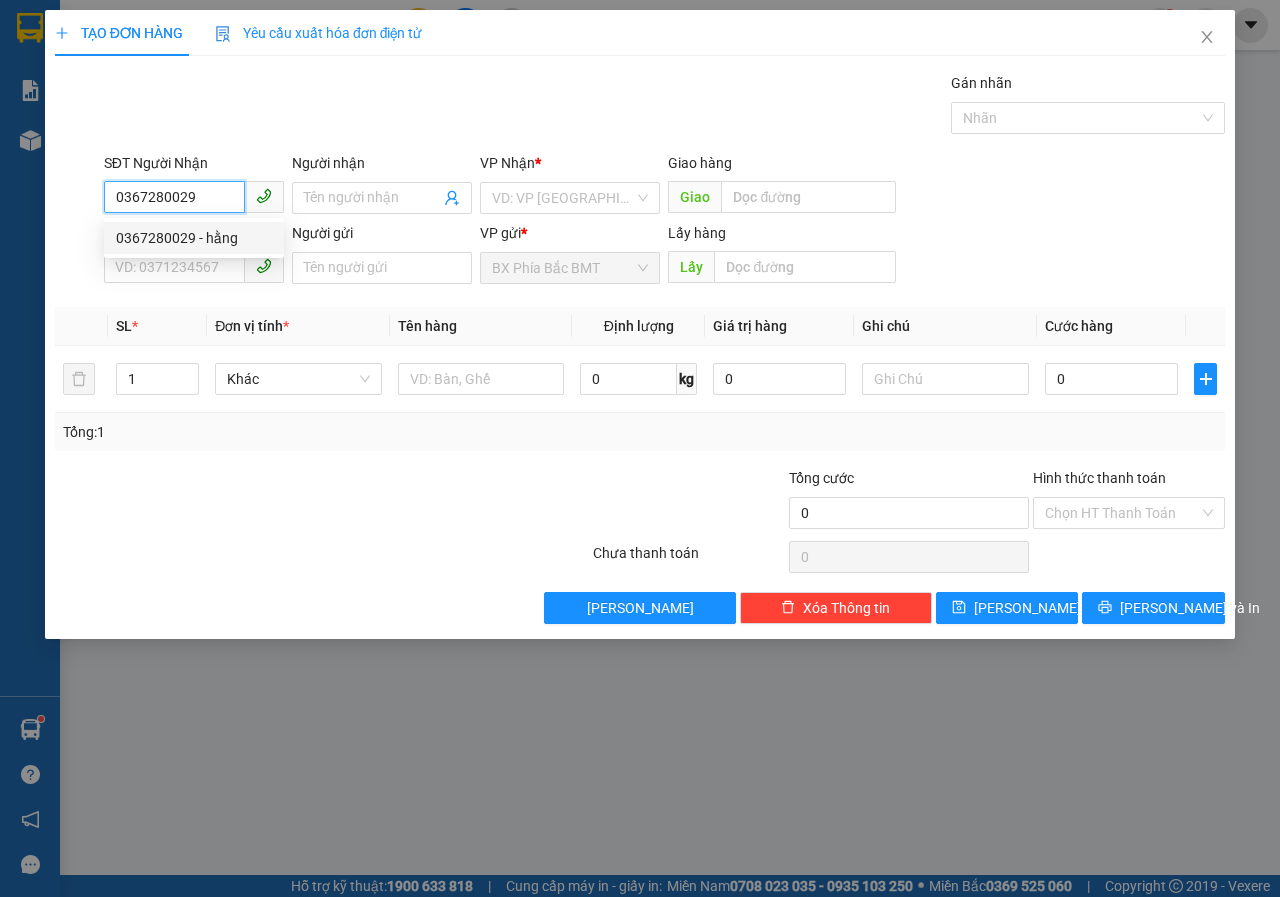 click on "0367280029 - hằng" at bounding box center [194, 238] 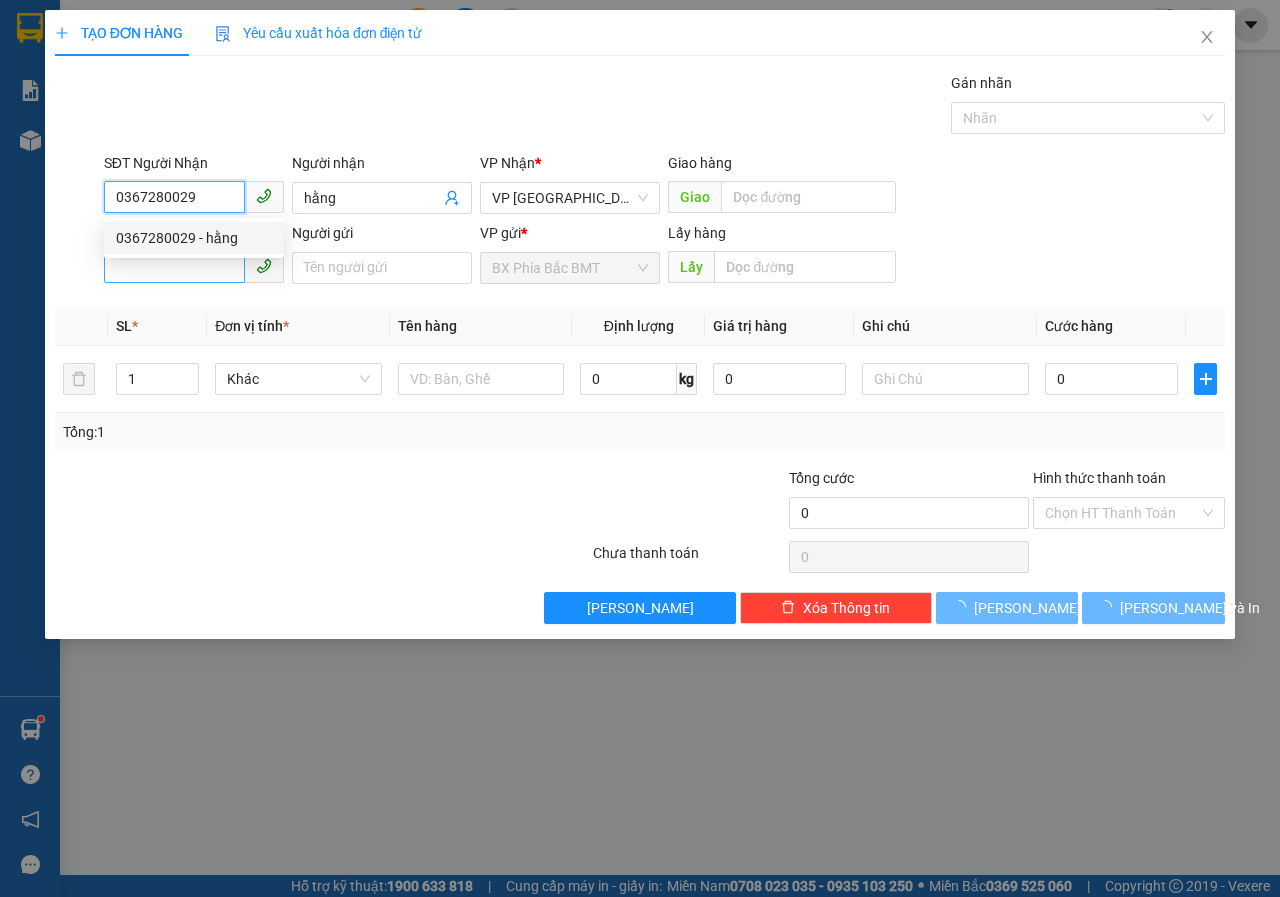 type on "0367280029" 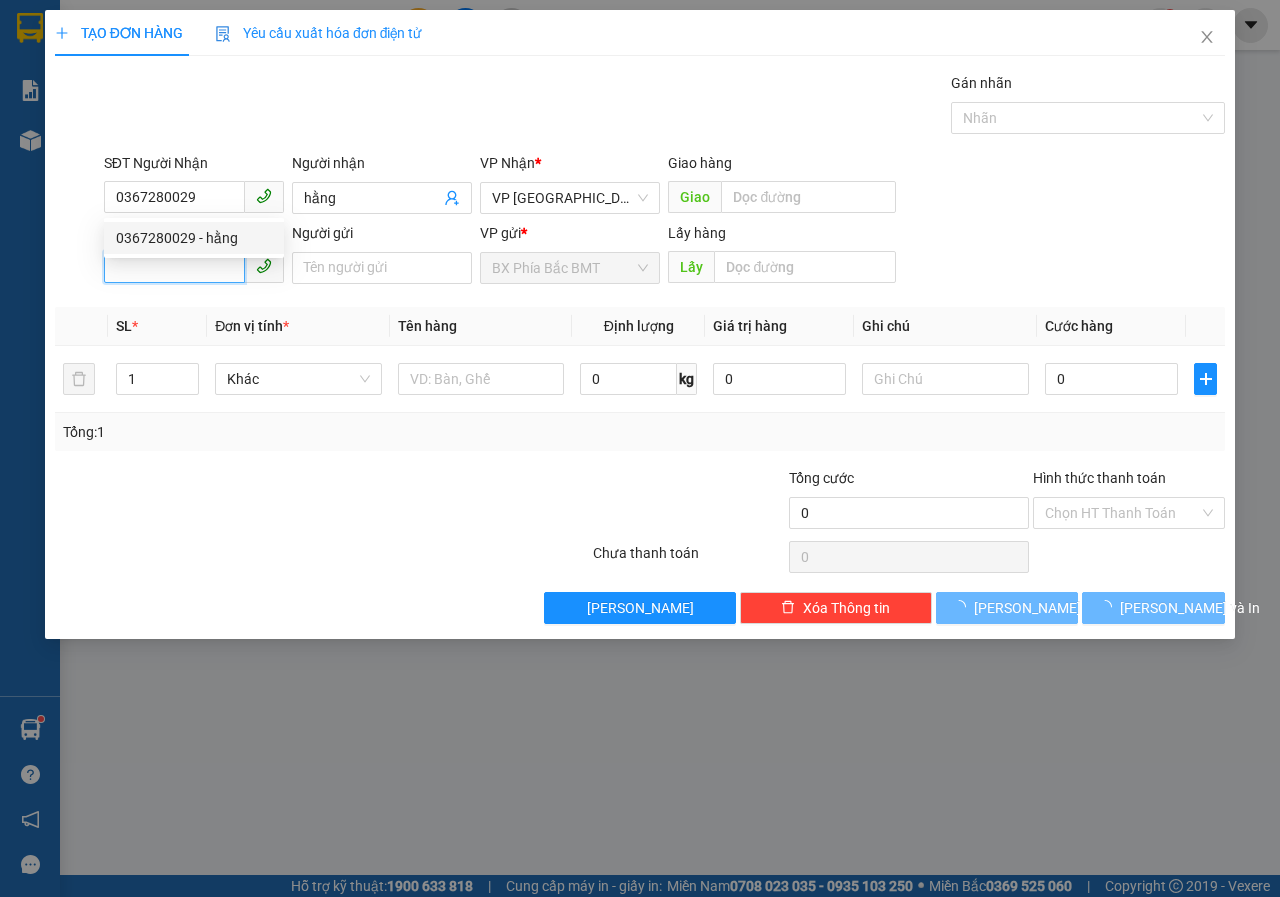 click on "SĐT Người Gửi" at bounding box center (174, 267) 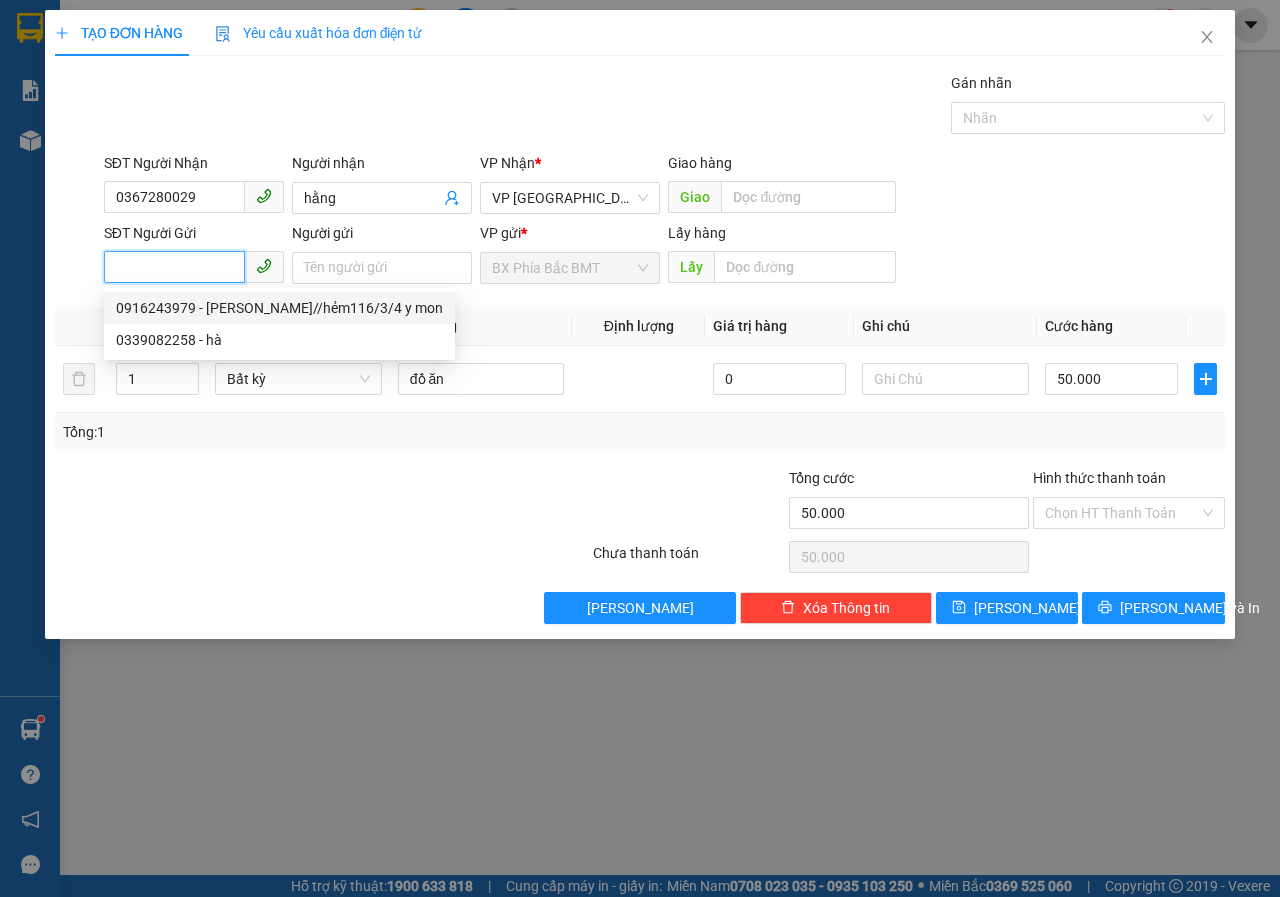 click on "0916243979 - [PERSON_NAME]//hẻm116/3/4 y mon" at bounding box center [279, 308] 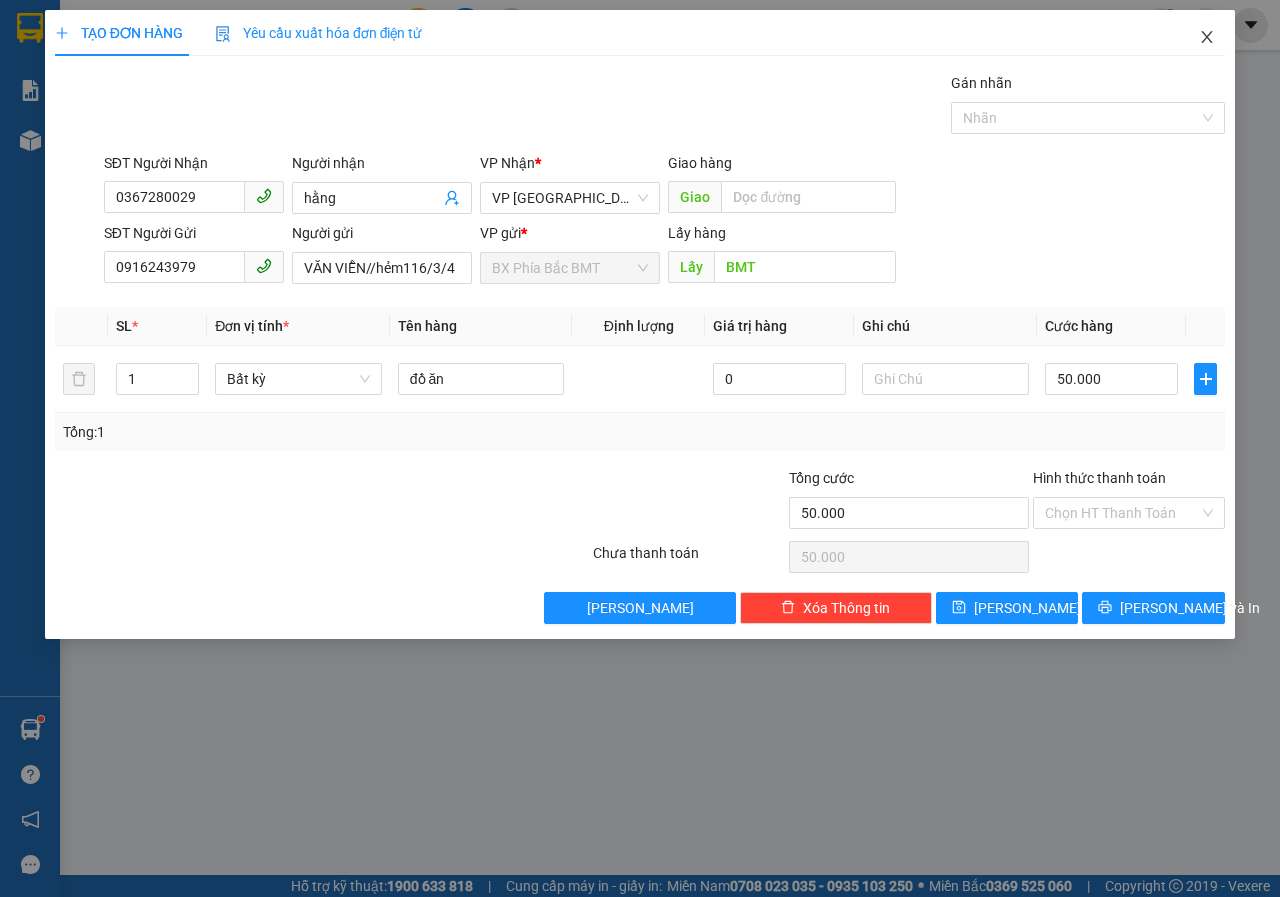 click at bounding box center (1207, 38) 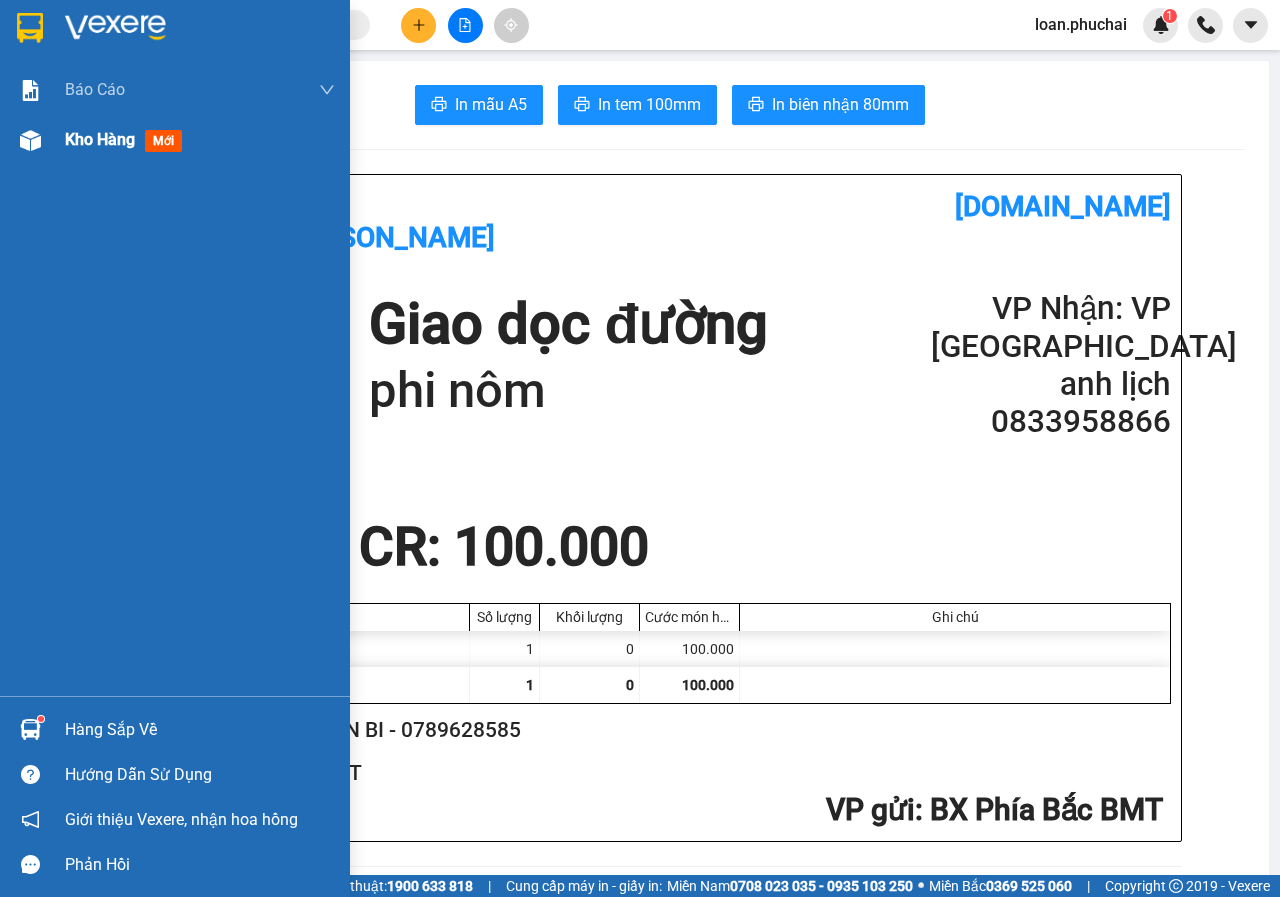 click on "Kho hàng" at bounding box center (100, 139) 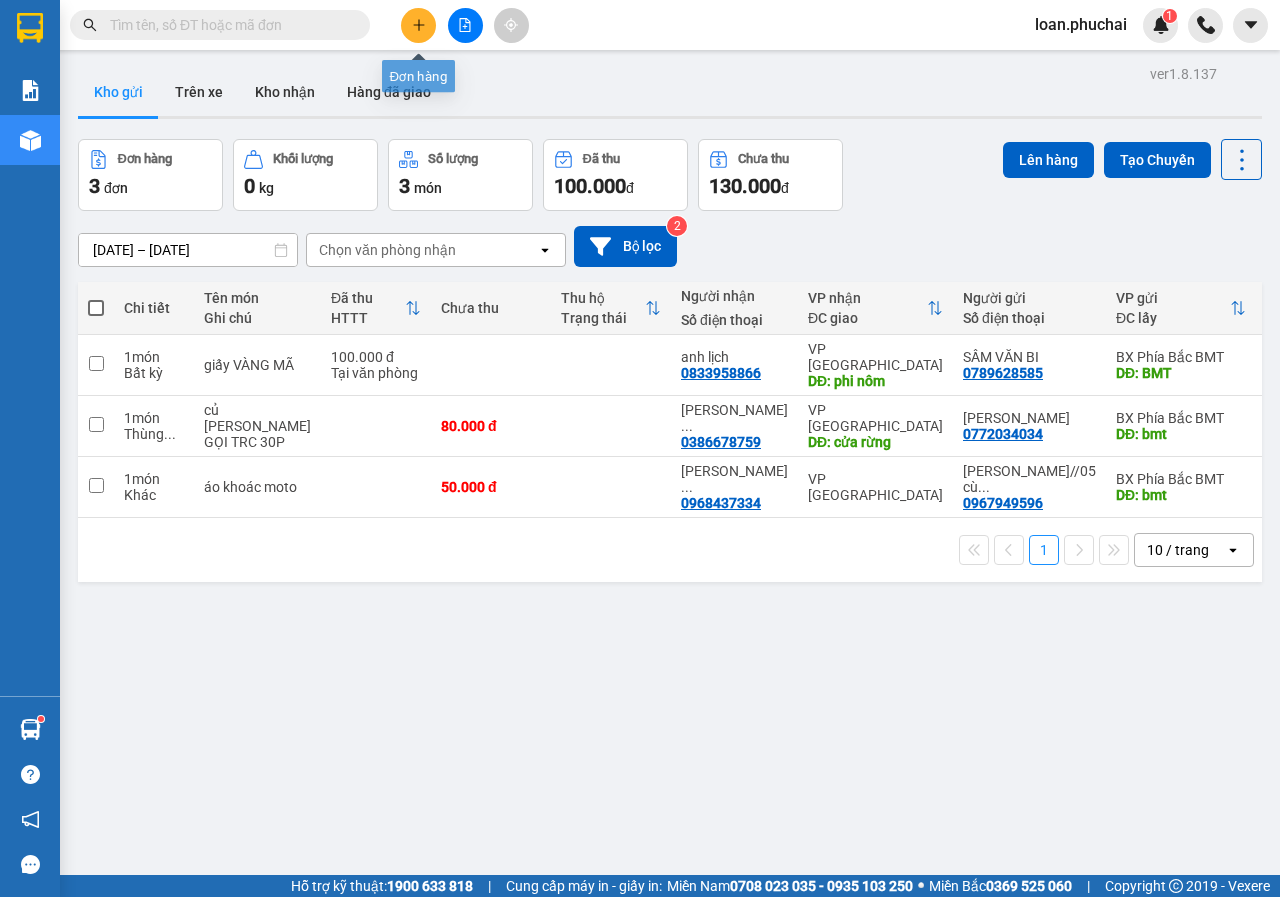 click 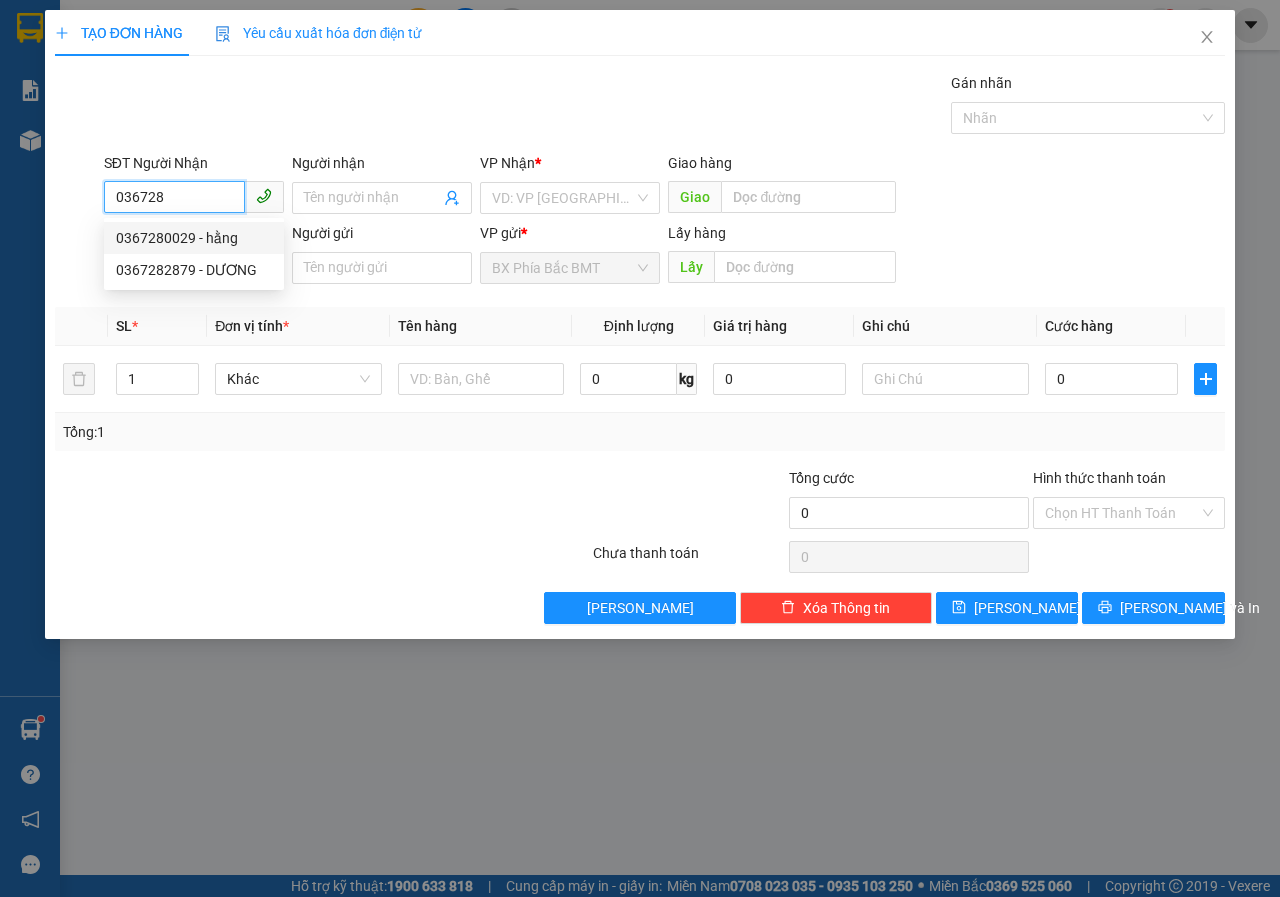 click on "0367280029 - hằng" at bounding box center (194, 238) 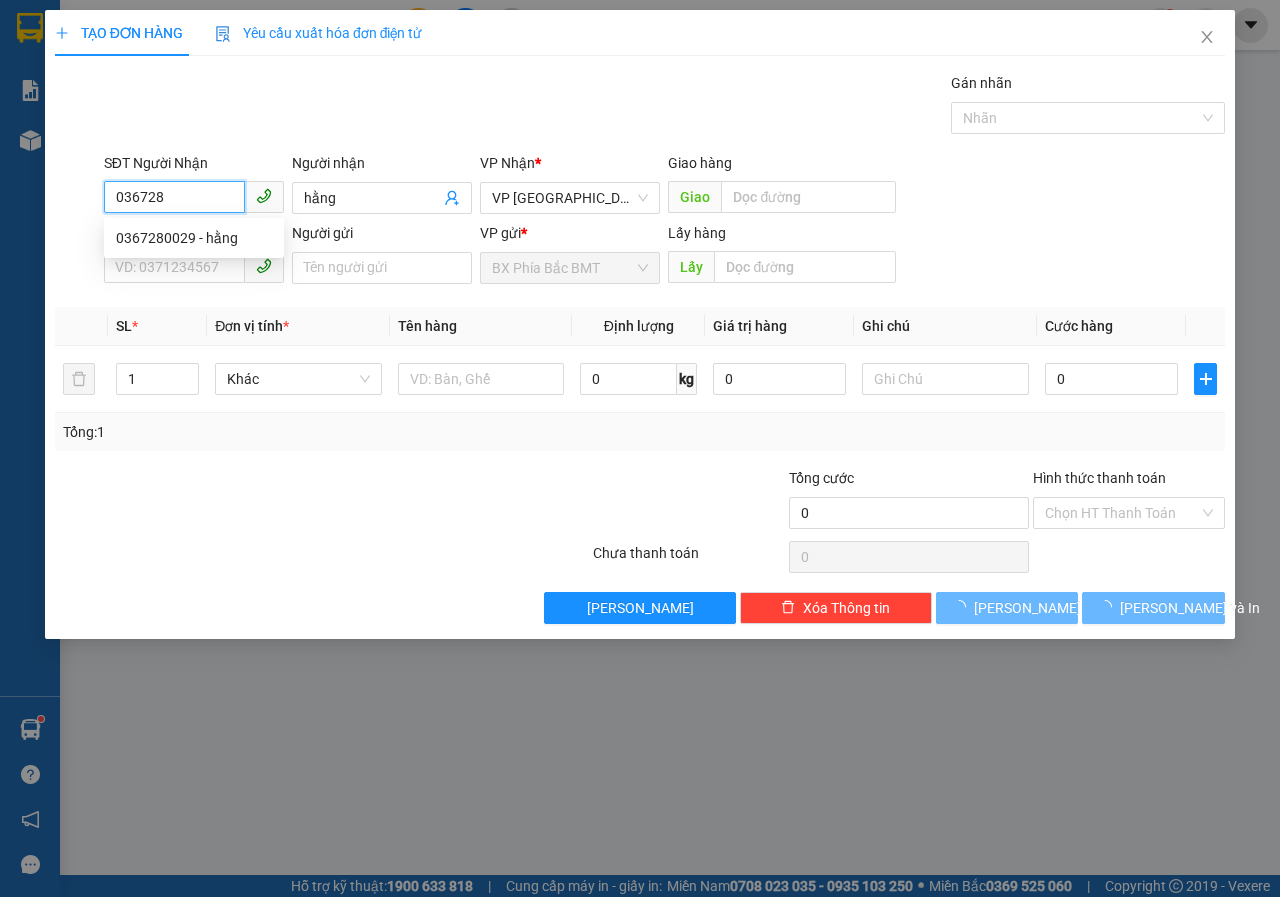 type on "0367280029" 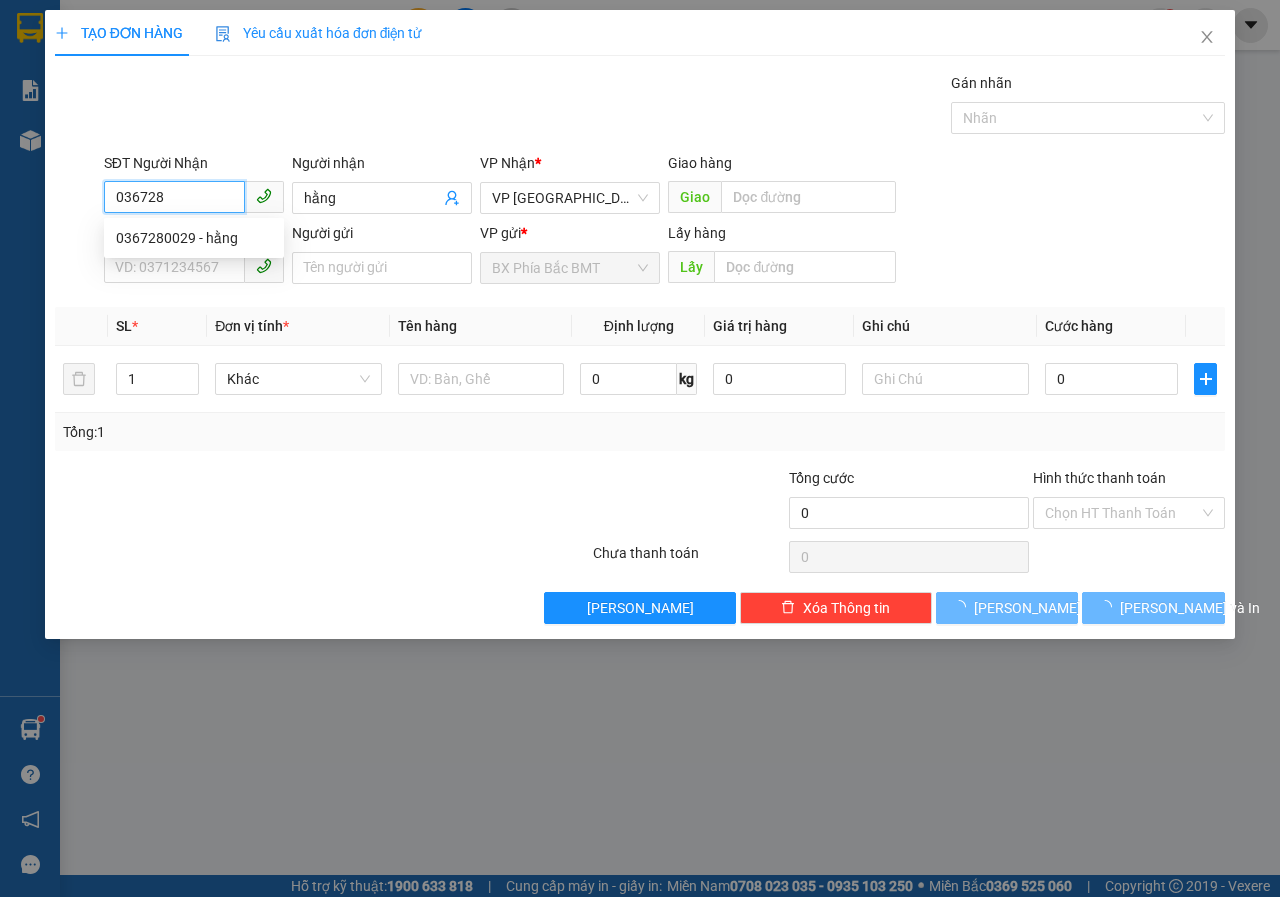type on "hằng" 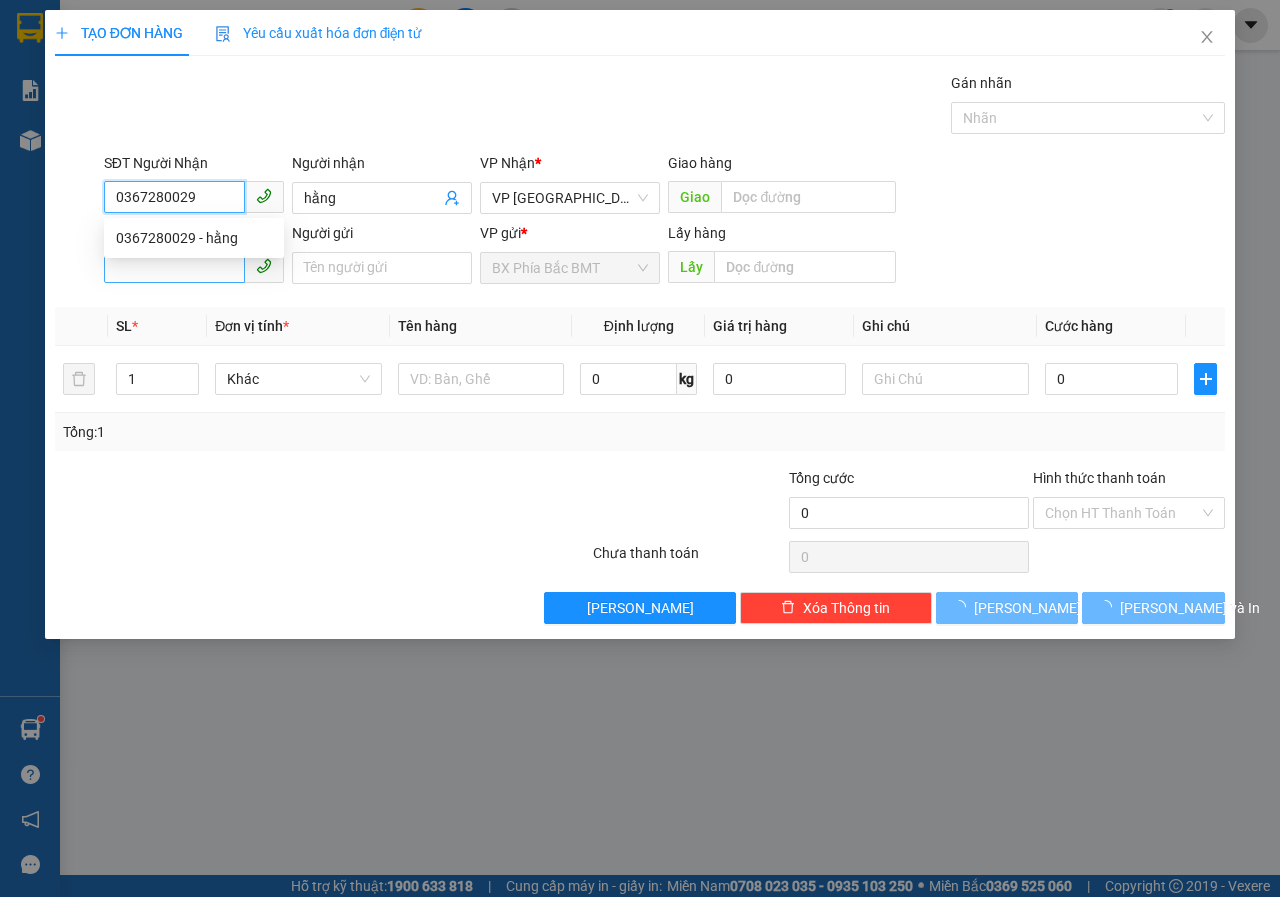 type on "50.000" 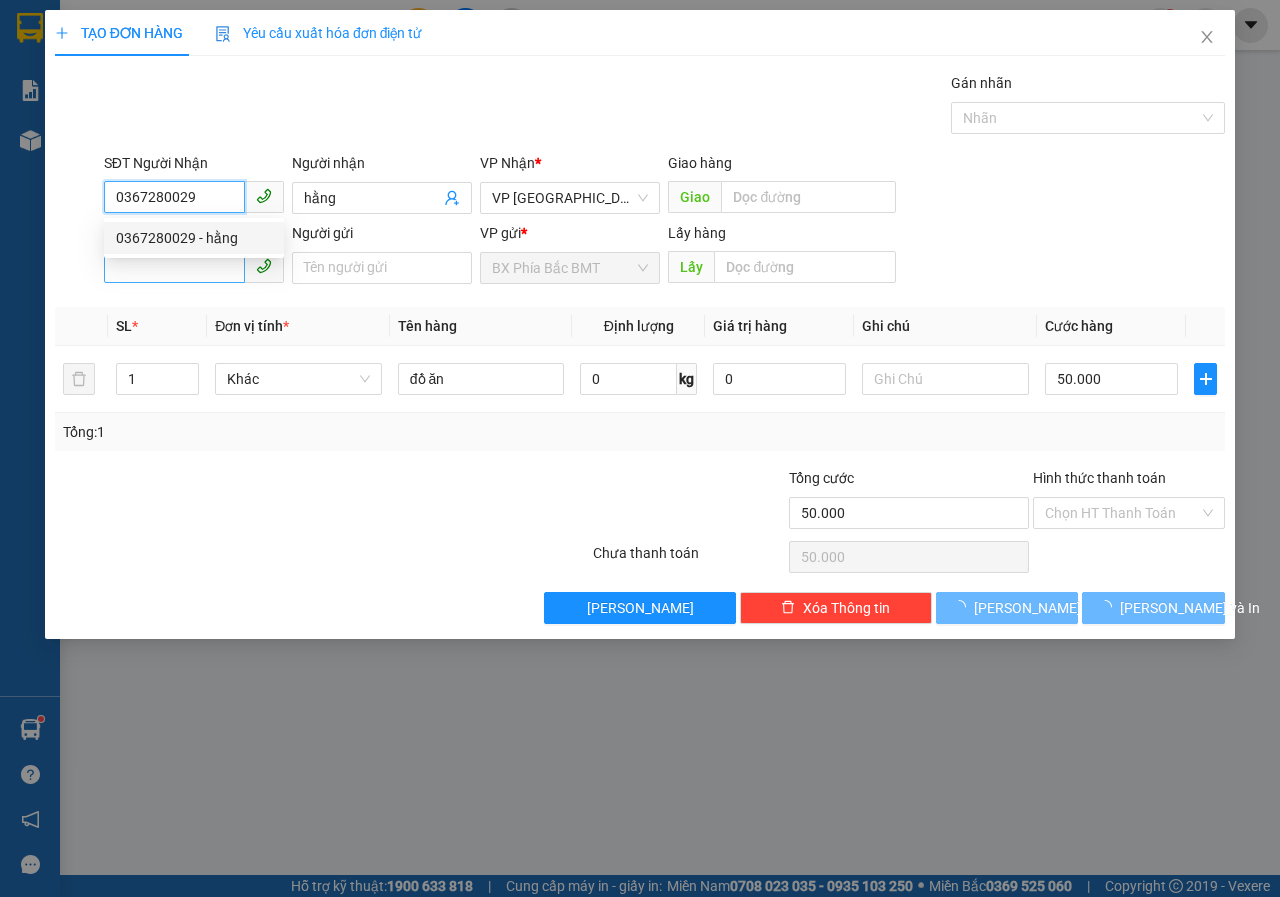 type on "0367280029" 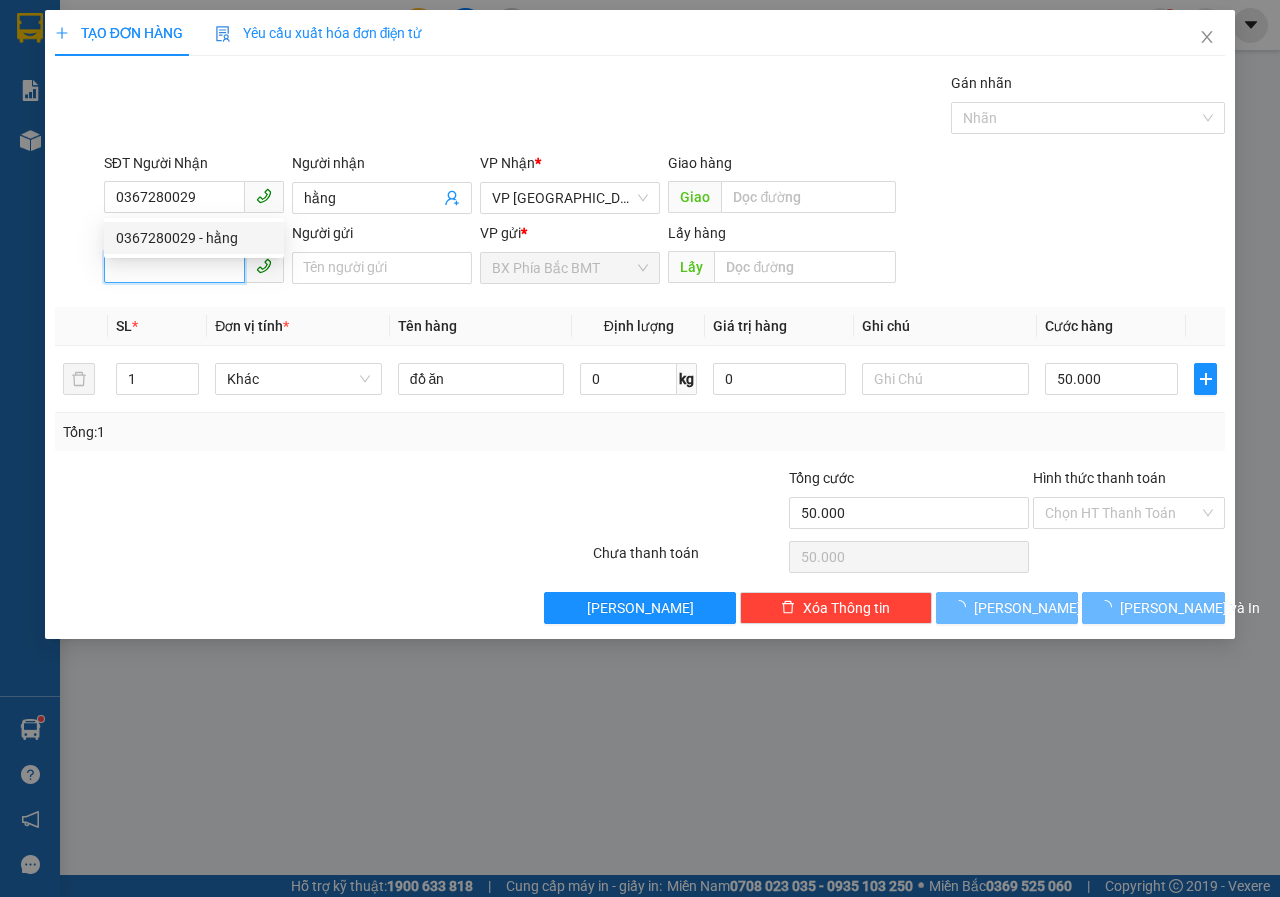 click on "SĐT Người Gửi" at bounding box center (174, 267) 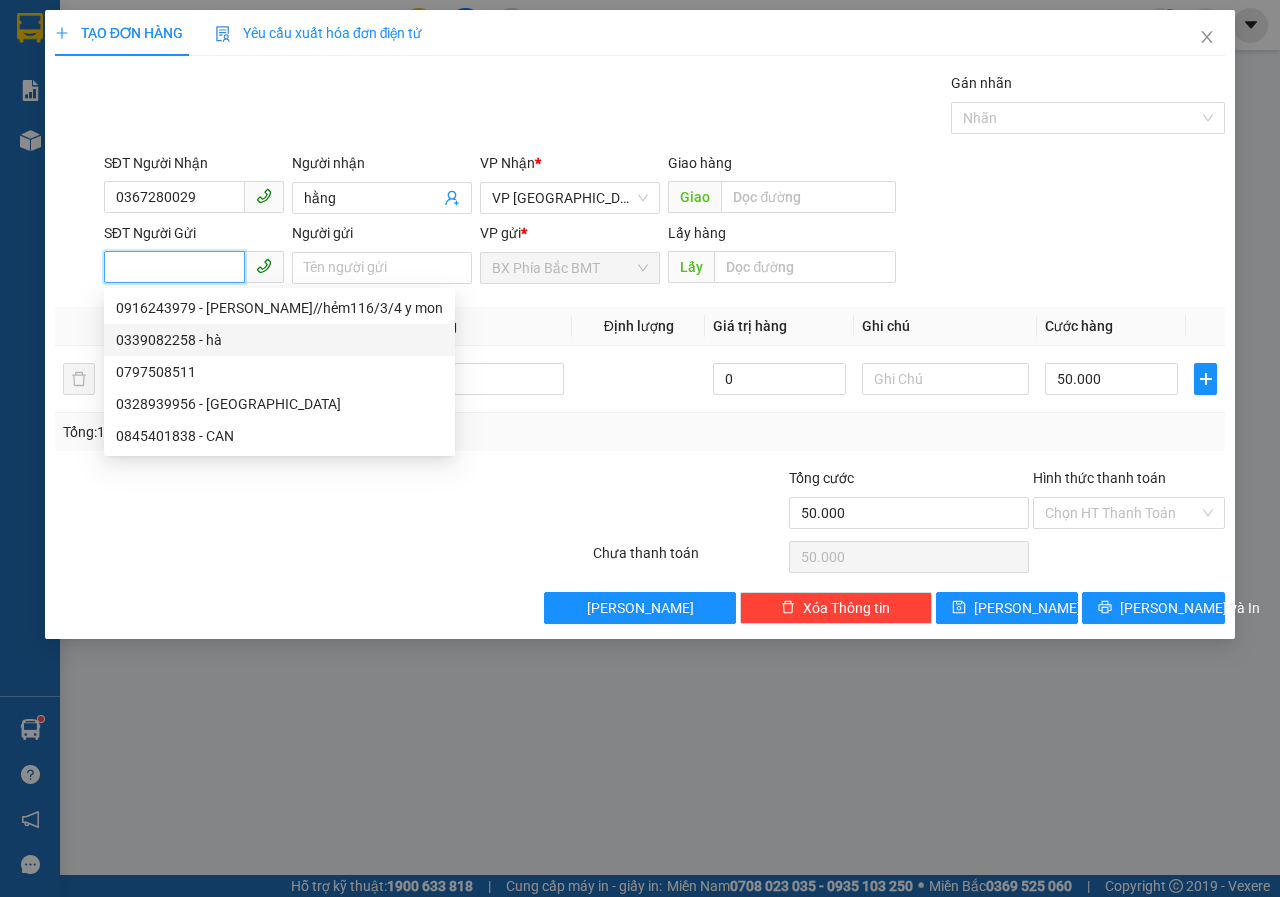 click on "0339082258 - hà" at bounding box center [279, 340] 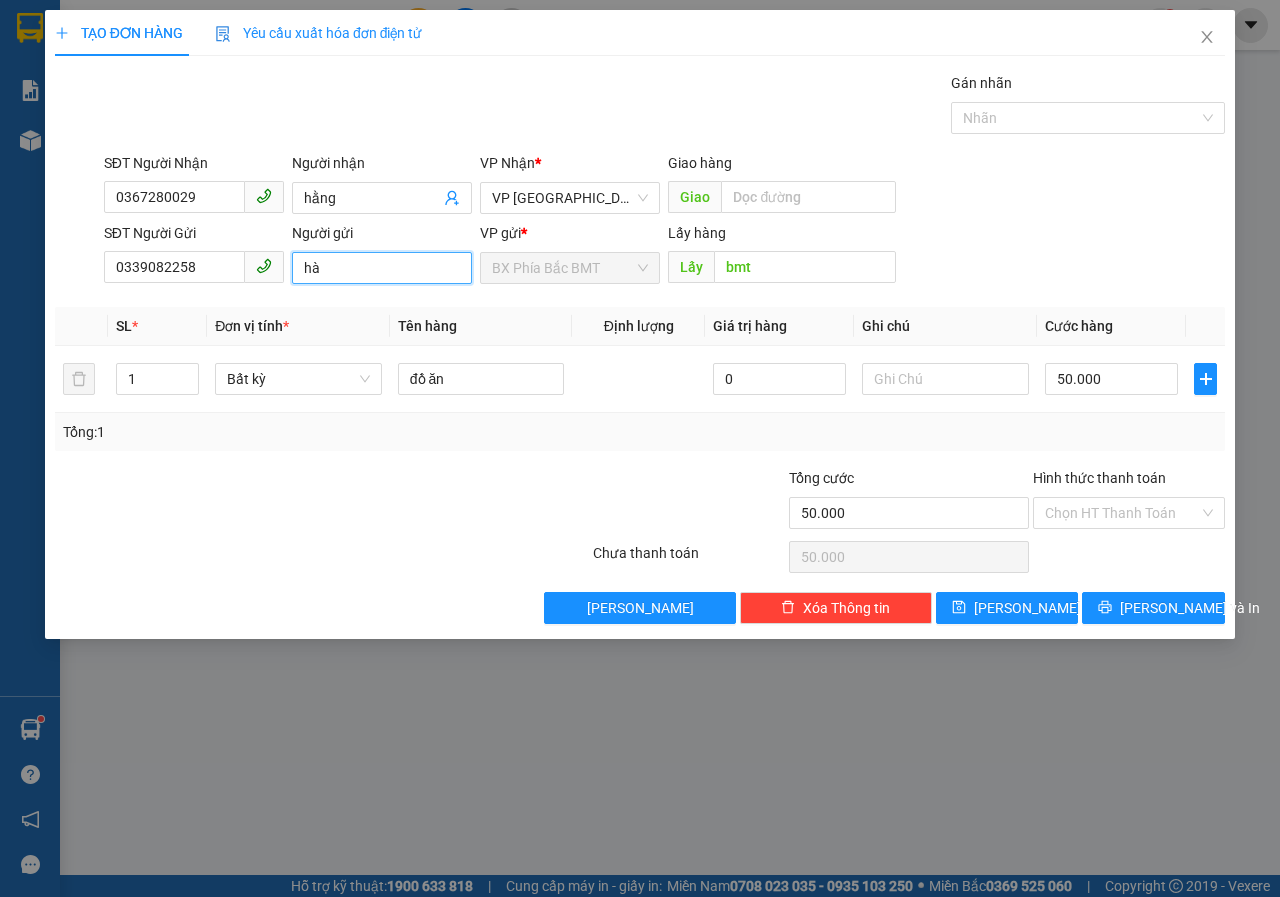 click on "hà" at bounding box center (382, 268) 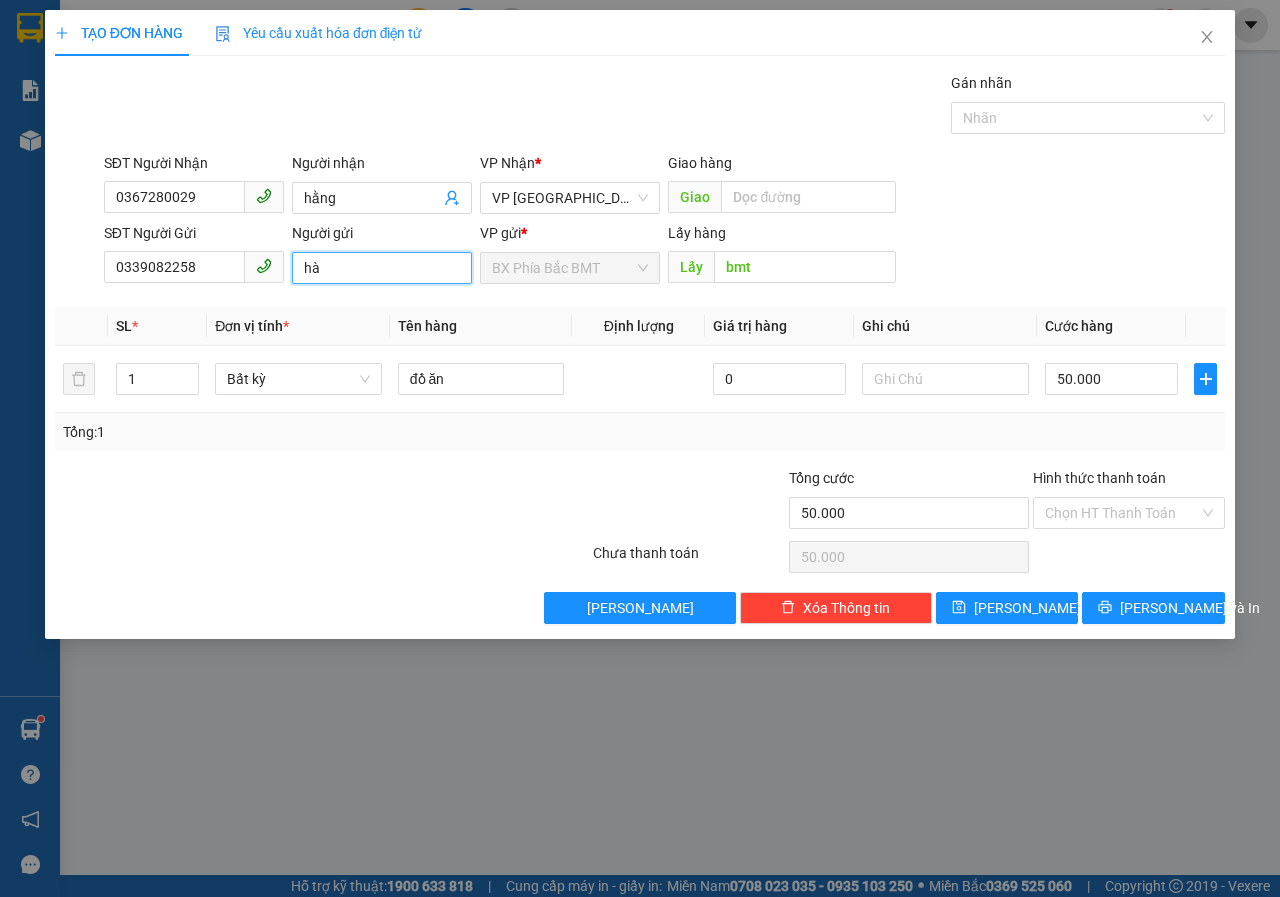 type on "h" 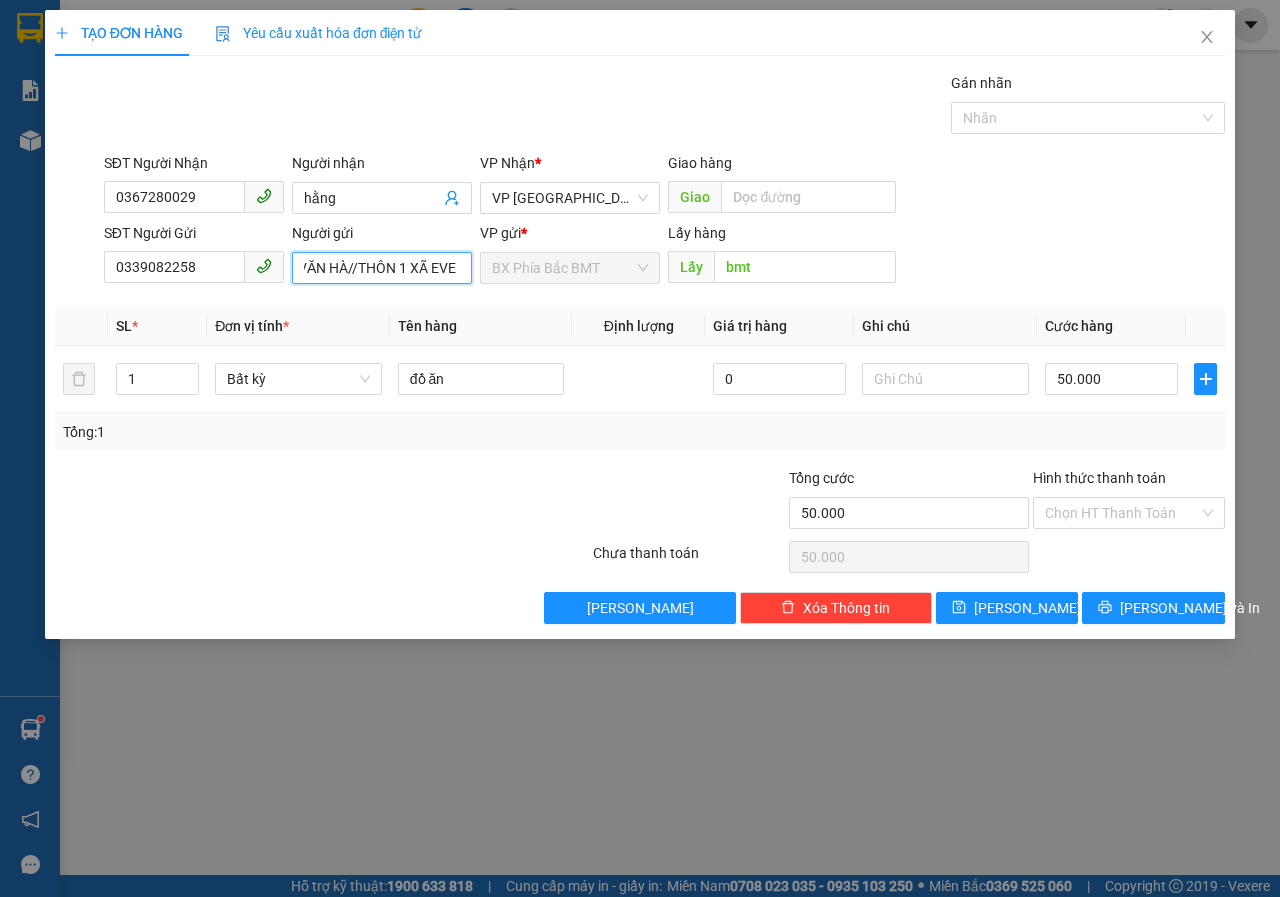 scroll, scrollTop: 0, scrollLeft: 36, axis: horizontal 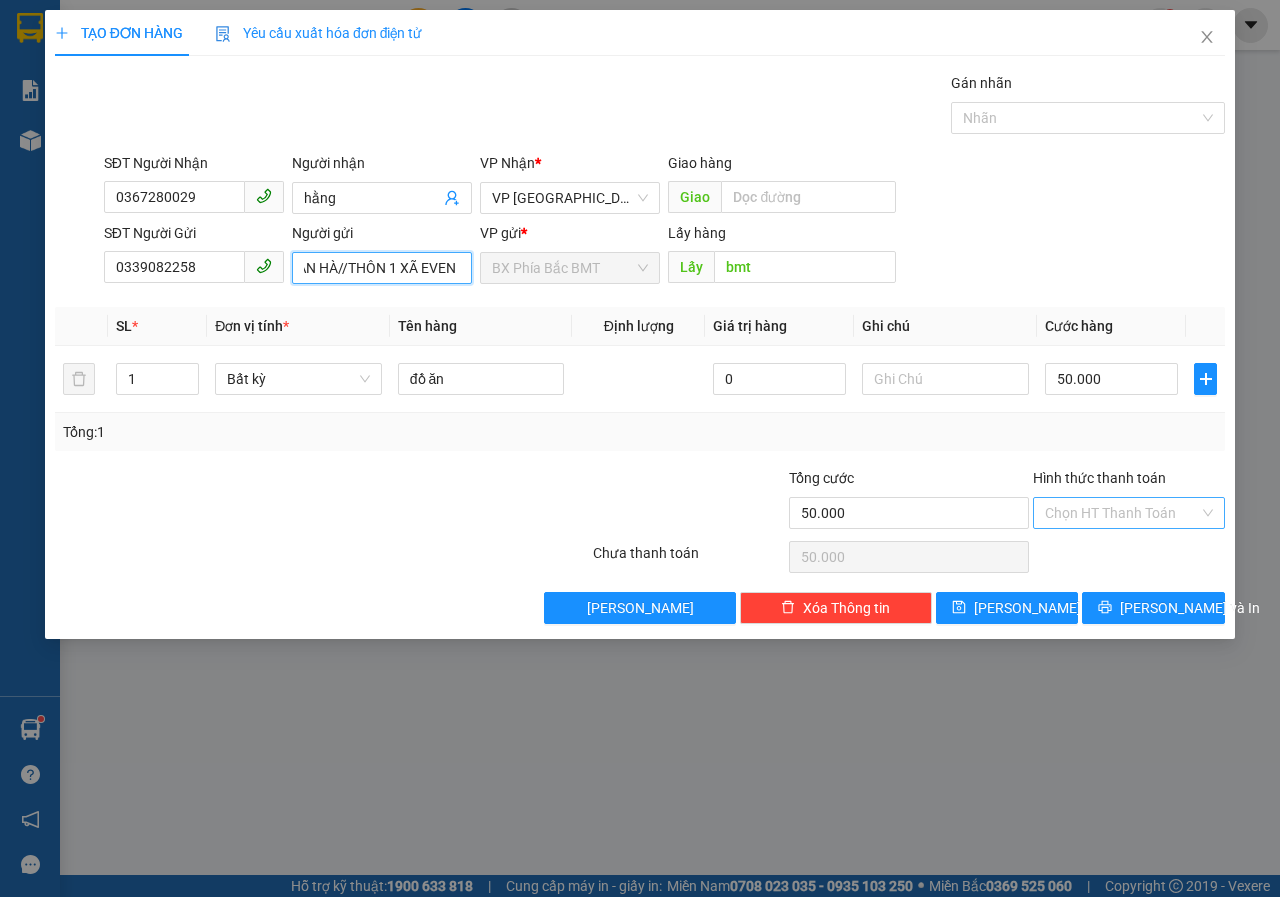type on "LA VĂN HÀ//THÔN 1 XÃ EVEN" 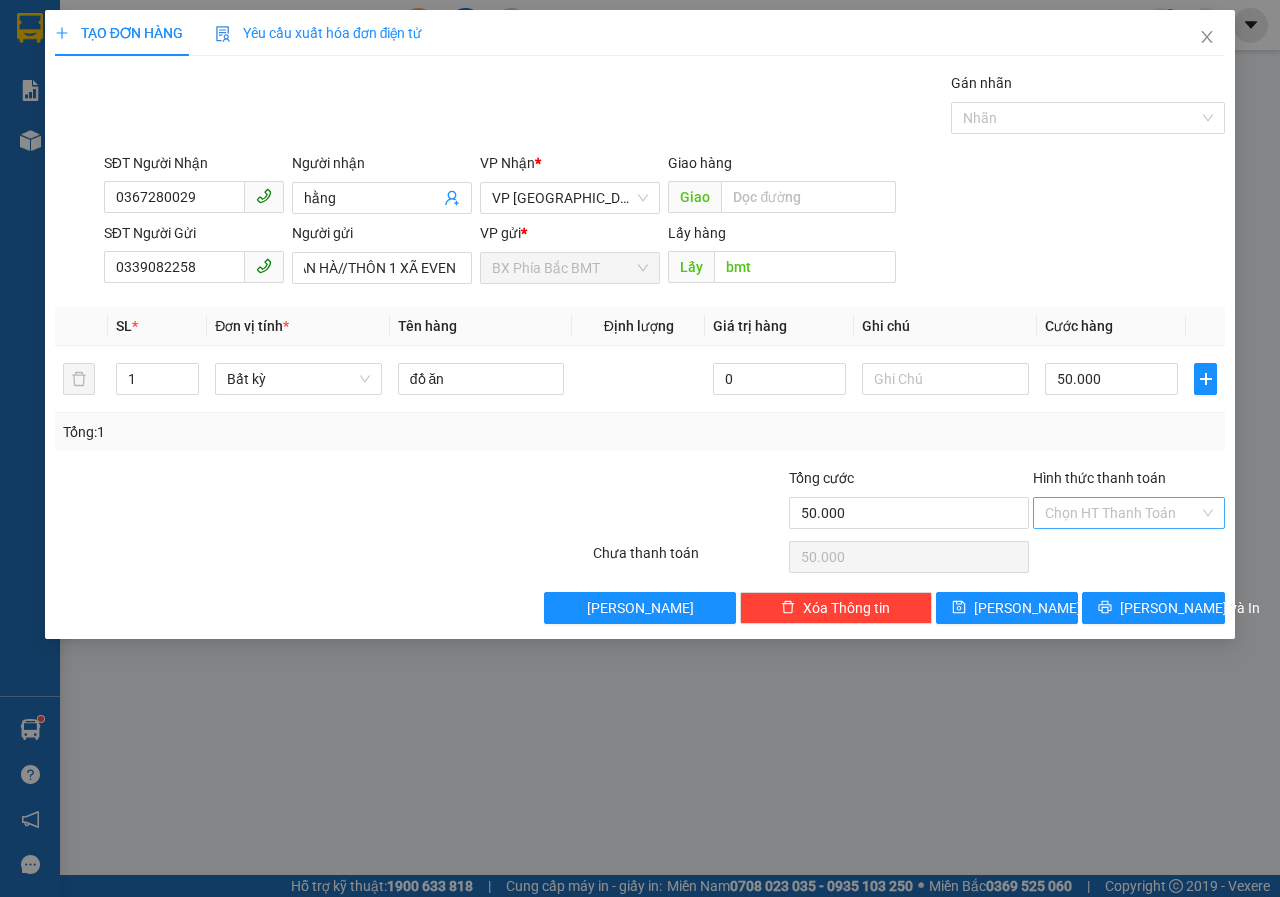 click on "Hình thức thanh toán" at bounding box center [1122, 513] 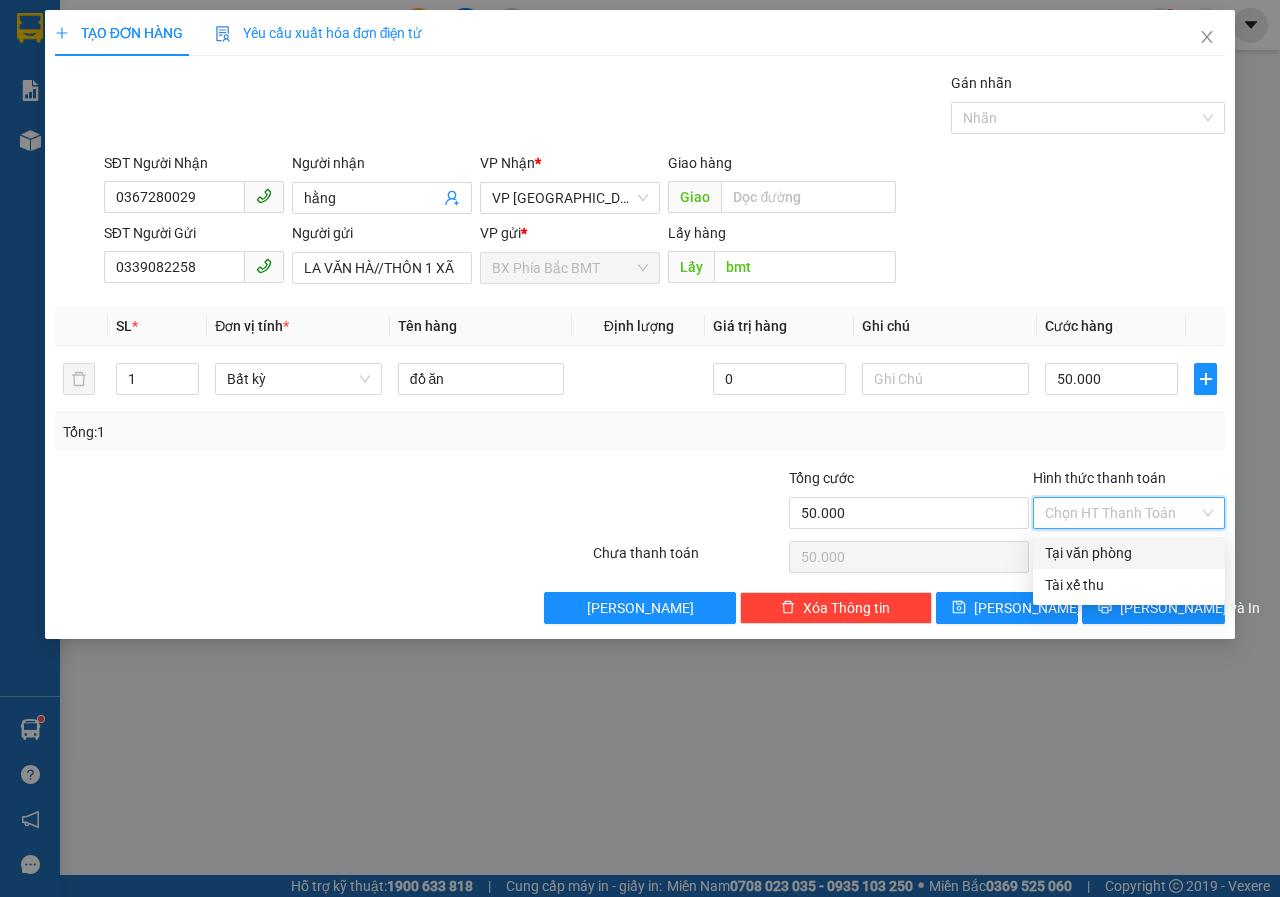 click on "Tại văn phòng" at bounding box center [1129, 553] 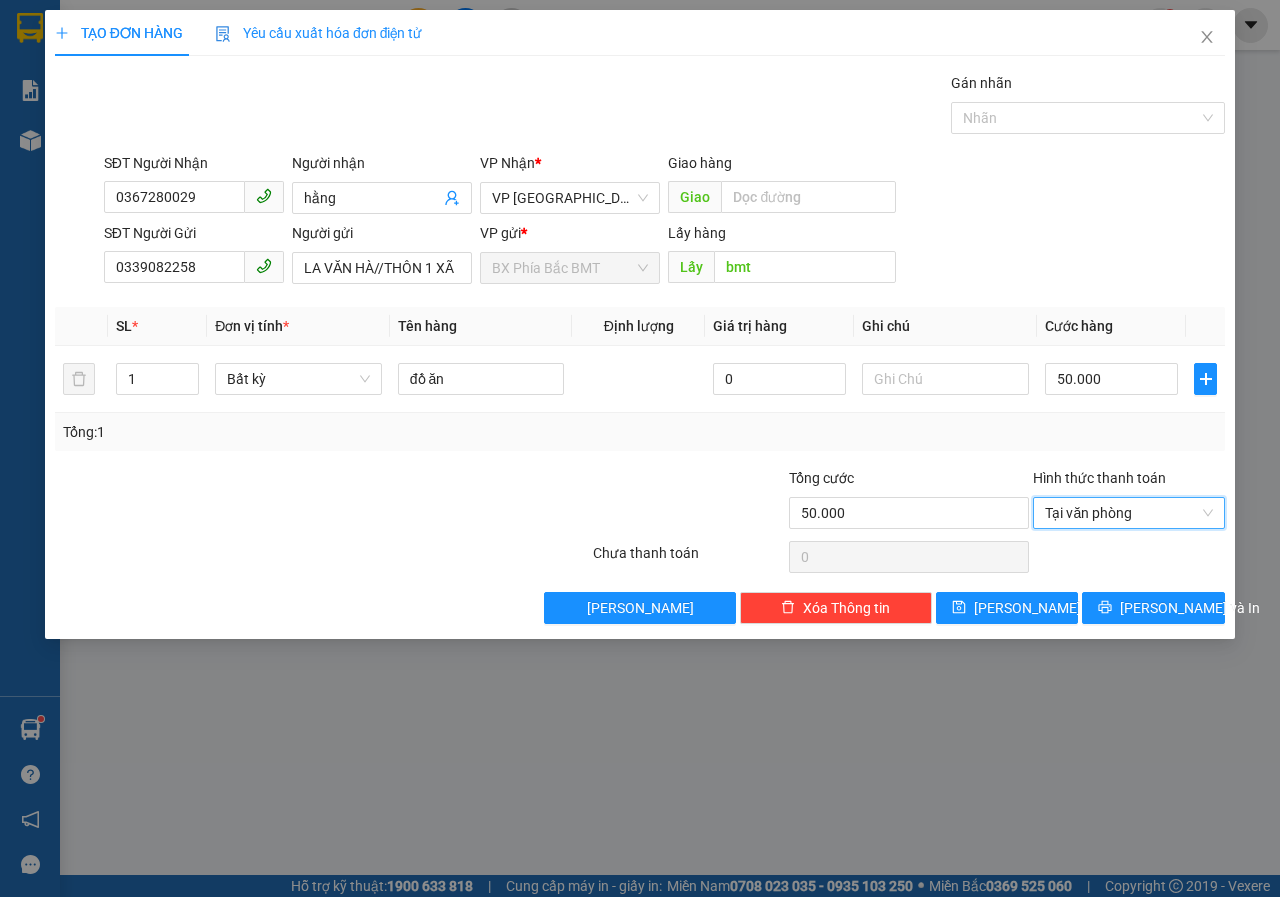 click on "TẠO ĐƠN HÀNG Yêu cầu xuất hóa đơn điện tử Transit Pickup Surcharge Ids Transit Deliver Surcharge Ids Transit Deliver Surcharge Transit Deliver Surcharge Gói vận chuyển  * Tiêu chuẩn Gán nhãn   Nhãn SĐT Người Nhận 0367280029 Người nhận hằng VP Nhận  * VP Đà Lạt Giao hàng Giao SĐT Người Gửi 0339082258 Người gửi LA VĂN HÀ//THÔN 1 XÃ EVEN VP gửi  * BX Phía Bắc BMT Lấy hàng Lấy bmt SL  * Đơn vị tính  * Tên hàng  Định lượng Giá trị hàng Ghi chú Cước hàng                   1 Bất kỳ đồ ăn 0 50.000 Tổng:  1 Tổng cước 50.000 Hình thức thanh toán Tại văn phòng Tại văn phòng Số tiền thu trước 0 Tại văn phòng Chưa thanh toán 0 Lưu nháp Xóa Thông tin [PERSON_NAME] và In Tại văn phòng Tài xế thu Tại văn phòng Tài xế thu" at bounding box center (640, 324) 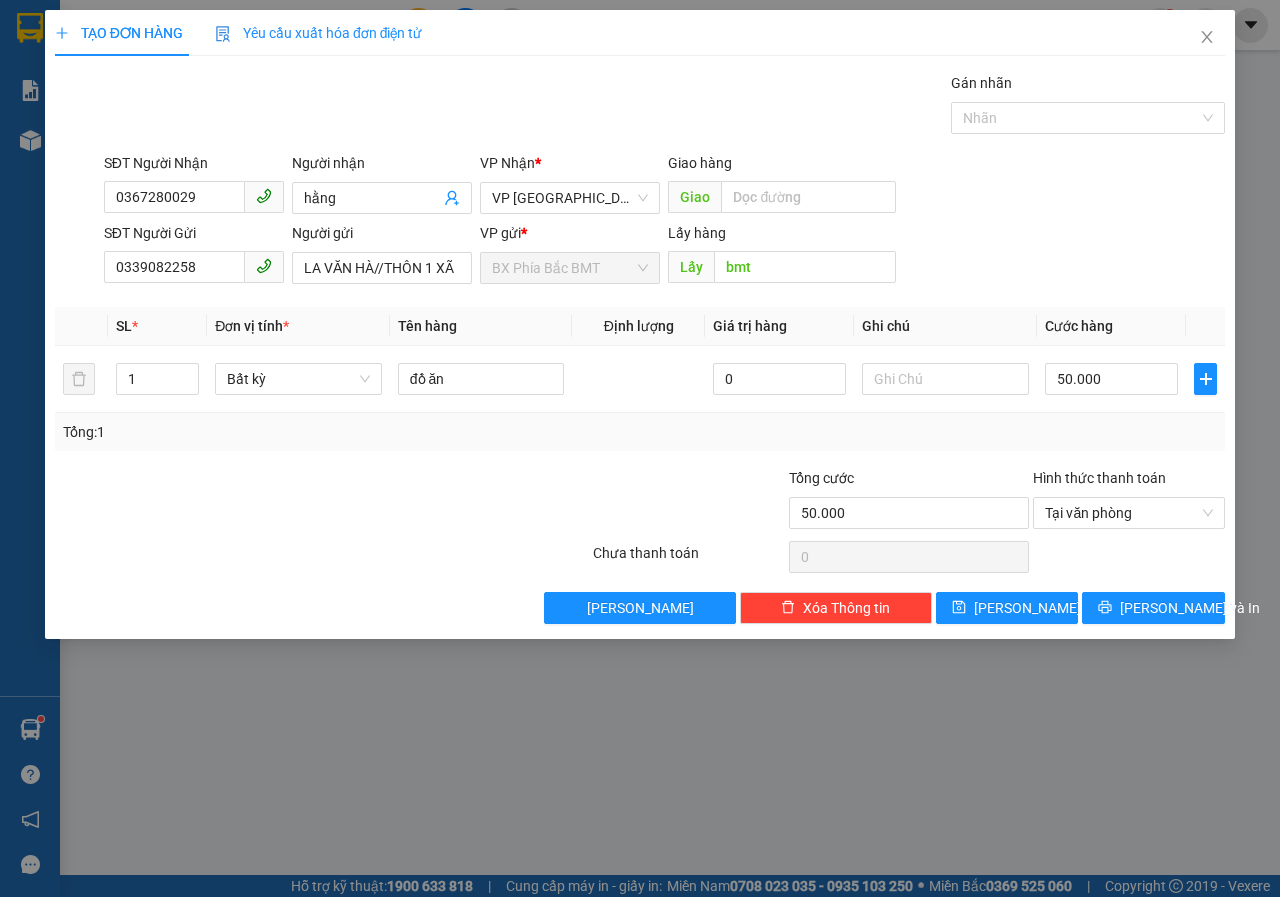 click on "TẠO ĐƠN HÀNG Yêu cầu xuất hóa đơn điện tử Transit Pickup Surcharge Ids Transit Deliver Surcharge Ids Transit Deliver Surcharge Transit Deliver Surcharge Gói vận chuyển  * Tiêu chuẩn Gán nhãn   Nhãn SĐT Người Nhận 0367280029 Người nhận hằng VP Nhận  * VP Đà Lạt Giao hàng Giao SĐT Người Gửi 0339082258 Người gửi LA VĂN HÀ//THÔN 1 XÃ EVEN VP gửi  * BX Phía Bắc BMT Lấy hàng Lấy bmt SL  * Đơn vị tính  * Tên hàng  Định lượng Giá trị hàng Ghi chú Cước hàng                   1 Bất kỳ đồ ăn 0 50.000 Tổng:  1 Tổng cước 50.000 Hình thức thanh toán Tại văn phòng Số tiền thu trước 0 Tại văn phòng Chưa thanh toán 0 Lưu nháp Xóa Thông tin [PERSON_NAME] và In Tại văn phòng Tài xế thu Tại văn phòng Tài xế thu" at bounding box center [640, 324] 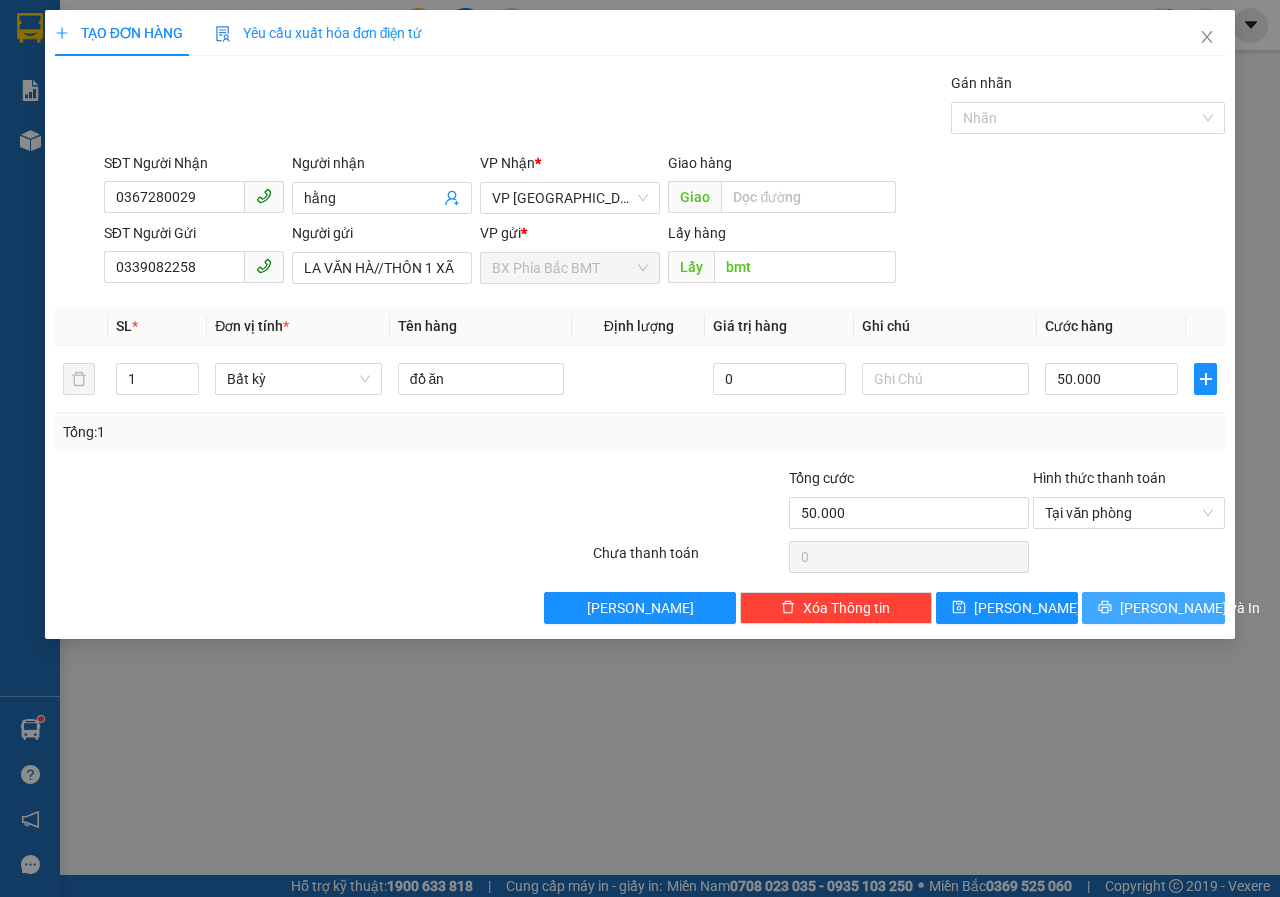 click on "[PERSON_NAME] và In" at bounding box center (1190, 608) 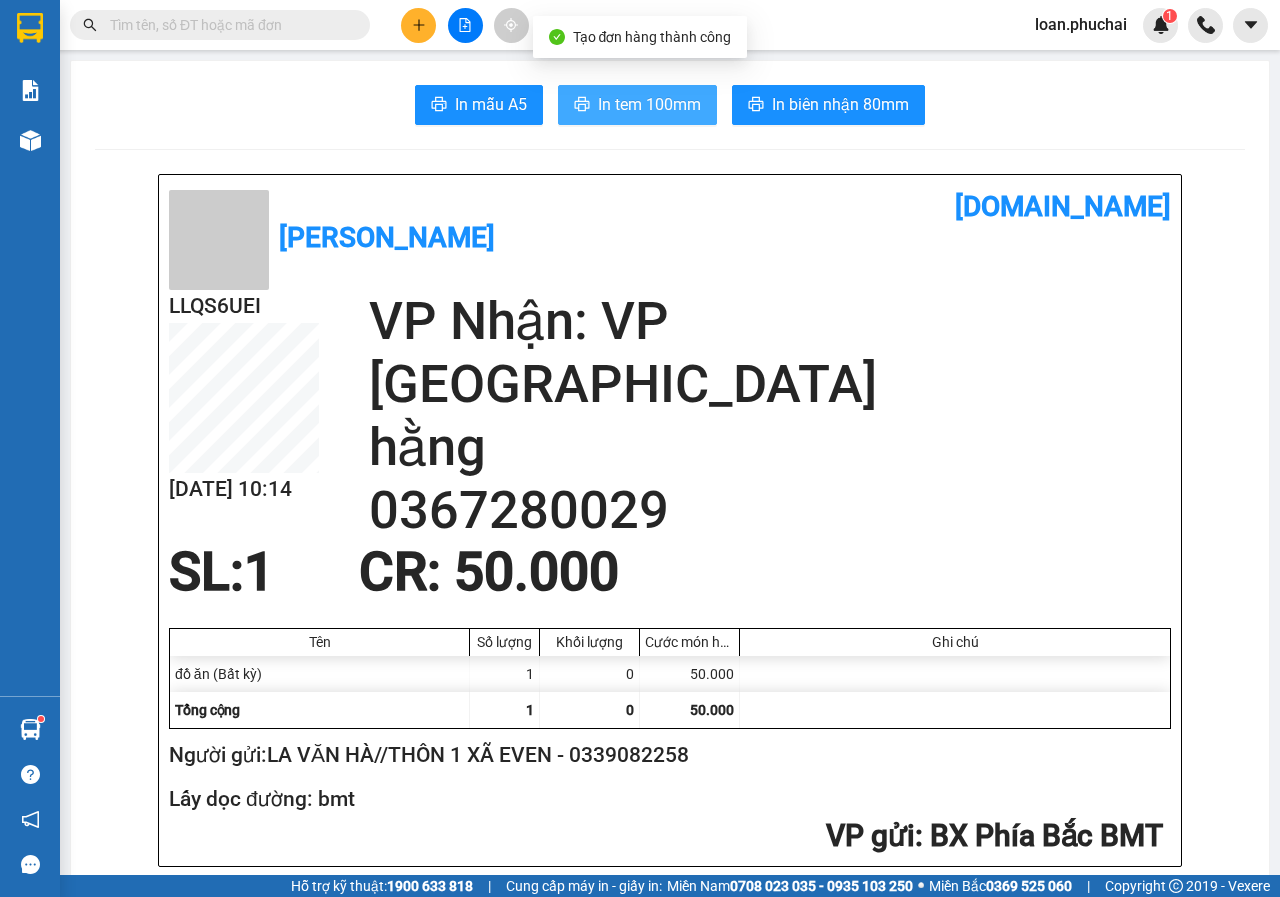 click on "In tem 100mm" at bounding box center (649, 104) 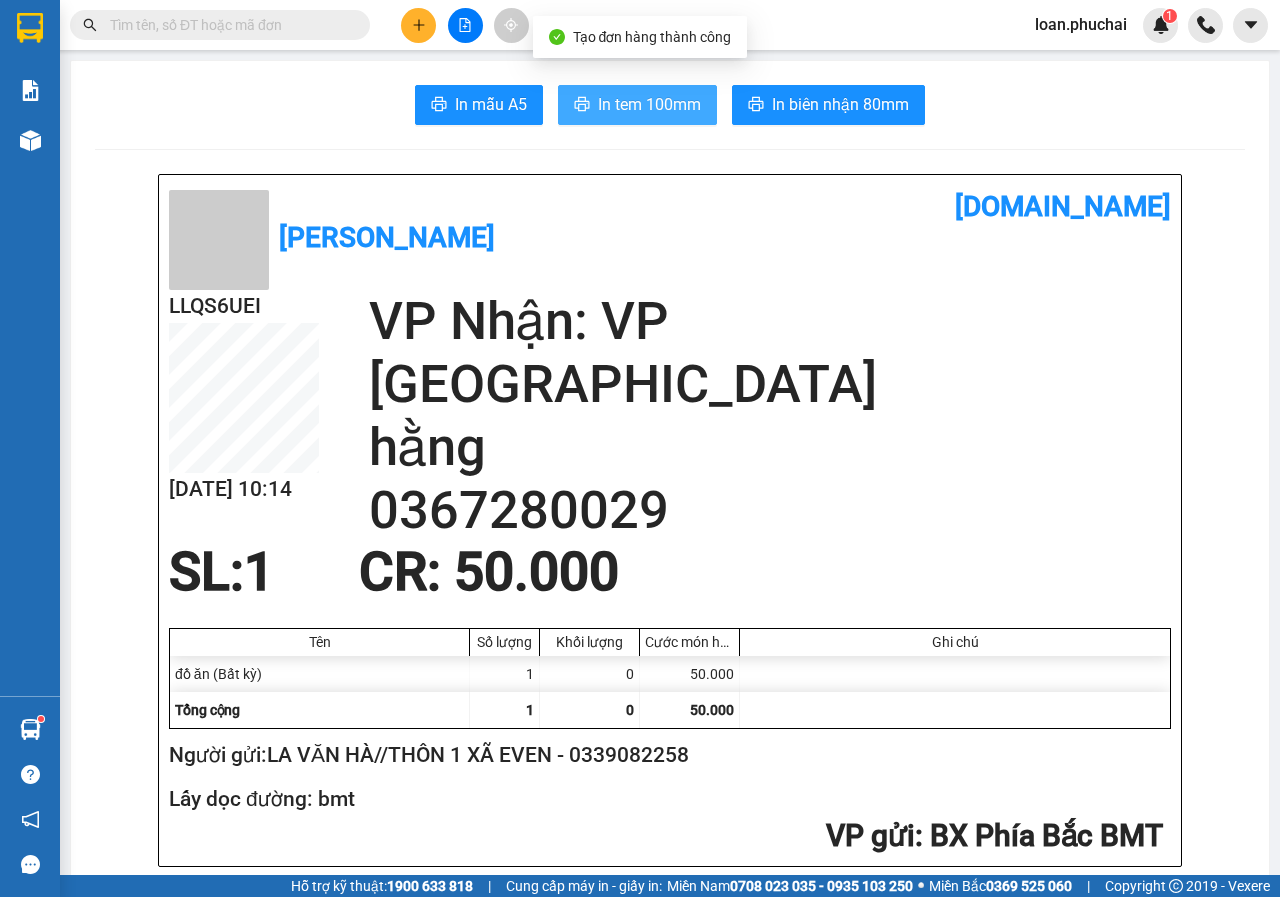 scroll, scrollTop: 0, scrollLeft: 0, axis: both 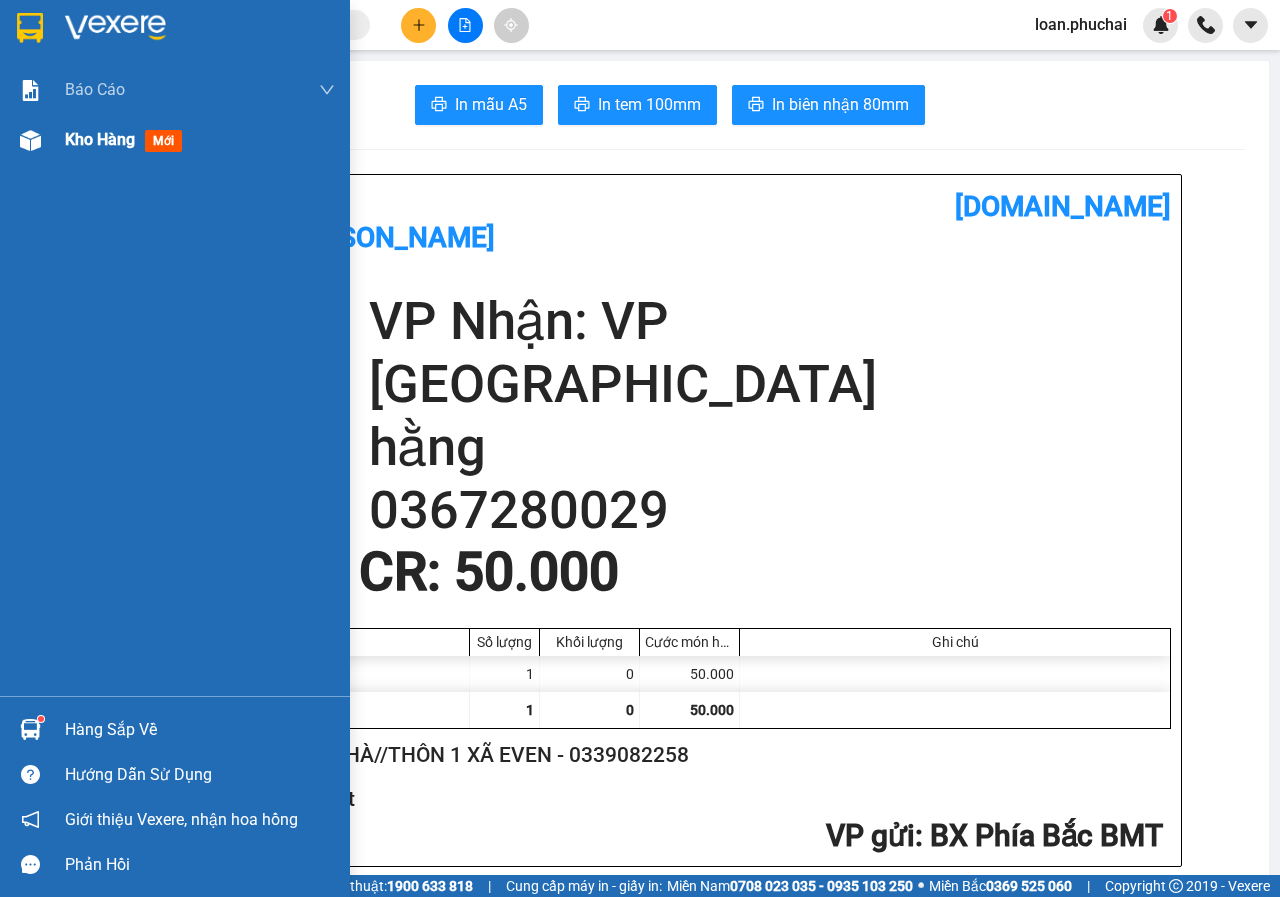 click at bounding box center [30, 140] 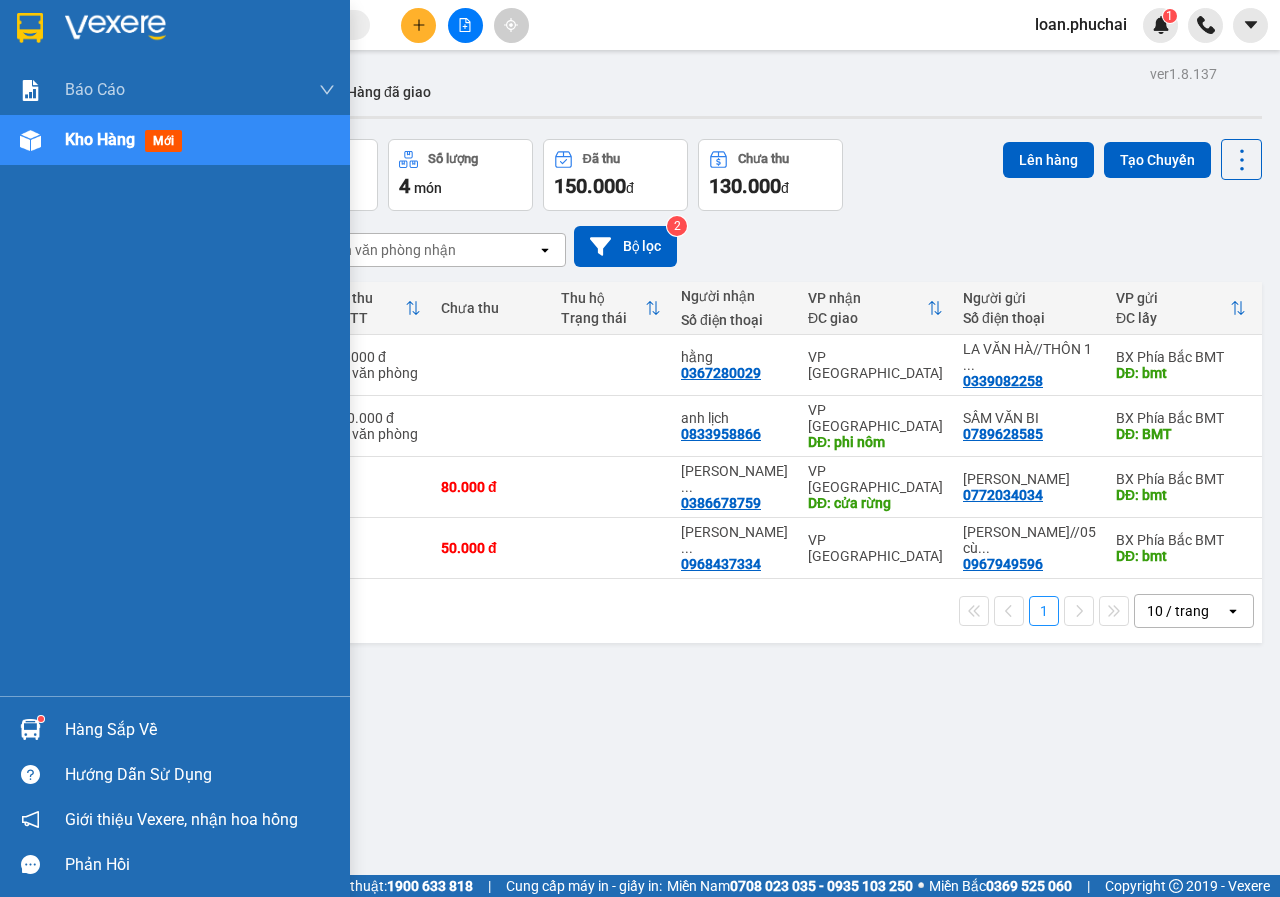 click on "Kho hàng mới" at bounding box center (175, 140) 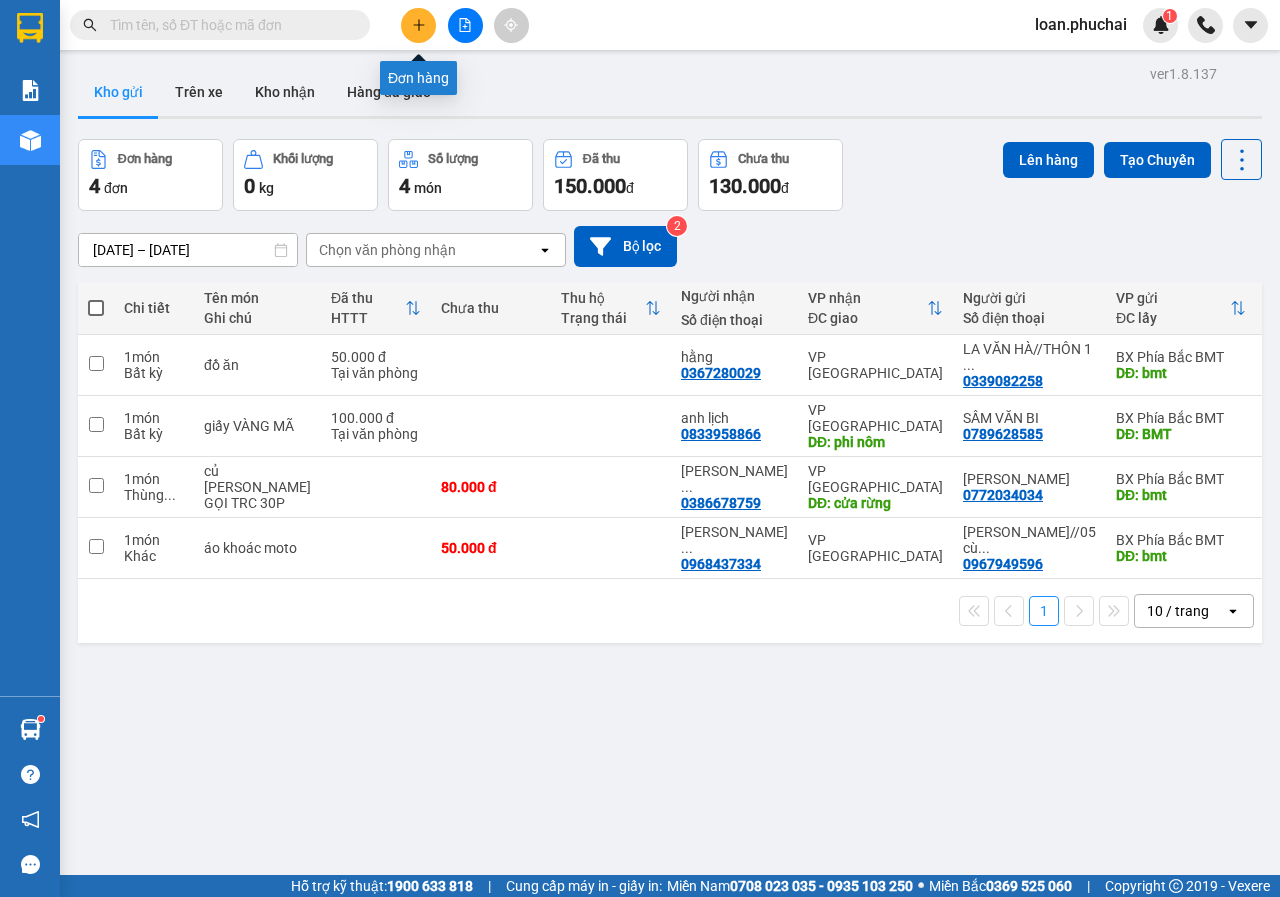 click 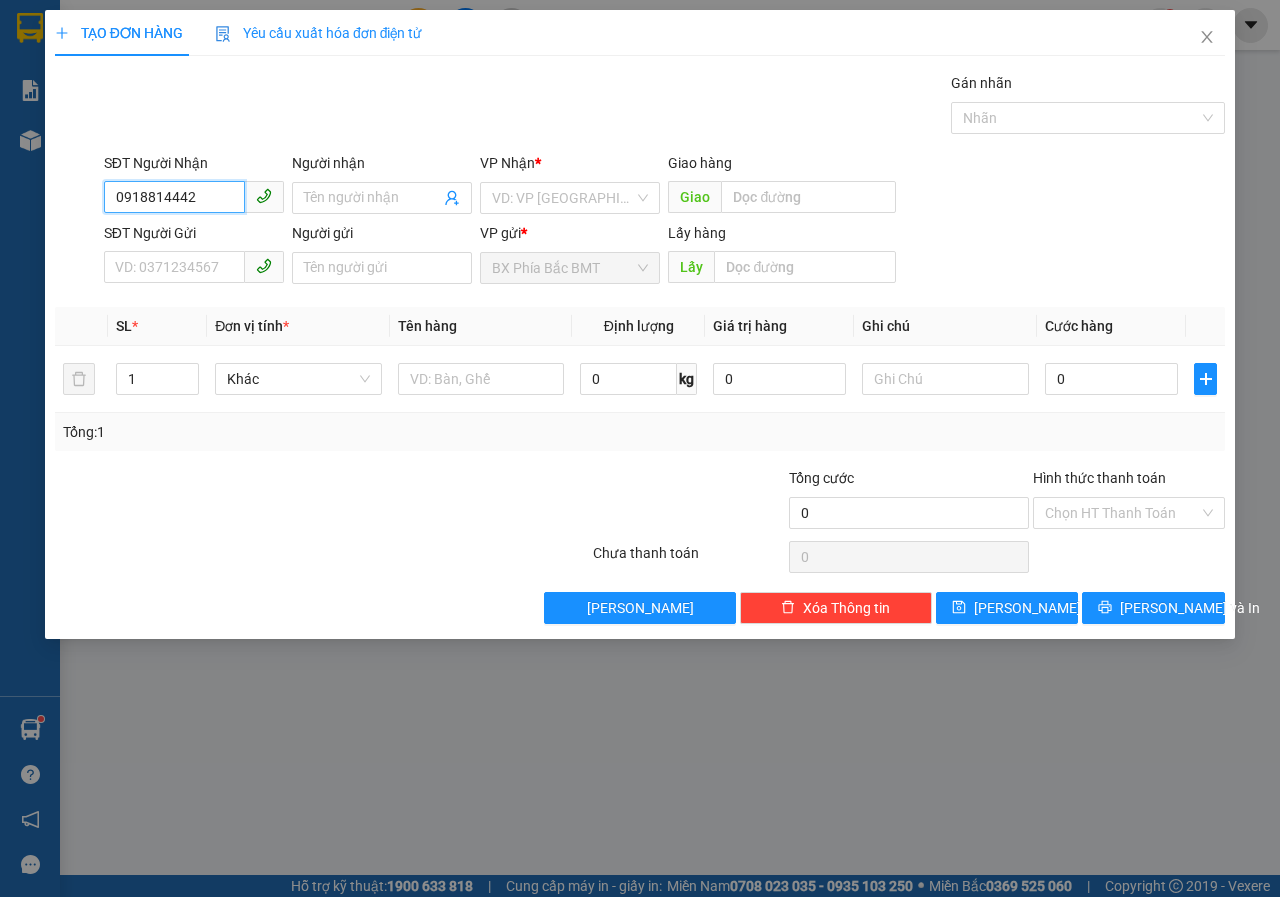 type on "0918814442" 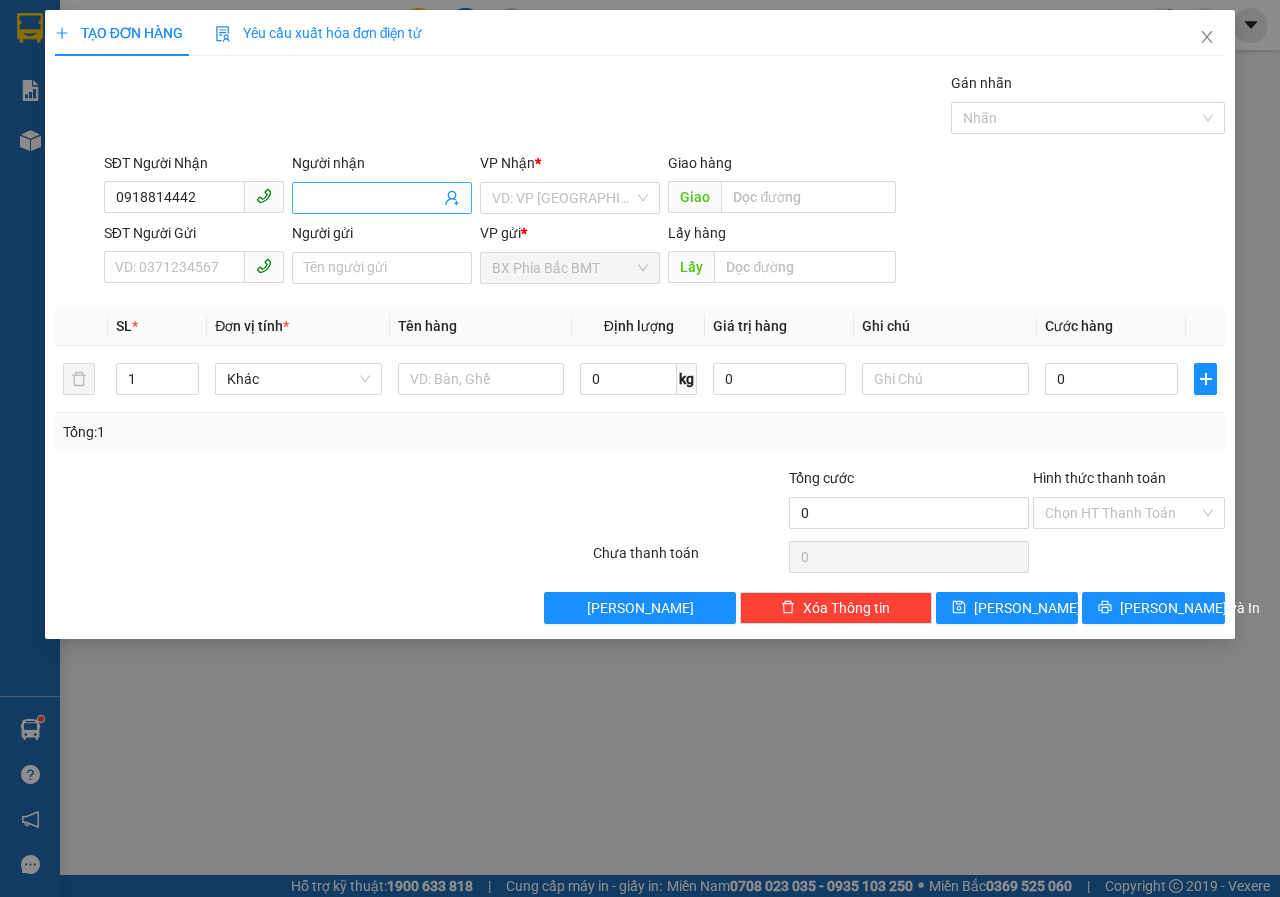 click on "Người nhận" at bounding box center (372, 198) 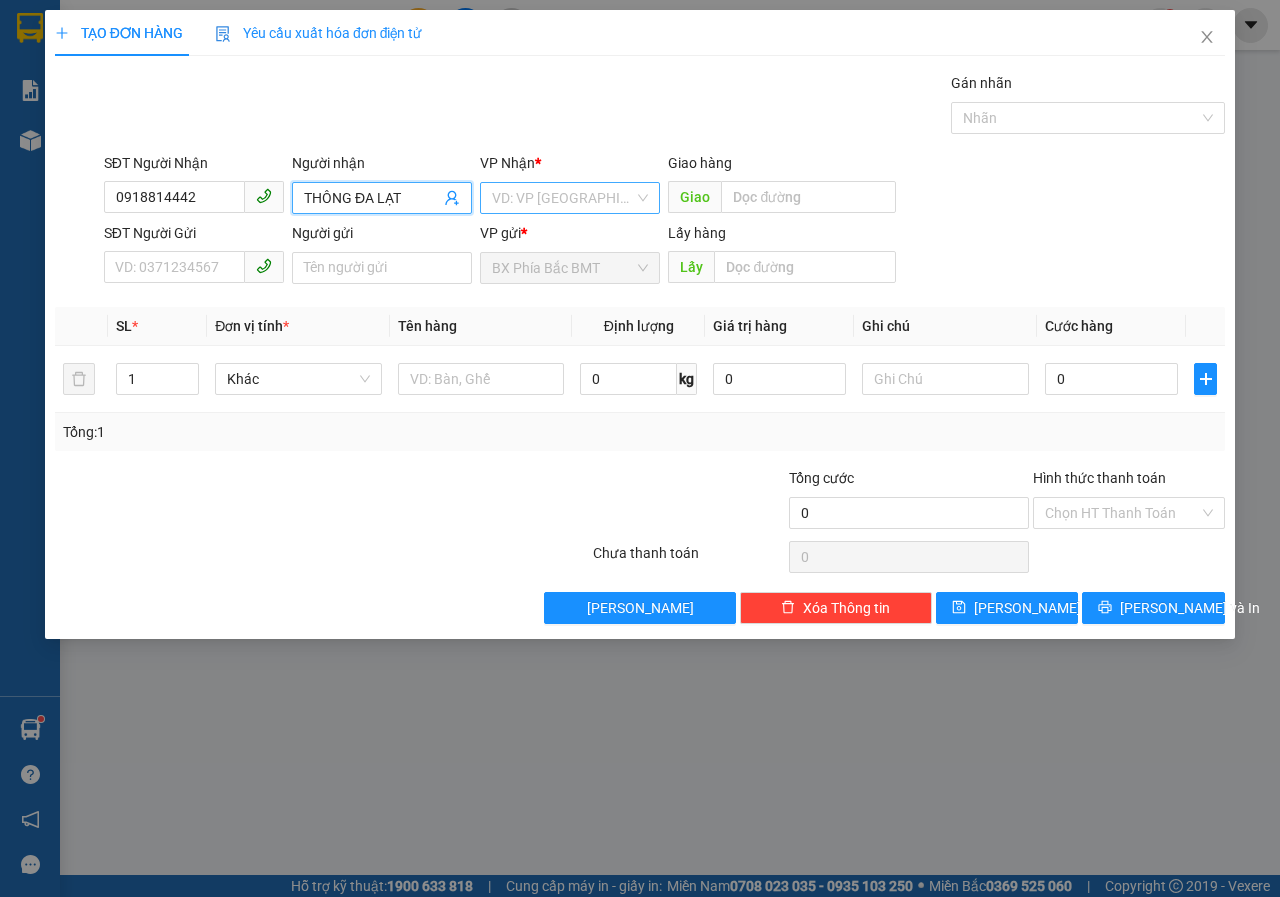 type on "THÔNG ĐA LẠT" 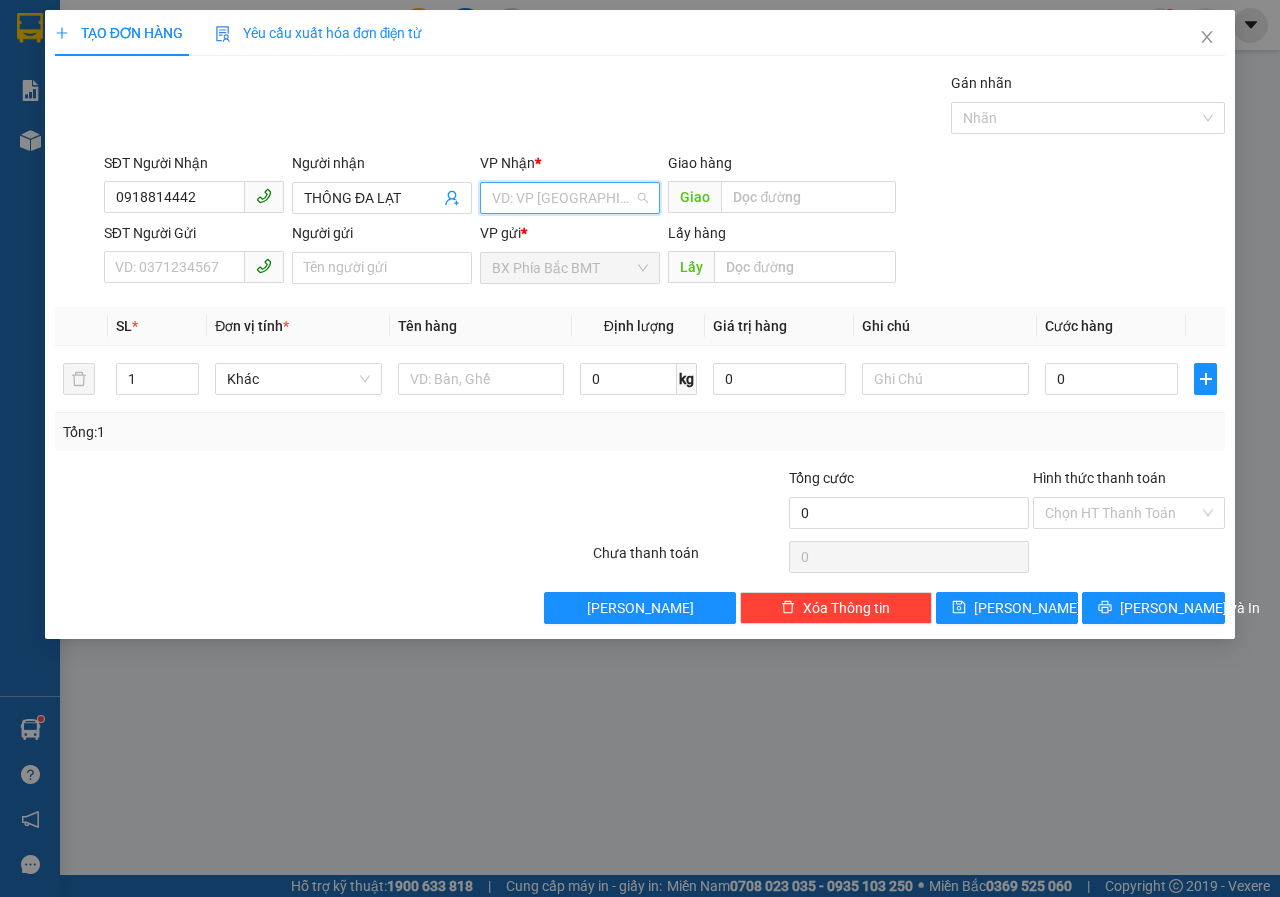 click at bounding box center (563, 198) 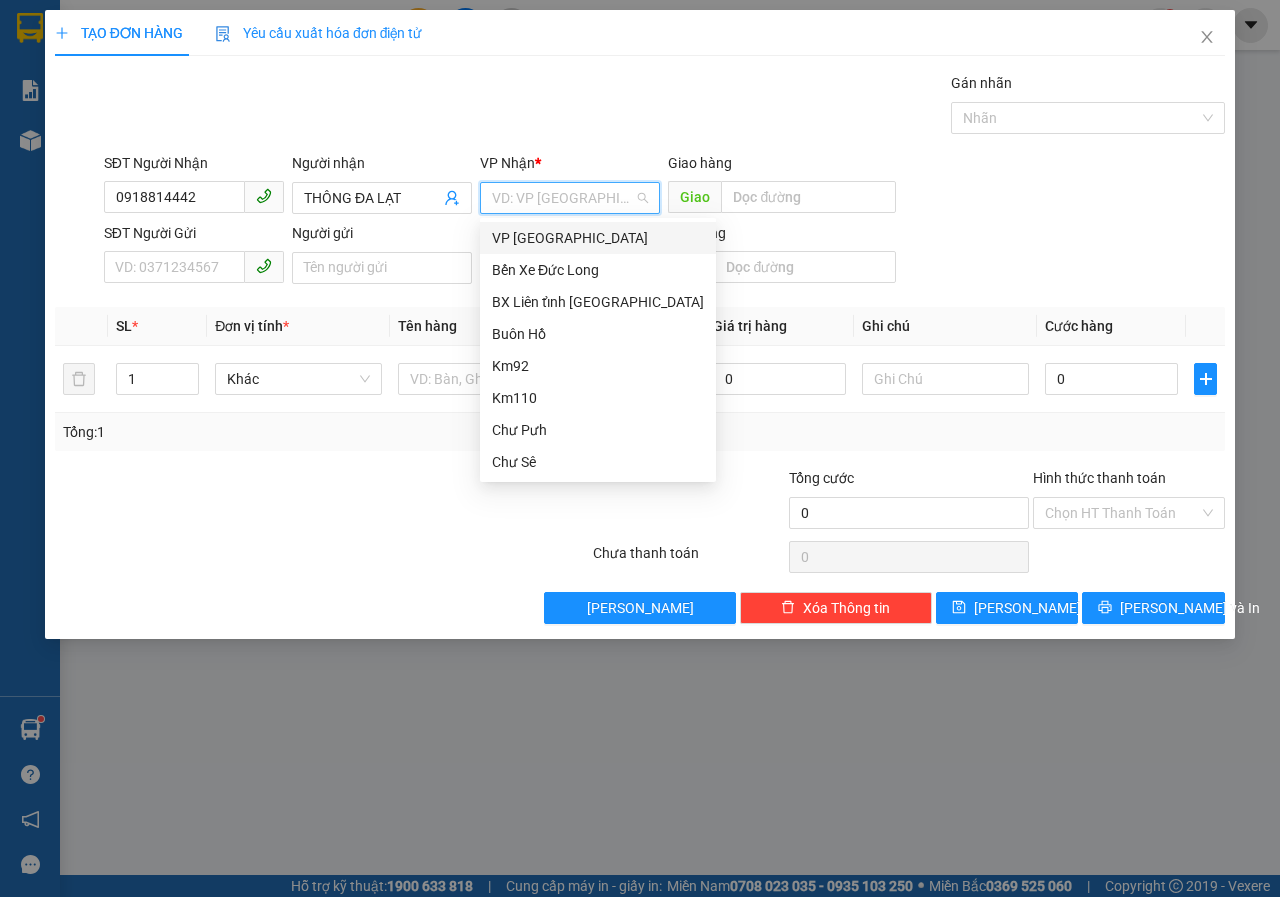 click on "VP [GEOGRAPHIC_DATA]" at bounding box center (598, 238) 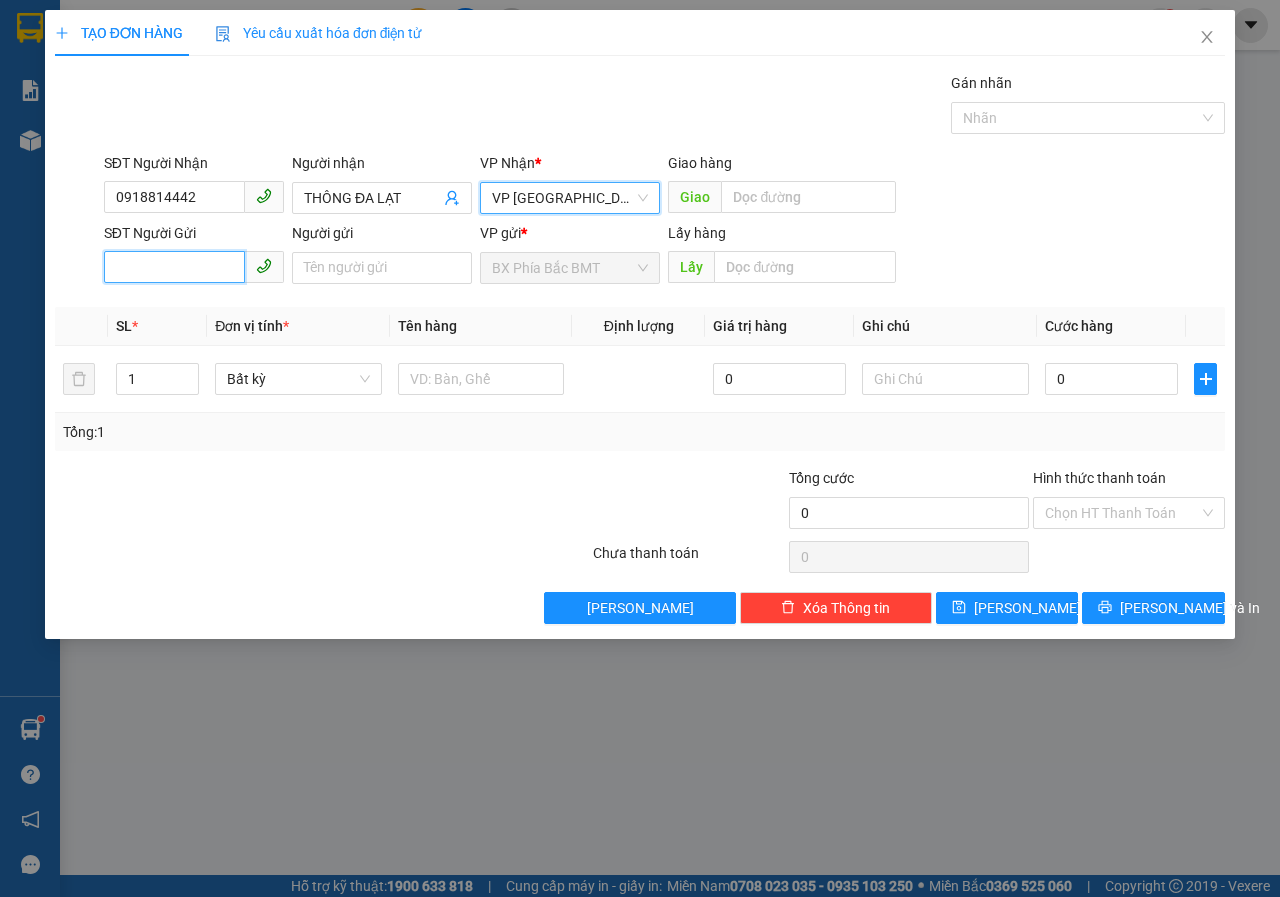 click on "SĐT Người Gửi" at bounding box center (174, 267) 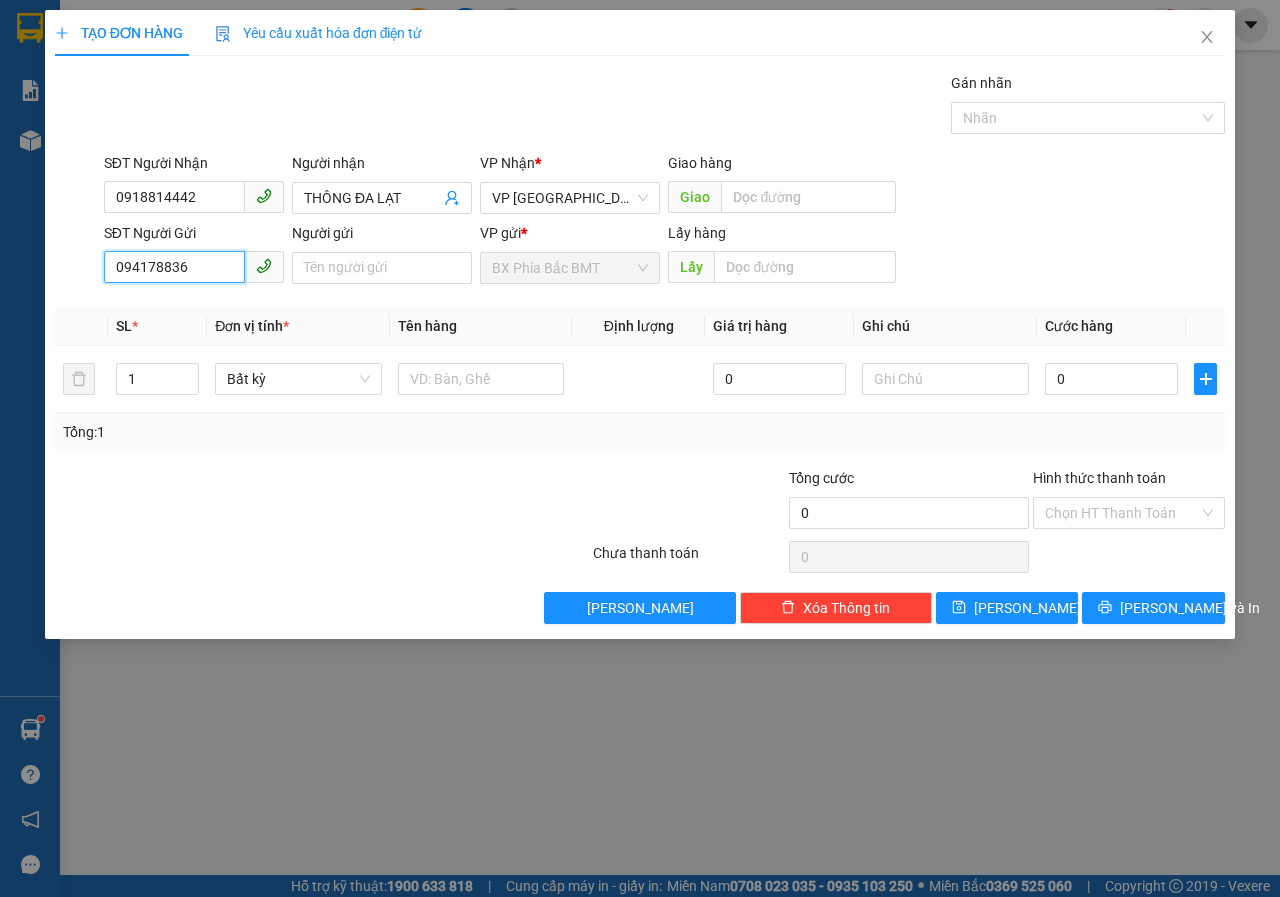 type on "0941788369" 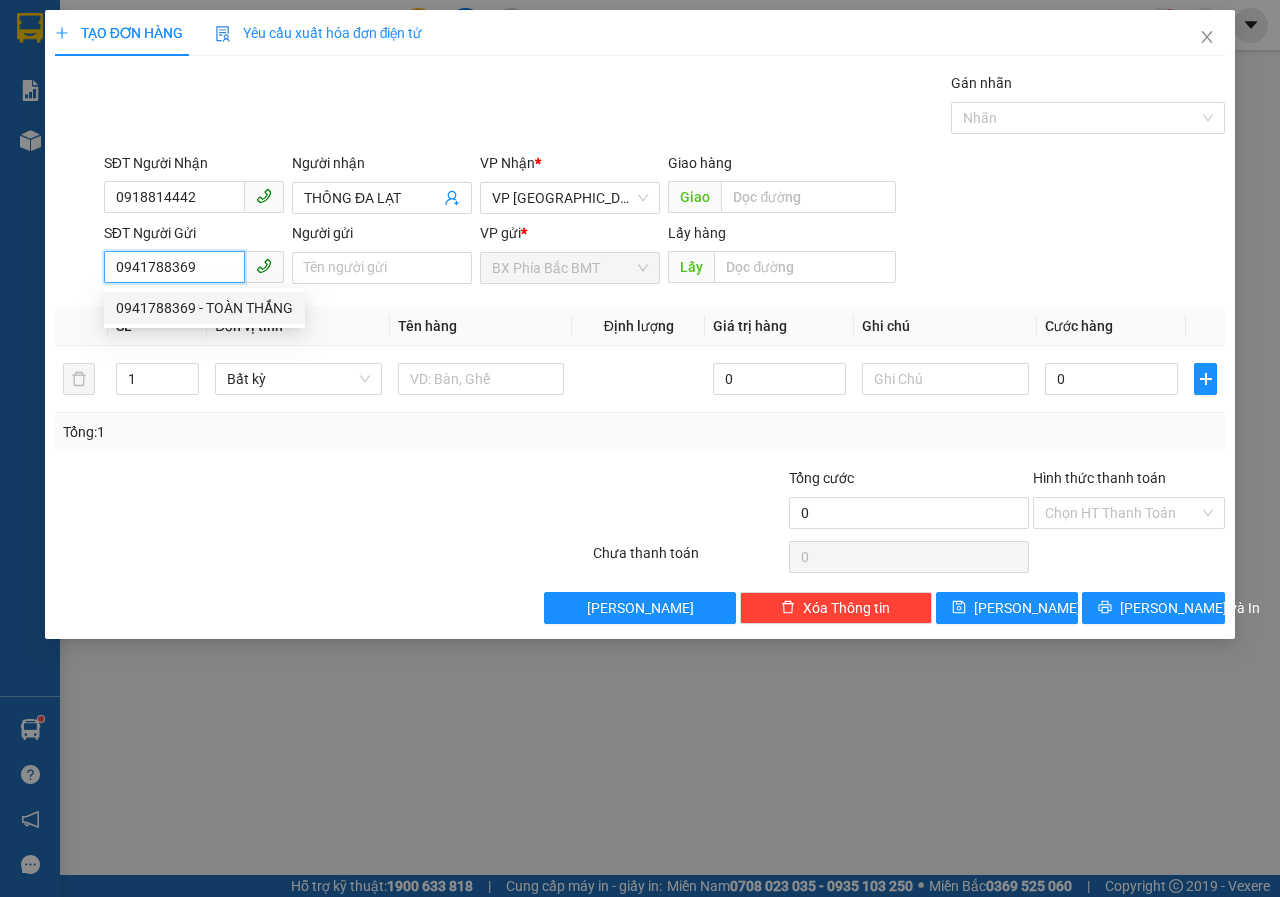 click on "0941788369 - TOÀN THẮNG" at bounding box center [204, 308] 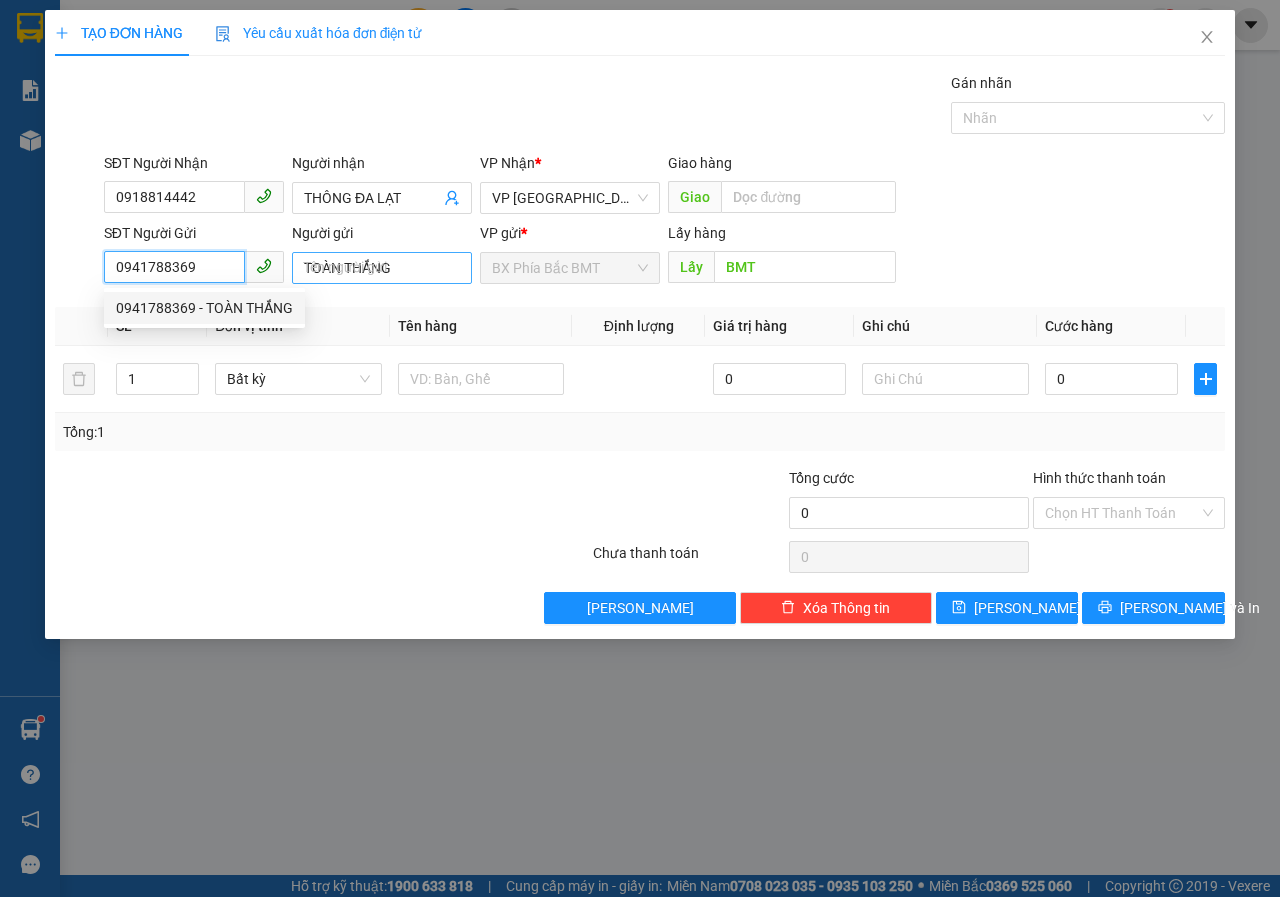 type on "50.000" 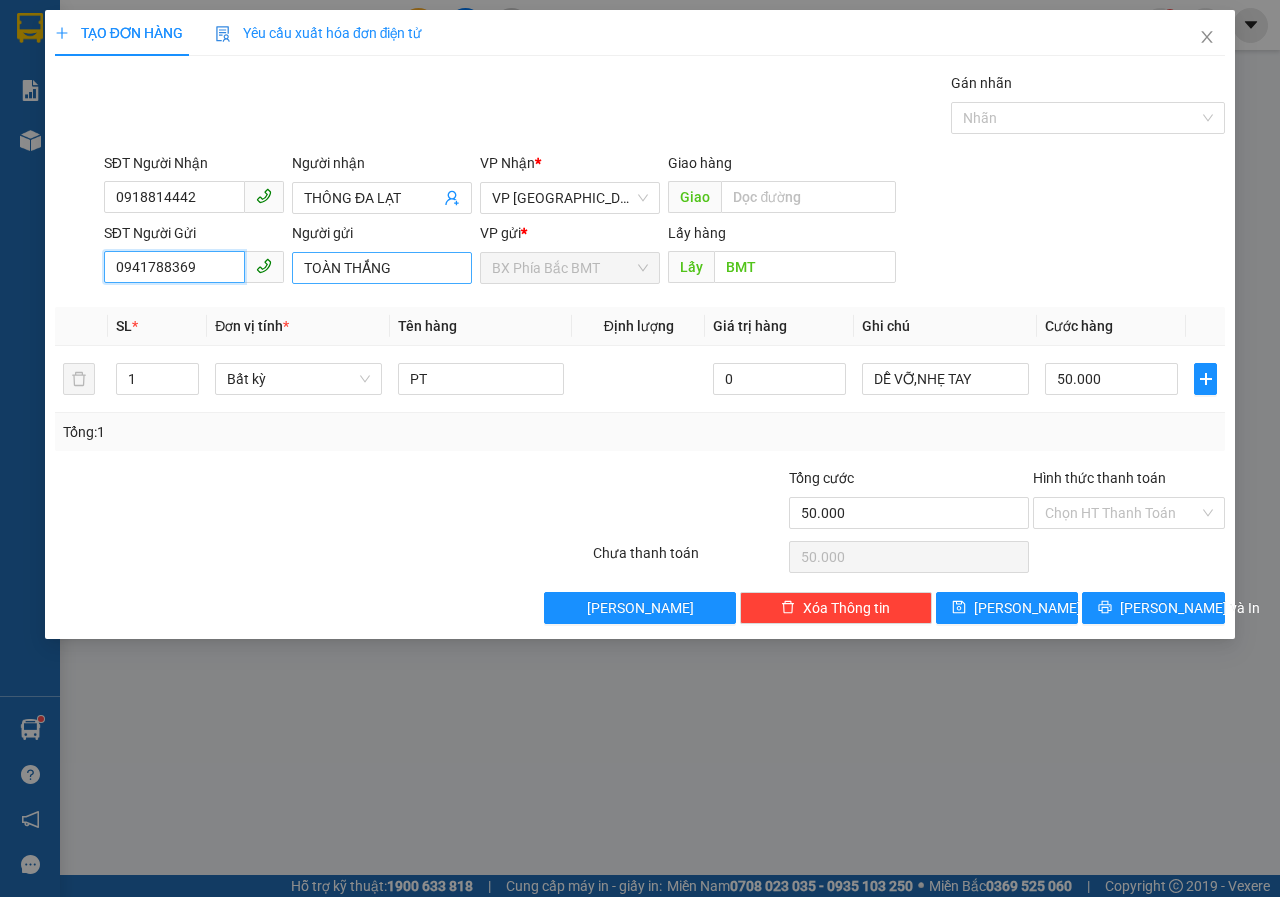 type on "0941788369" 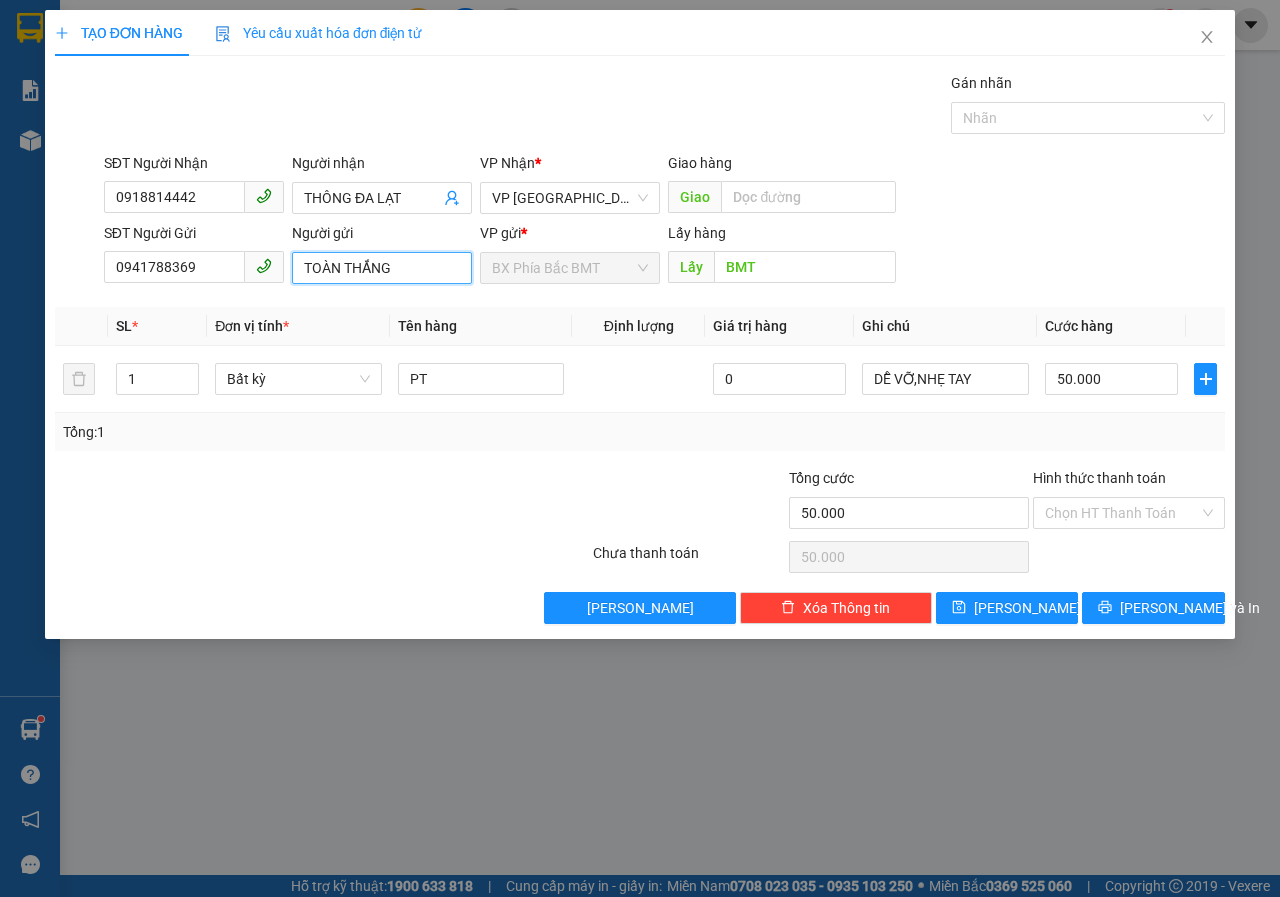 click on "TOÀN THẮNG" at bounding box center [382, 268] 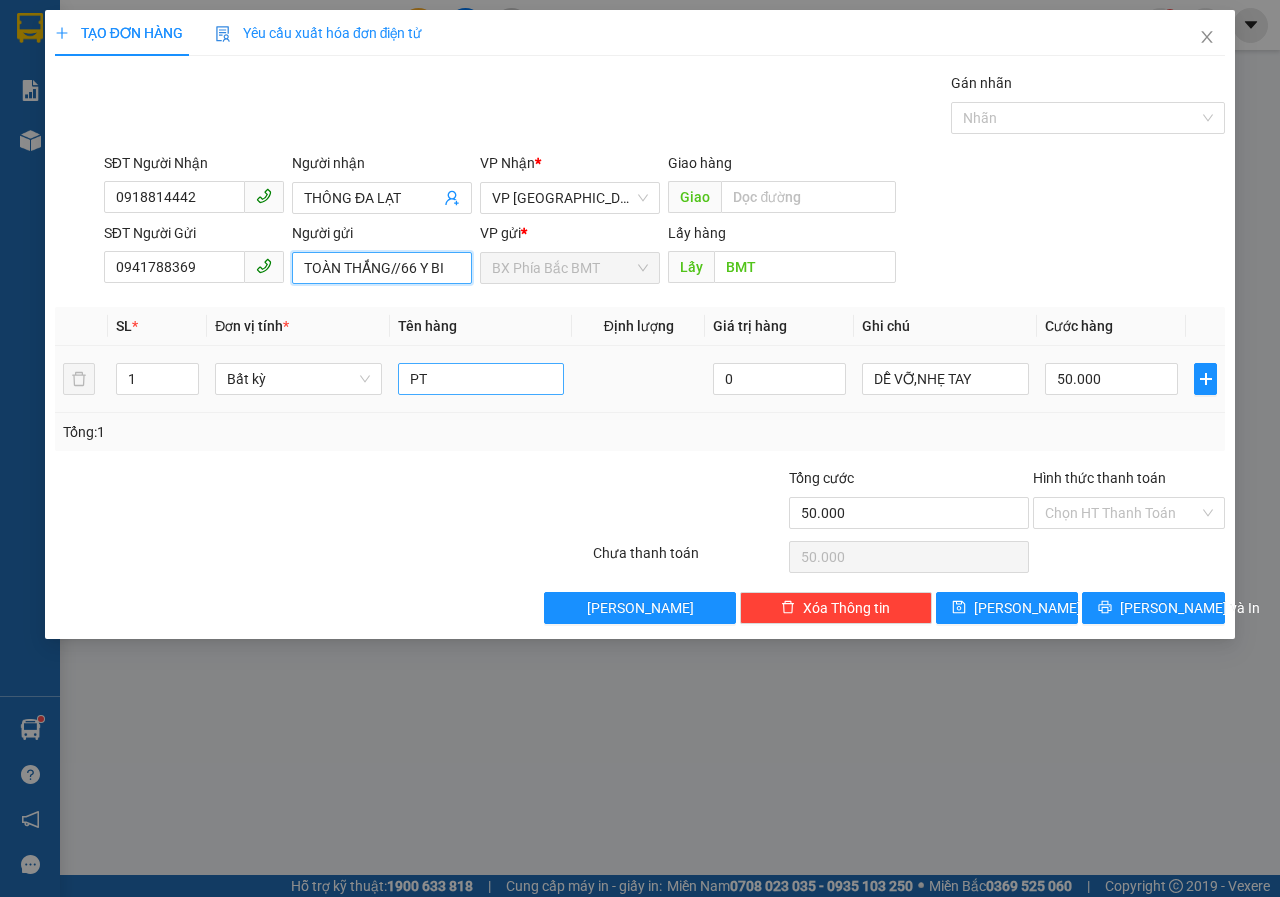 type on "TOÀN THẮNG//66 Y BI" 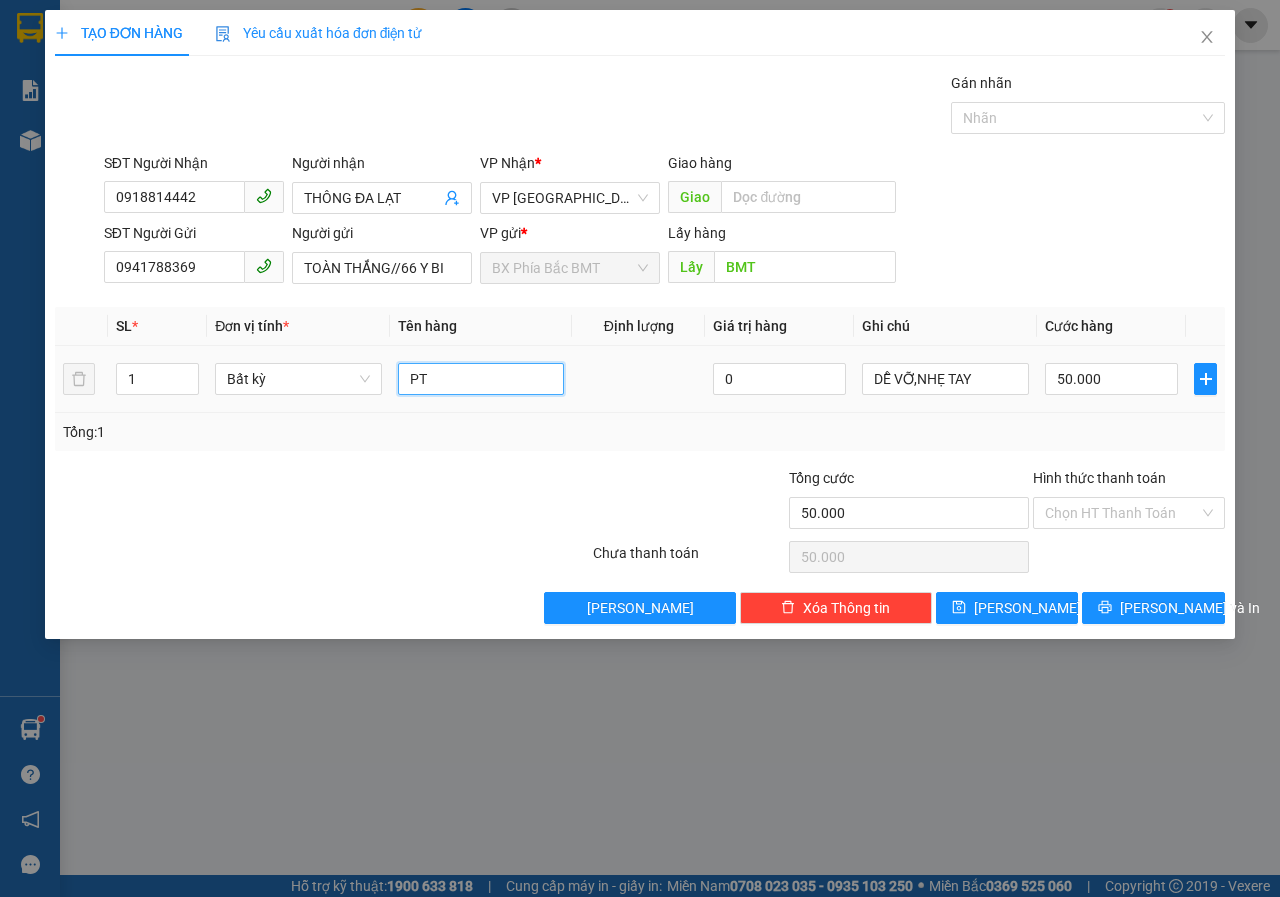click on "PT" at bounding box center [481, 379] 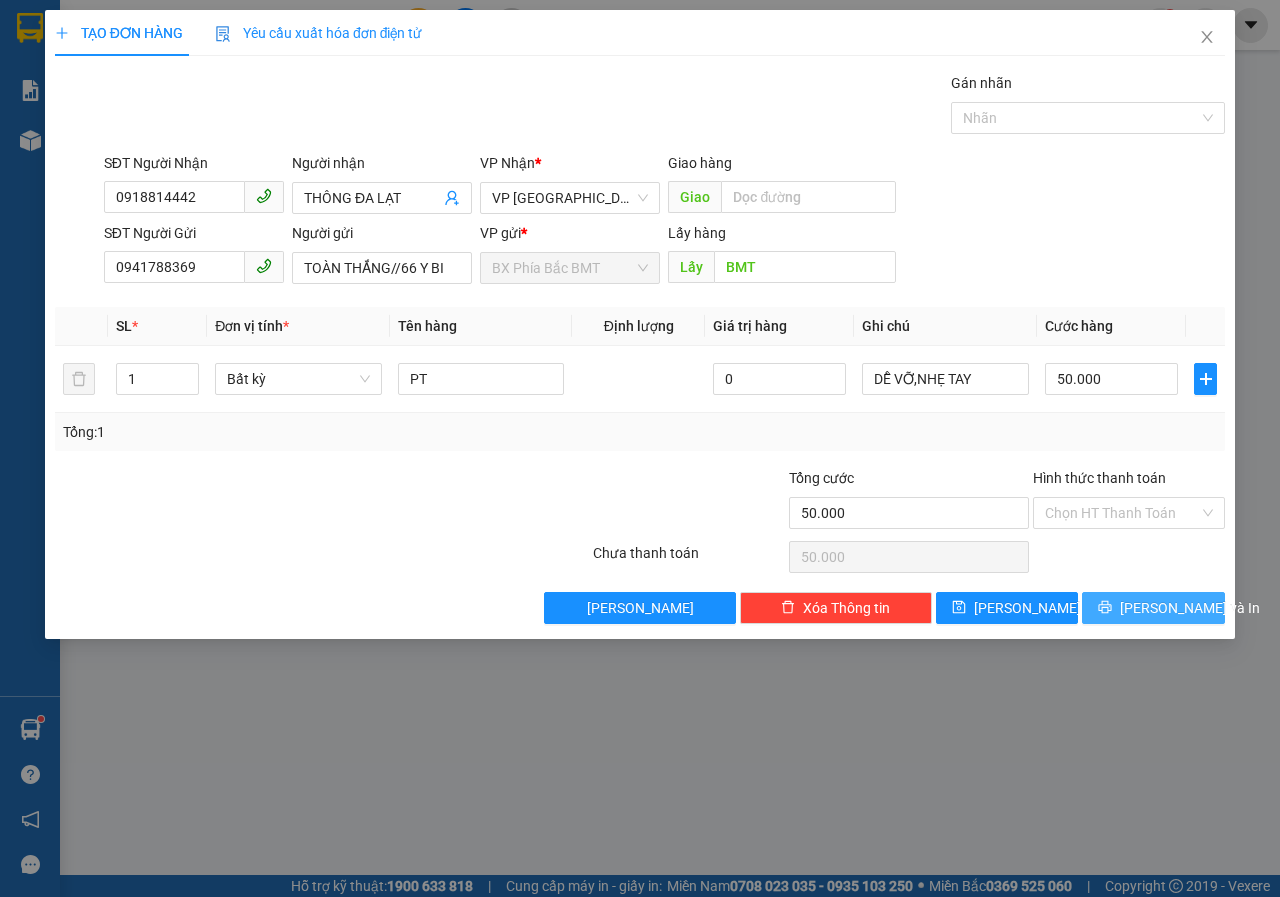 click on "[PERSON_NAME] và In" at bounding box center (1190, 608) 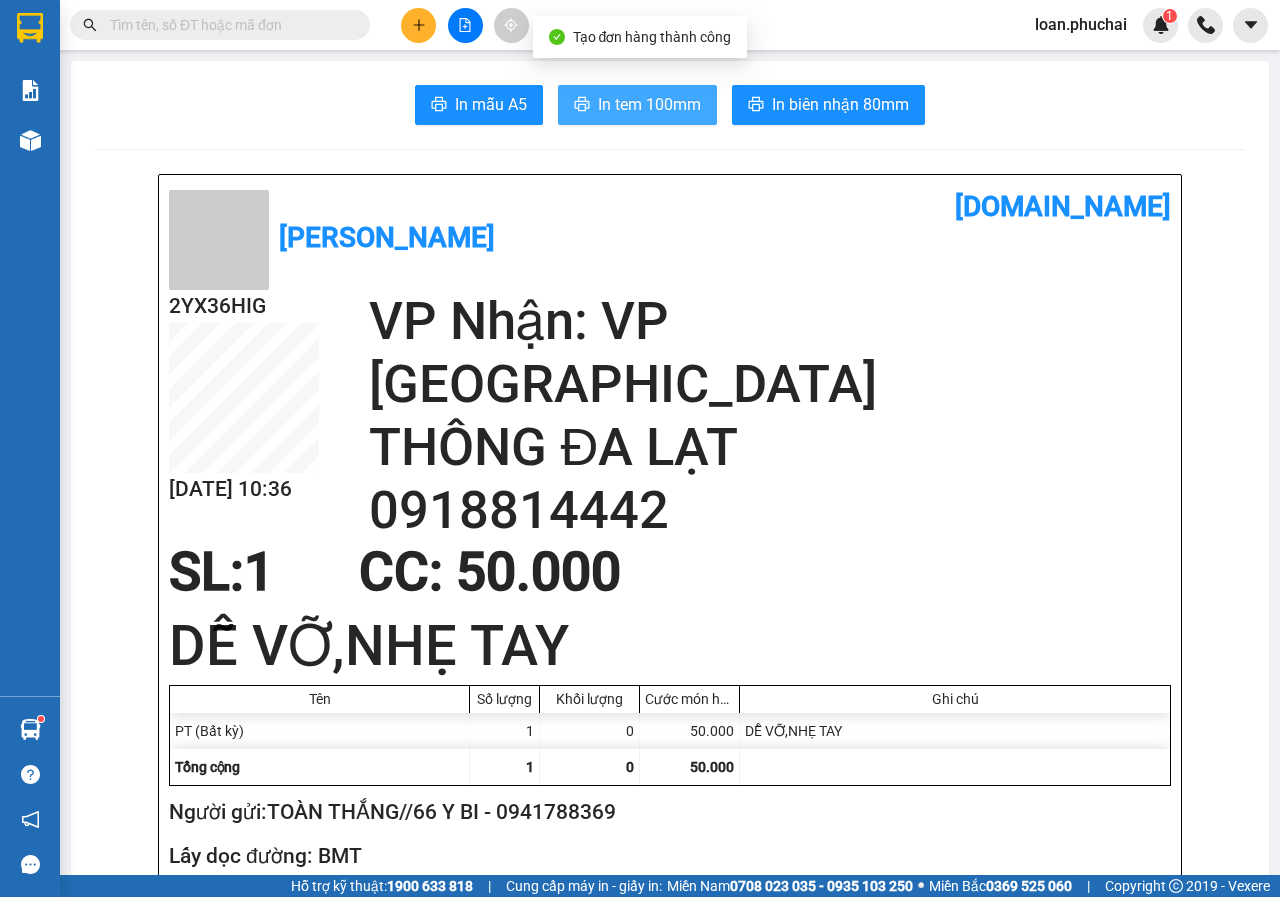 click on "In tem 100mm" at bounding box center [637, 105] 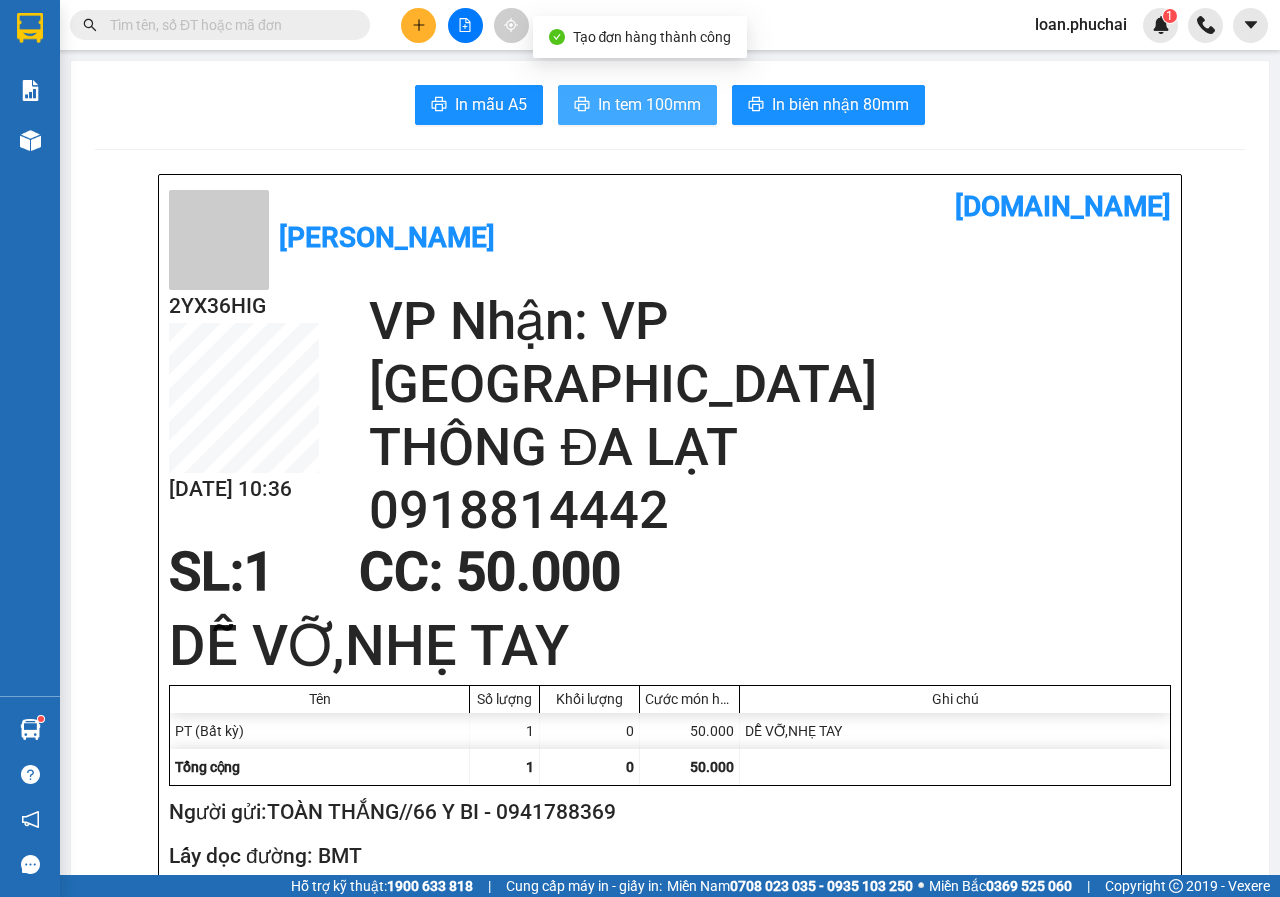 click on "In tem 100mm" at bounding box center [649, 104] 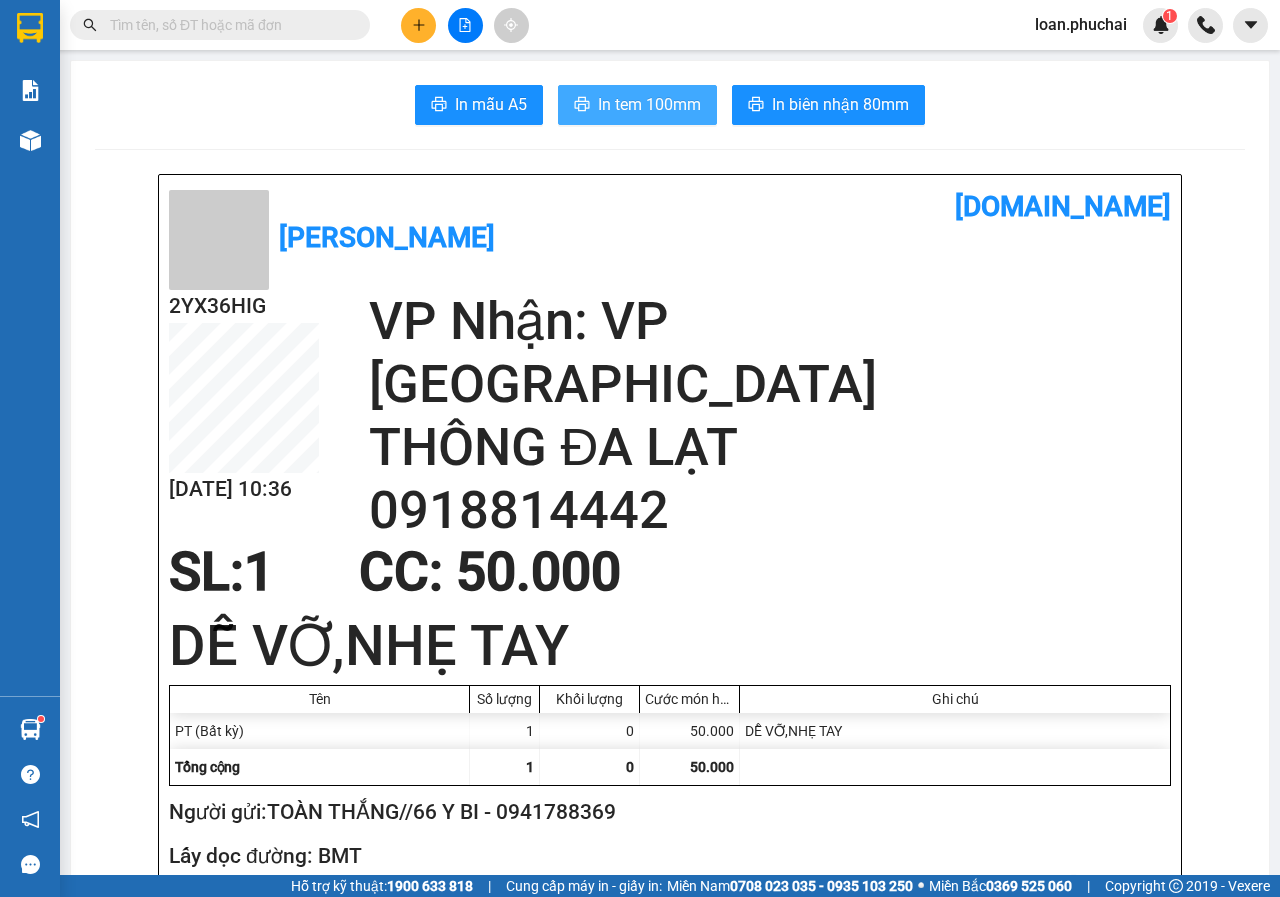 click on "In tem 100mm" at bounding box center [649, 104] 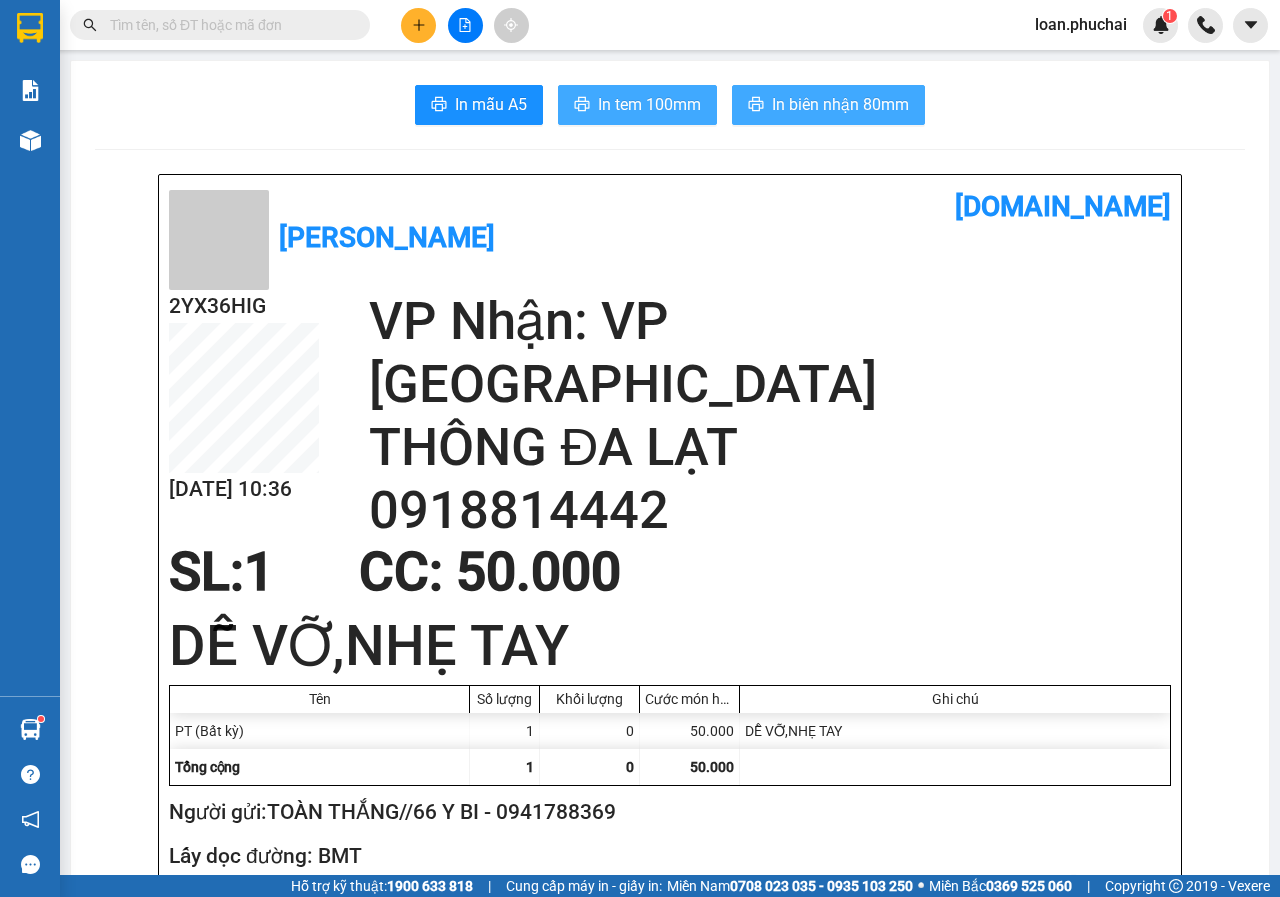 scroll, scrollTop: 0, scrollLeft: 0, axis: both 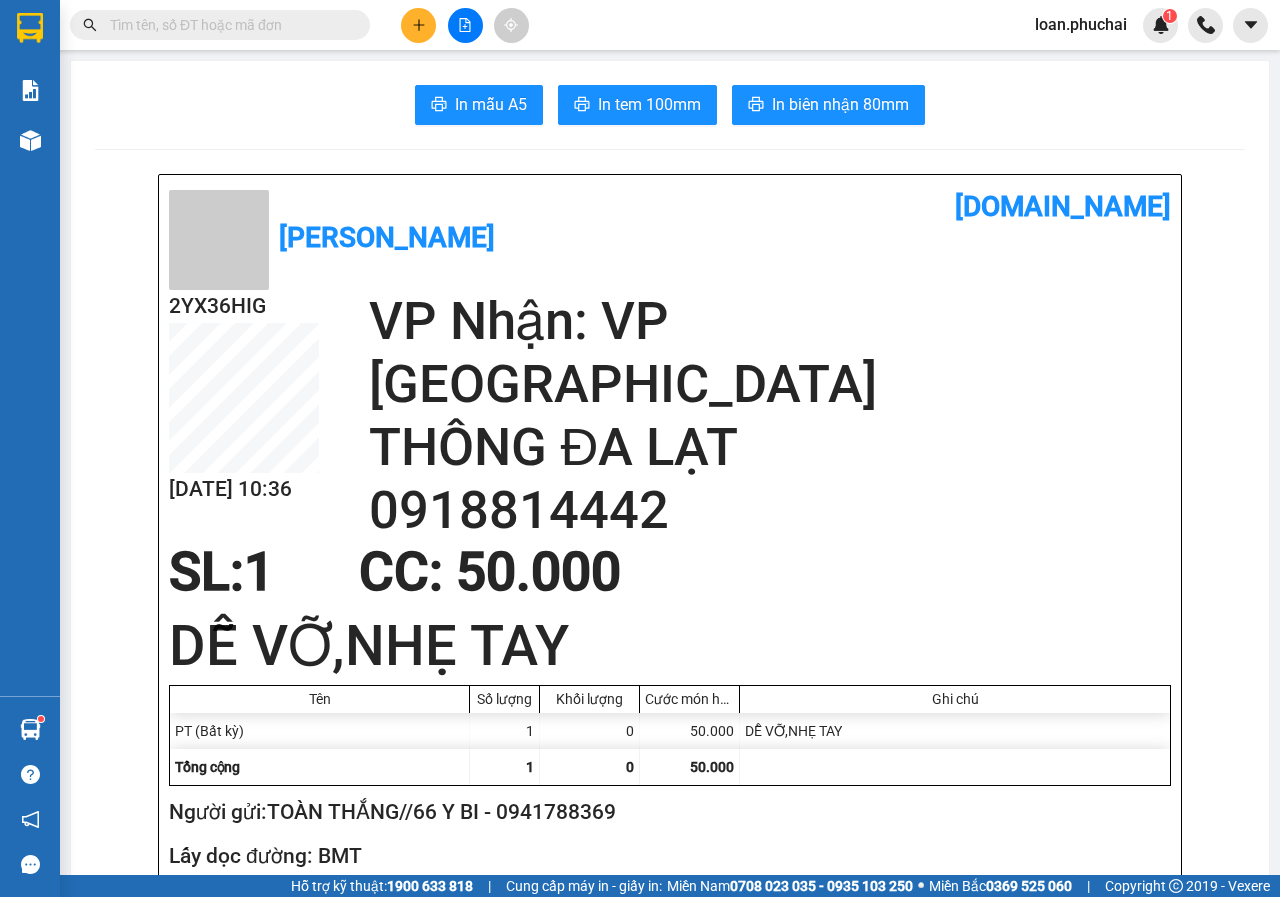 click at bounding box center (465, 25) 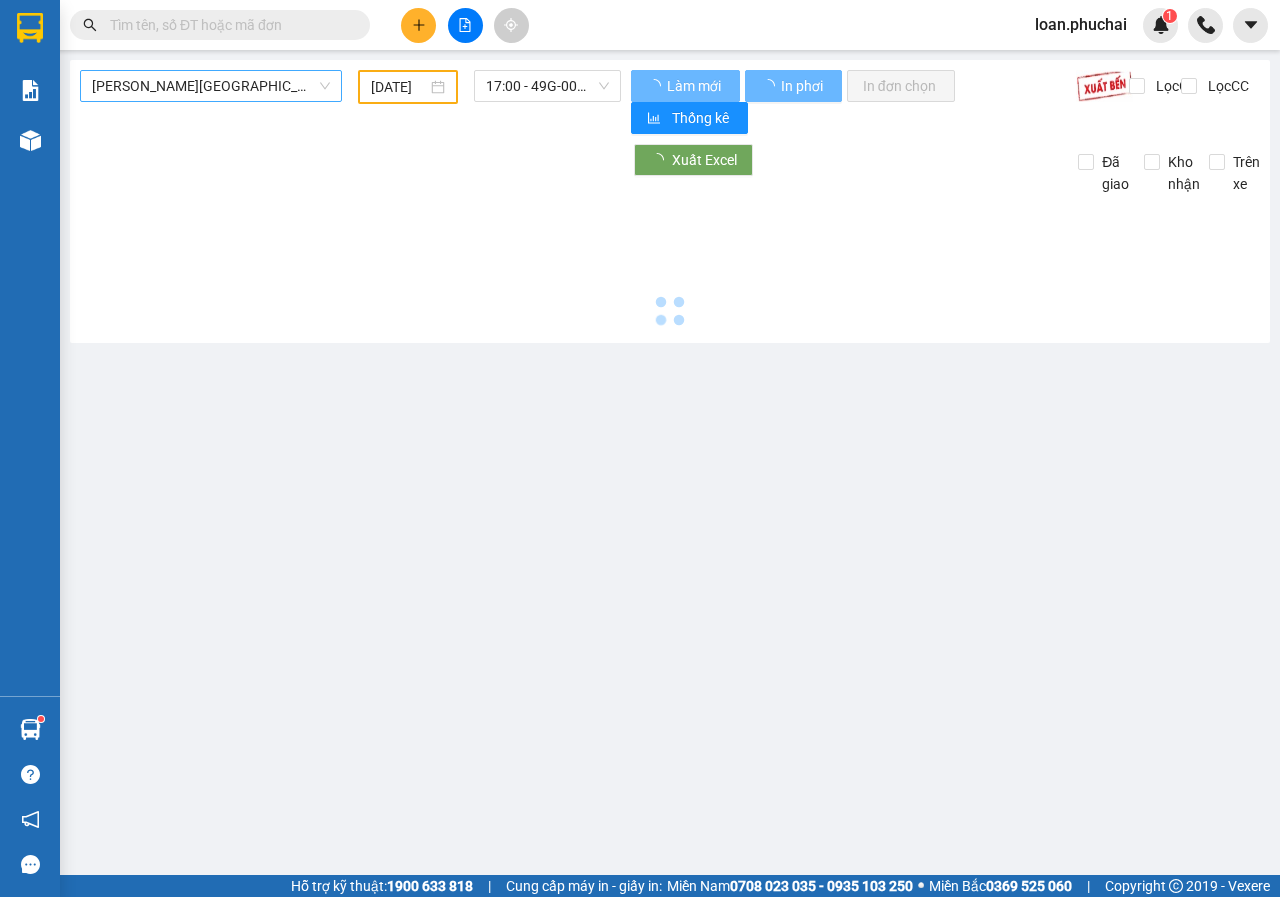 click on "[PERSON_NAME][GEOGRAPHIC_DATA]" at bounding box center [211, 86] 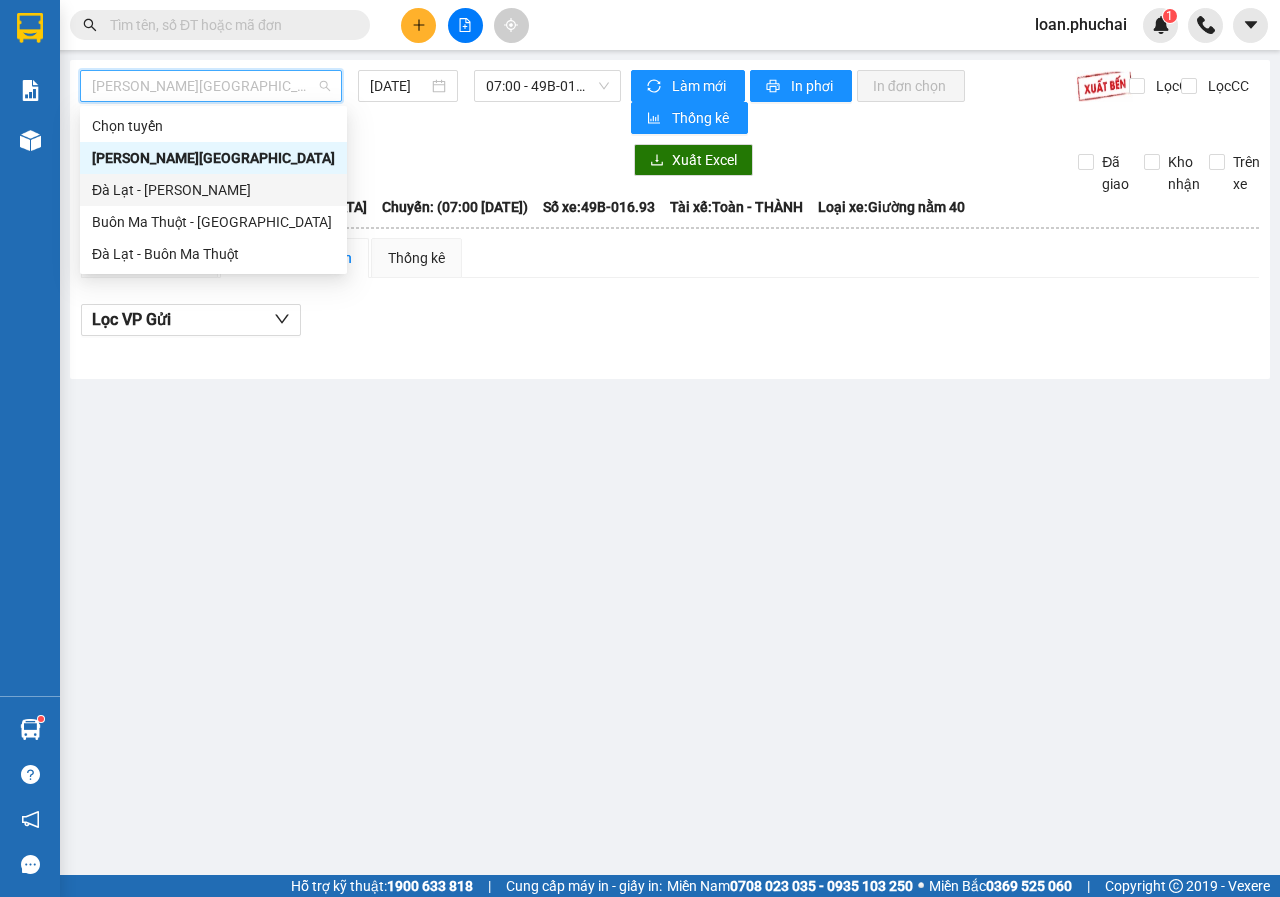 drag, startPoint x: 120, startPoint y: 181, endPoint x: 152, endPoint y: 170, distance: 33.83785 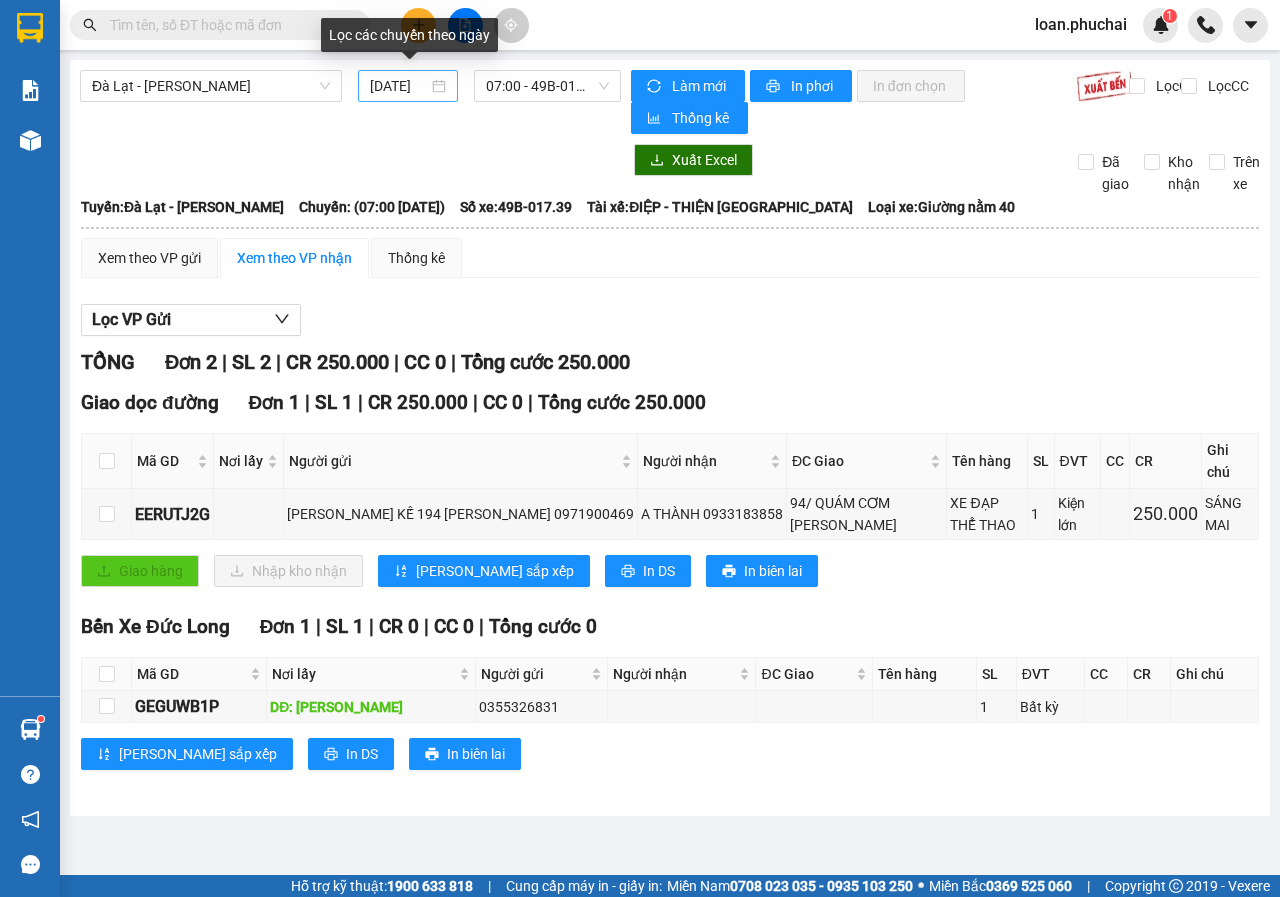 click on "[DATE]" at bounding box center (408, 86) 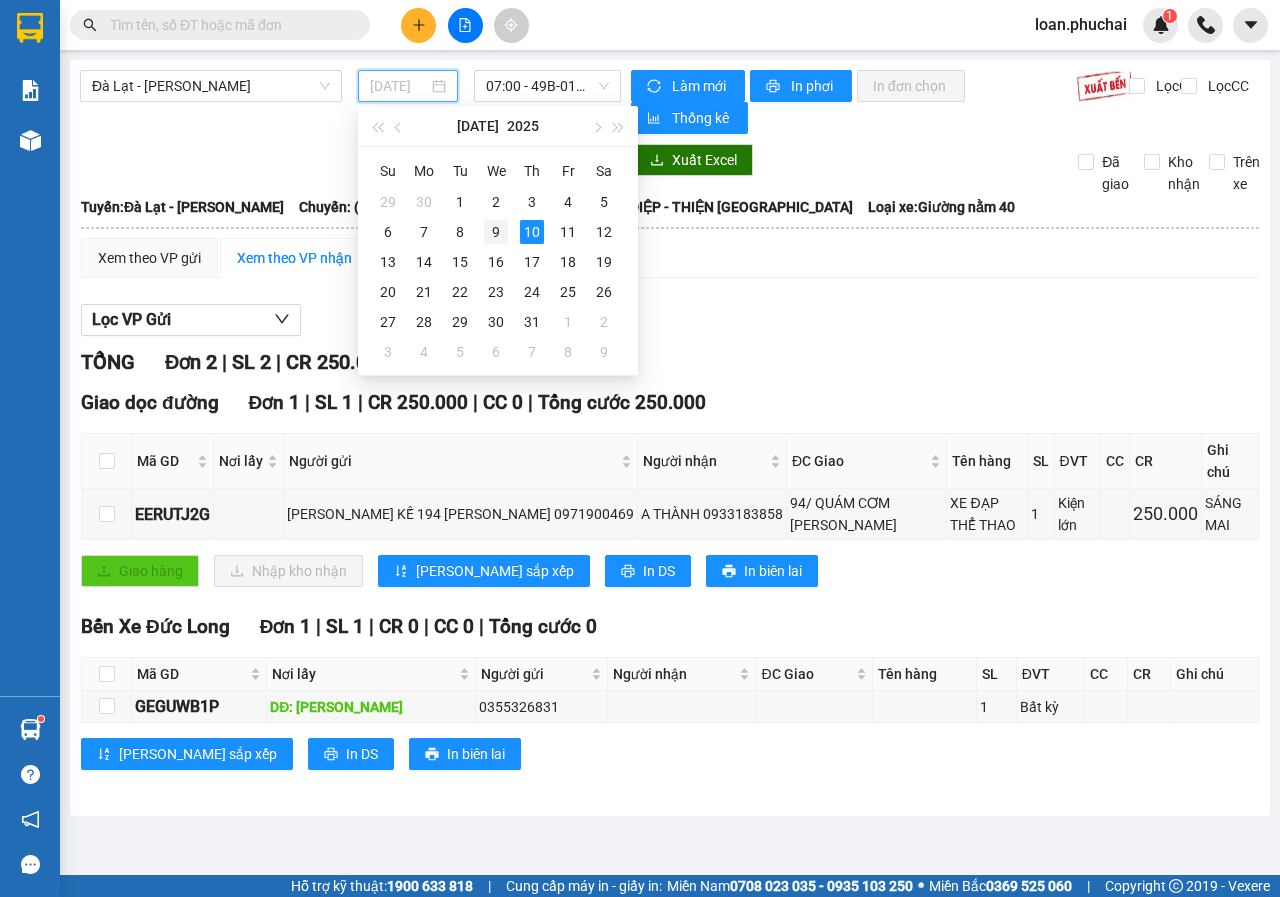 click on "9" at bounding box center [496, 232] 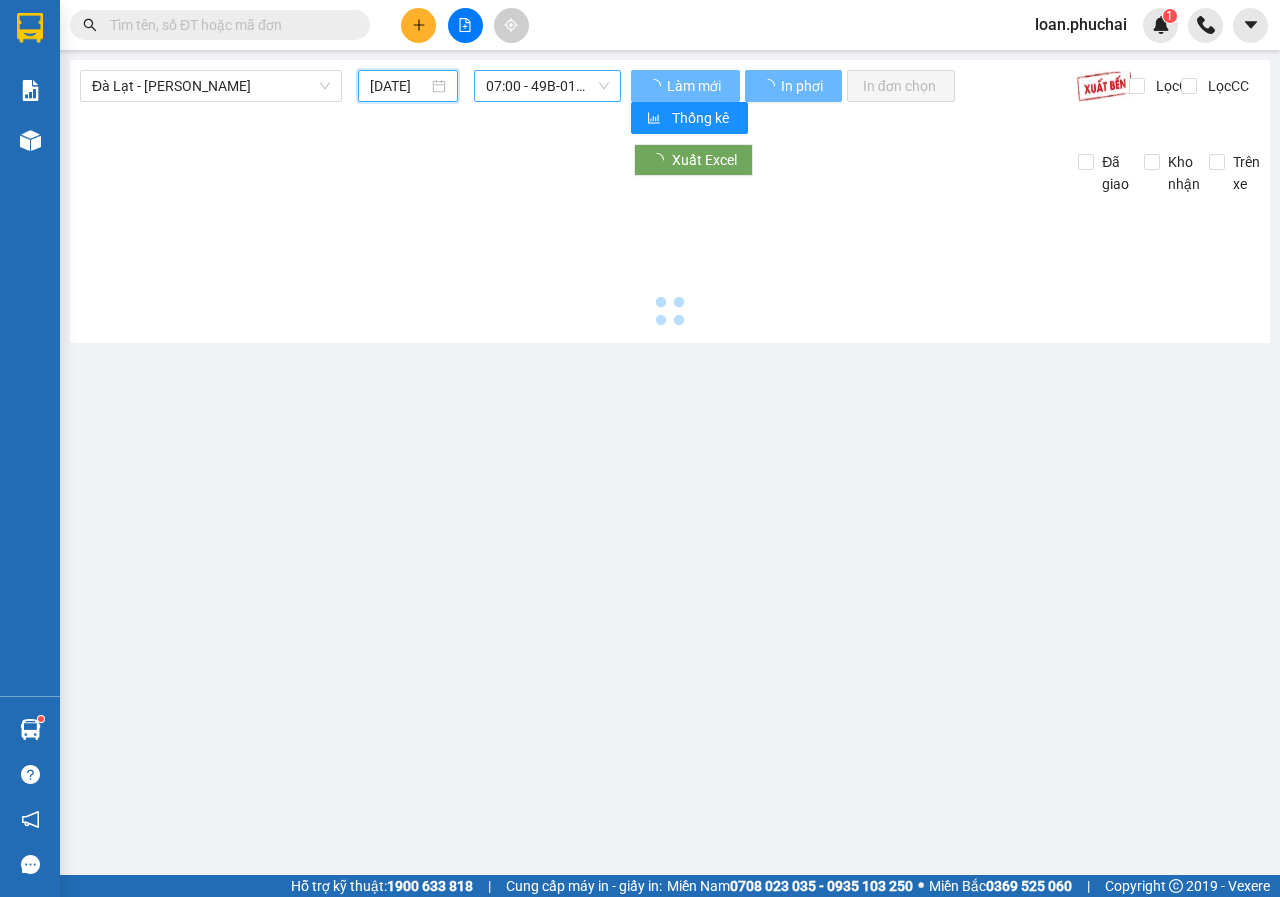 click on "07:00     - 49B-017.39" at bounding box center [547, 86] 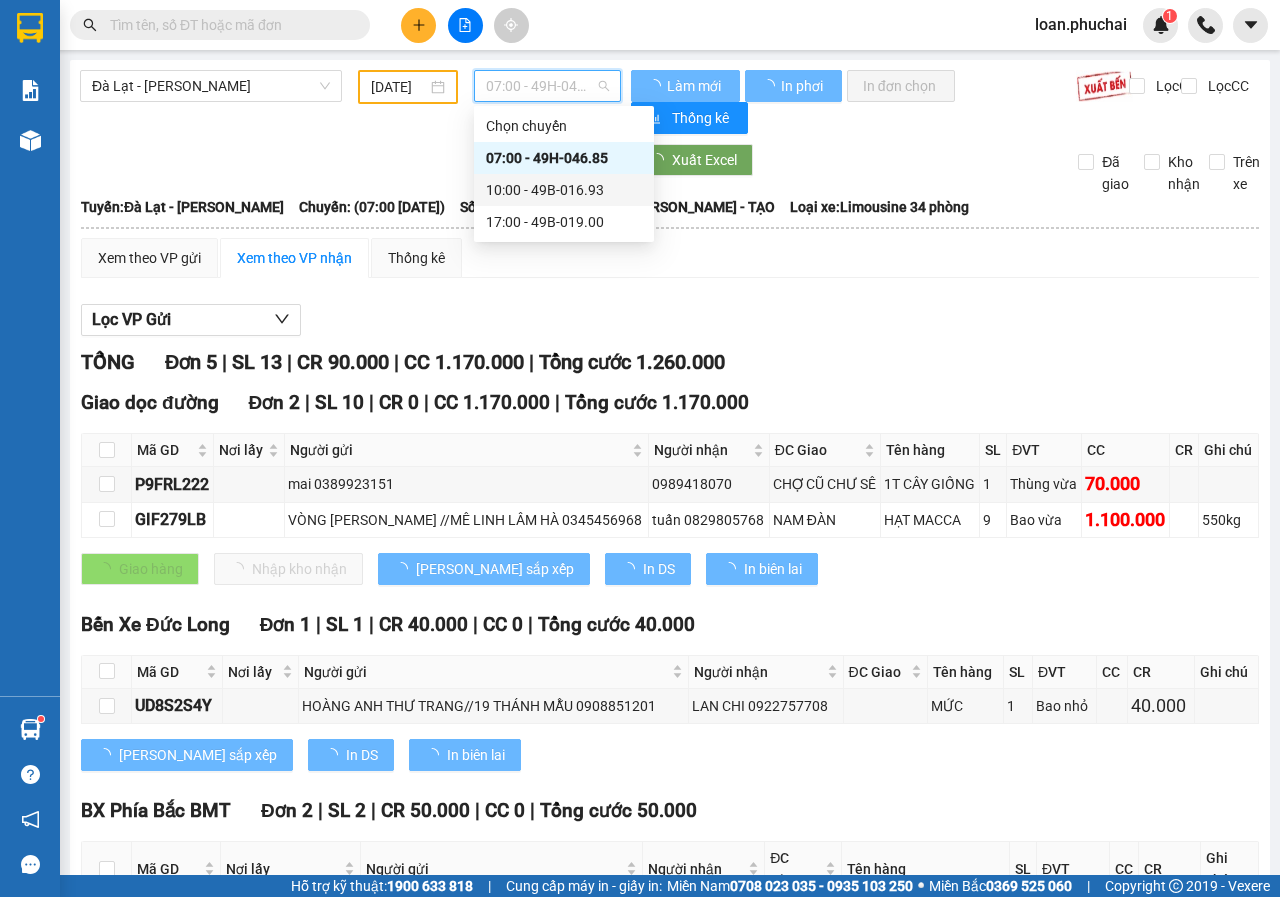 click on "10:00     - 49B-016.93" at bounding box center (564, 190) 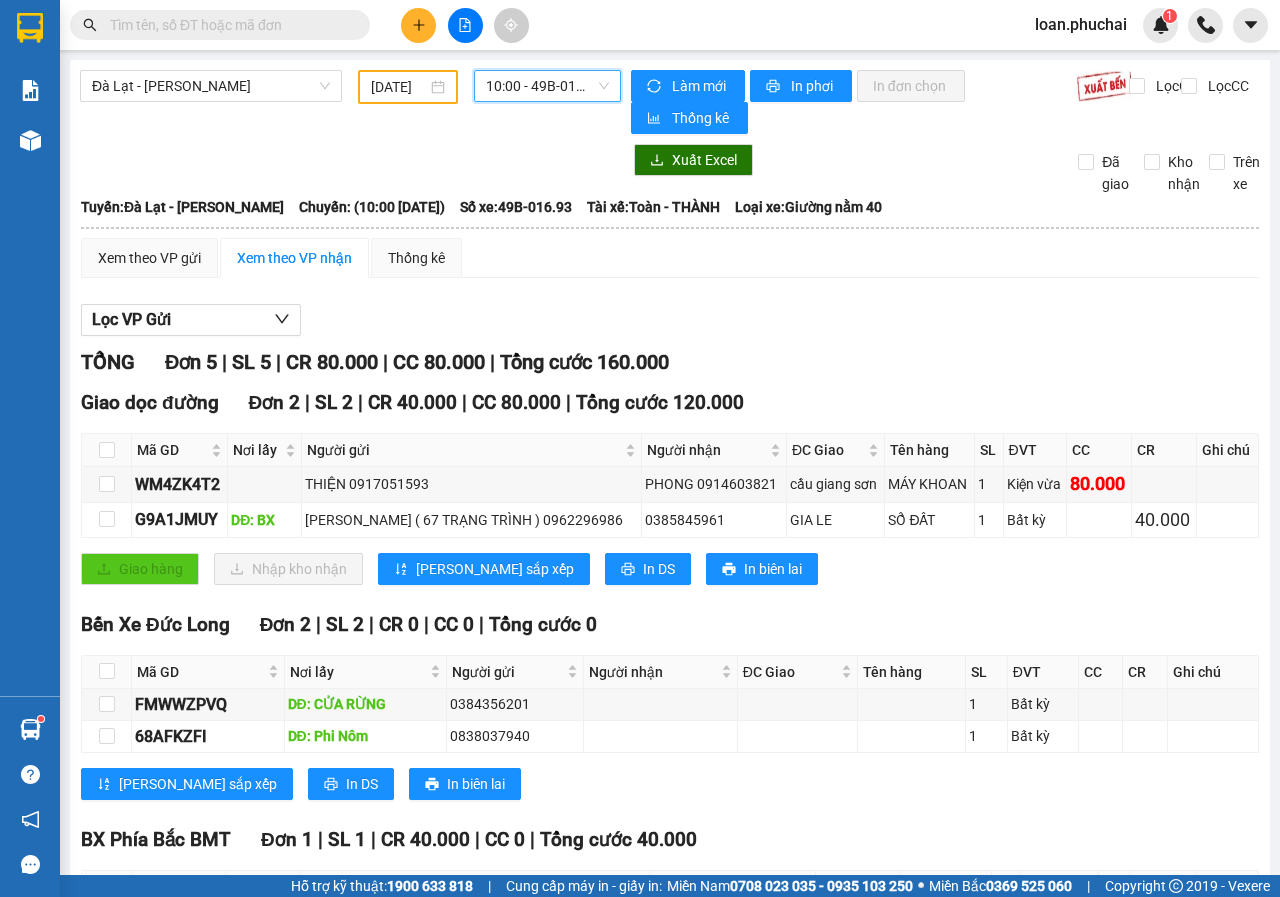 scroll, scrollTop: 167, scrollLeft: 0, axis: vertical 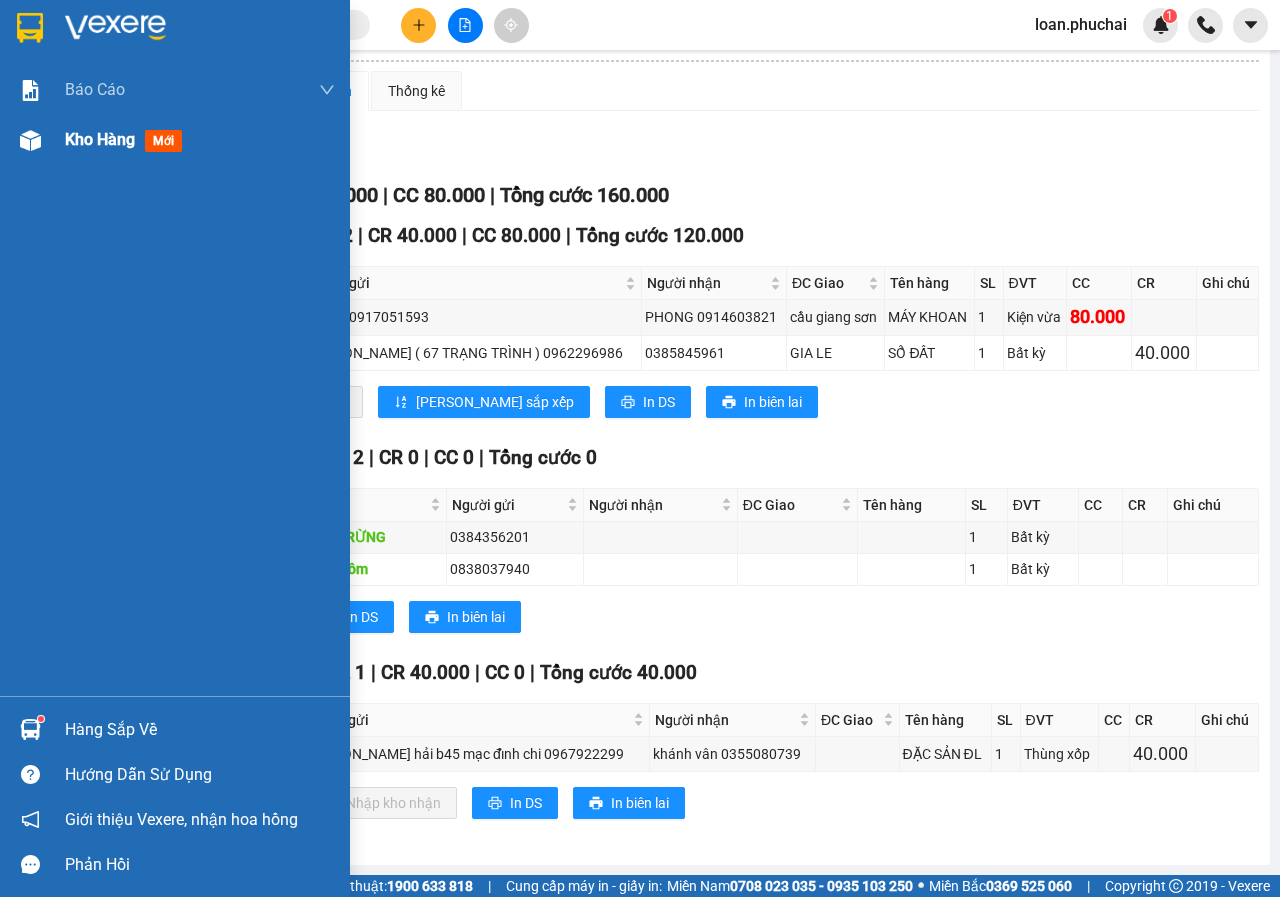 click on "Kho hàng" at bounding box center (100, 139) 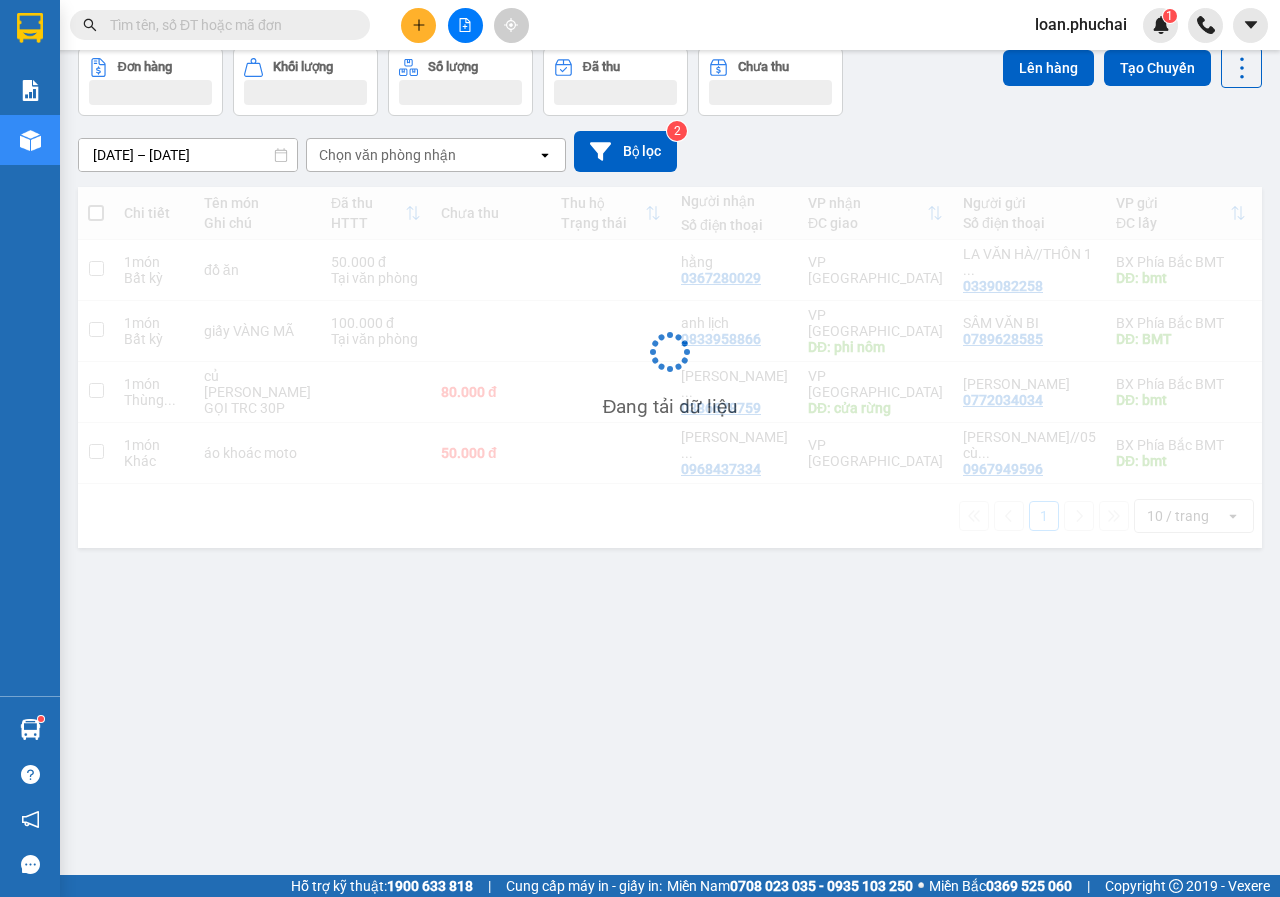 scroll, scrollTop: 92, scrollLeft: 0, axis: vertical 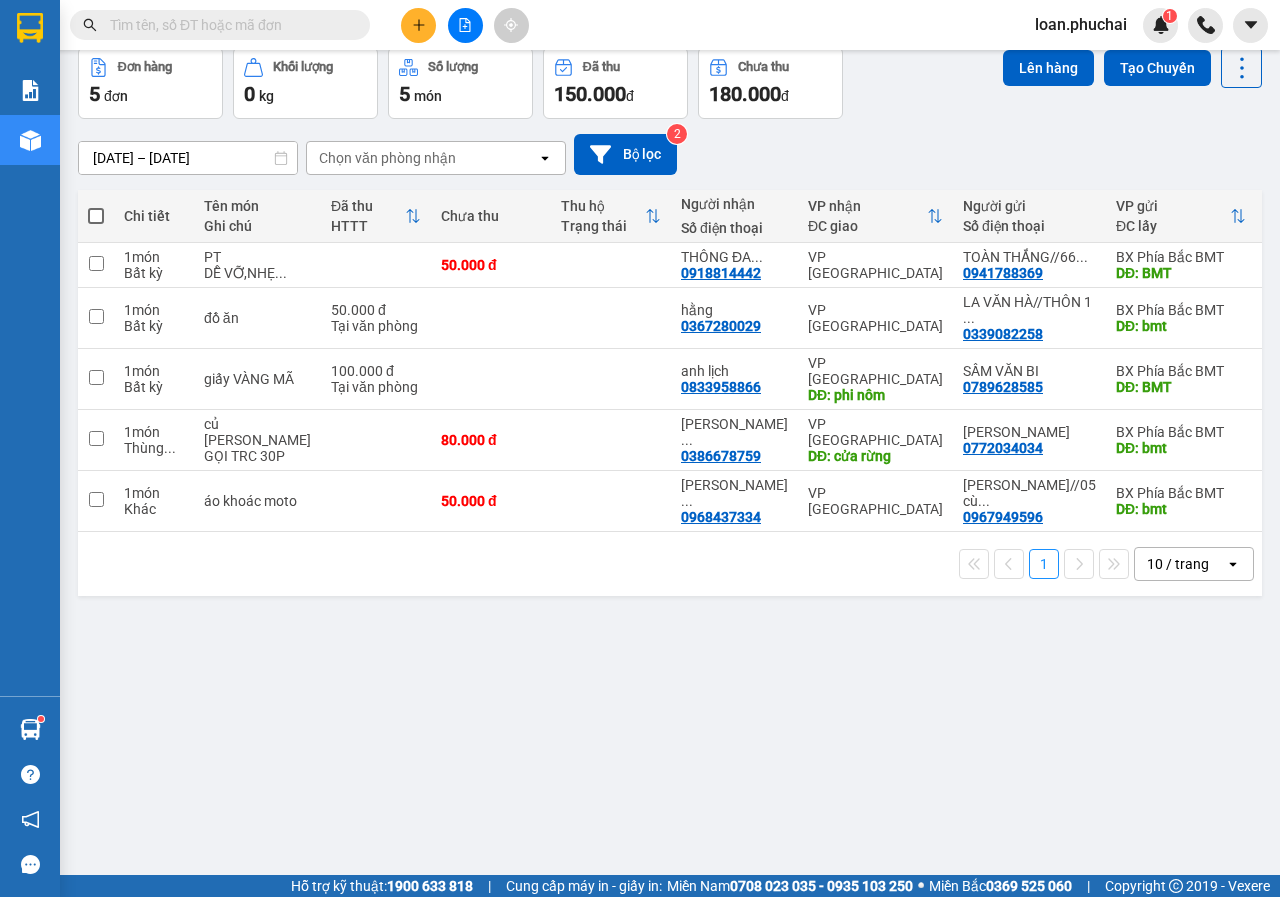 click 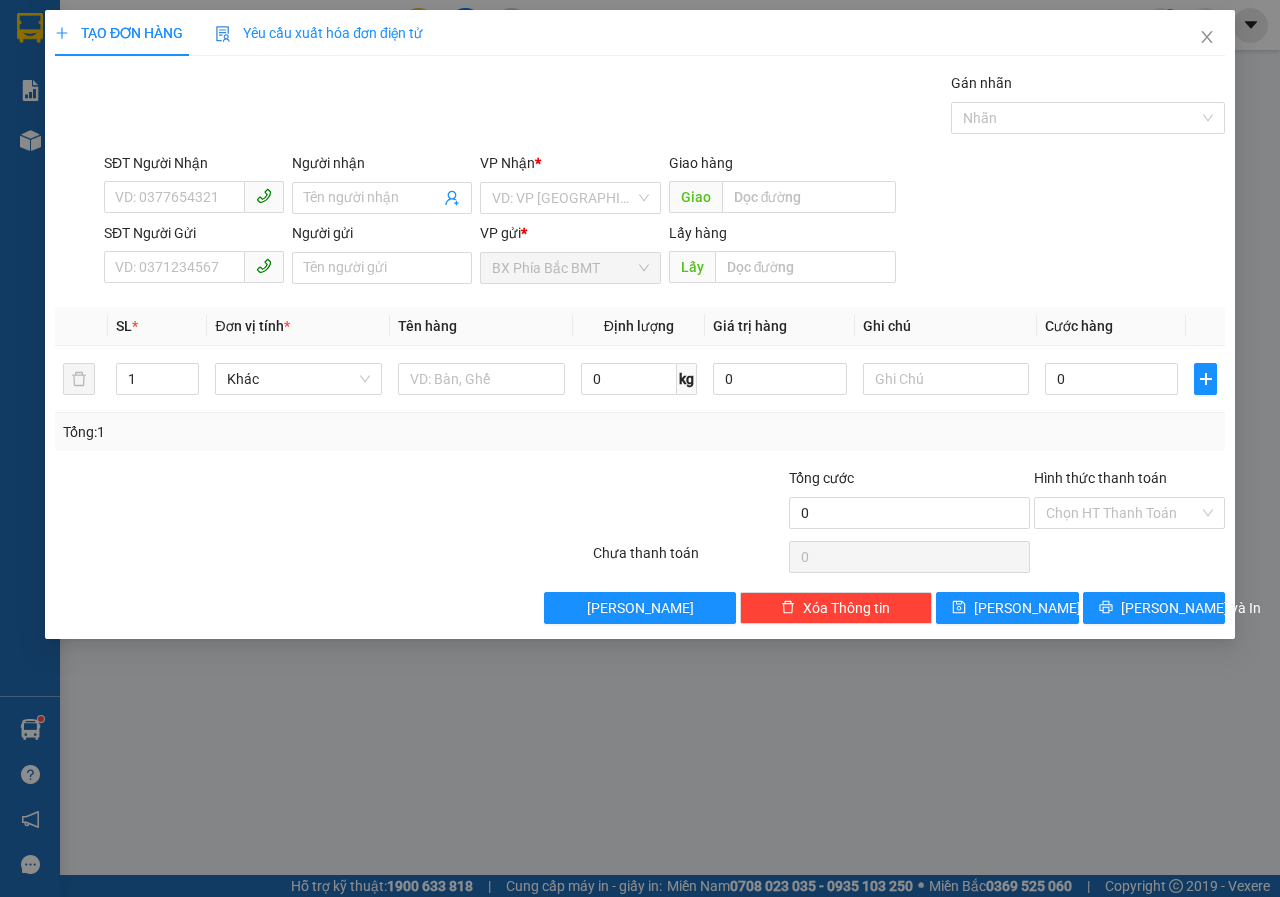 scroll, scrollTop: 0, scrollLeft: 0, axis: both 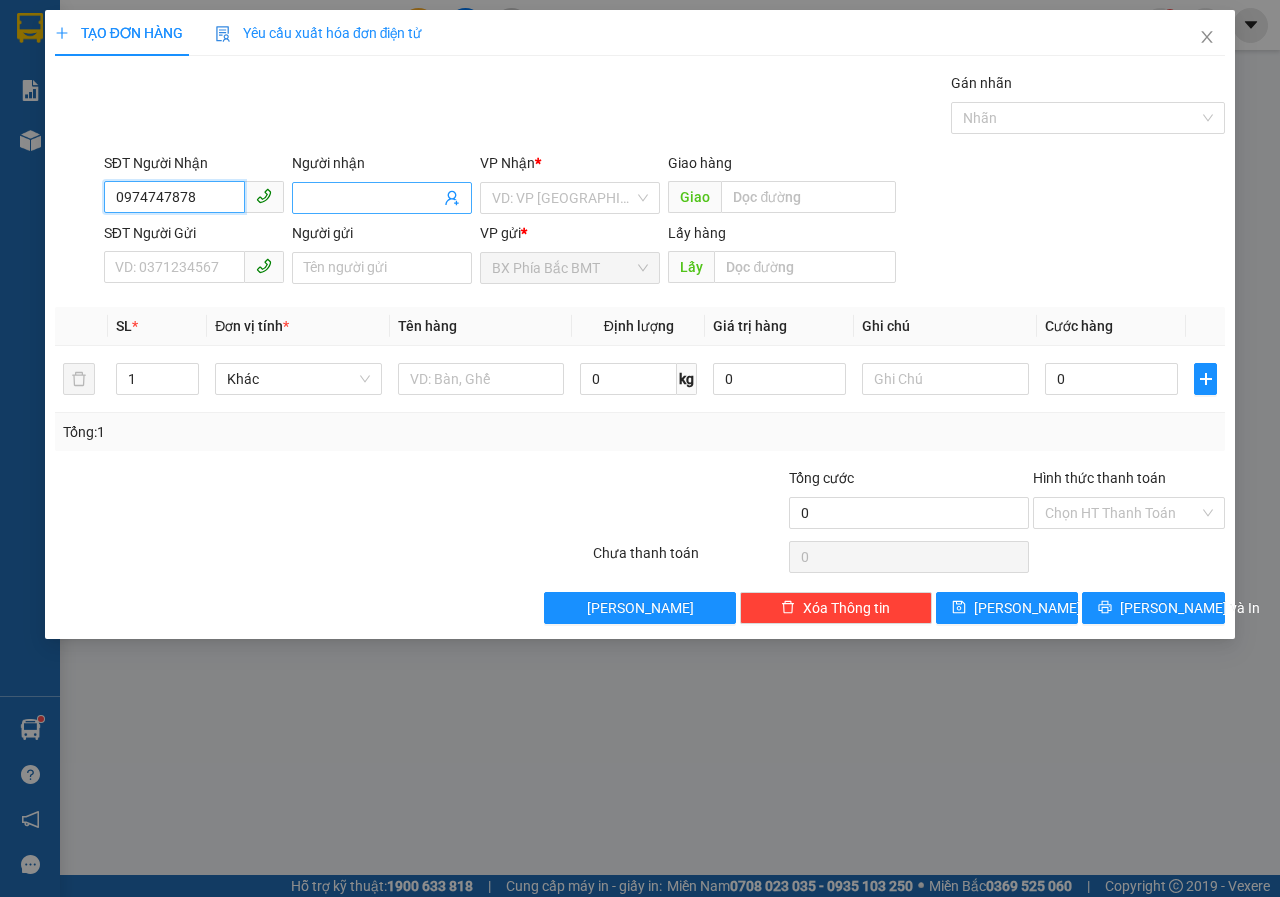 type on "0974747878" 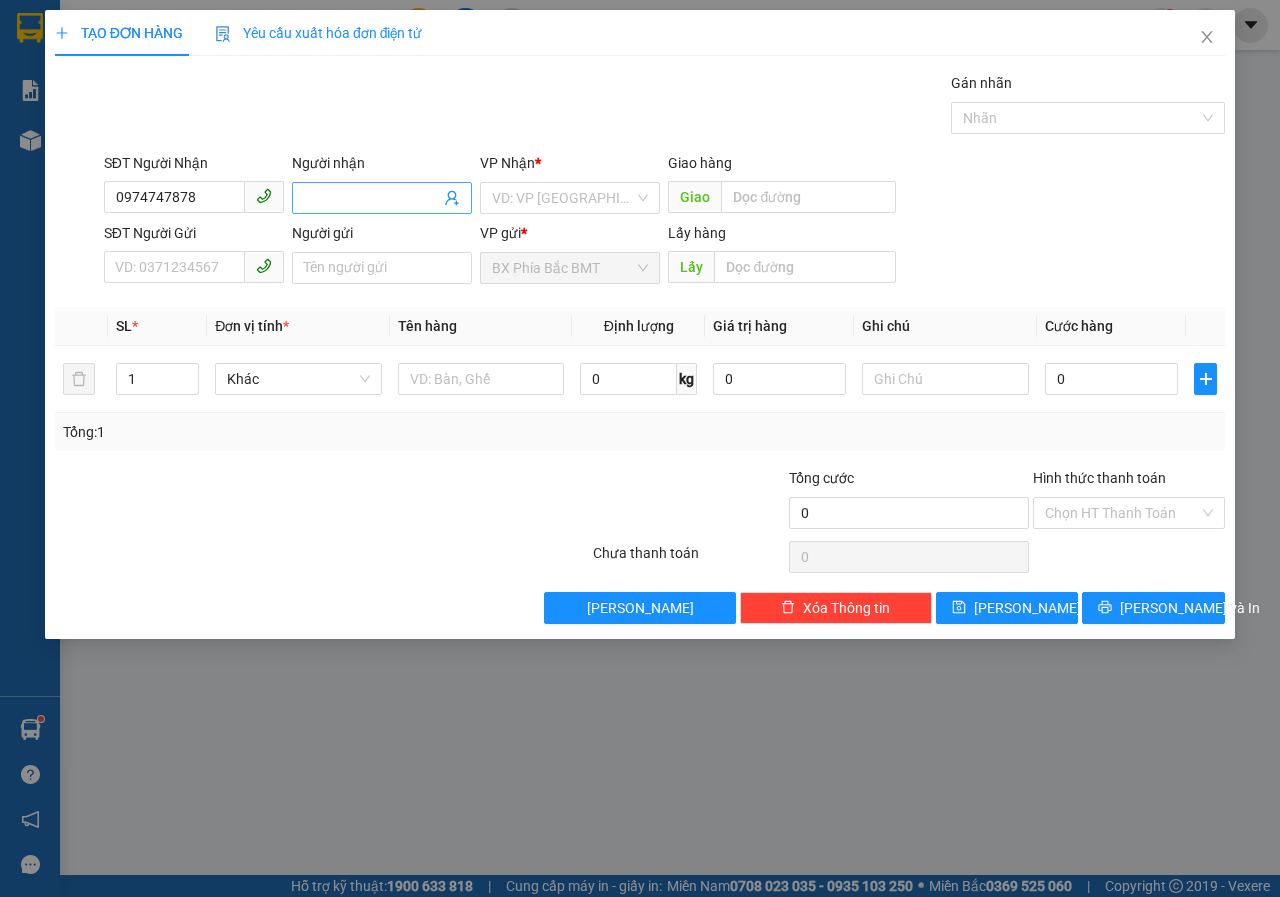 click on "Người nhận" at bounding box center (372, 198) 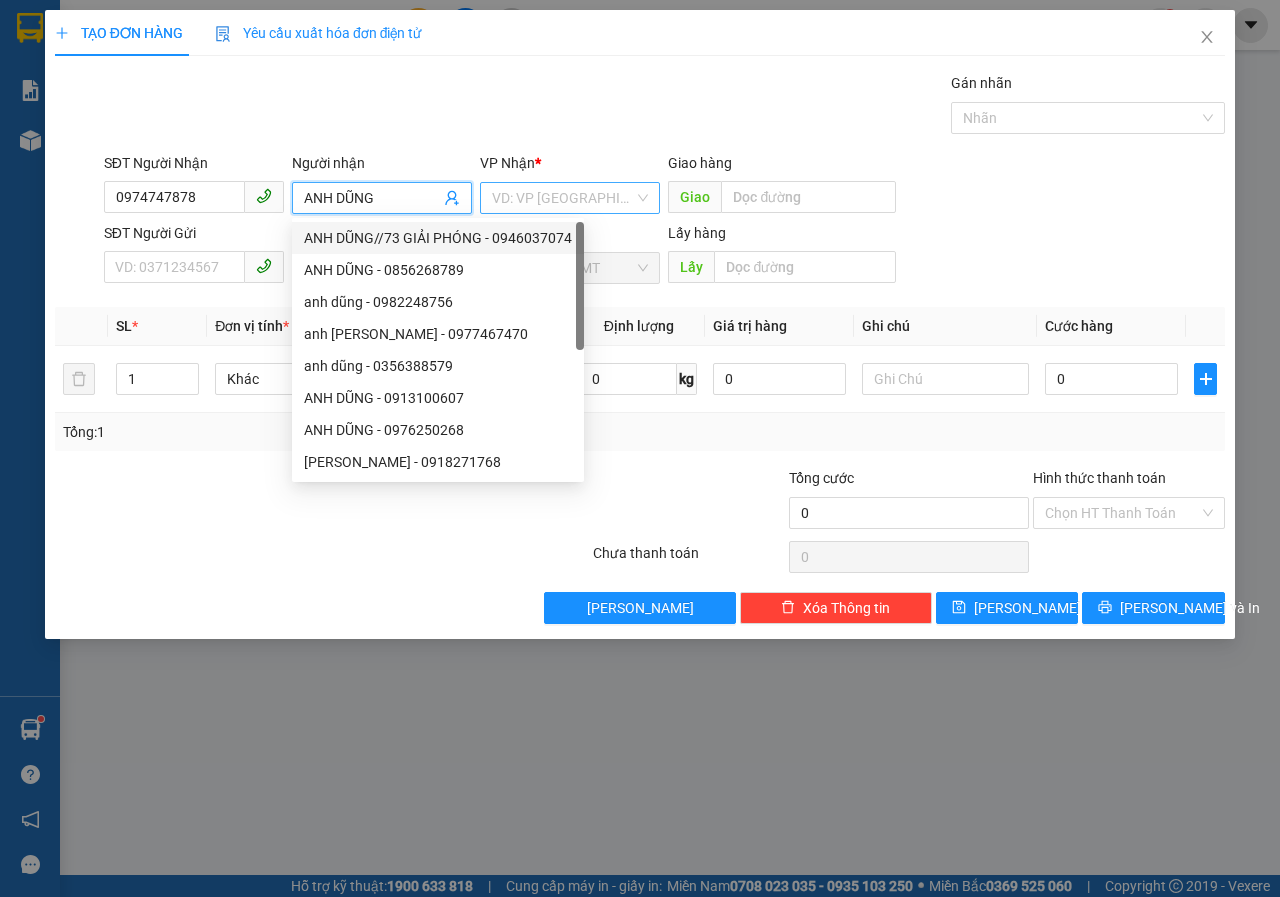 type on "ANH DŨNG" 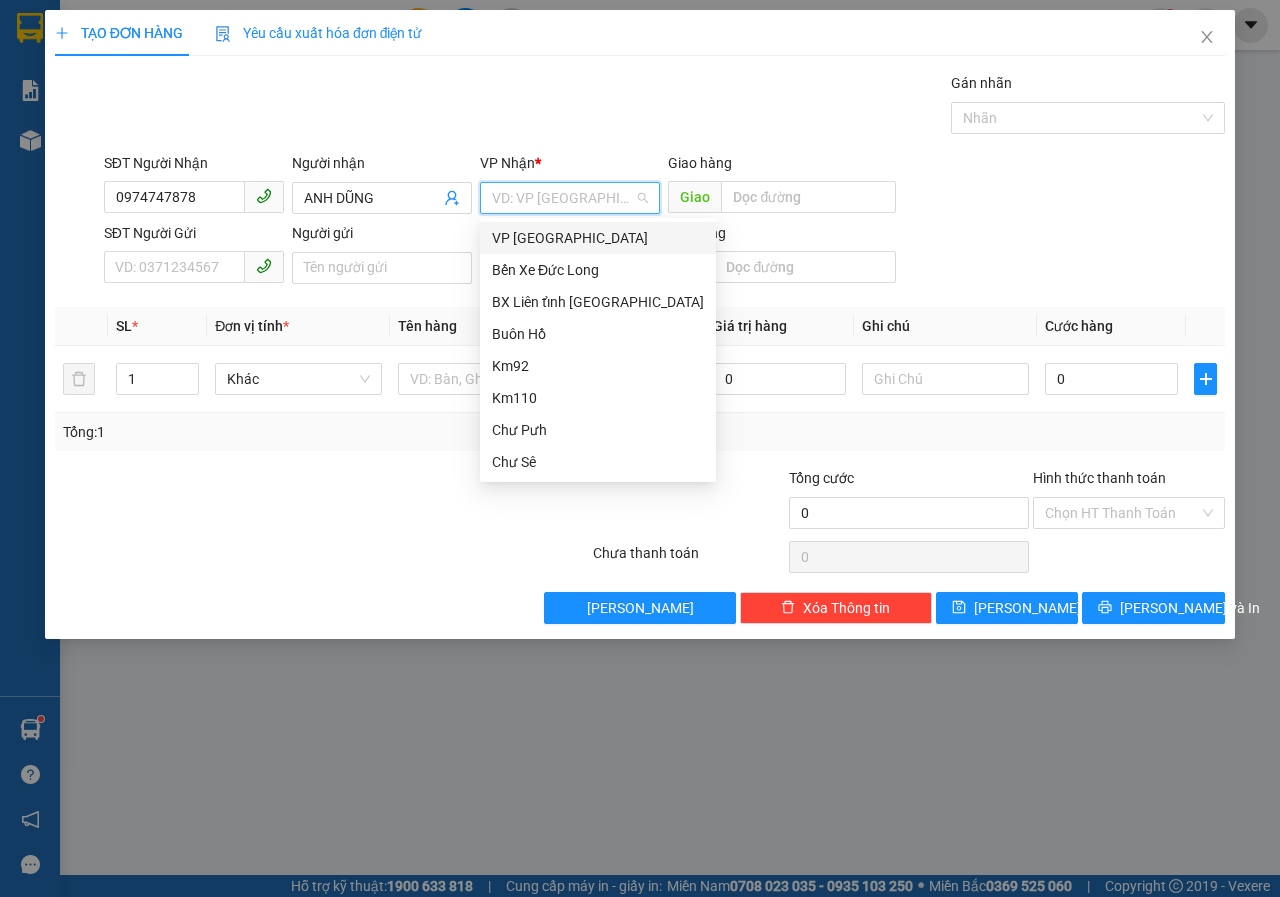 click on "VP [GEOGRAPHIC_DATA]" at bounding box center (598, 238) 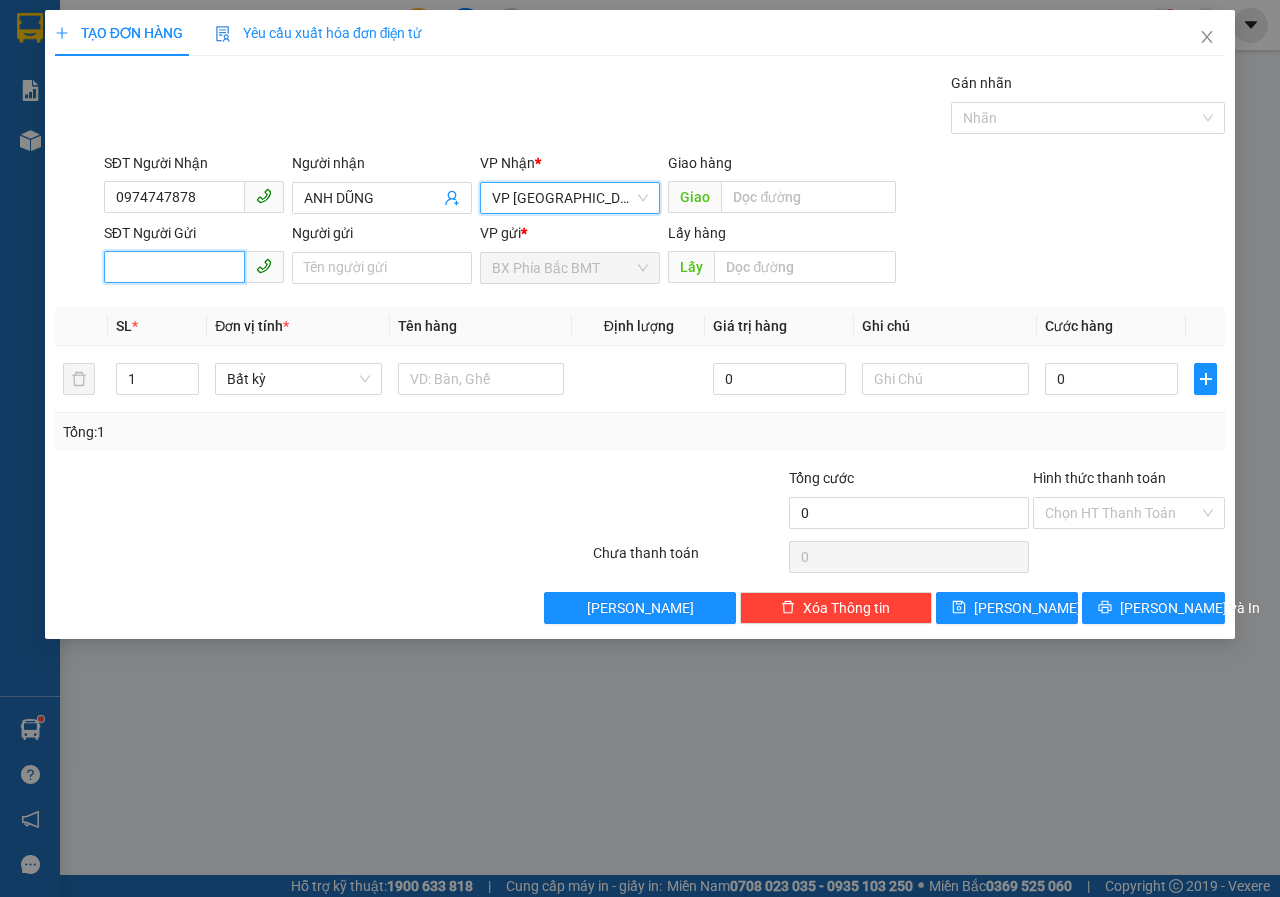 click on "SĐT Người Gửi" at bounding box center (174, 267) 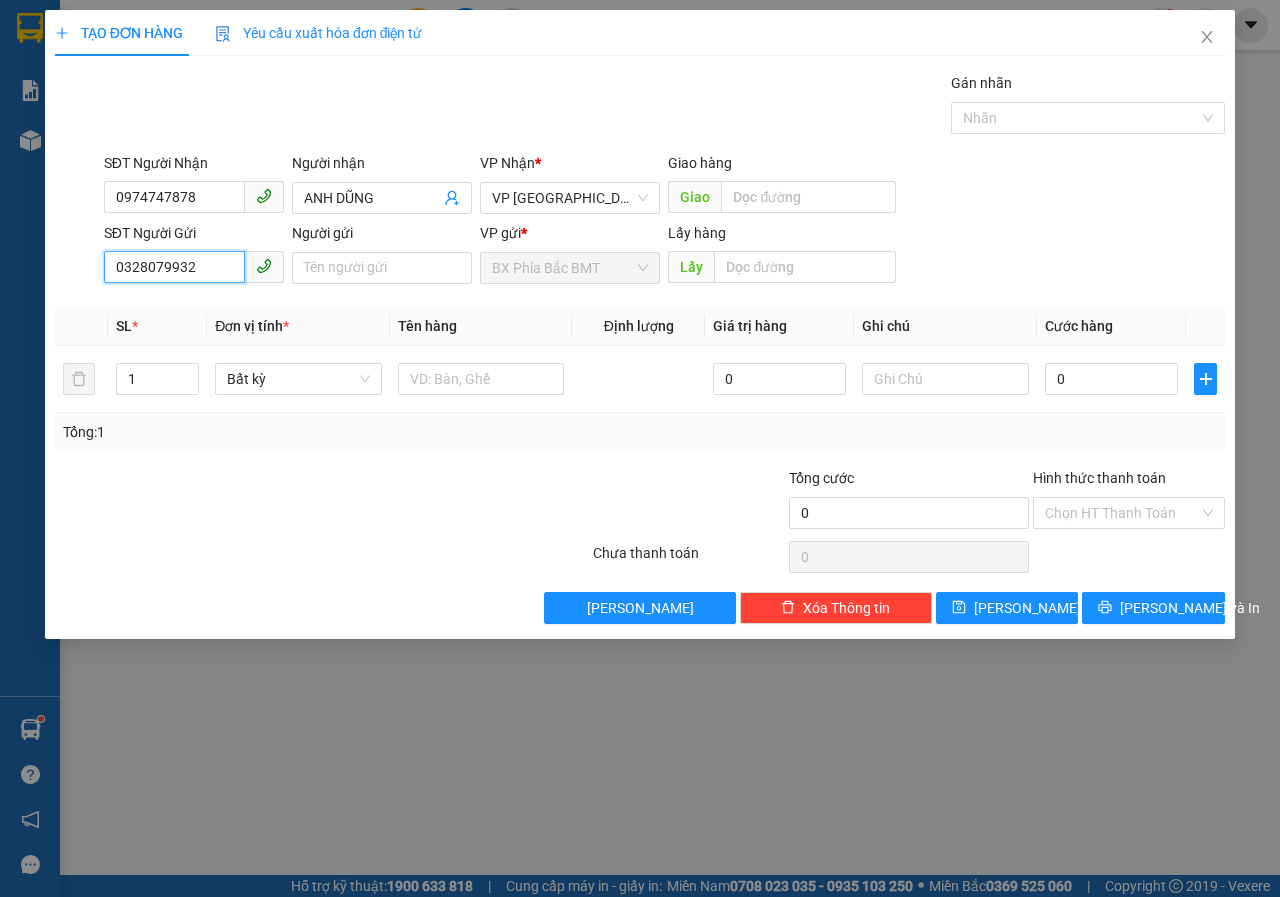 type on "0328079932" 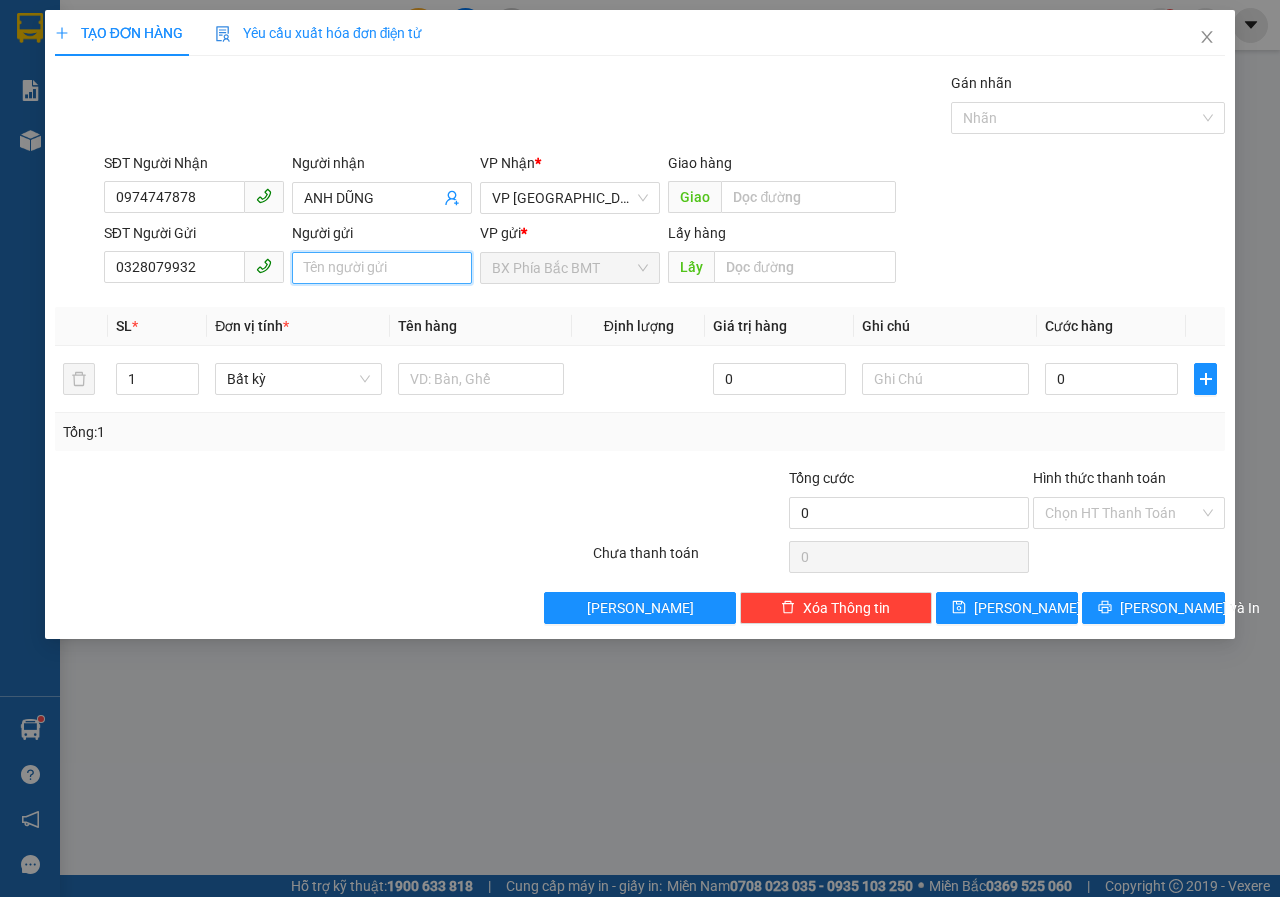 click on "Người gửi" at bounding box center (382, 268) 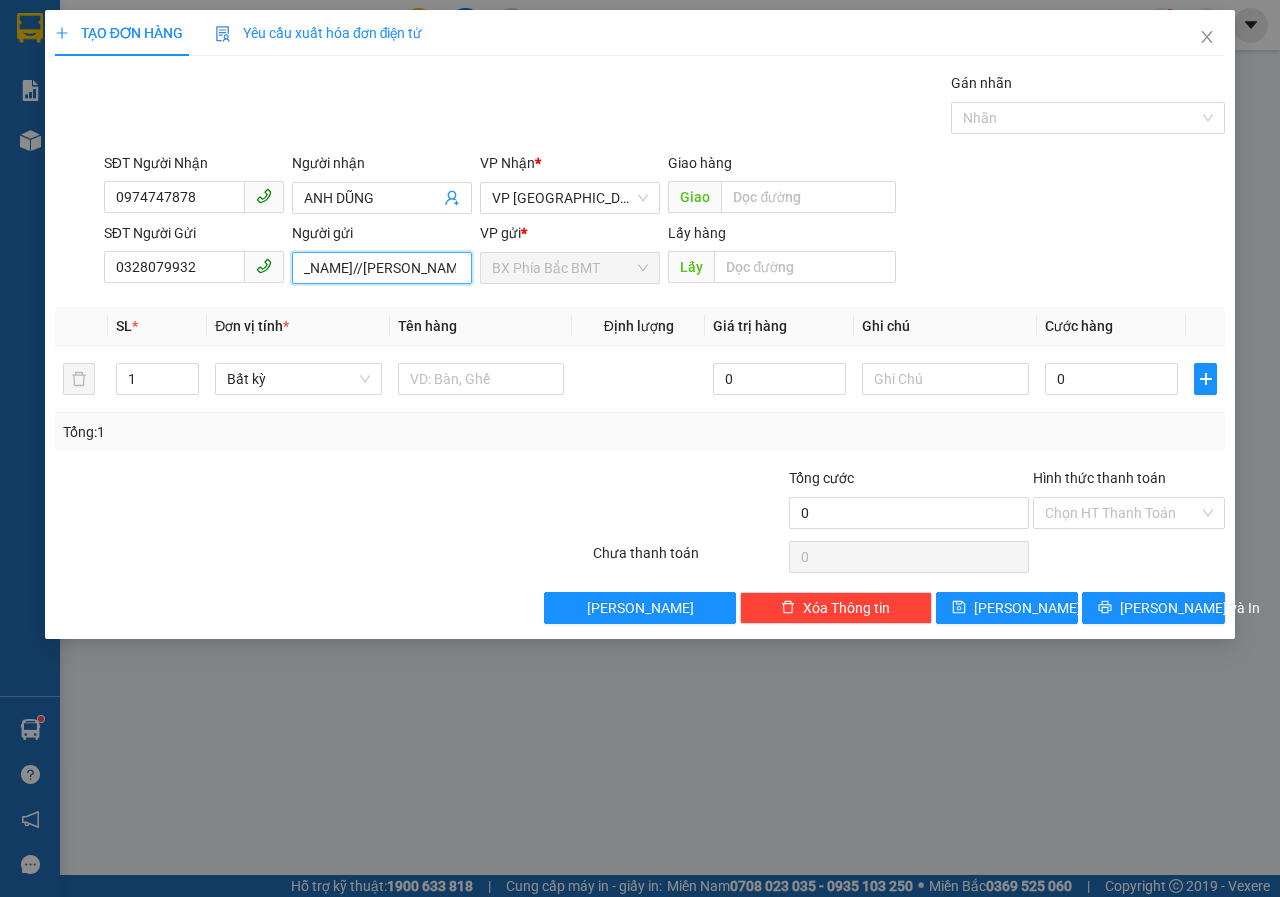 scroll, scrollTop: 0, scrollLeft: 58, axis: horizontal 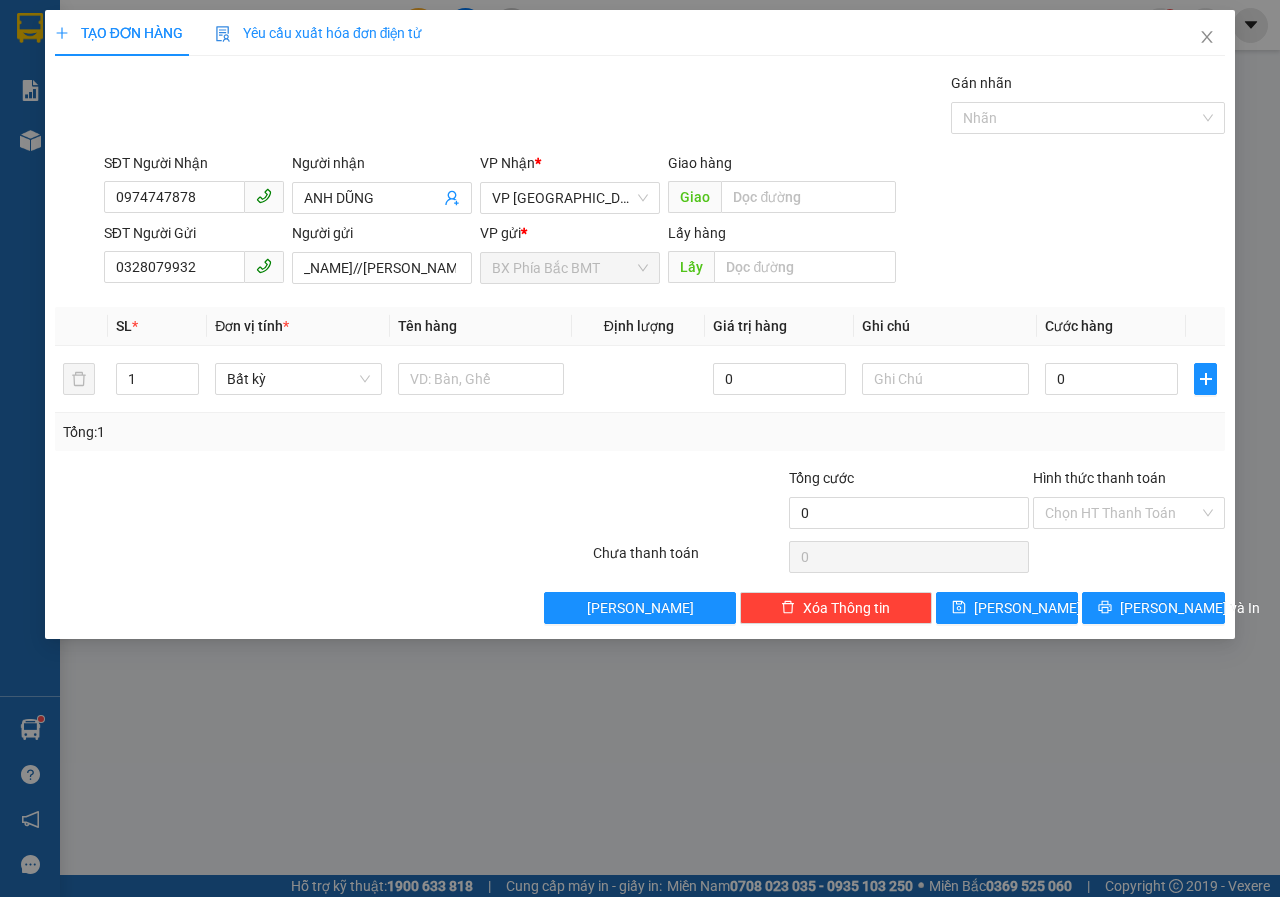 click on "Lấy hàng" at bounding box center [781, 237] 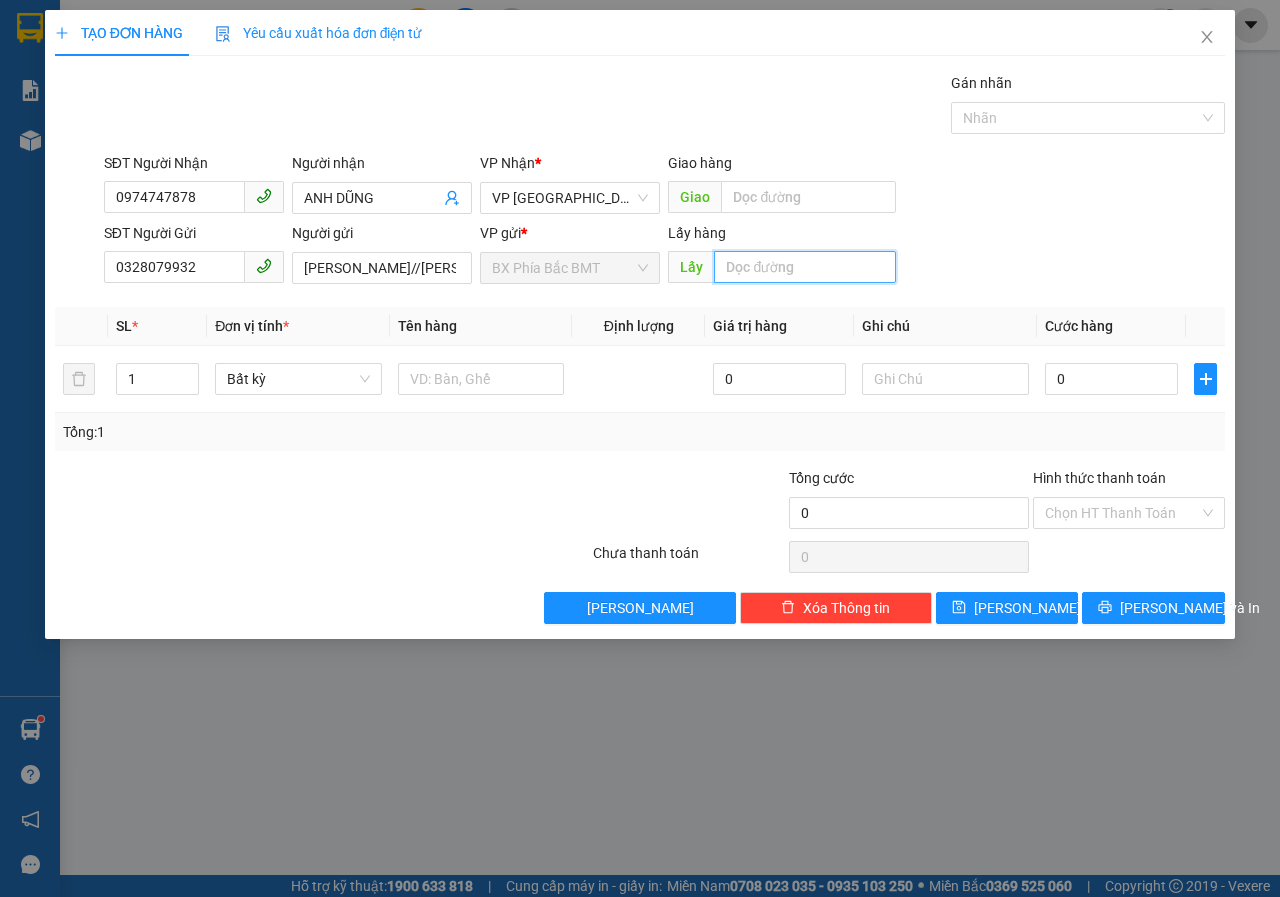 click at bounding box center (804, 267) 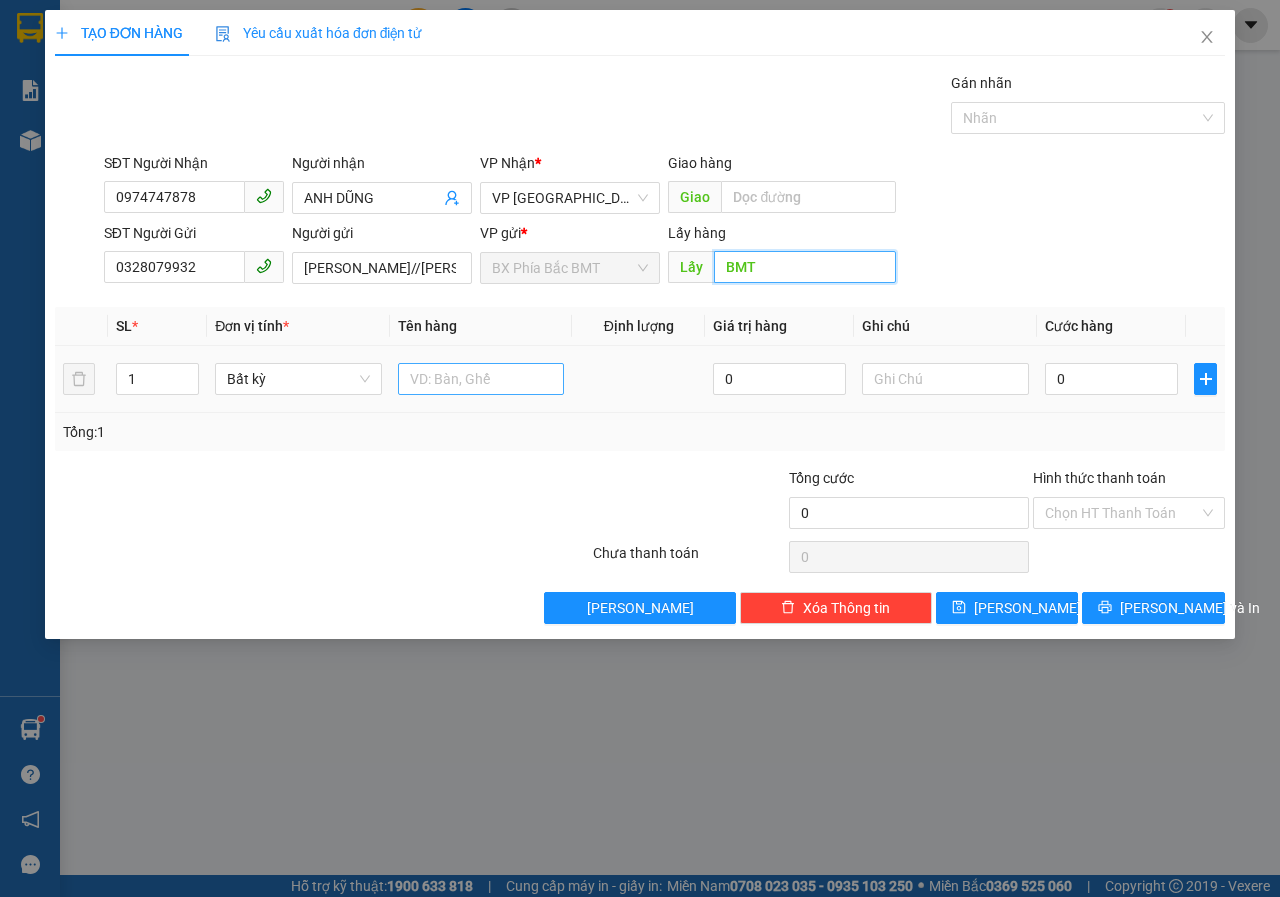 type on "BMT" 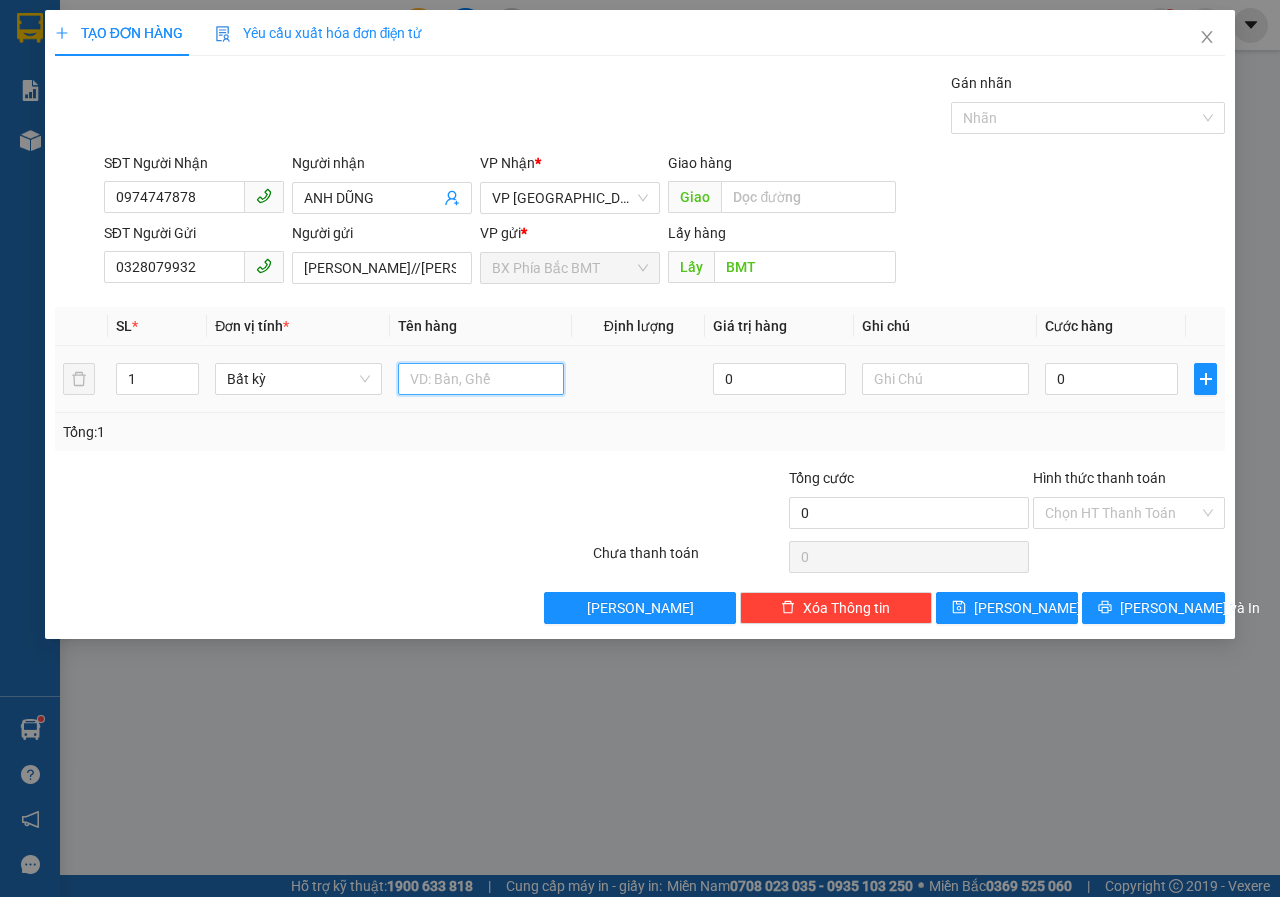 click at bounding box center [481, 379] 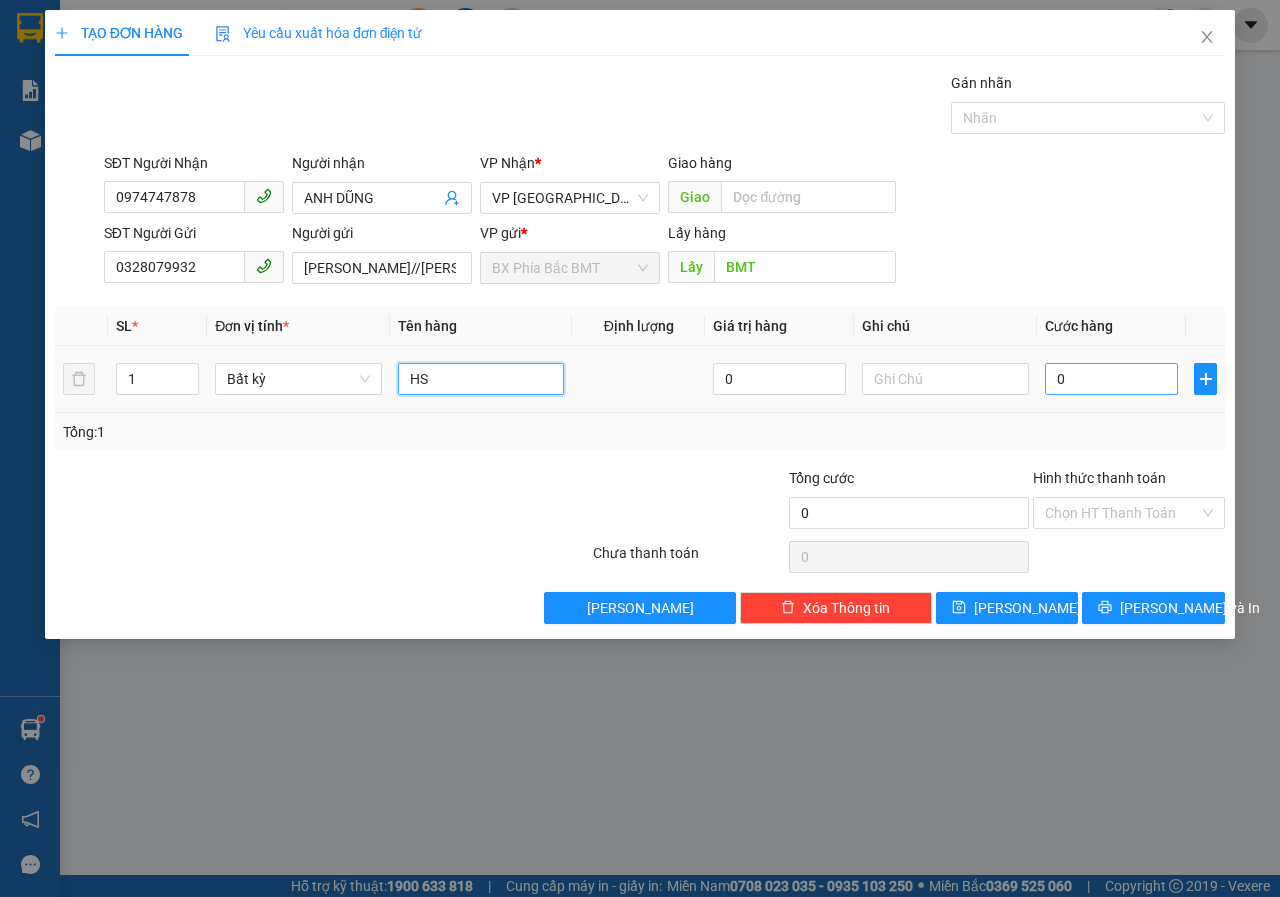 type on "HS" 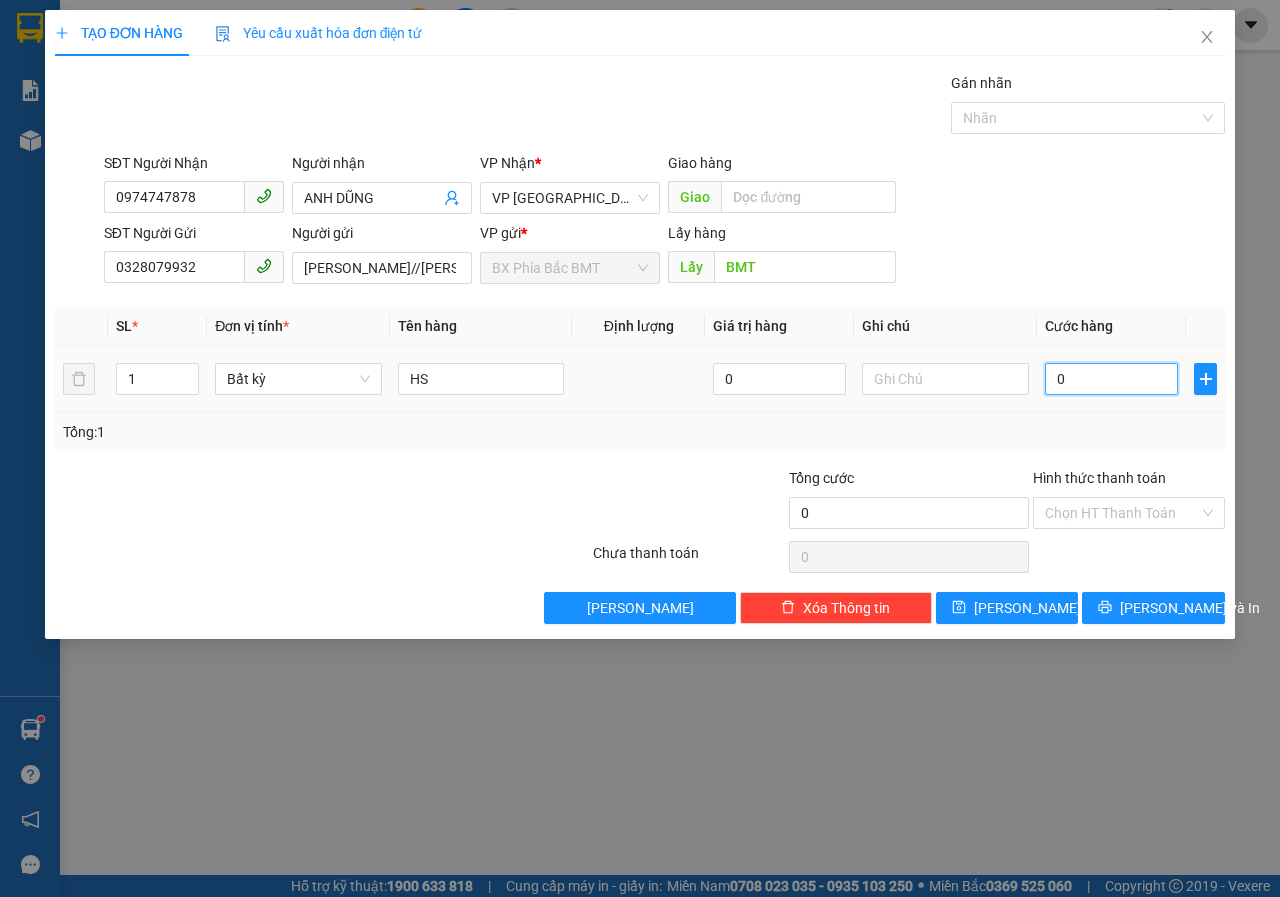 click on "0" at bounding box center (1111, 379) 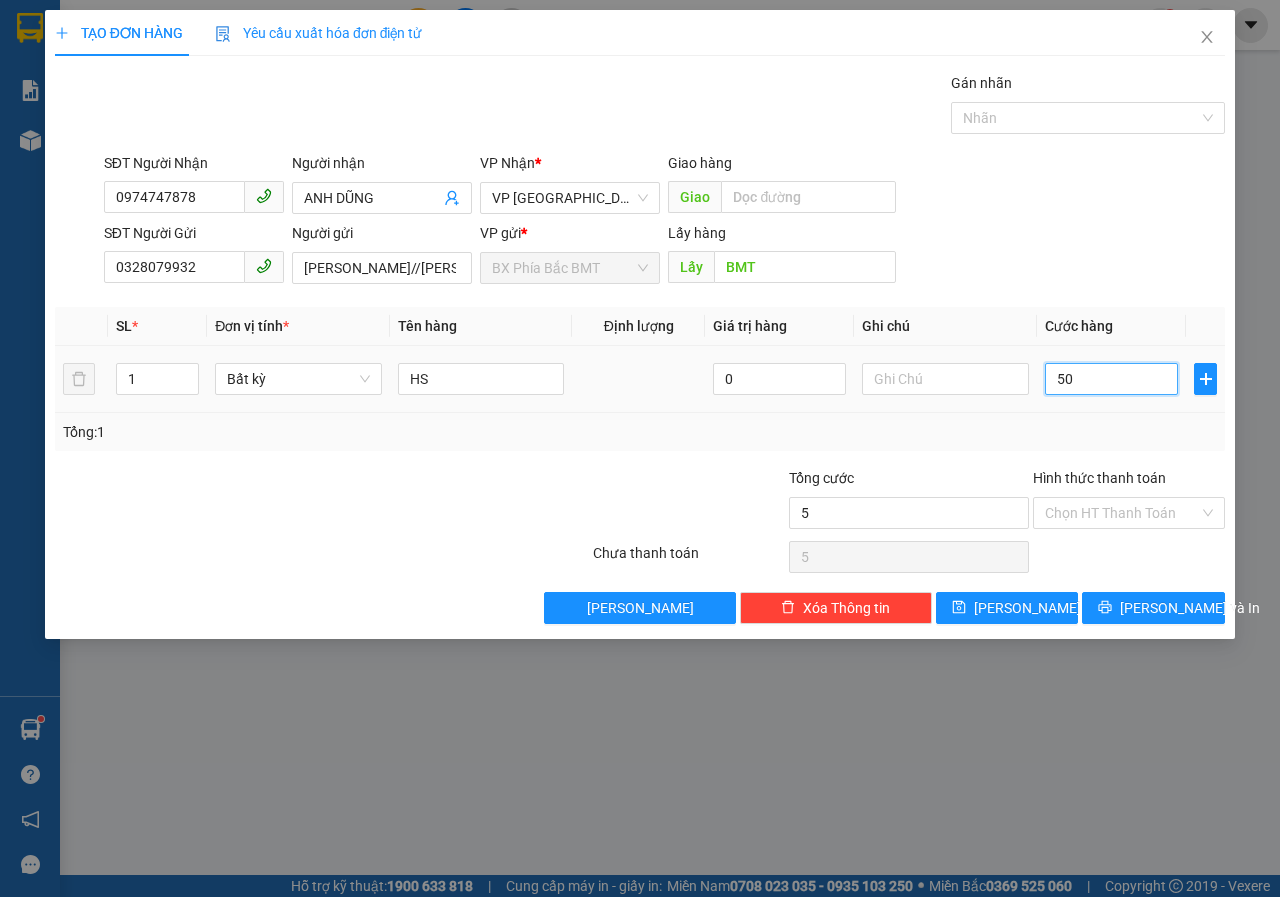 type on "501" 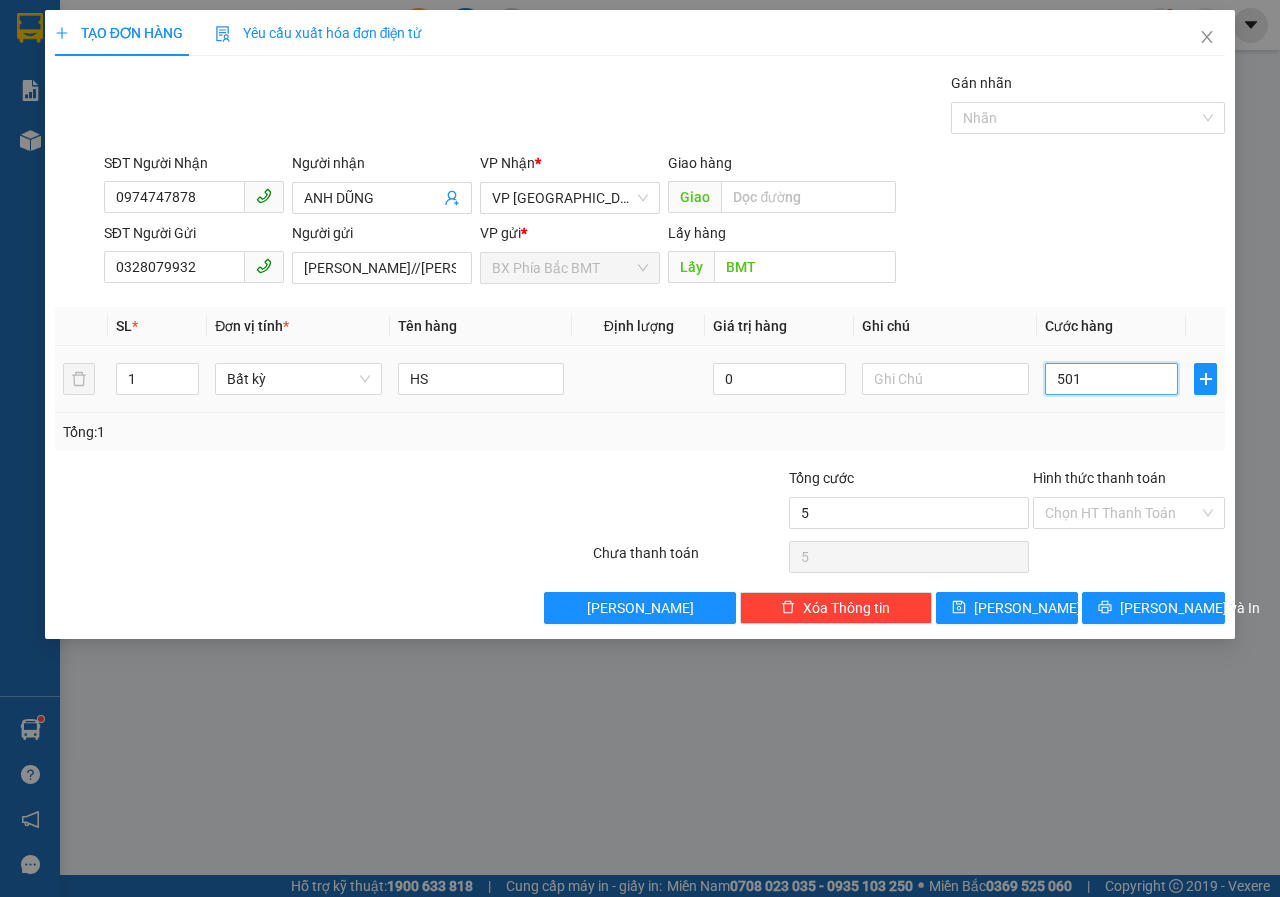 type on "501" 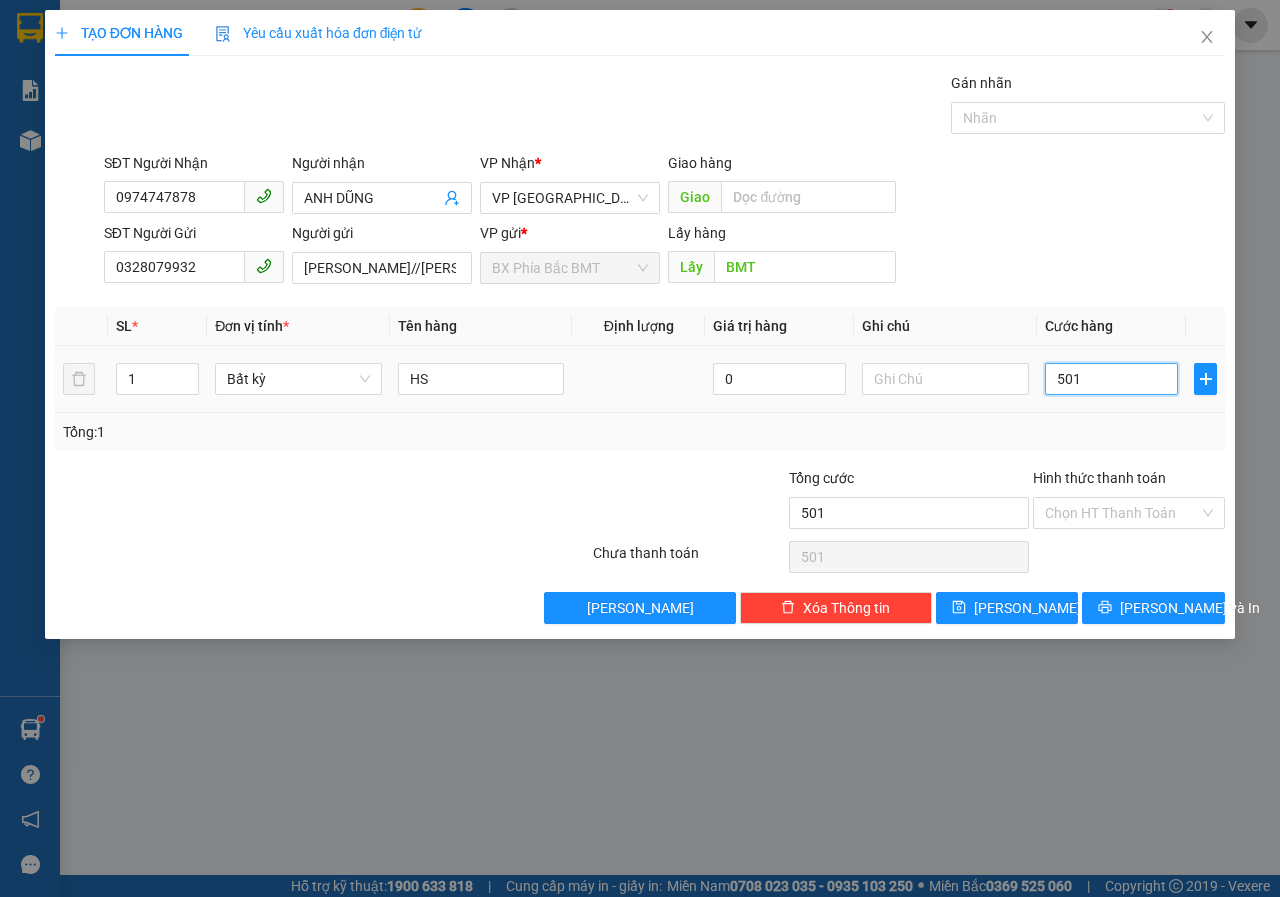 type on "5.010" 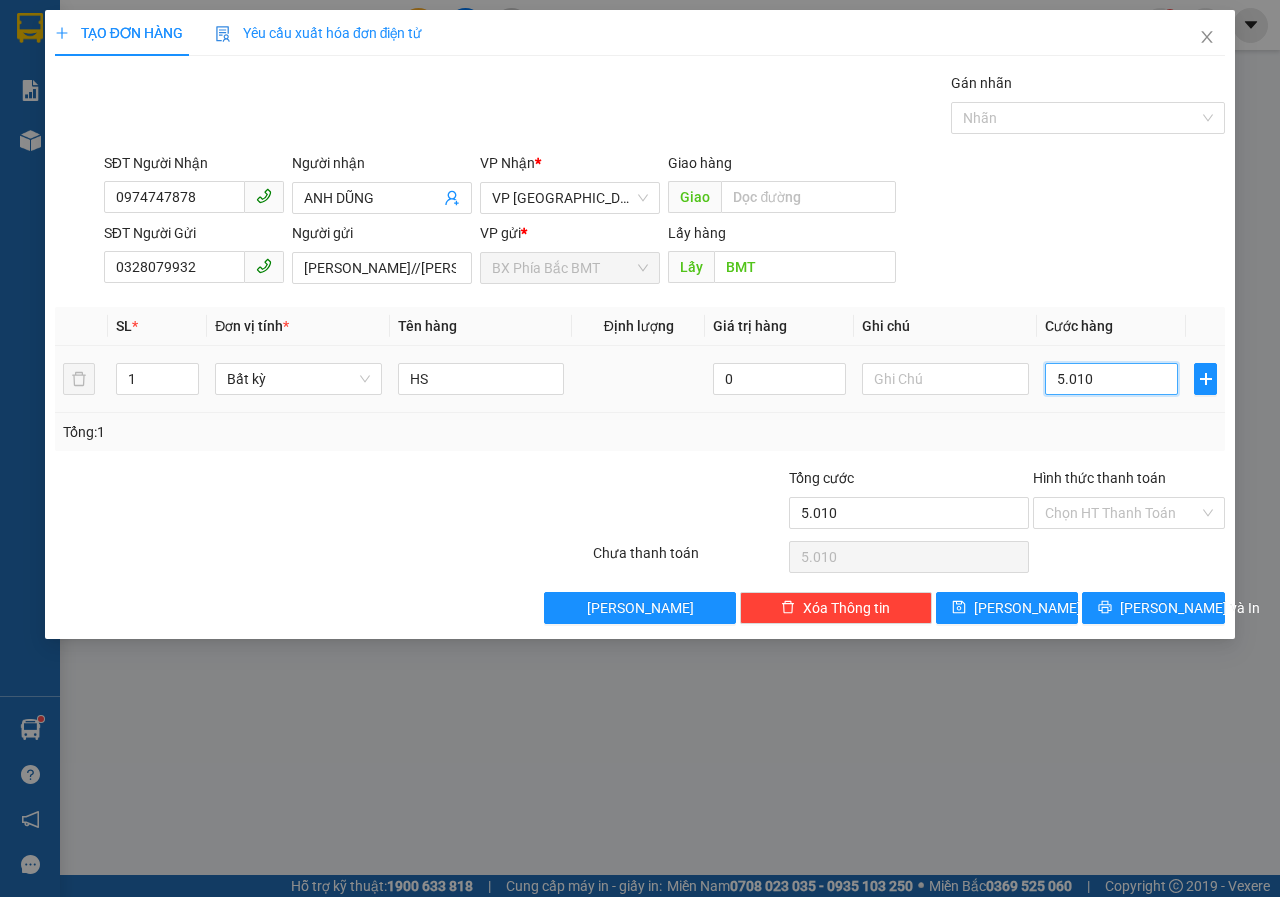 type on "50.100" 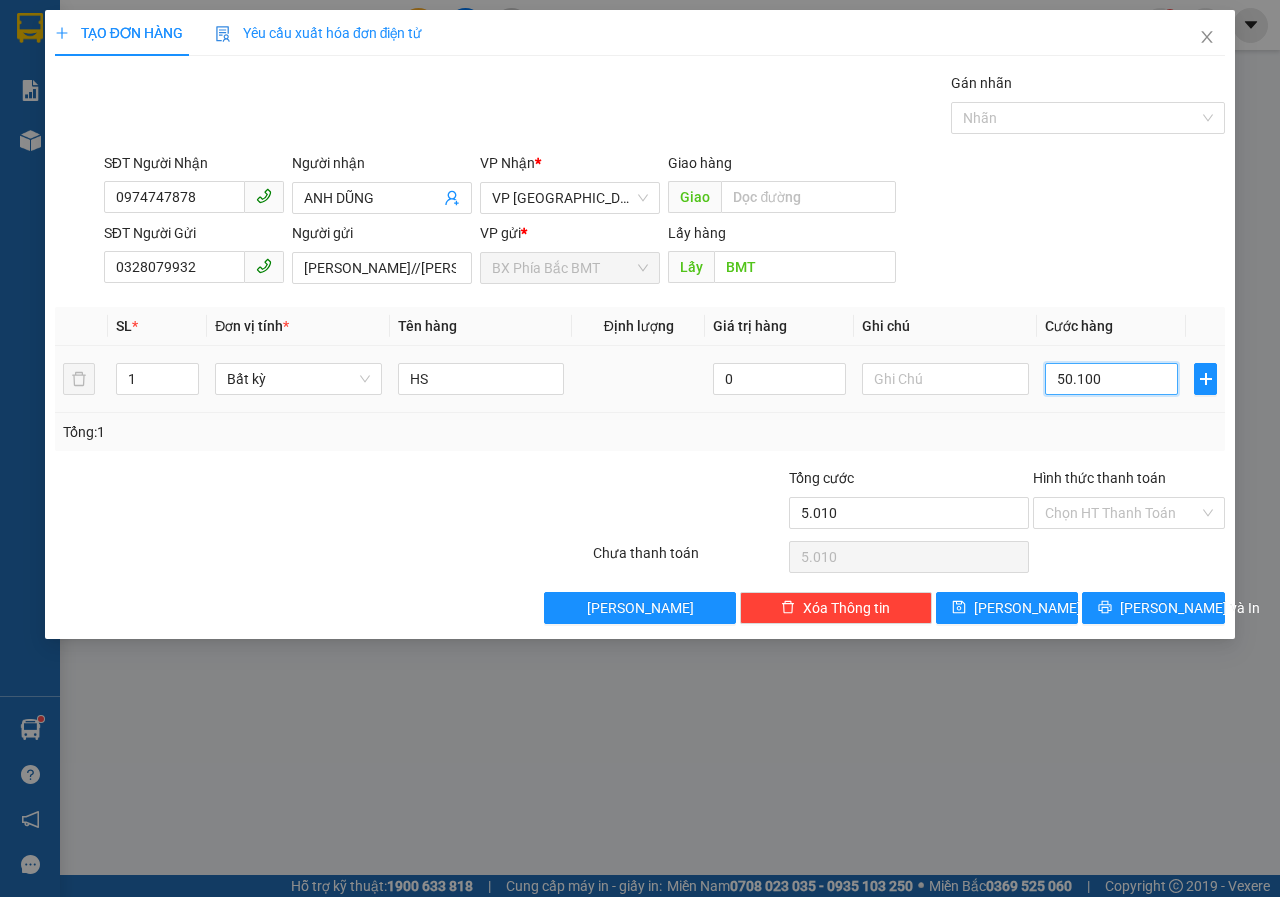 type on "50.100" 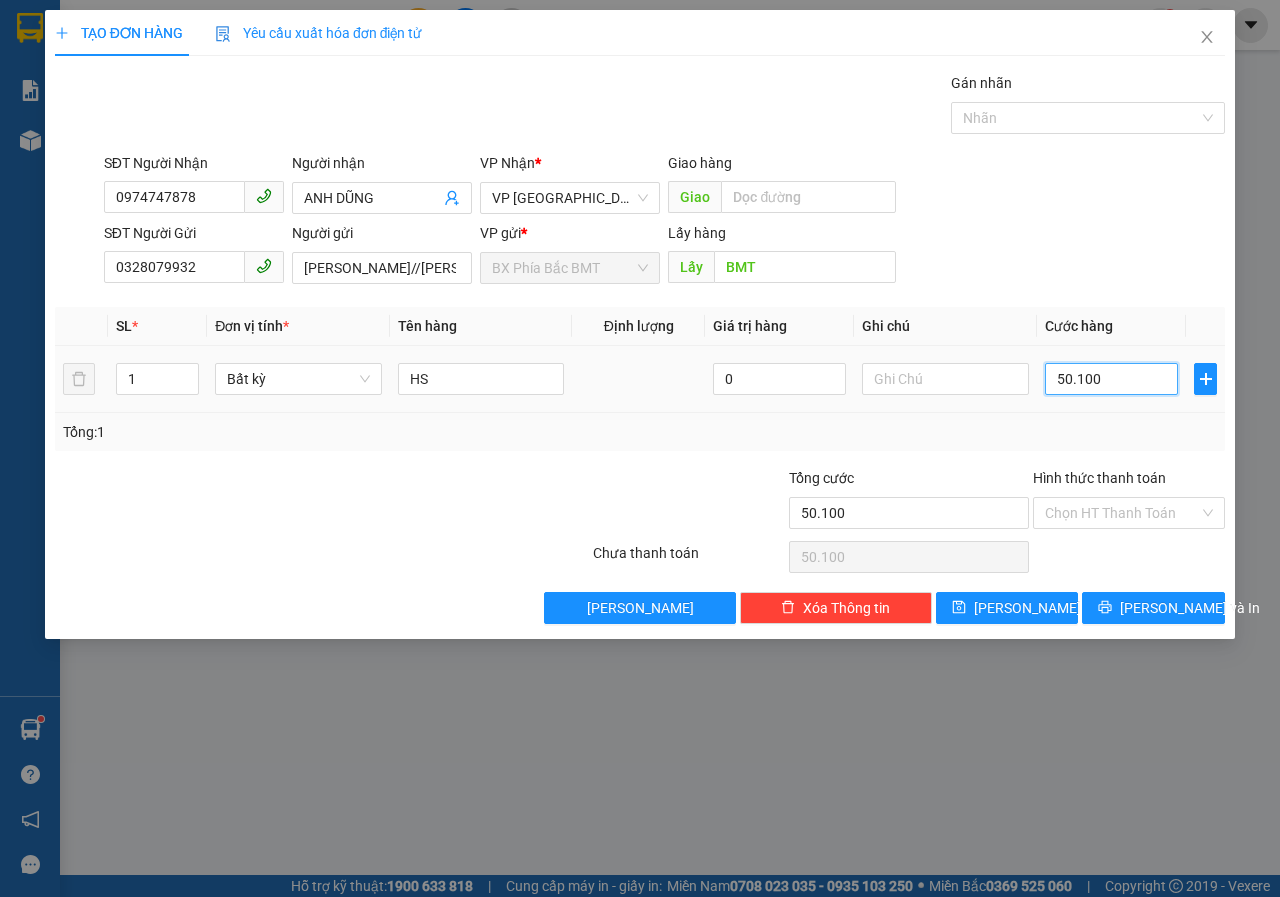 type on "501.000" 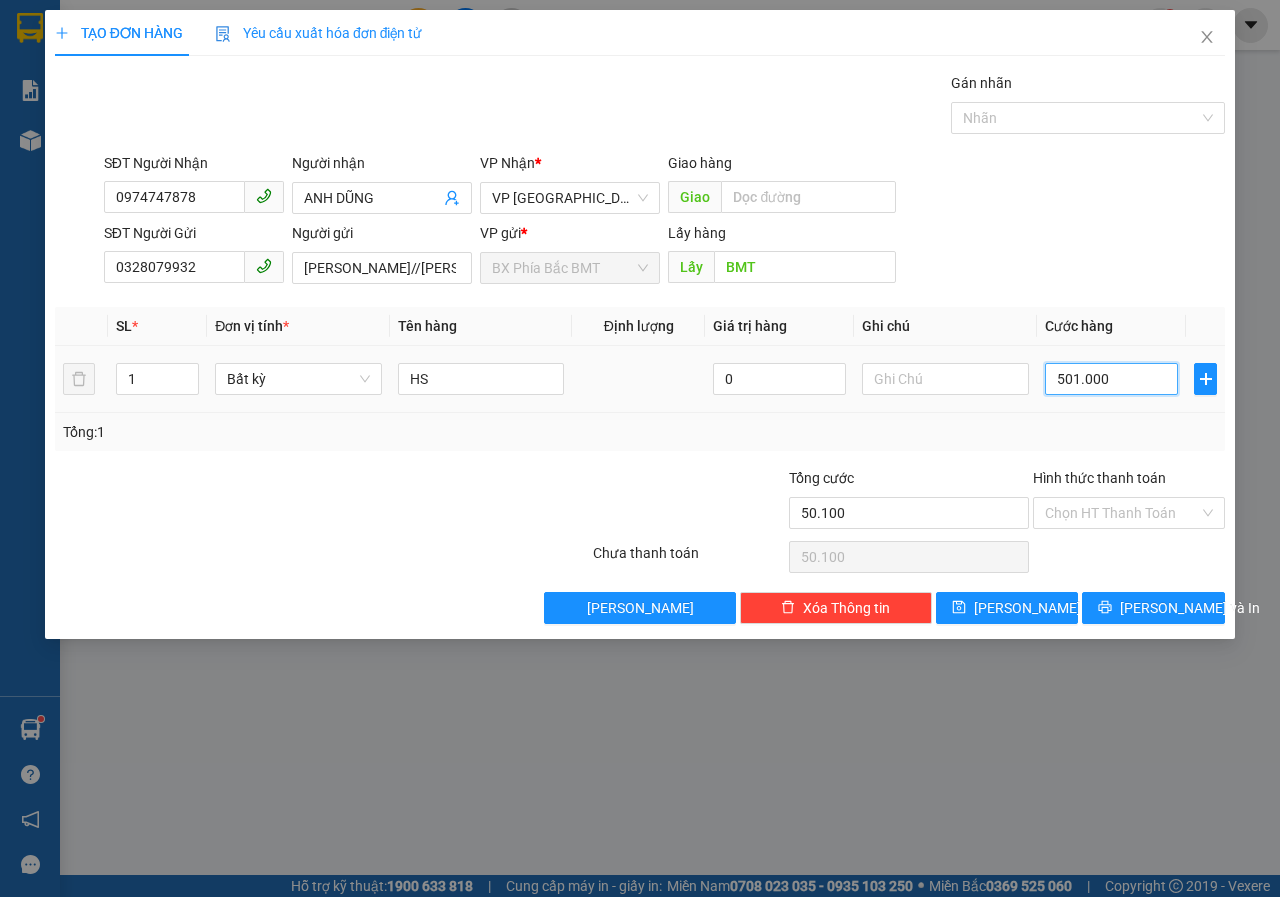 type on "501.000" 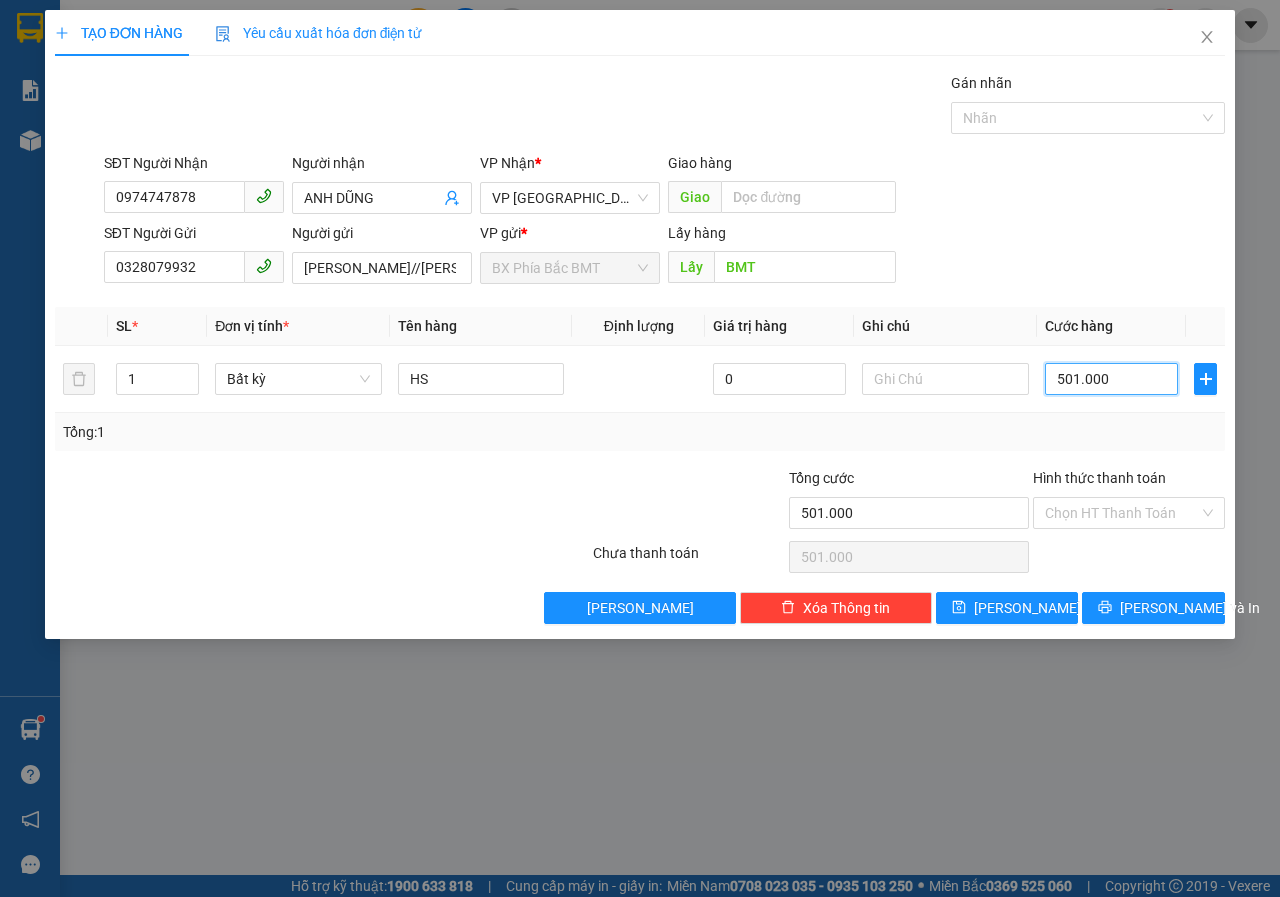 drag, startPoint x: 1116, startPoint y: 376, endPoint x: 744, endPoint y: 451, distance: 379.48517 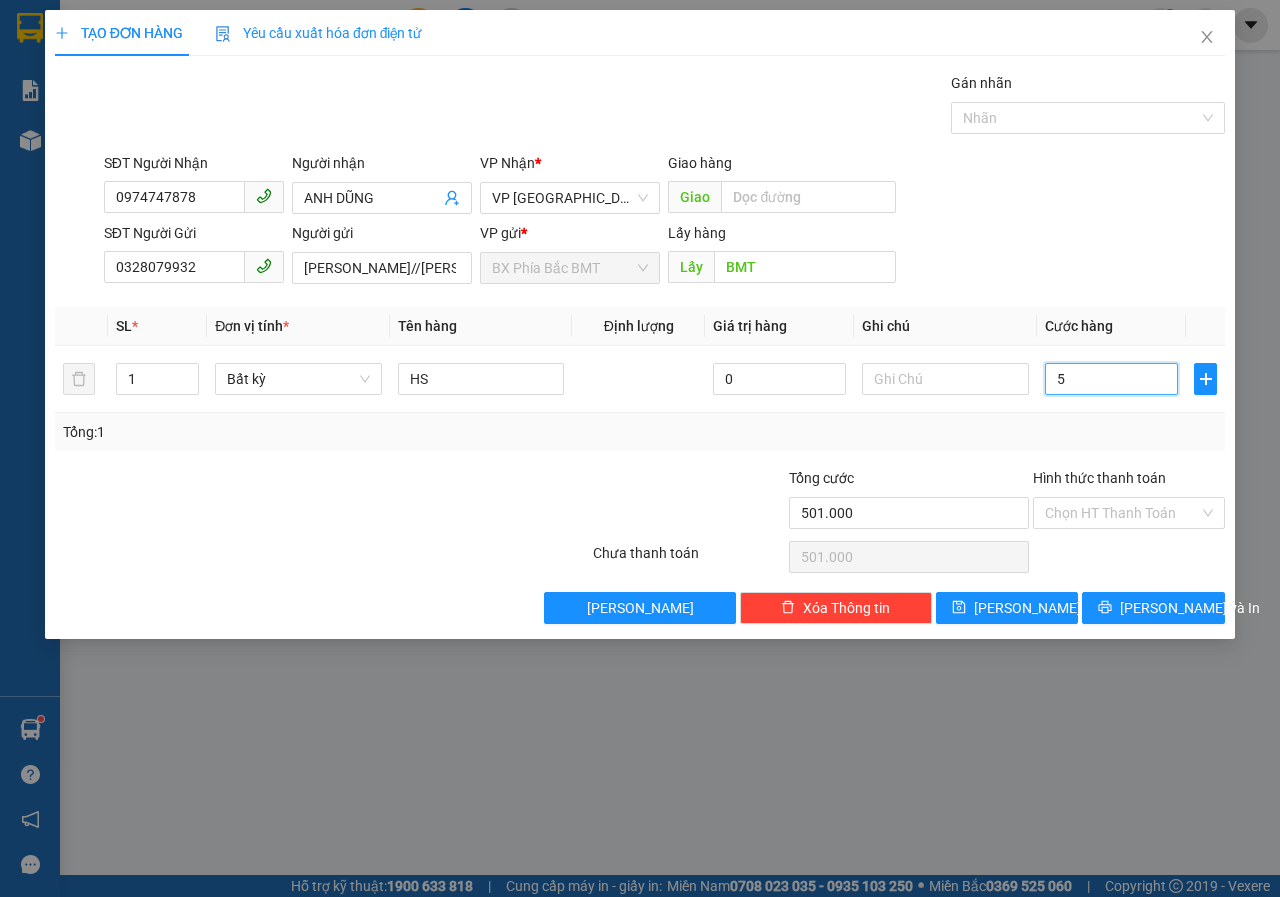 type on "5" 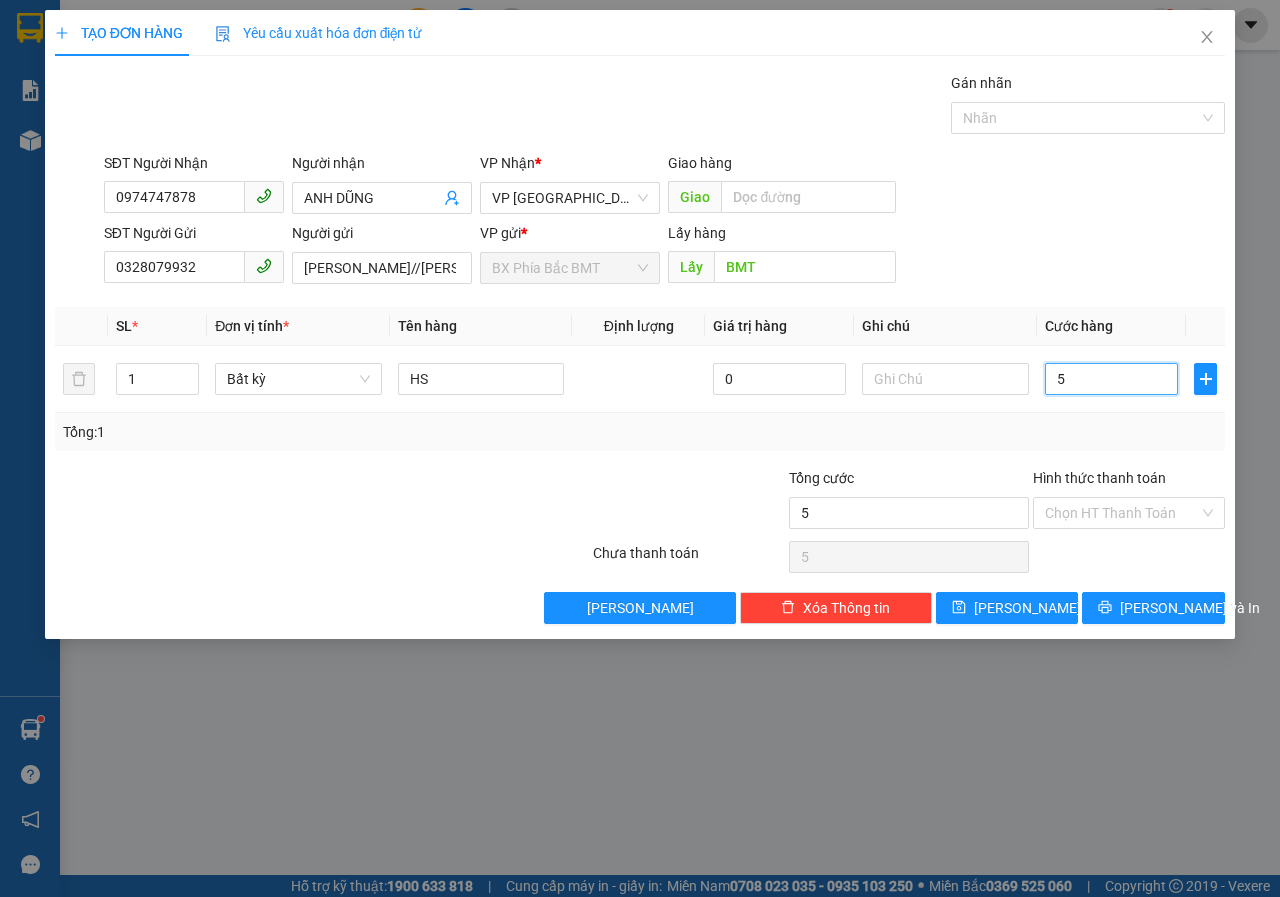 type on "50" 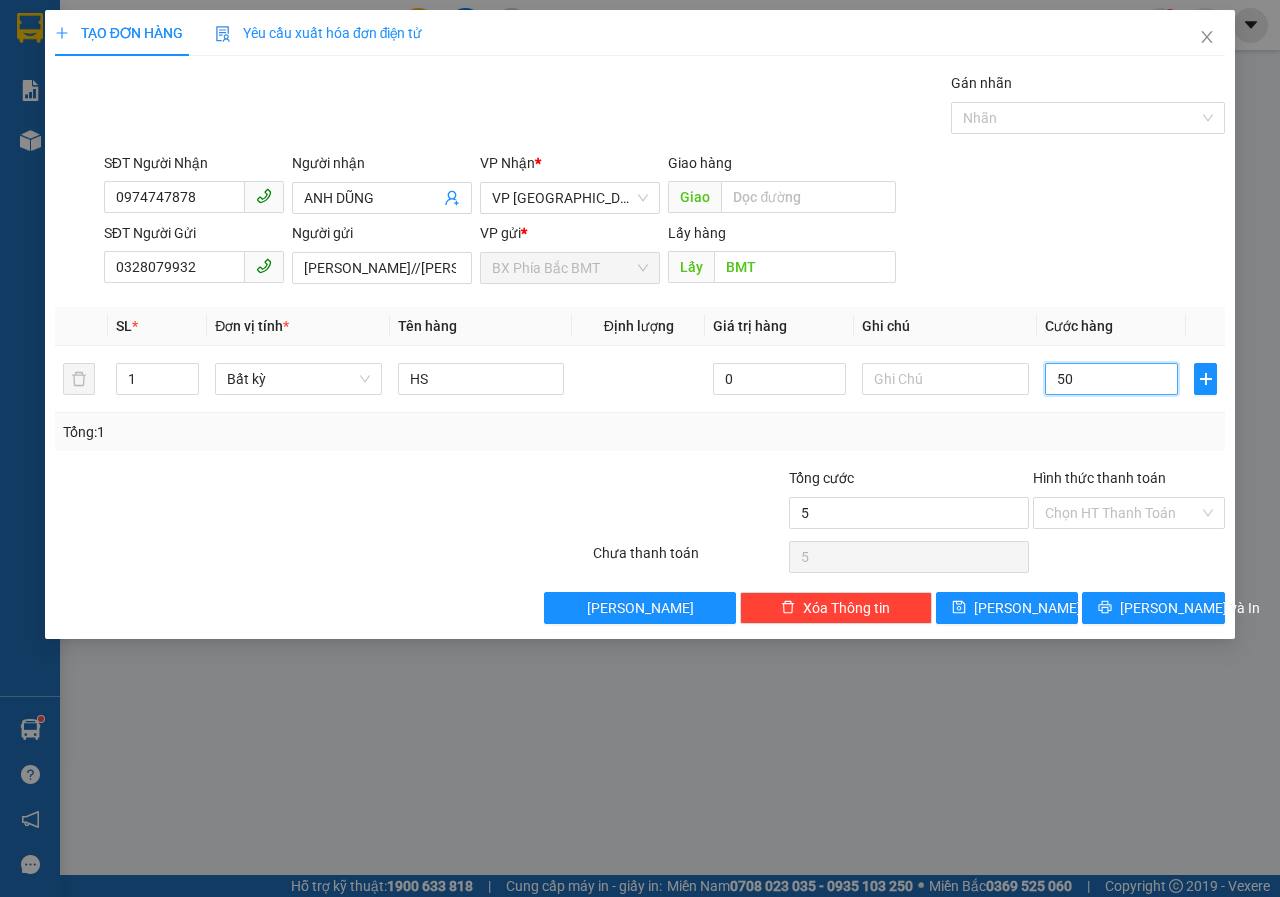 type on "50" 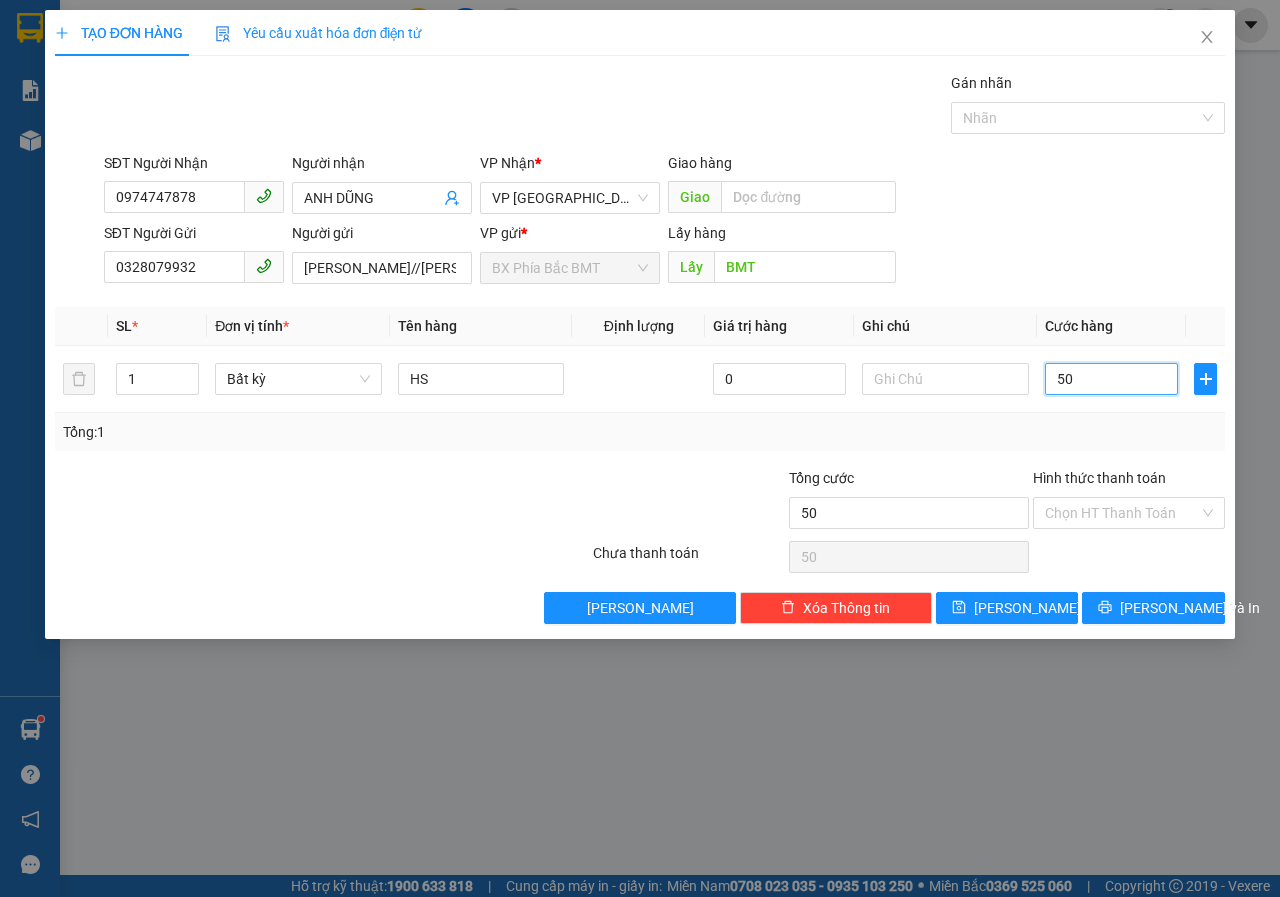 type on "500" 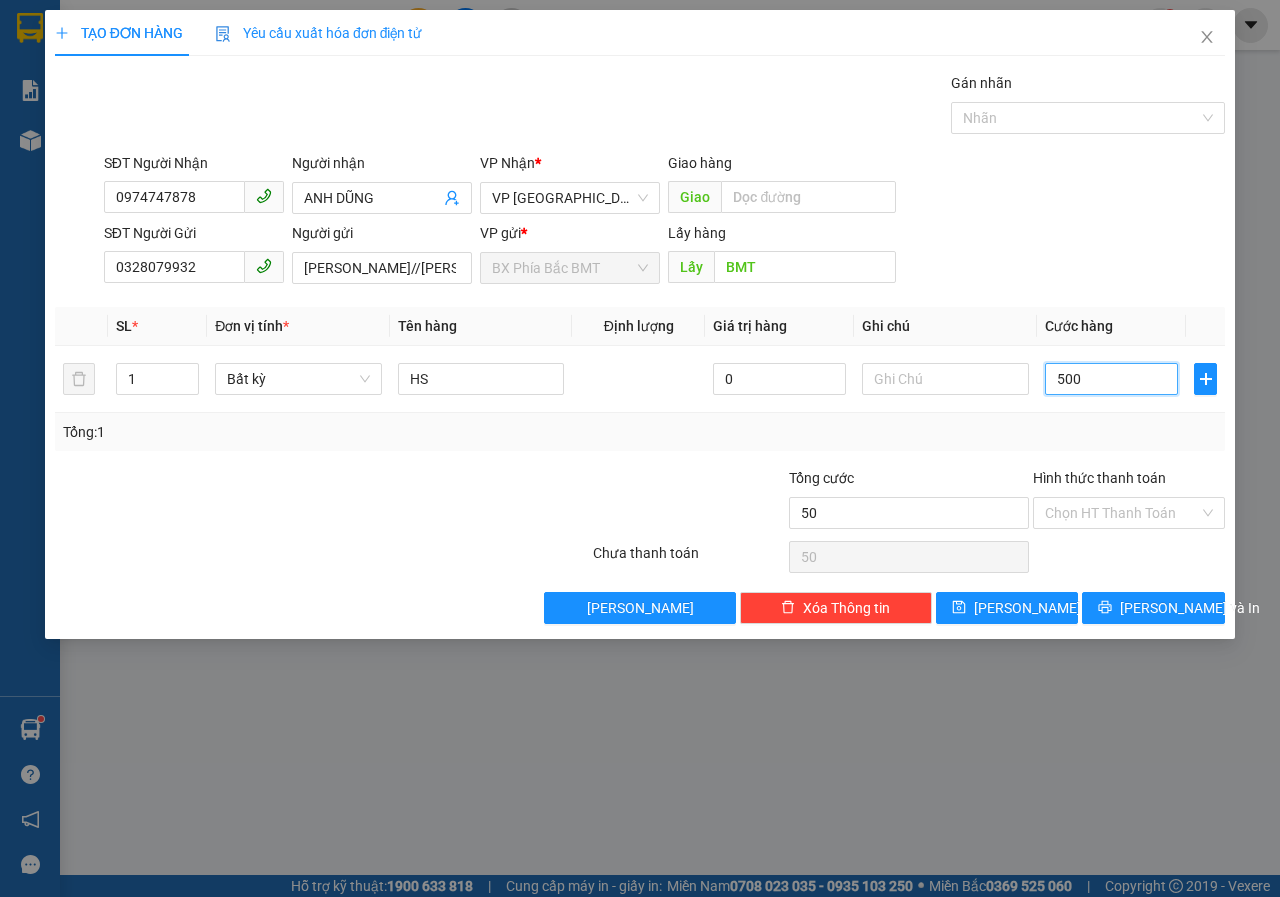 type on "500" 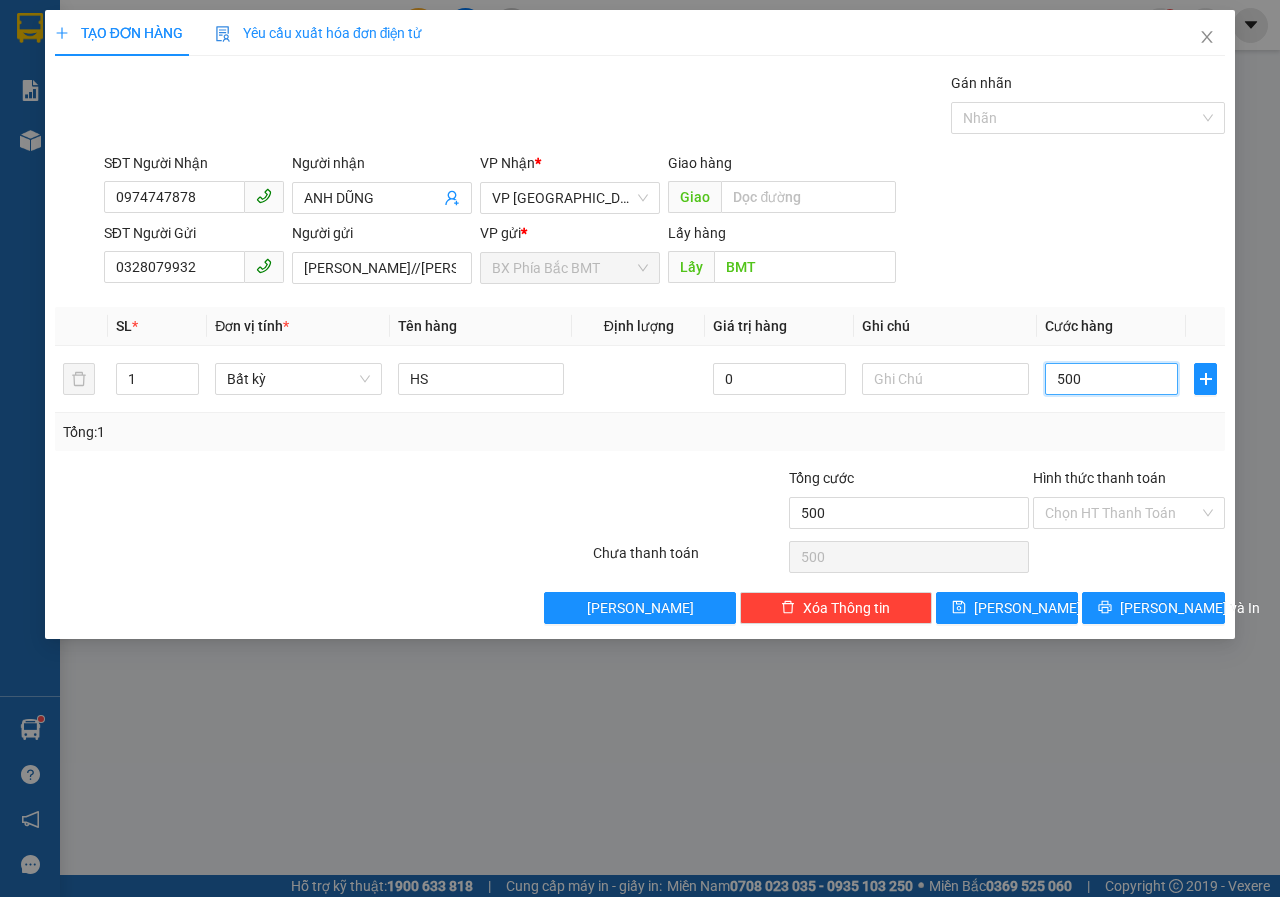 type on "5.000" 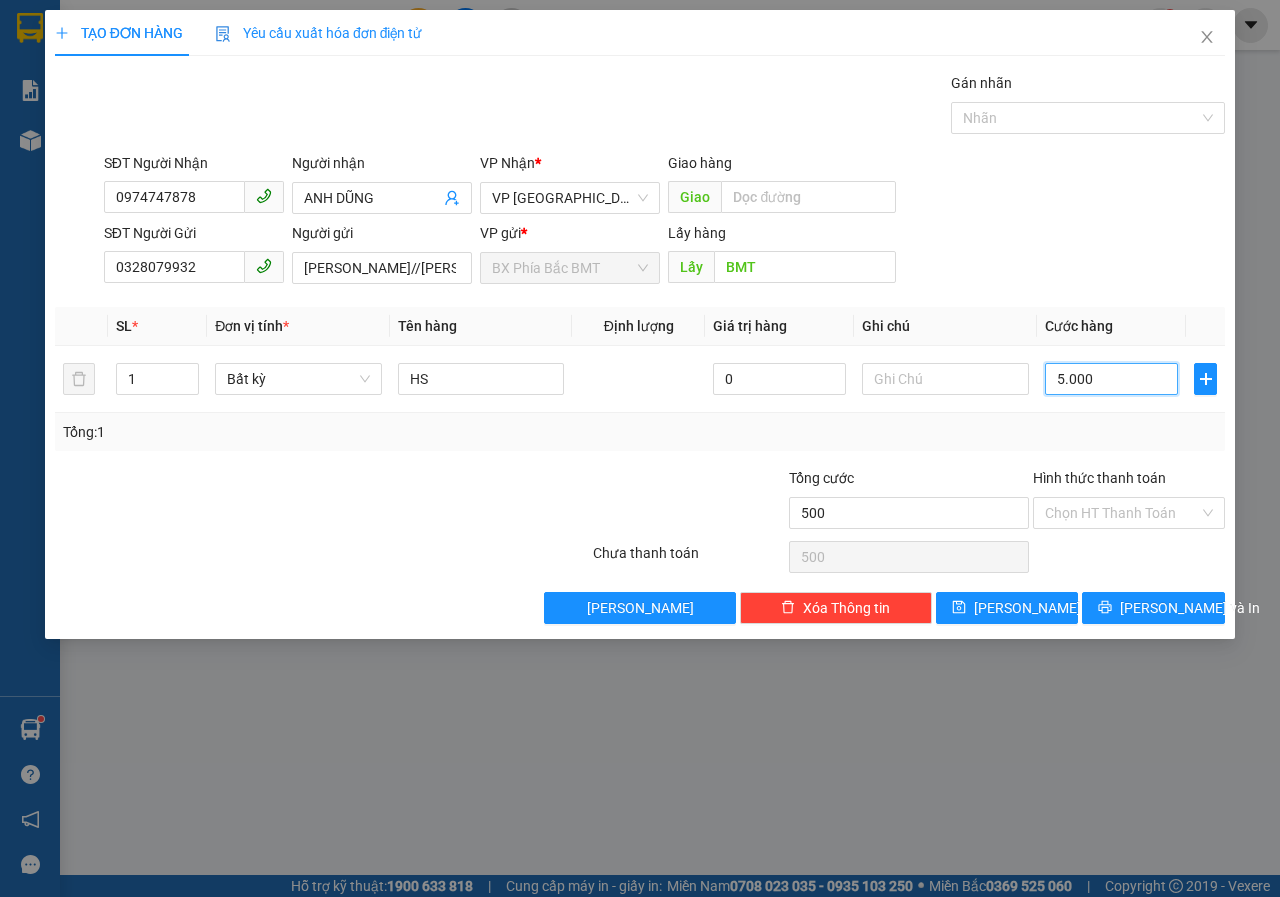 type on "5.000" 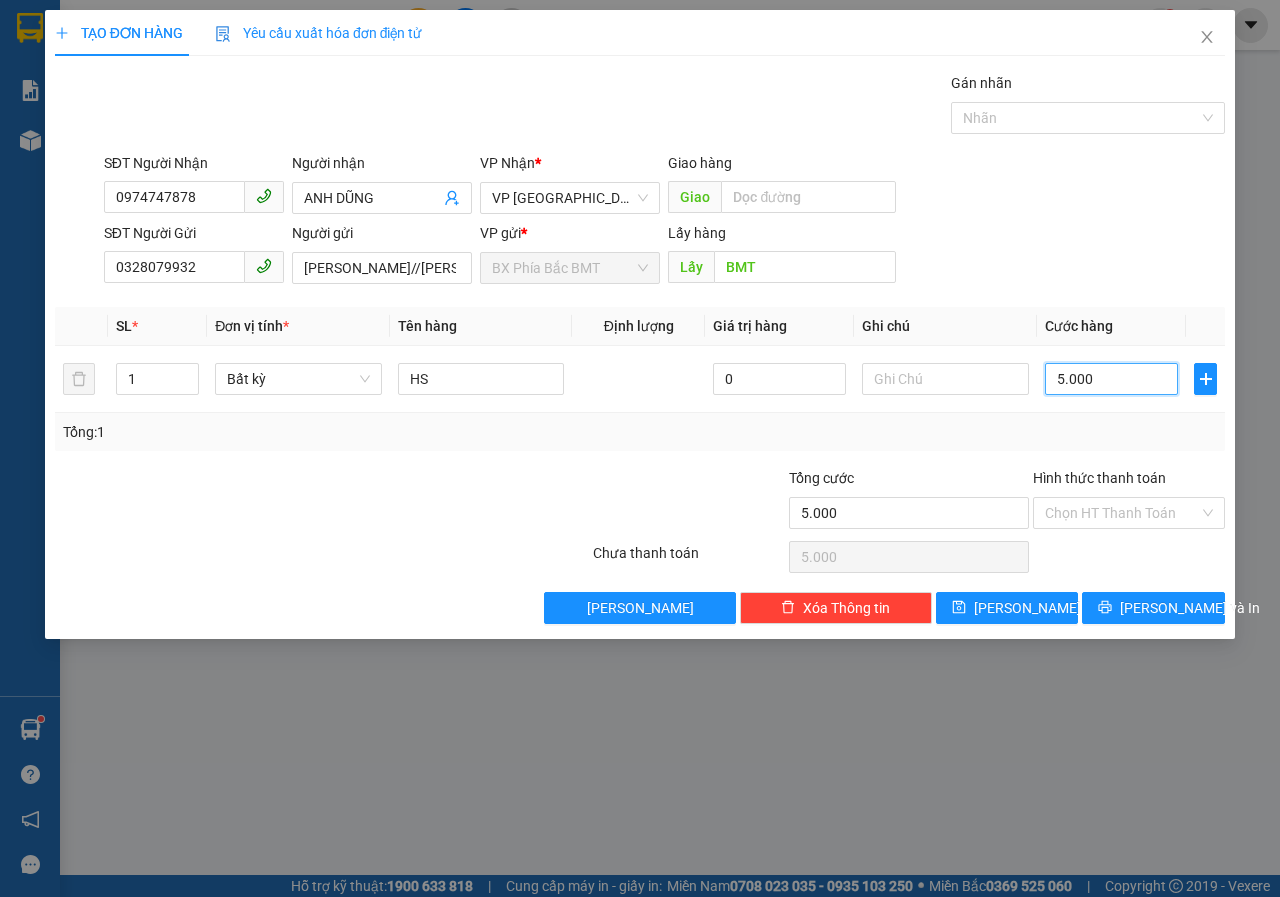 type on "50.000" 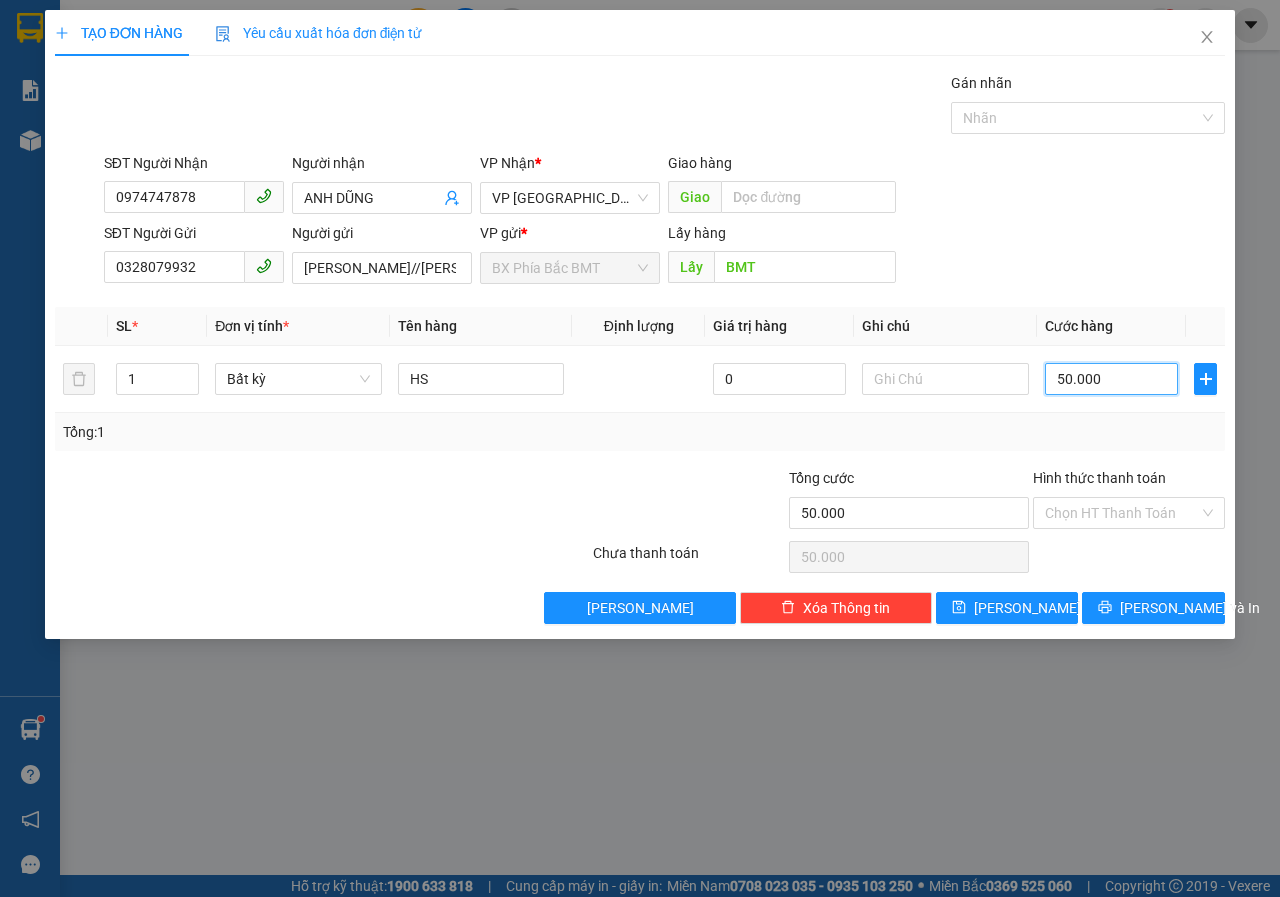 type on "50.000" 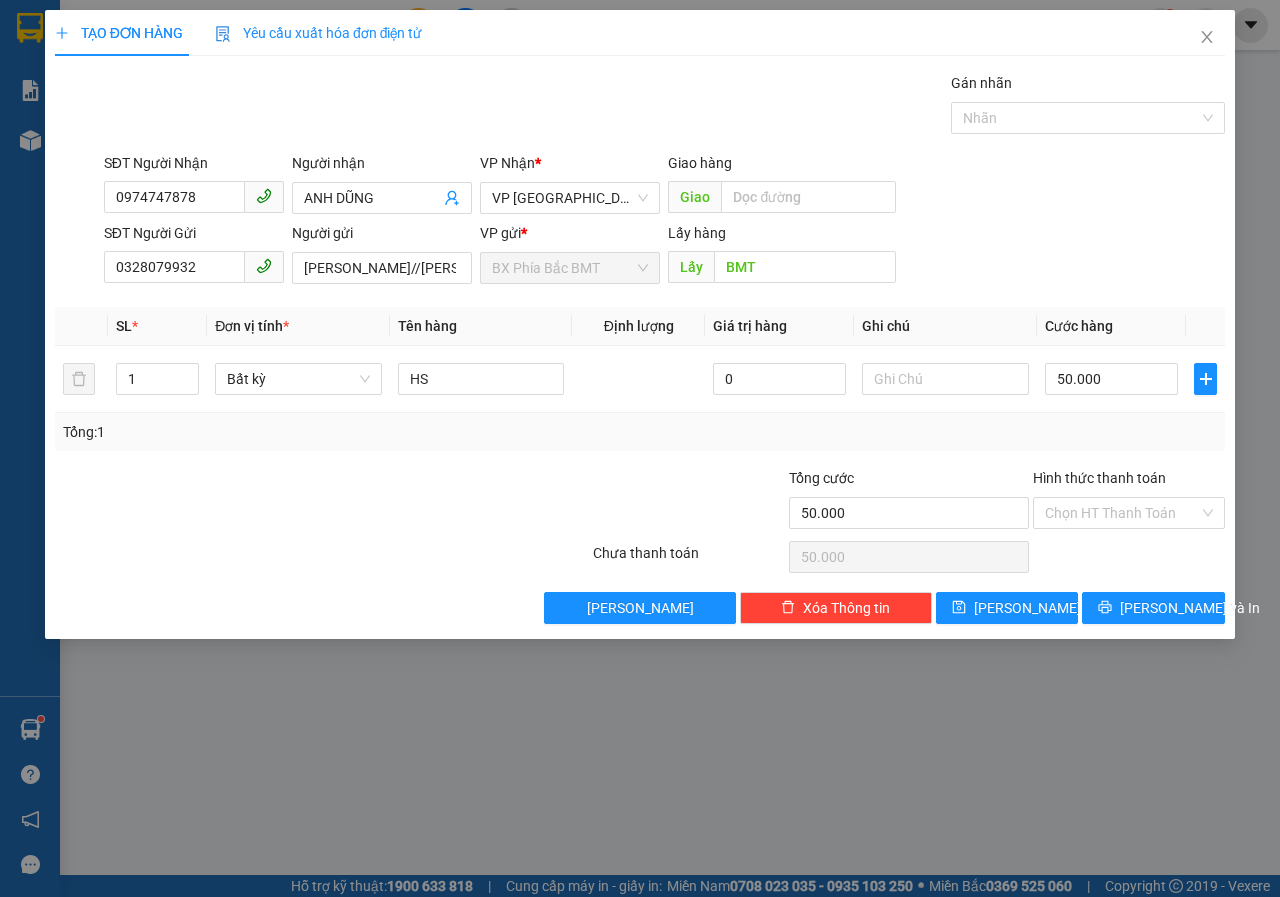 click on "TẠO ĐƠN HÀNG Yêu cầu xuất hóa đơn điện tử Transit Pickup Surcharge Ids Transit Deliver Surcharge Ids Transit Deliver Surcharge Transit Deliver Surcharge Gói vận chuyển  * Tiêu chuẩn Gán nhãn   Nhãn SĐT Người Nhận 0974747878 Người nhận ANH DŨNG VP Nhận  * VP Đà Lạt Giao hàng Giao SĐT Người Gửi 0328079932 Người gửi PHAN QUỐC TRỌNG//LÝ THÁI TỔ VP gửi  * BX Phía Bắc BMT Lấy hàng Lấy BMT SL  * Đơn vị tính  * Tên hàng  Định lượng Giá trị hàng Ghi chú Cước hàng                   1 Bất kỳ HS 0 50.000 Tổng:  1 Tổng cước 50.000 Hình thức thanh toán Chọn HT Thanh Toán Số tiền thu trước 0 Chưa thanh toán 50.000 Chọn HT Thanh Toán Lưu nháp Xóa Thông tin [PERSON_NAME] và In" at bounding box center (640, 324) 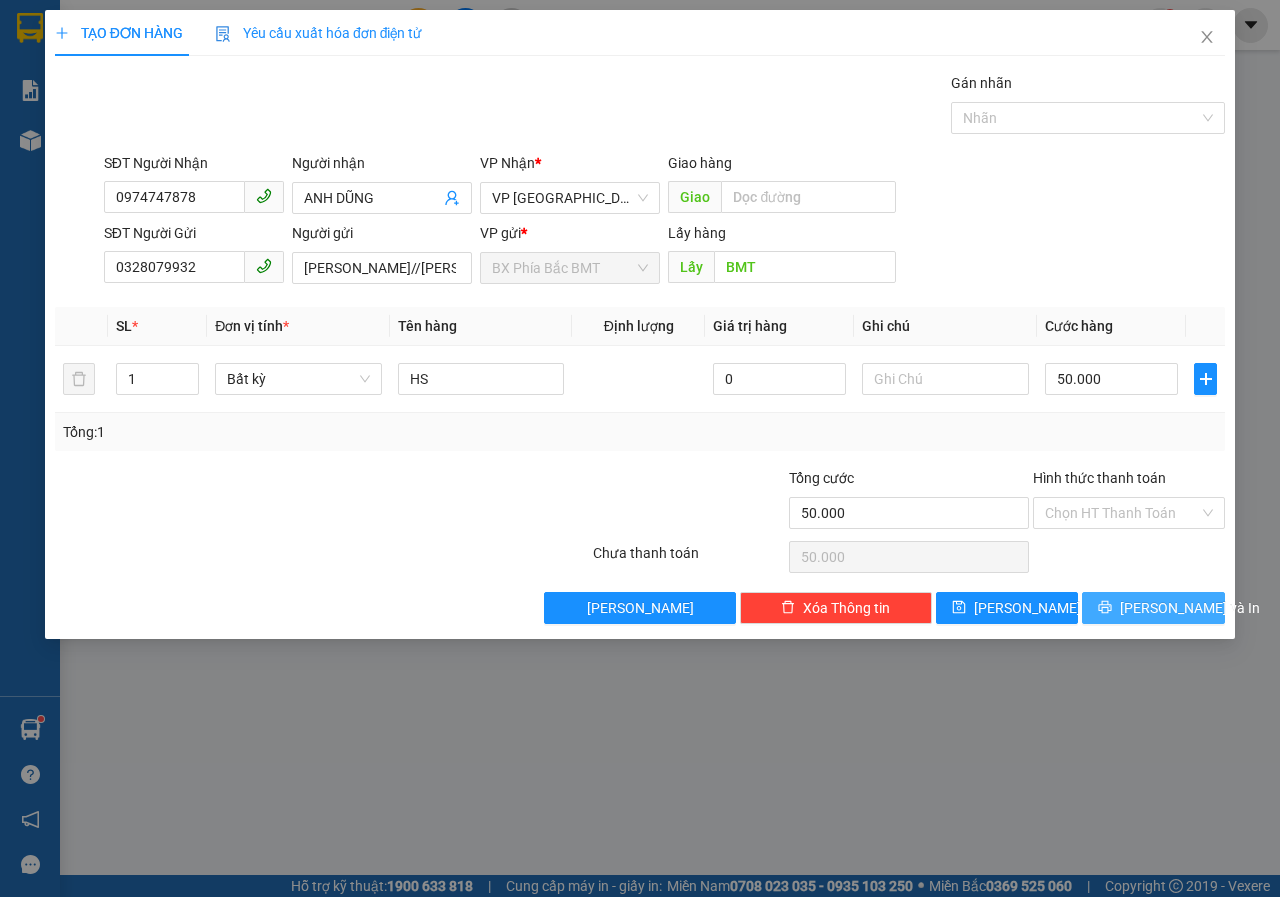 click on "[PERSON_NAME] và In" at bounding box center (1153, 608) 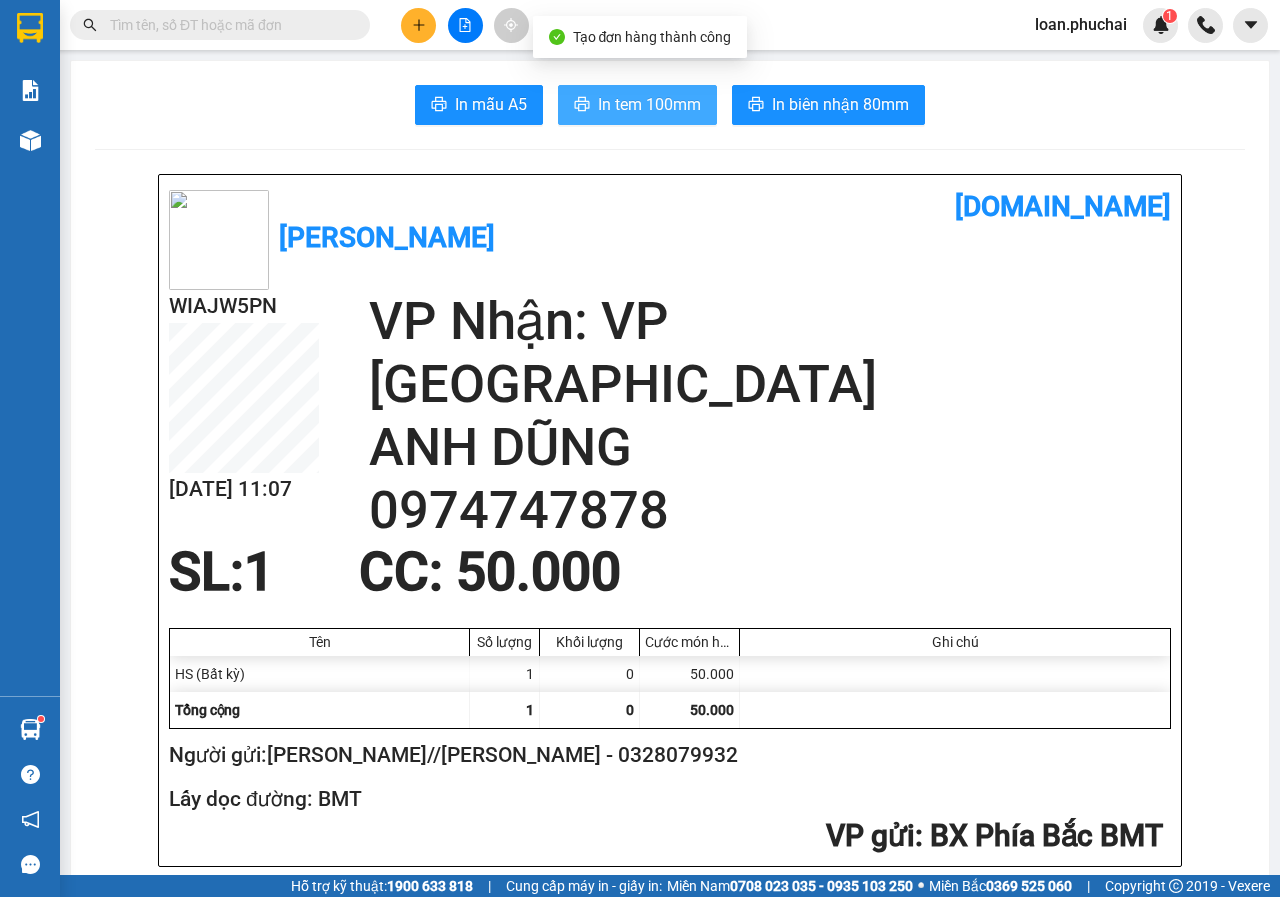 click on "In tem 100mm" at bounding box center [649, 104] 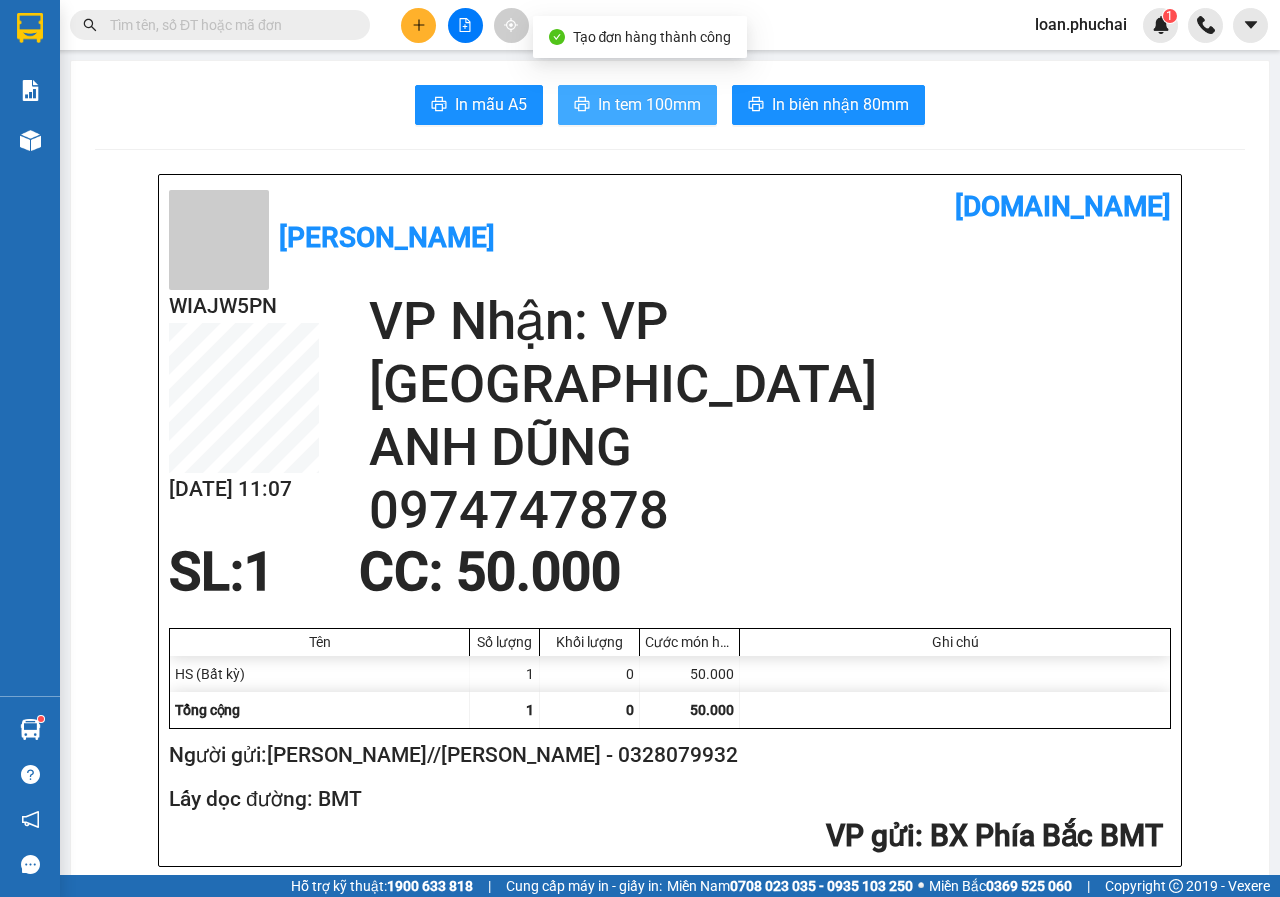 scroll, scrollTop: 0, scrollLeft: 0, axis: both 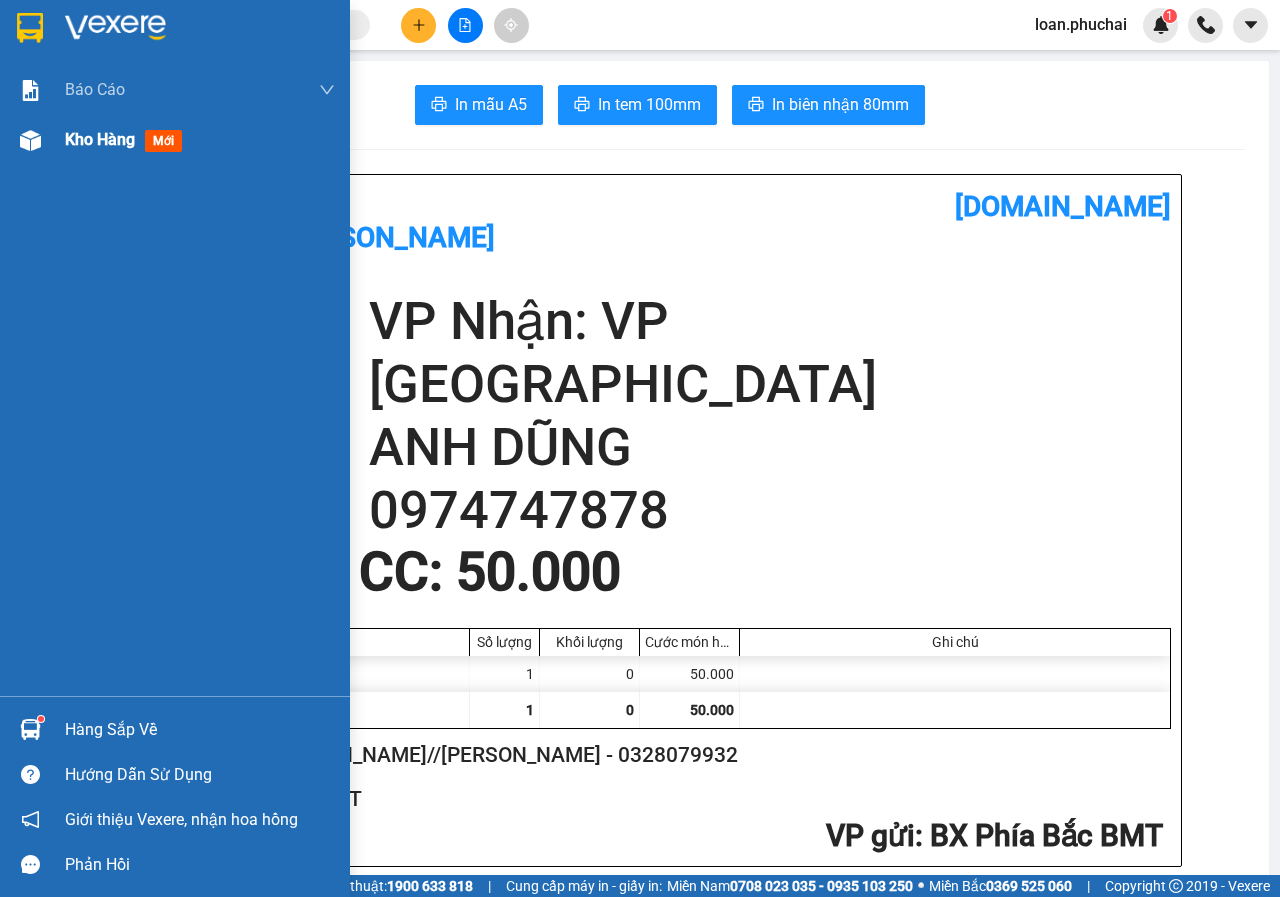 click on "Kho hàng mới" at bounding box center (175, 140) 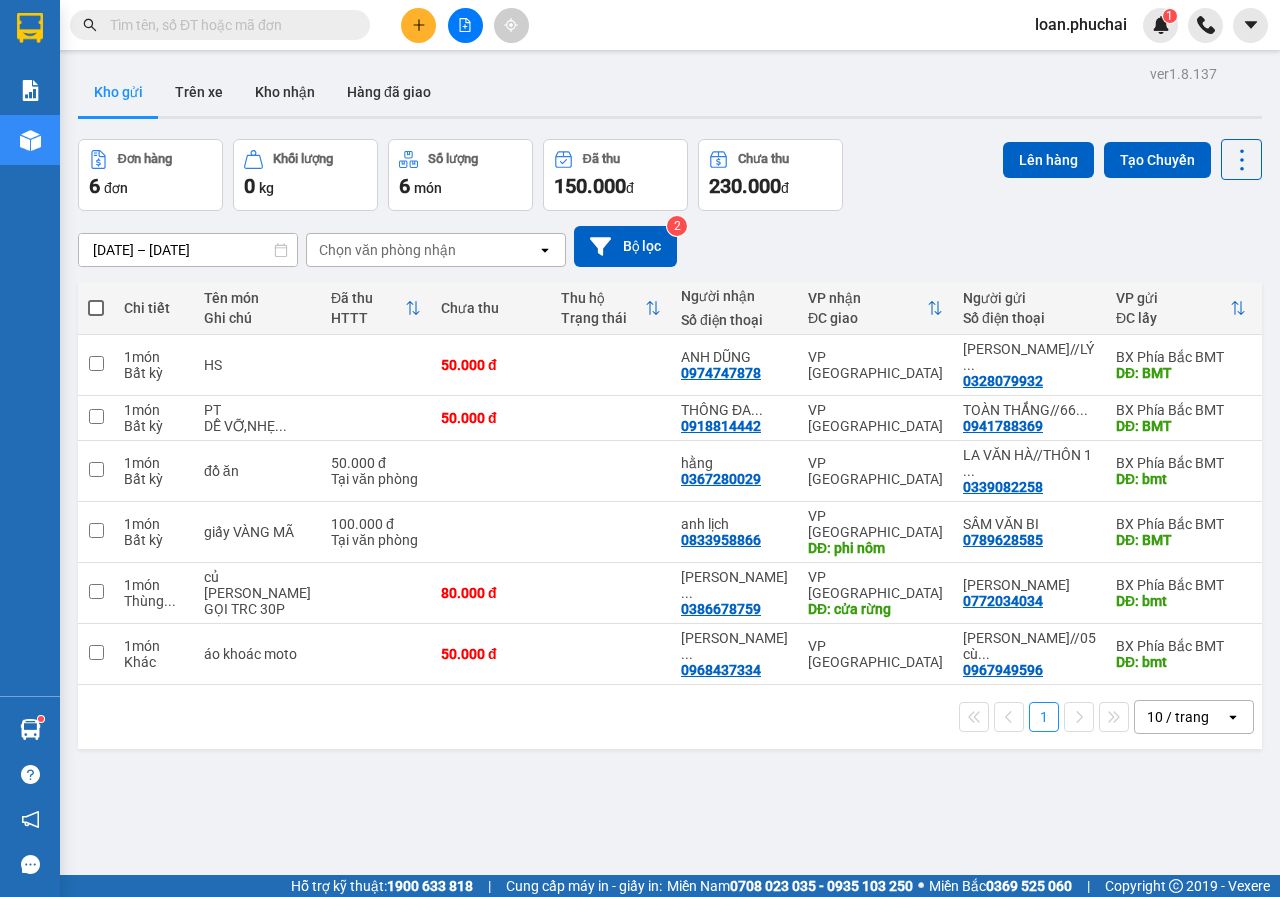click at bounding box center (96, 308) 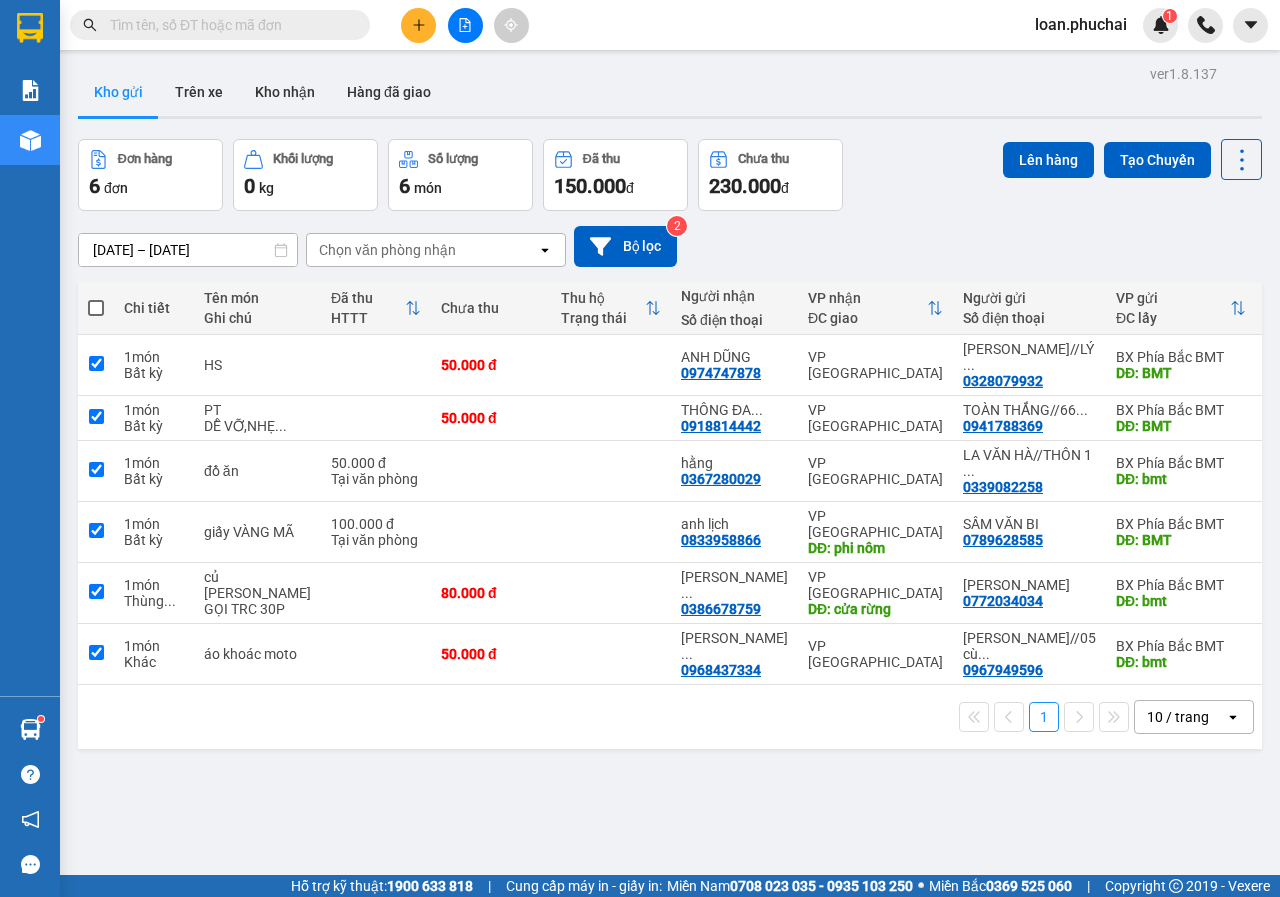checkbox on "true" 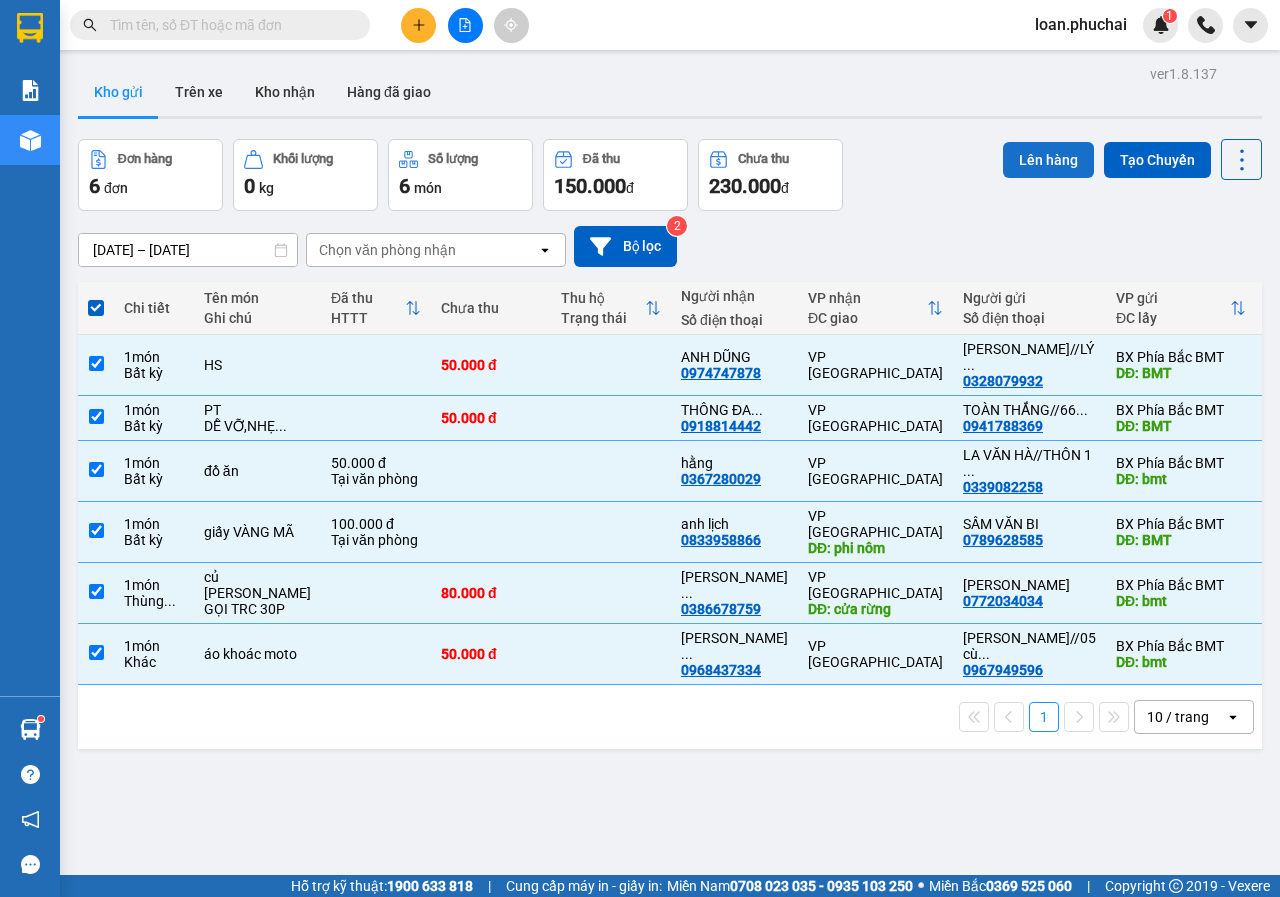 click on "Lên hàng" at bounding box center [1048, 160] 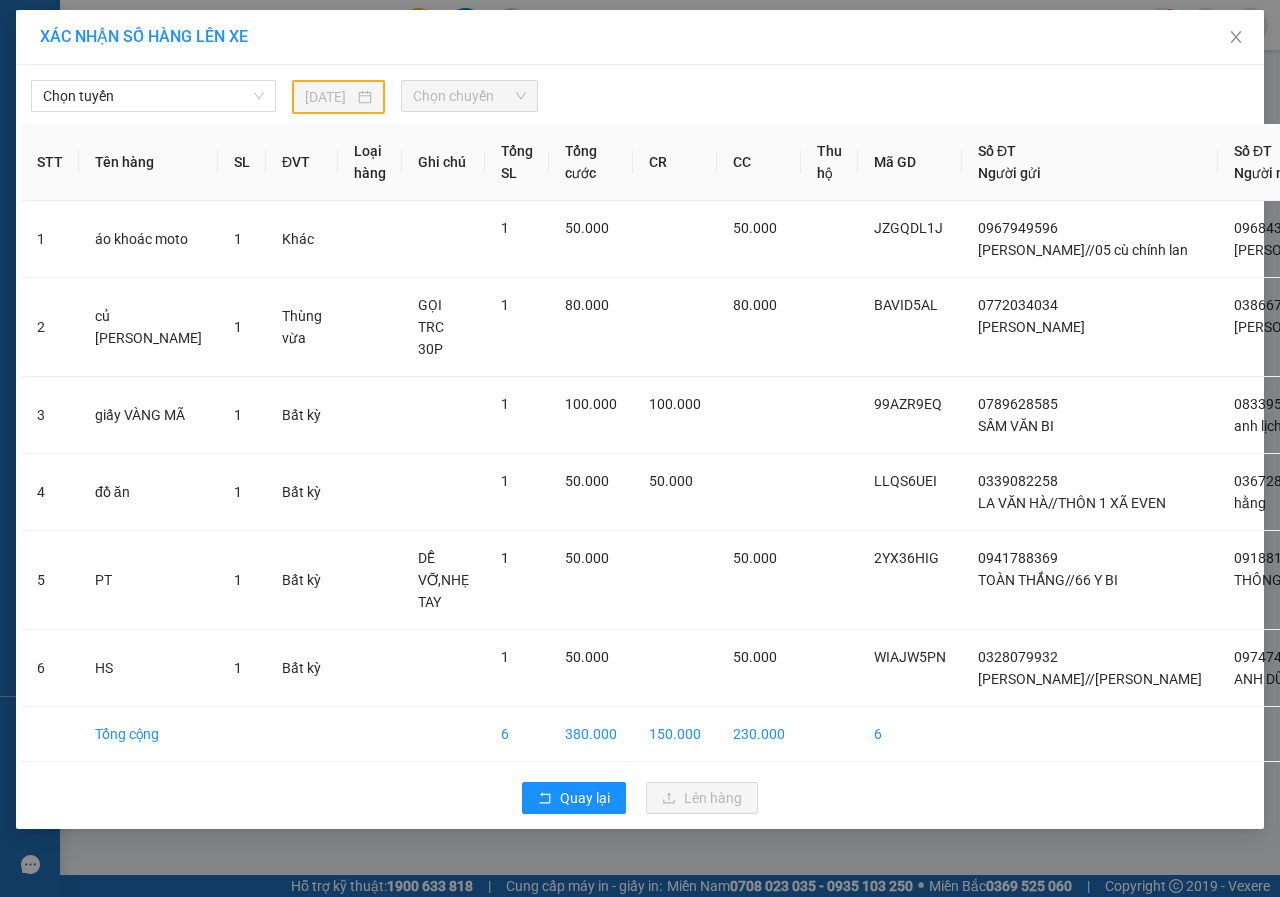 click on "Chọn tuyến [DATE] Chọn chuyến STT Tên hàng SL ĐVT Loại hàng Ghi chú Tổng SL Tổng cước CR CC Thu hộ Mã GD Số ĐT Người gửi Số ĐT Người nhận 1 áo khoác moto 1 Khác 1 50.000 50.000 JZGQDL1J 0967949596 phạm thế anh//05 cù chính lan 0968437334 đặng phước hồng 2 củ đinh lăng 1 Thùng vừa GỌI TRC 30P 1 80.000 80.000 BAVID5AL 0772034034 [GEOGRAPHIC_DATA] [PERSON_NAME] 3 giấy VÀNG MÃ 1 Bất kỳ 1 100.000 100.000 99AZR9EQ 0789628585 SẦM VĂN BI 0833958866 anh lịch 4 đồ ăn 1 Bất kỳ 1 50.000 50.000 LLQS6UEI 0339082258 LA VĂN HÀ//THÔN 1 XÃ EVEN 0367280029 hằng 5 PT  1 Bất kỳ DỄ VỠ,NHẸ TAY 1 50.000 50.000 2YX36HIG 0941788369 TOÀN THẮNG//66 Y BI 0918814442 [STREET_ADDRESS] kỳ 1 50.000 50.000 WIAJW5PN 0328079932 PHAN QUỐC TRỌNG//[PERSON_NAME] 0974747878 ANH DŨNG Tổng cộng 6 380.000 150.000 230.000 6 Quay lại Lên hàng" at bounding box center [640, 447] 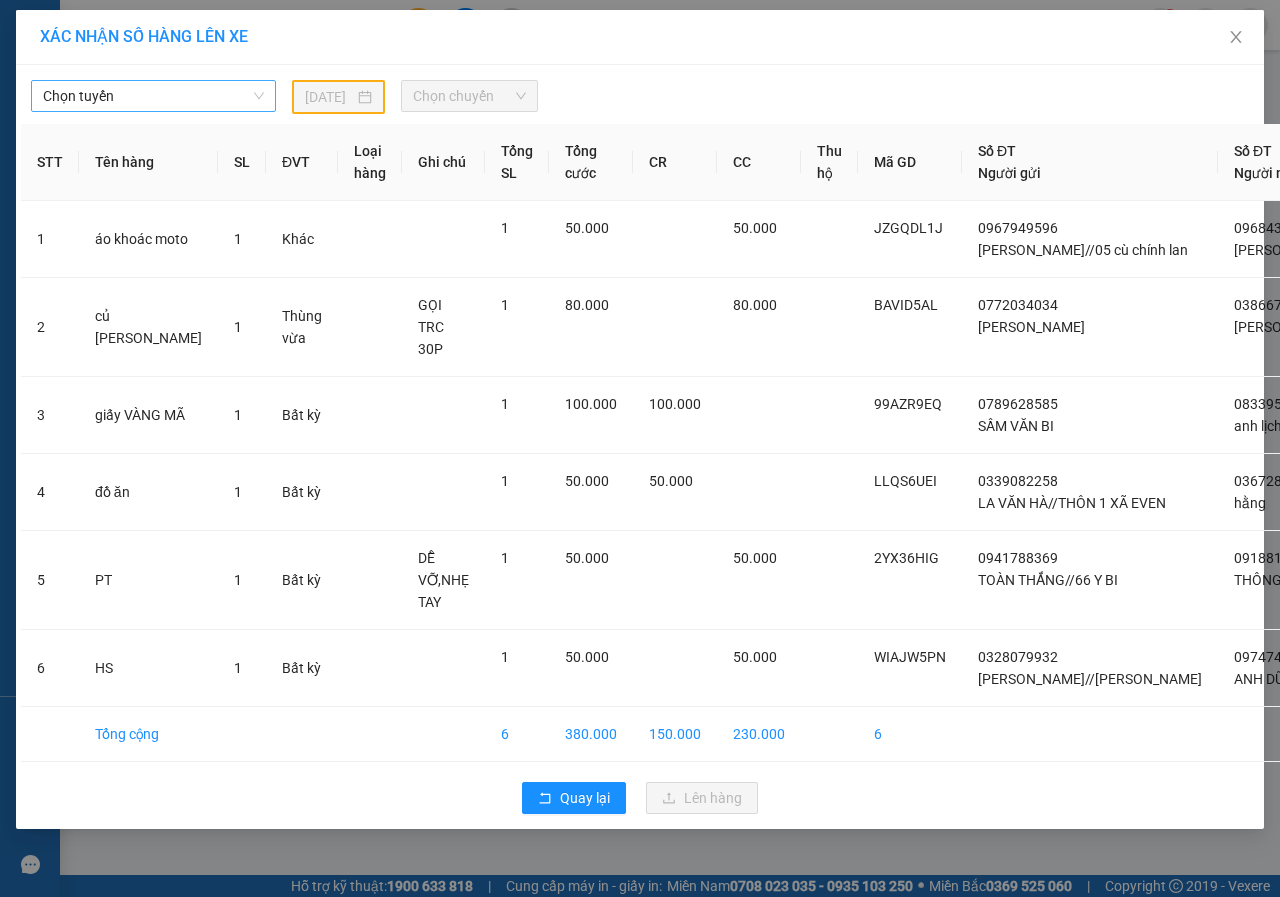 click on "Chọn tuyến" at bounding box center (153, 96) 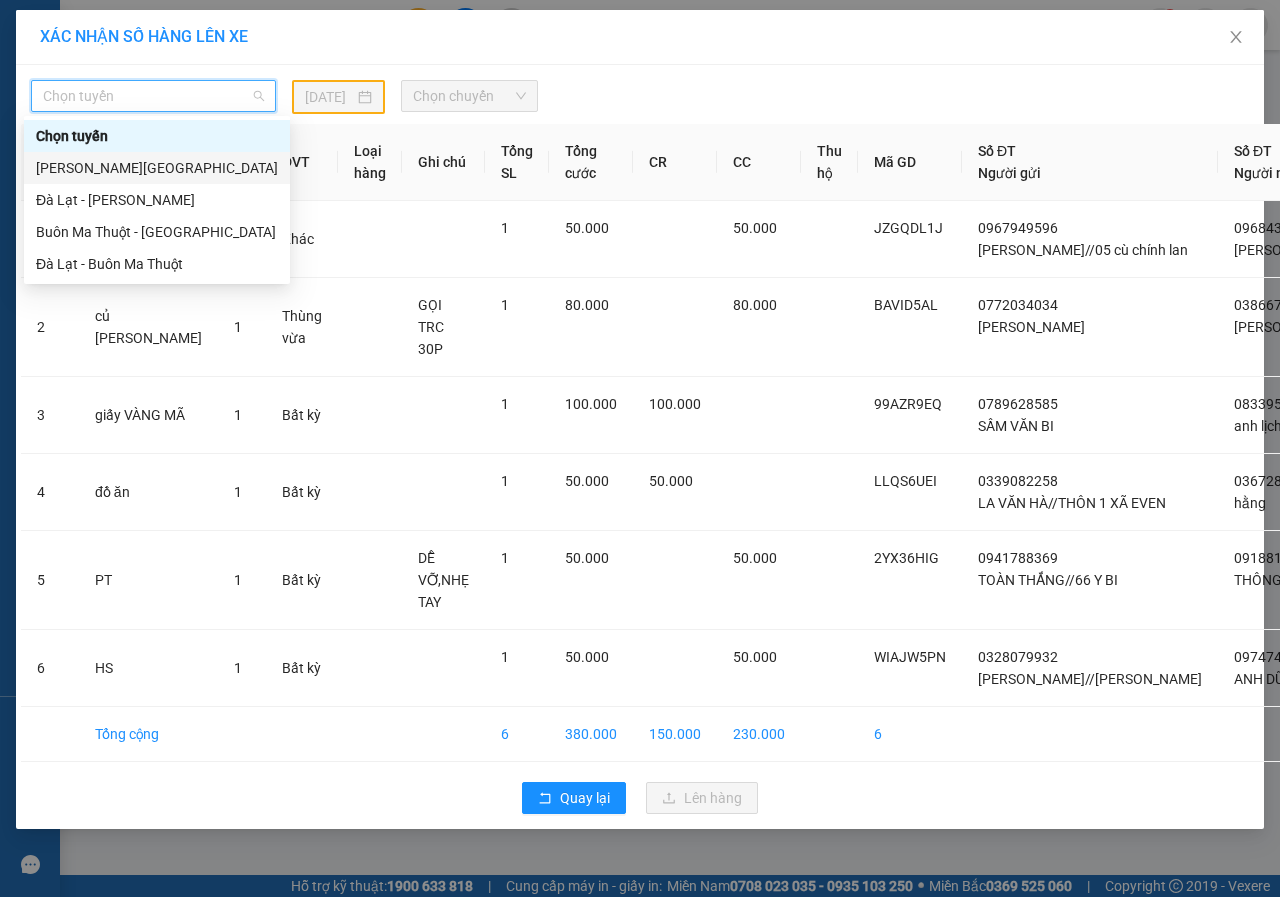 click on "[PERSON_NAME][GEOGRAPHIC_DATA]" at bounding box center (157, 168) 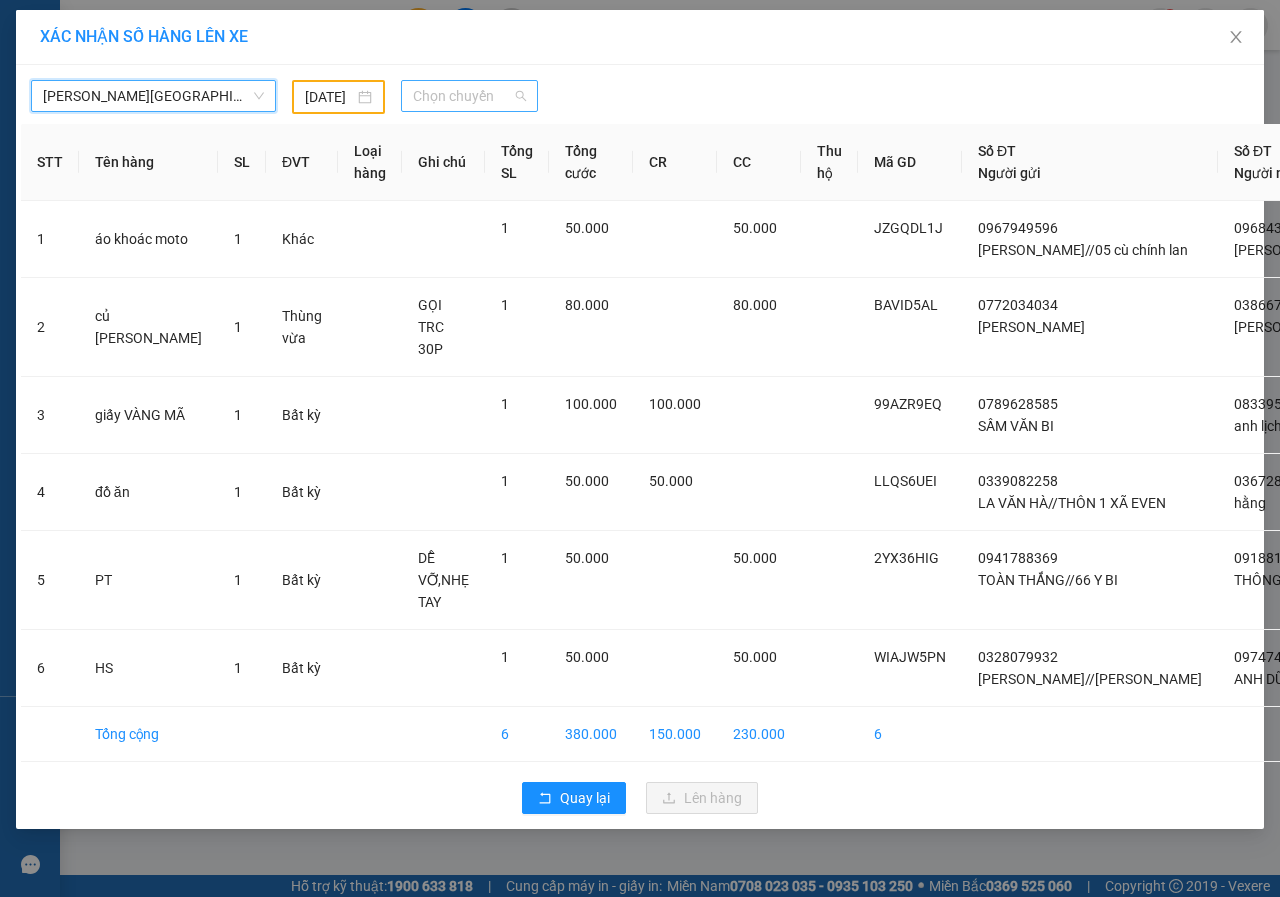 click on "Chọn chuyến" at bounding box center (469, 96) 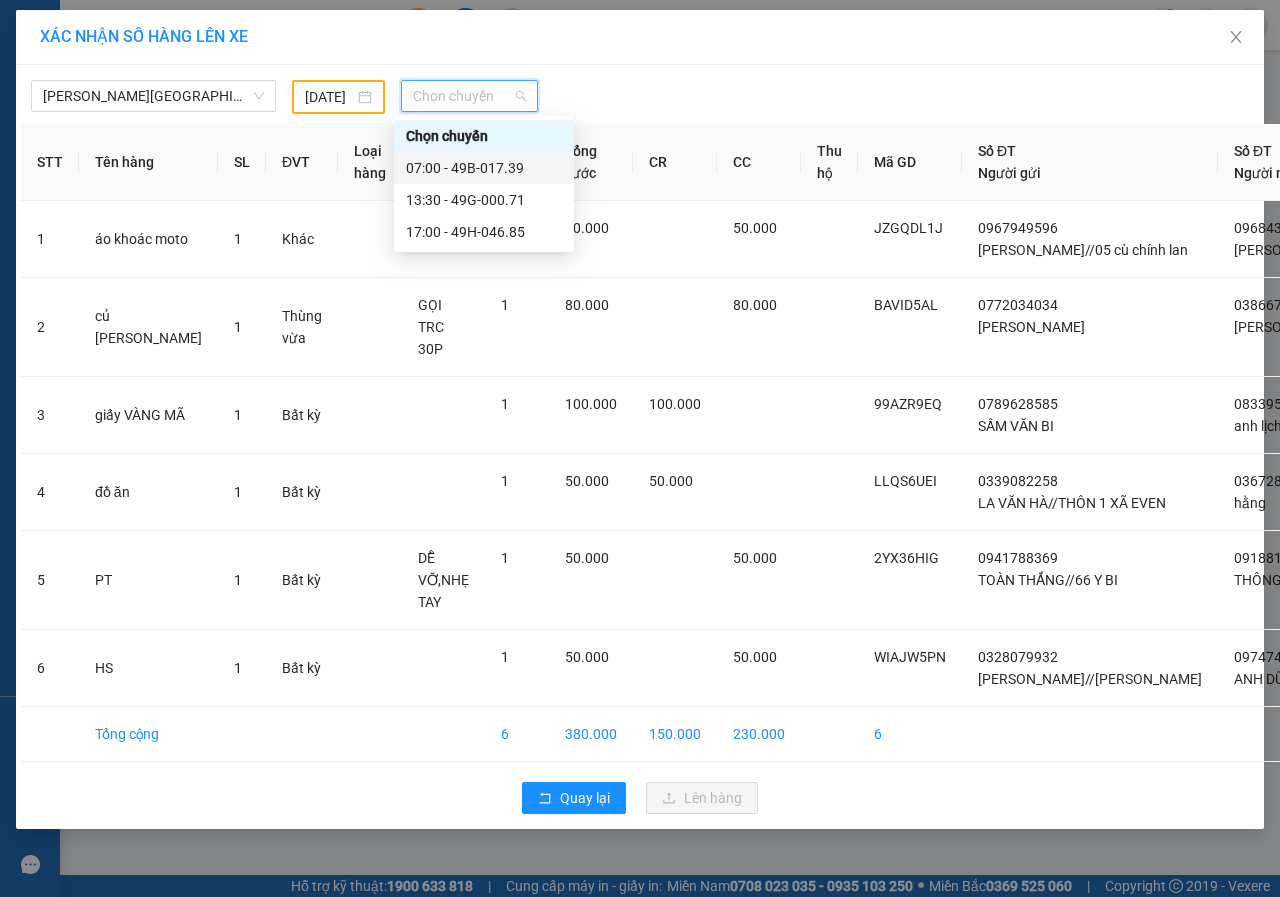 click on "07:00     - 49B-017.39" at bounding box center [484, 168] 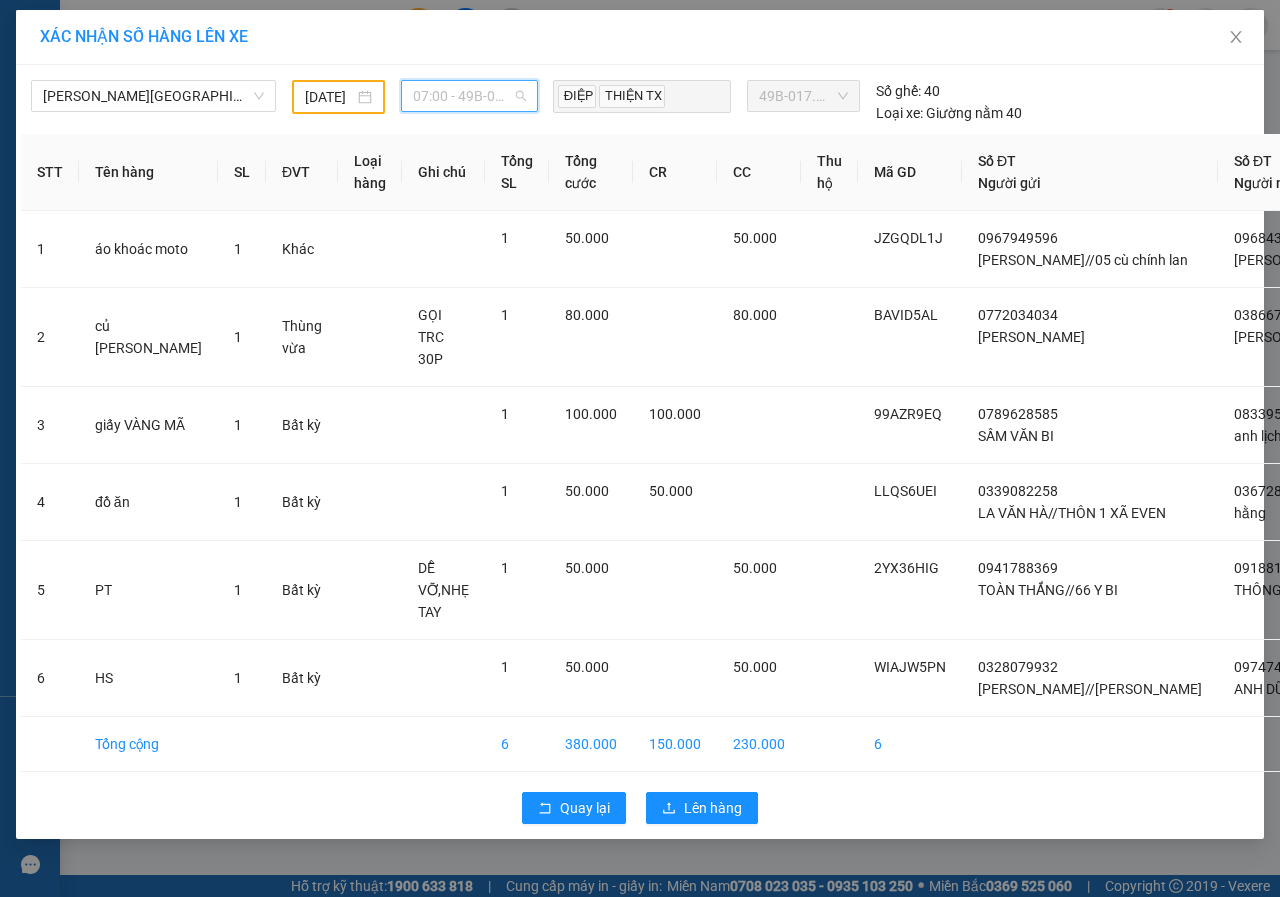 click on "07:00     - 49B-017.39" at bounding box center [469, 96] 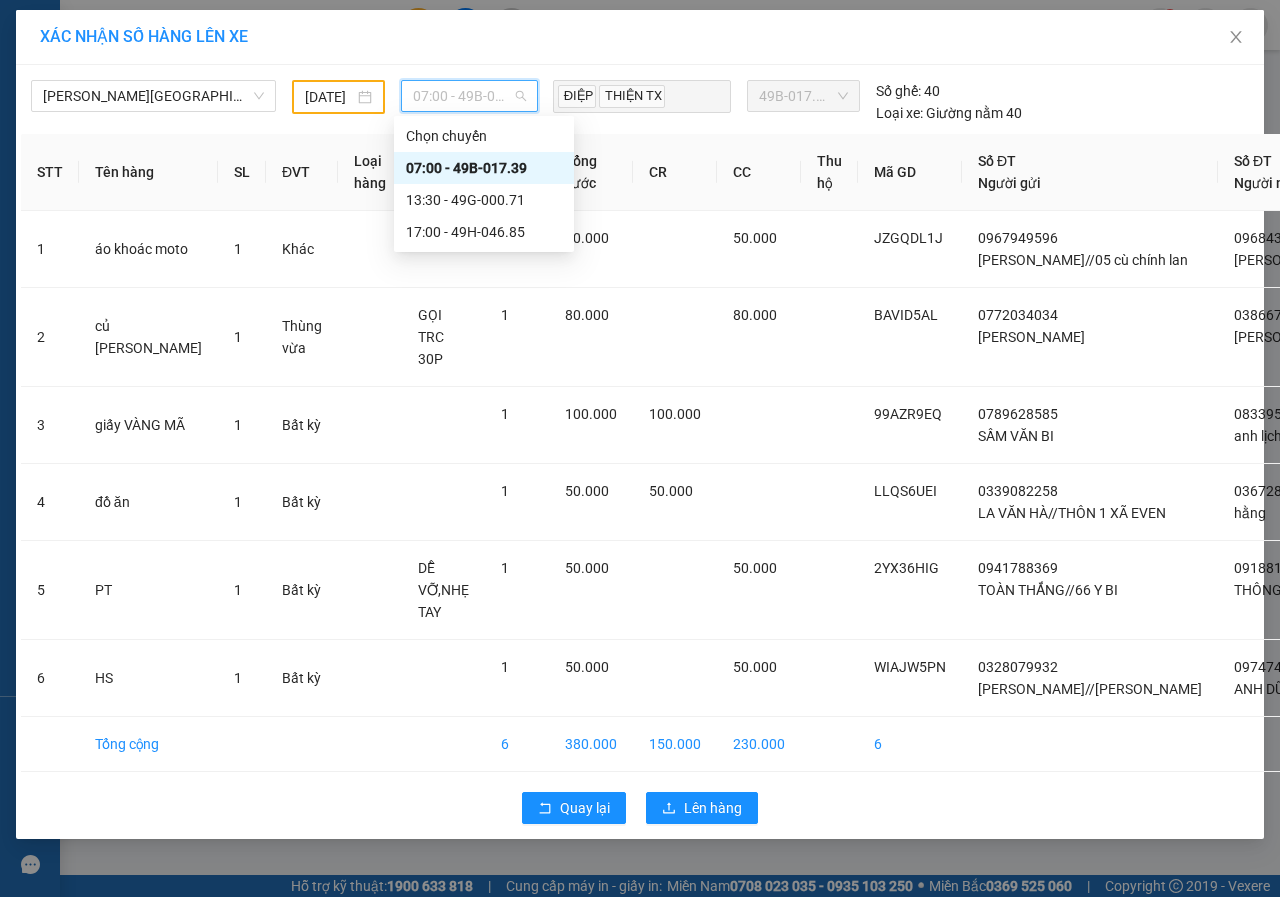 click on "[DATE]" at bounding box center [329, 97] 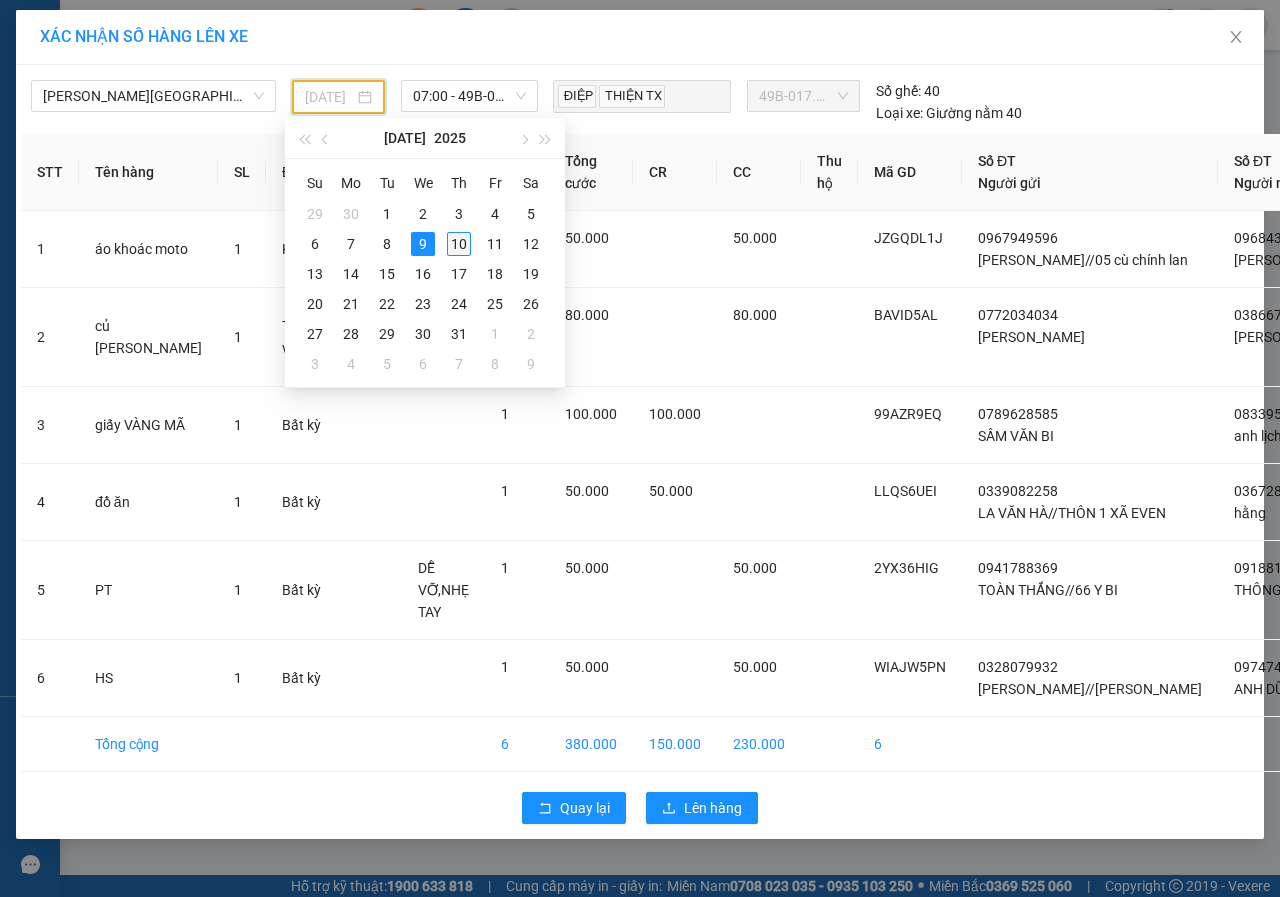 click on "10" at bounding box center [459, 244] 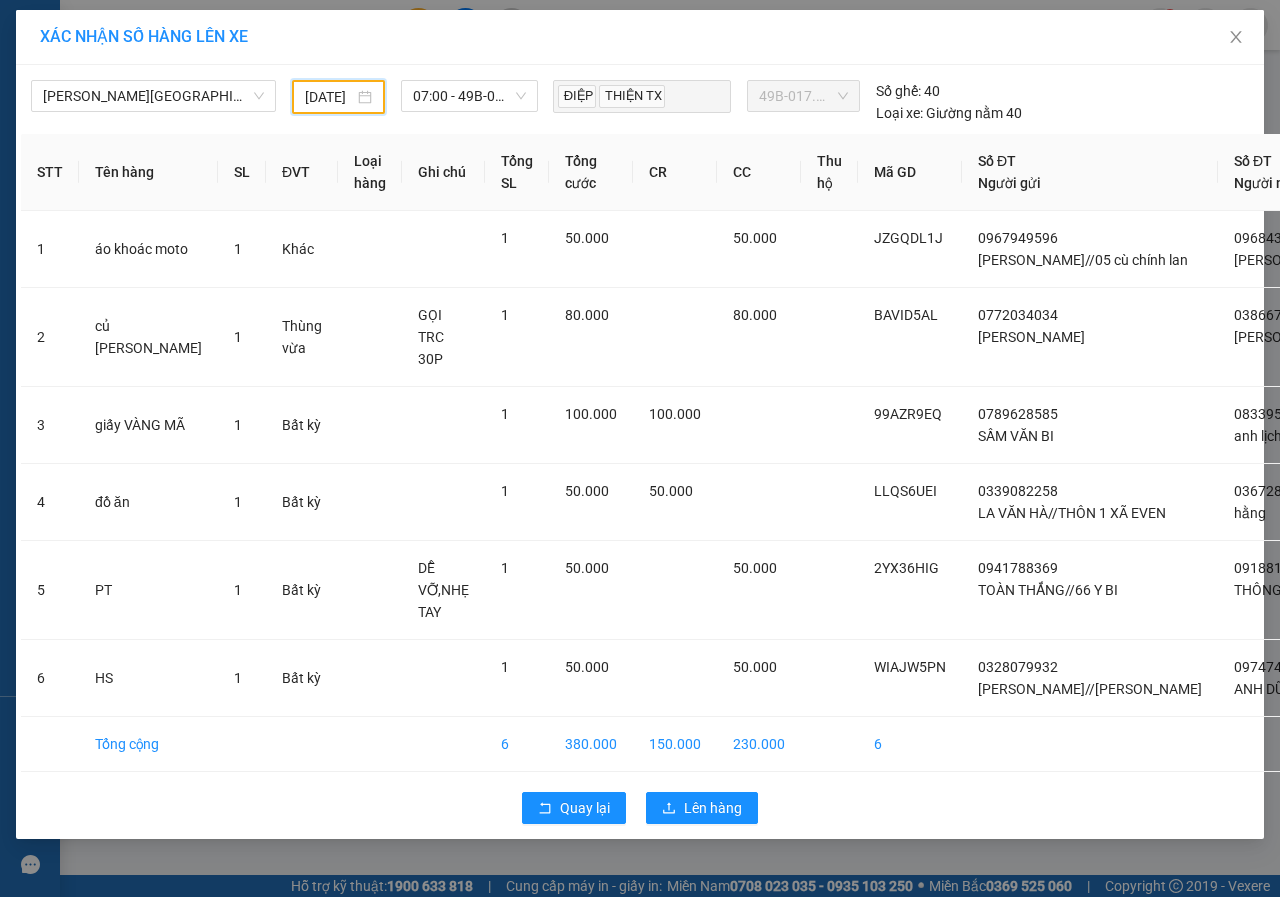type on "[DATE]" 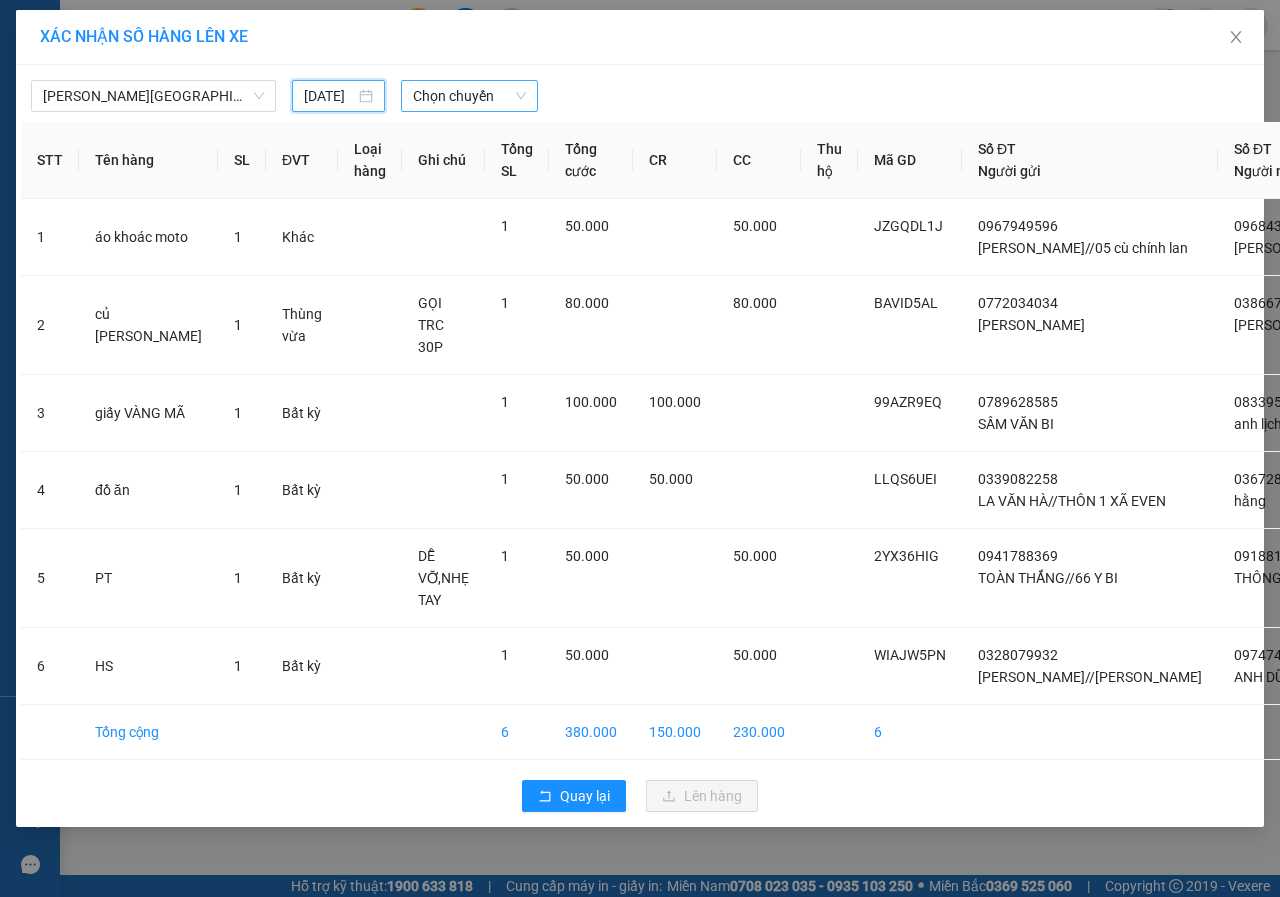 click on "Chọn chuyến" at bounding box center (469, 96) 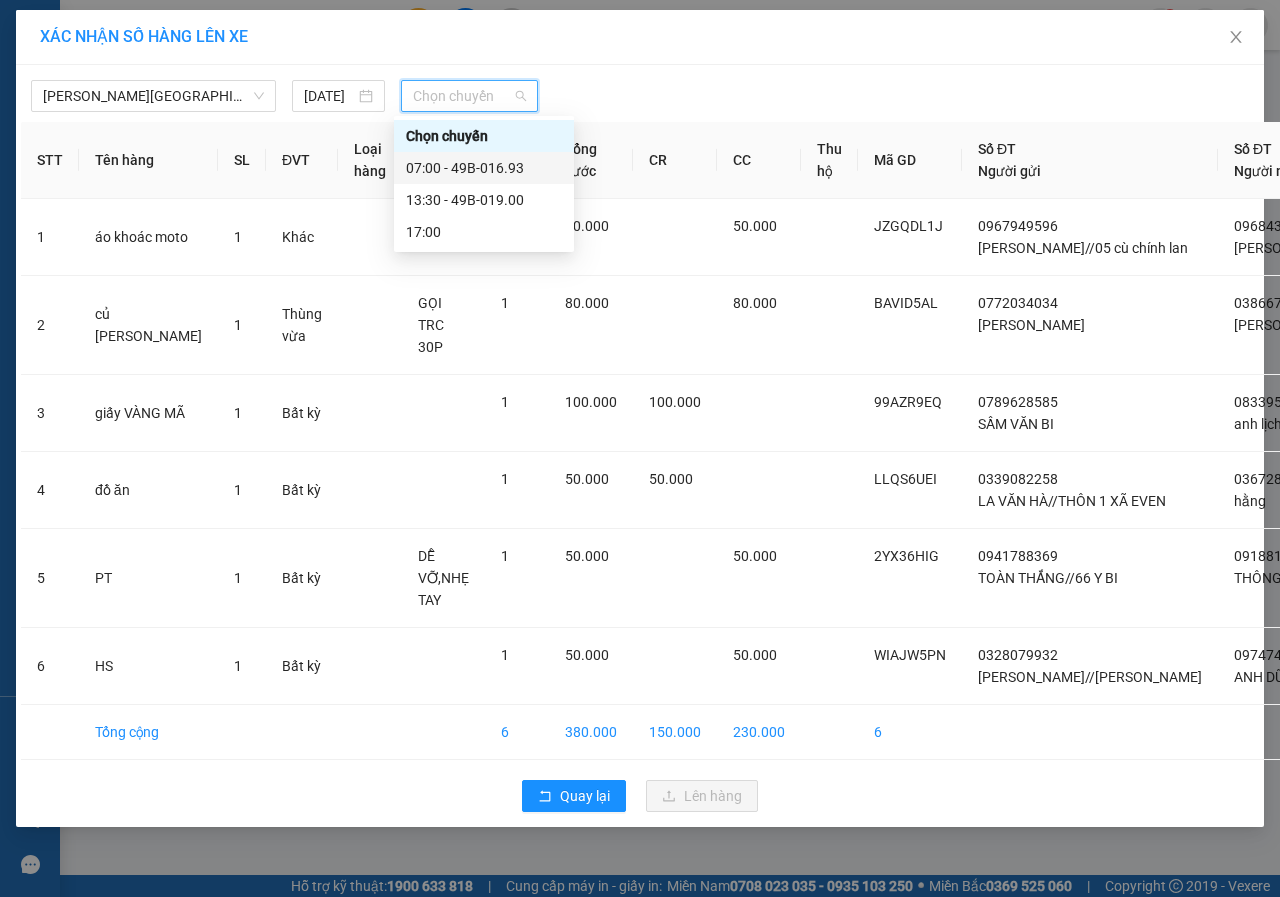 click on "07:00     - 49B-016.93" at bounding box center [484, 168] 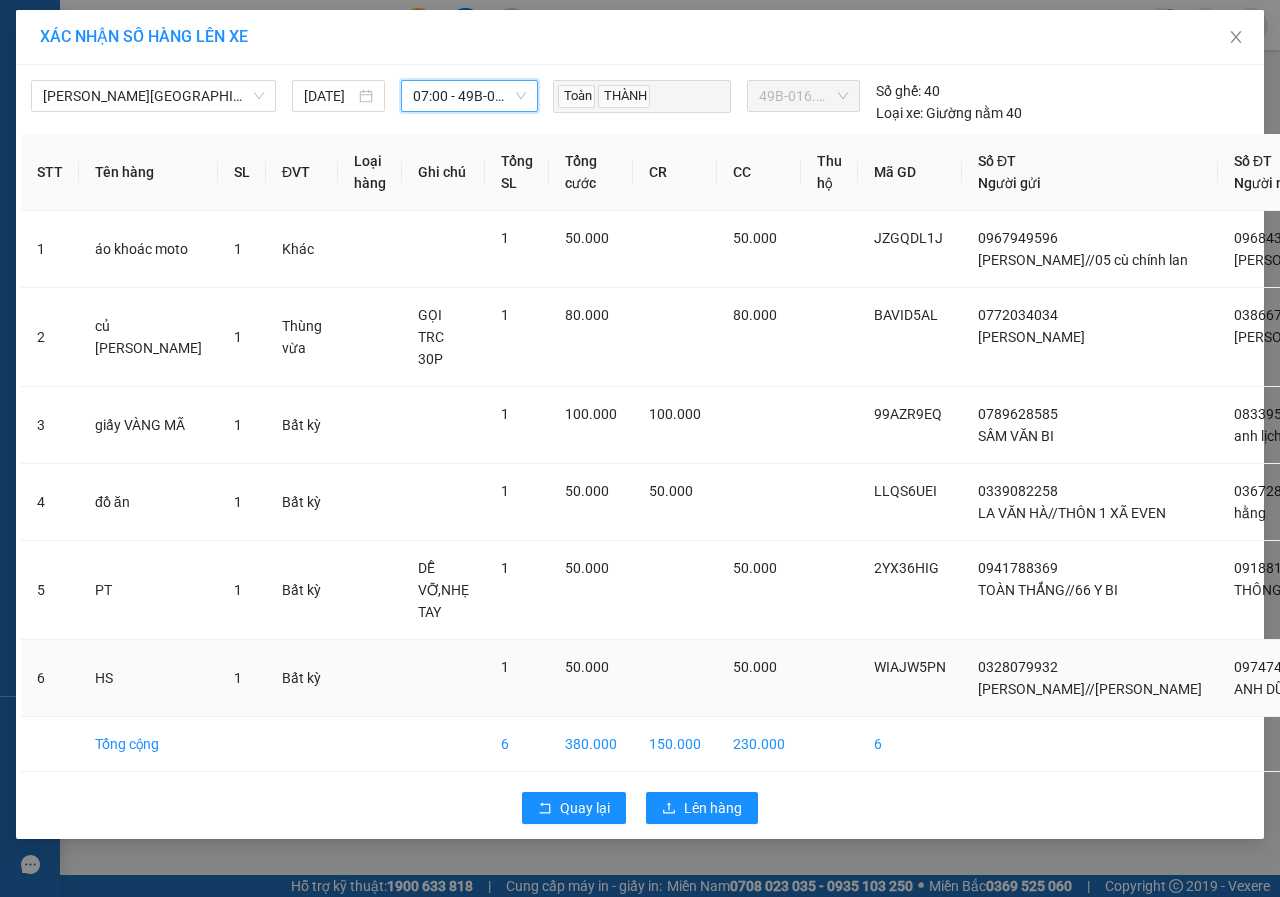 scroll, scrollTop: 98, scrollLeft: 0, axis: vertical 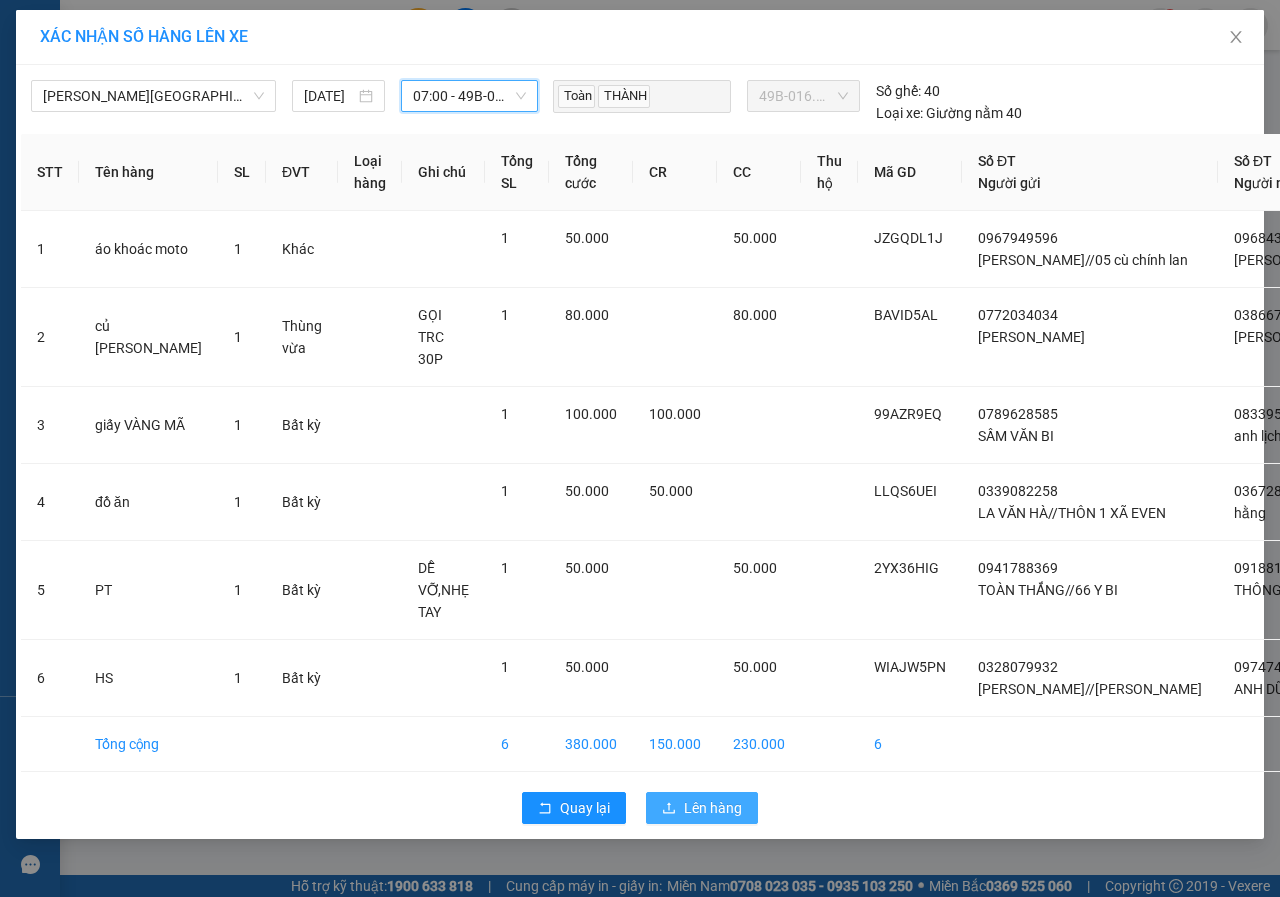 click on "Lên hàng" at bounding box center (713, 808) 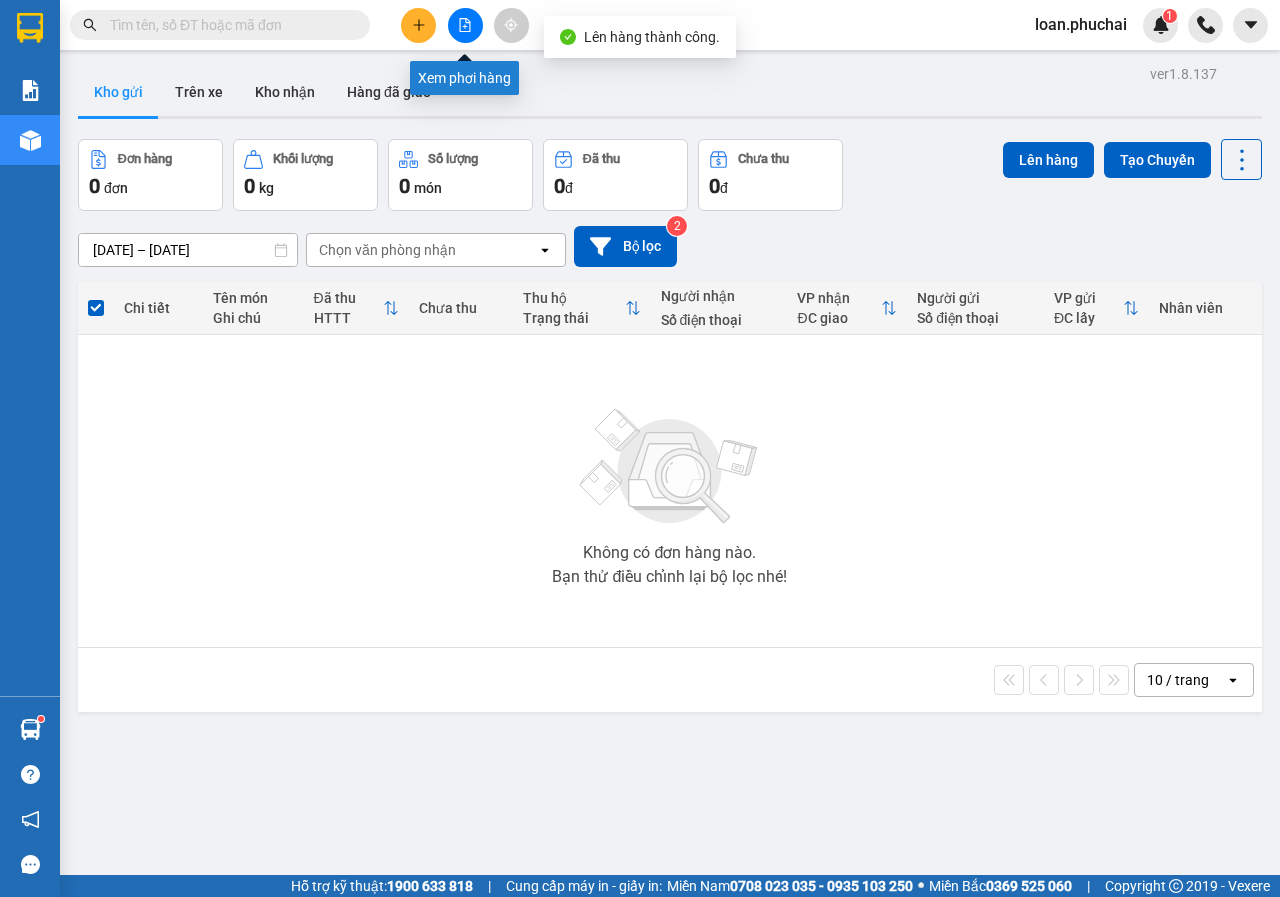 click at bounding box center [465, 25] 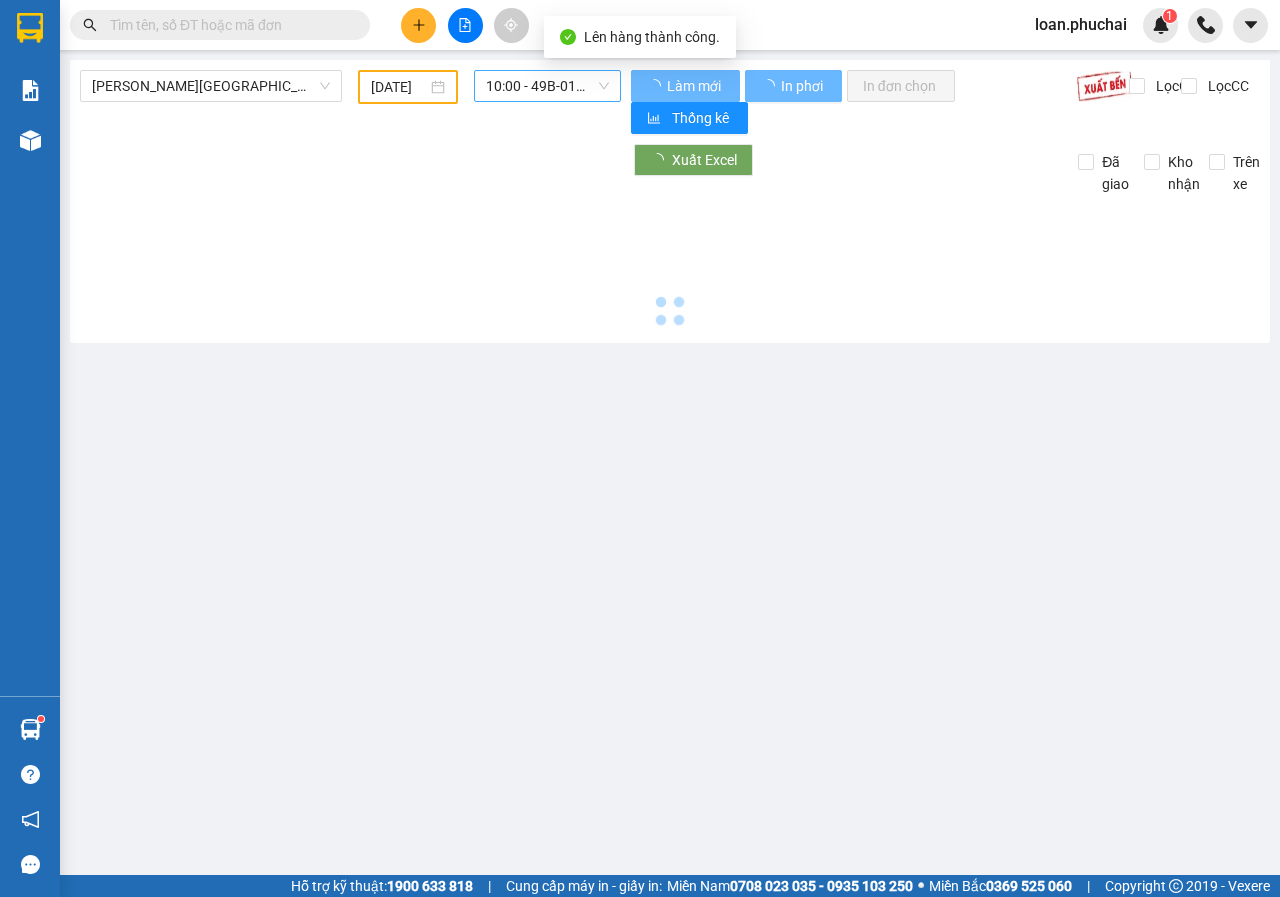type on "[DATE]" 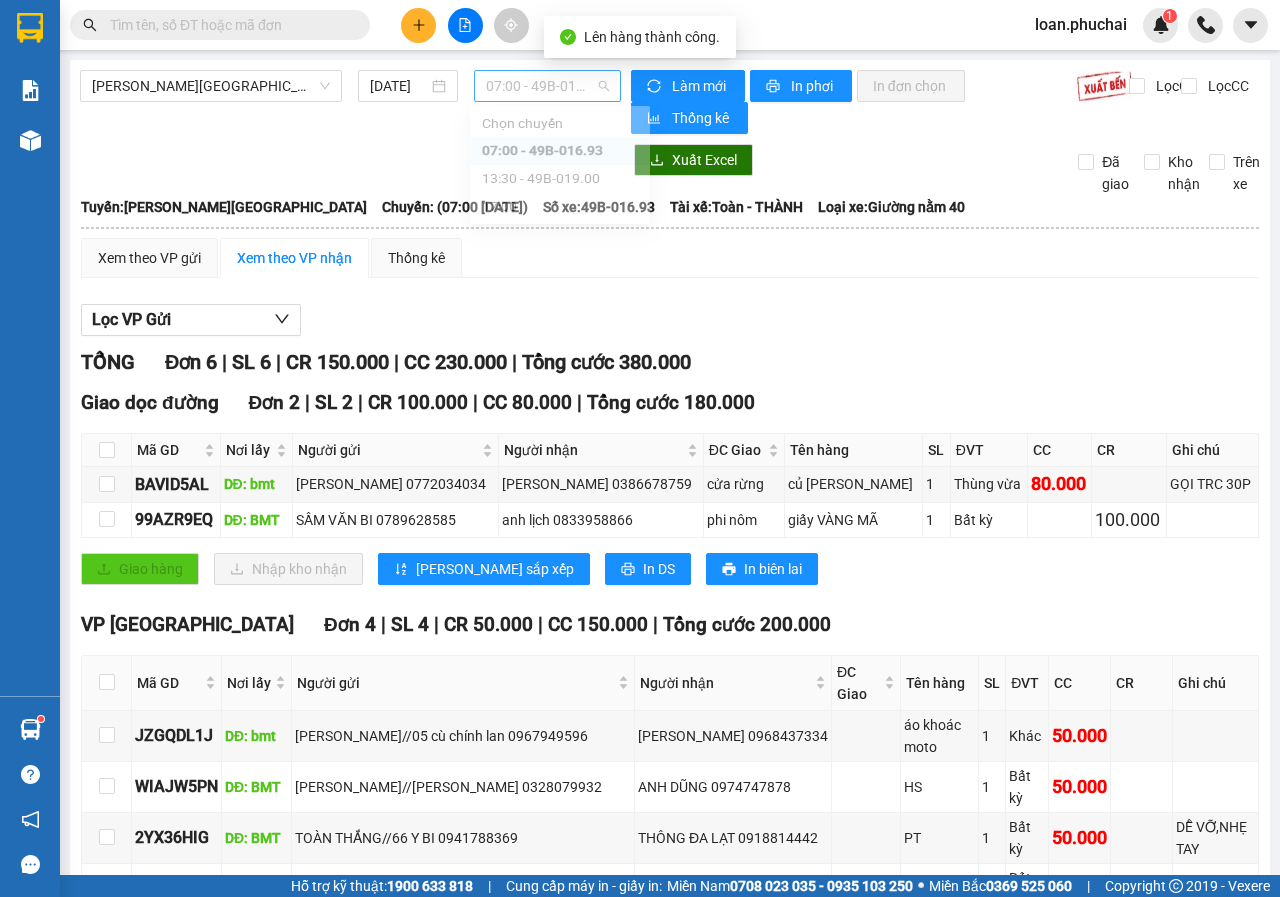 click on "07:00     - 49B-016.93" at bounding box center [547, 86] 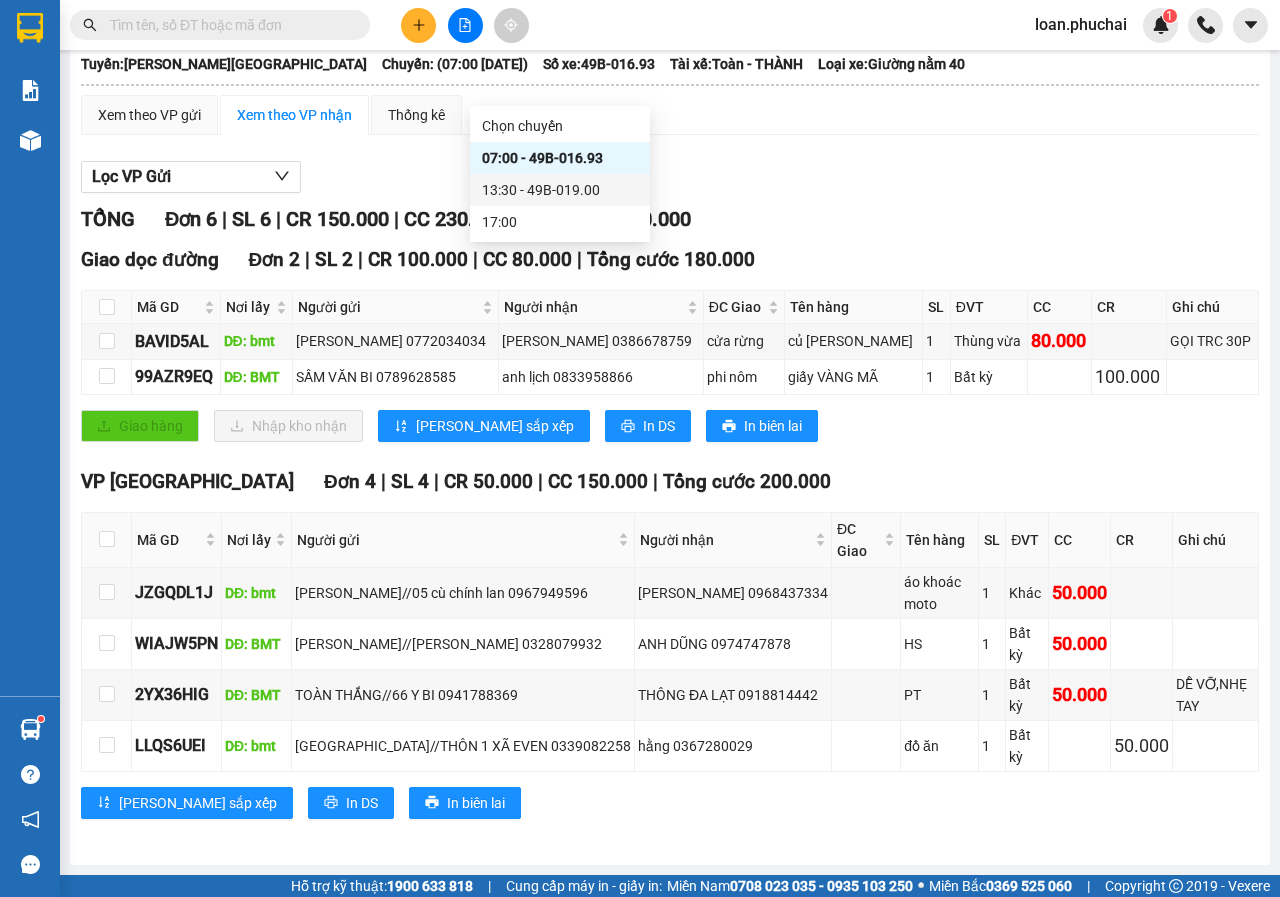 scroll, scrollTop: 0, scrollLeft: 0, axis: both 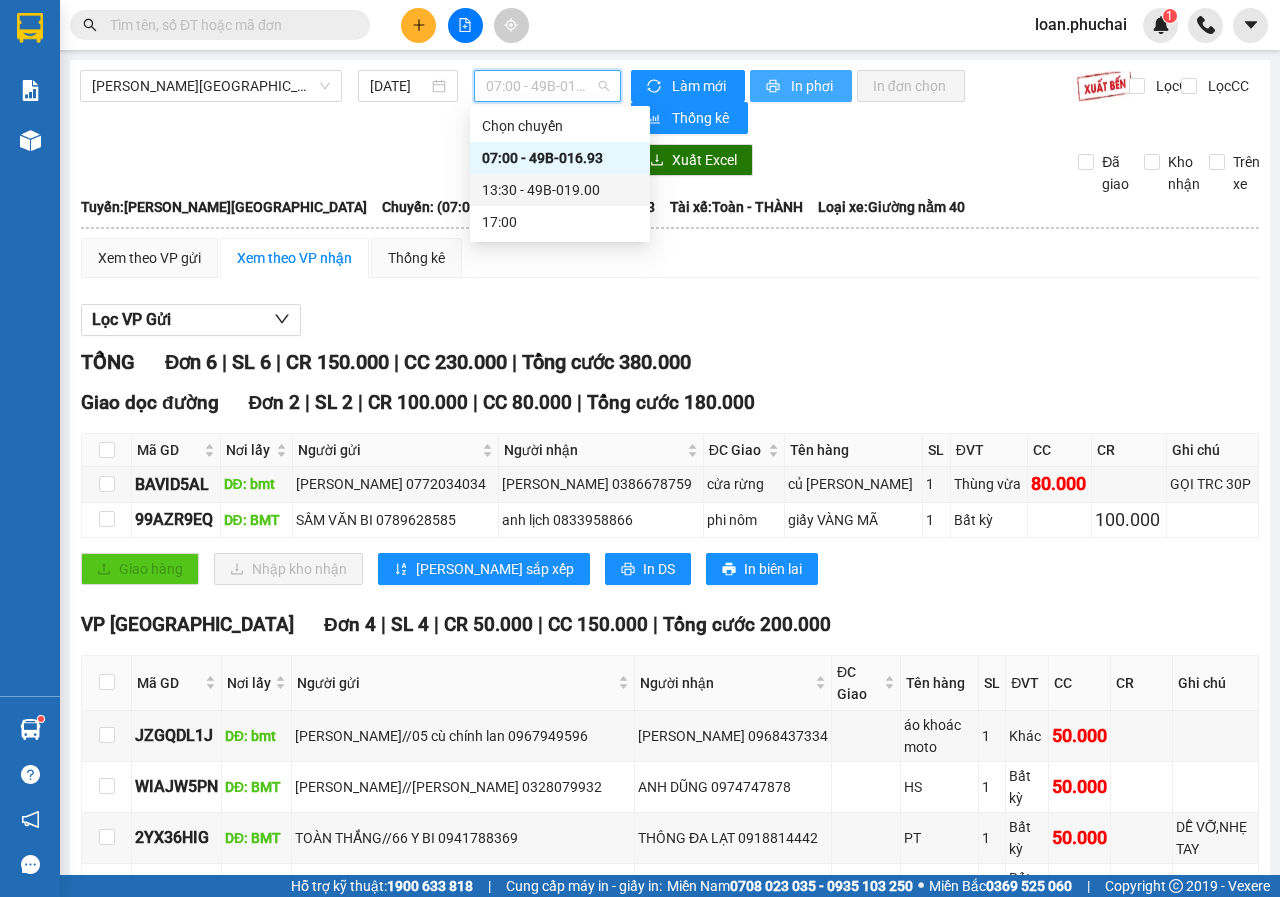 click on "In phơi" at bounding box center (813, 86) 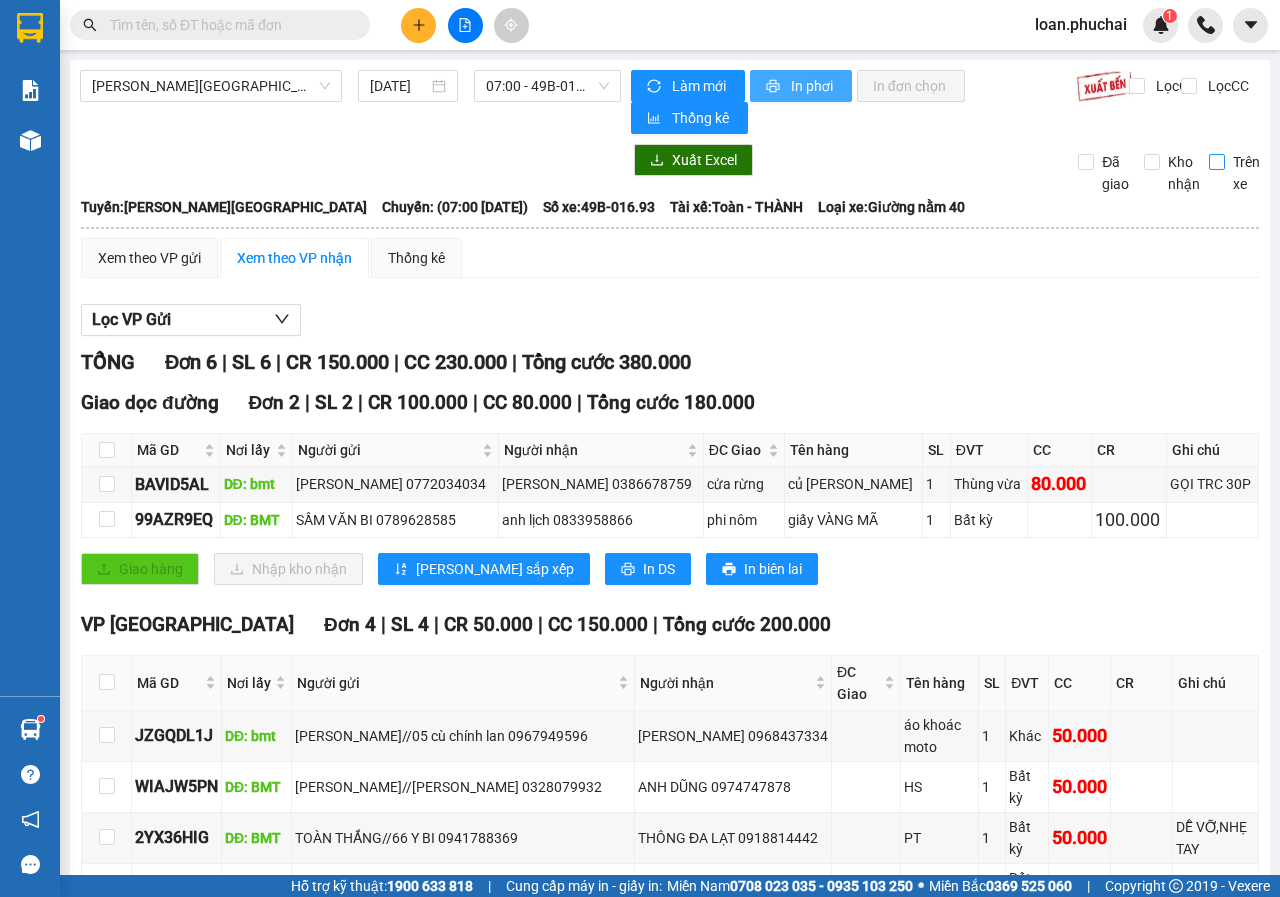 scroll, scrollTop: 0, scrollLeft: 0, axis: both 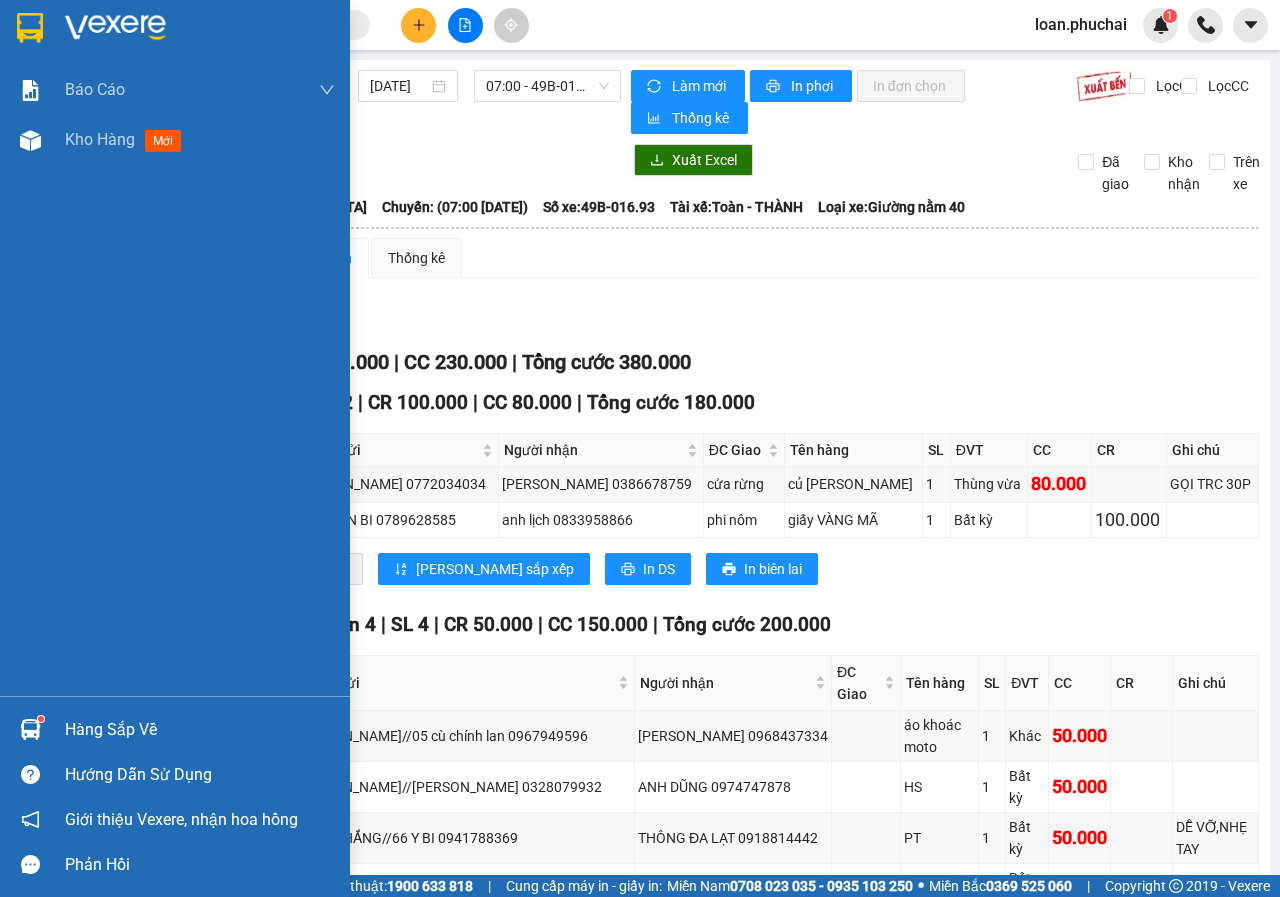 click on "Báo cáo Mẫu 1: Báo cáo dòng tiền theo nhân viên Mẫu 3.1: Thống kê đơn hàng văn phòng gửi     Kho hàng mới" at bounding box center (175, 380) 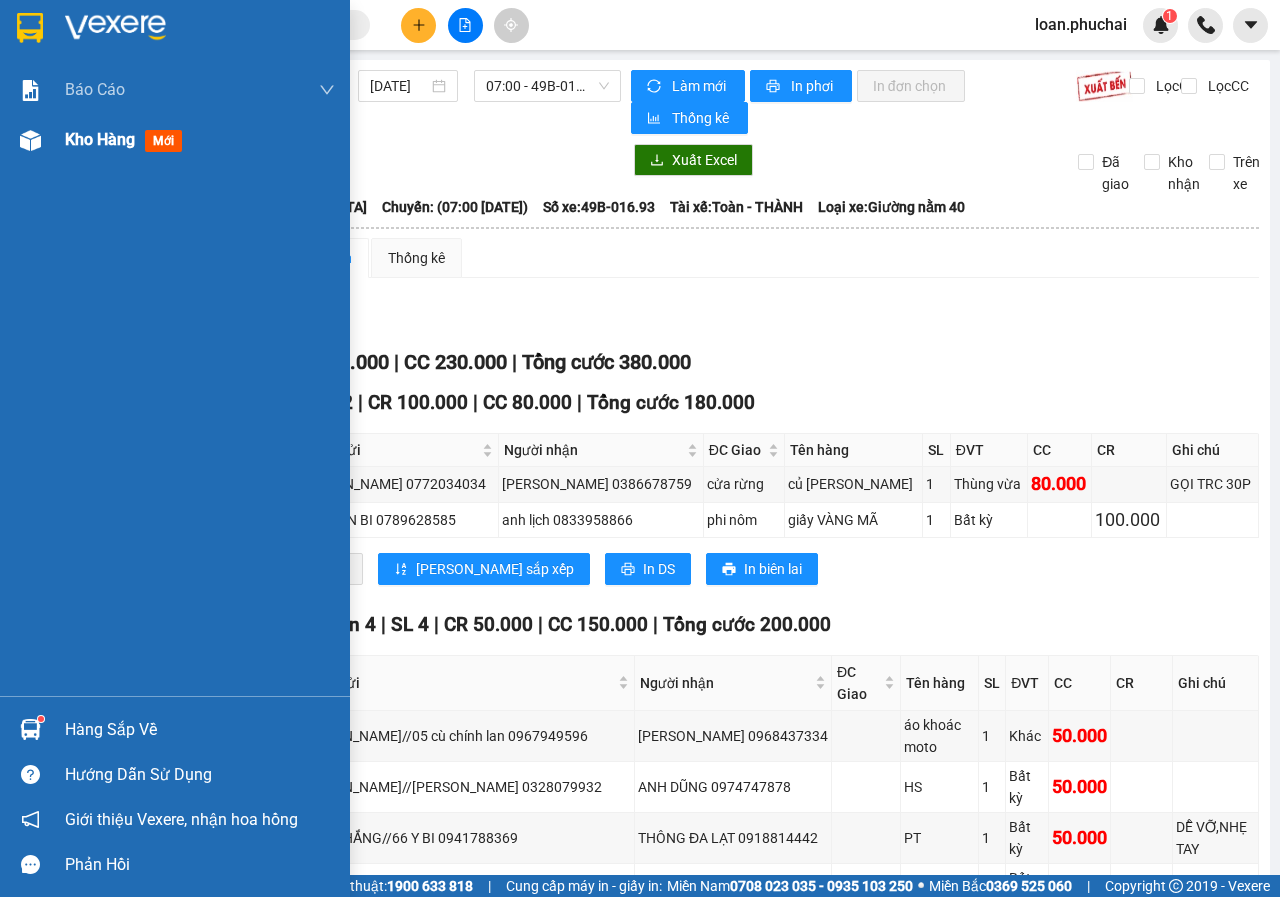click at bounding box center [30, 140] 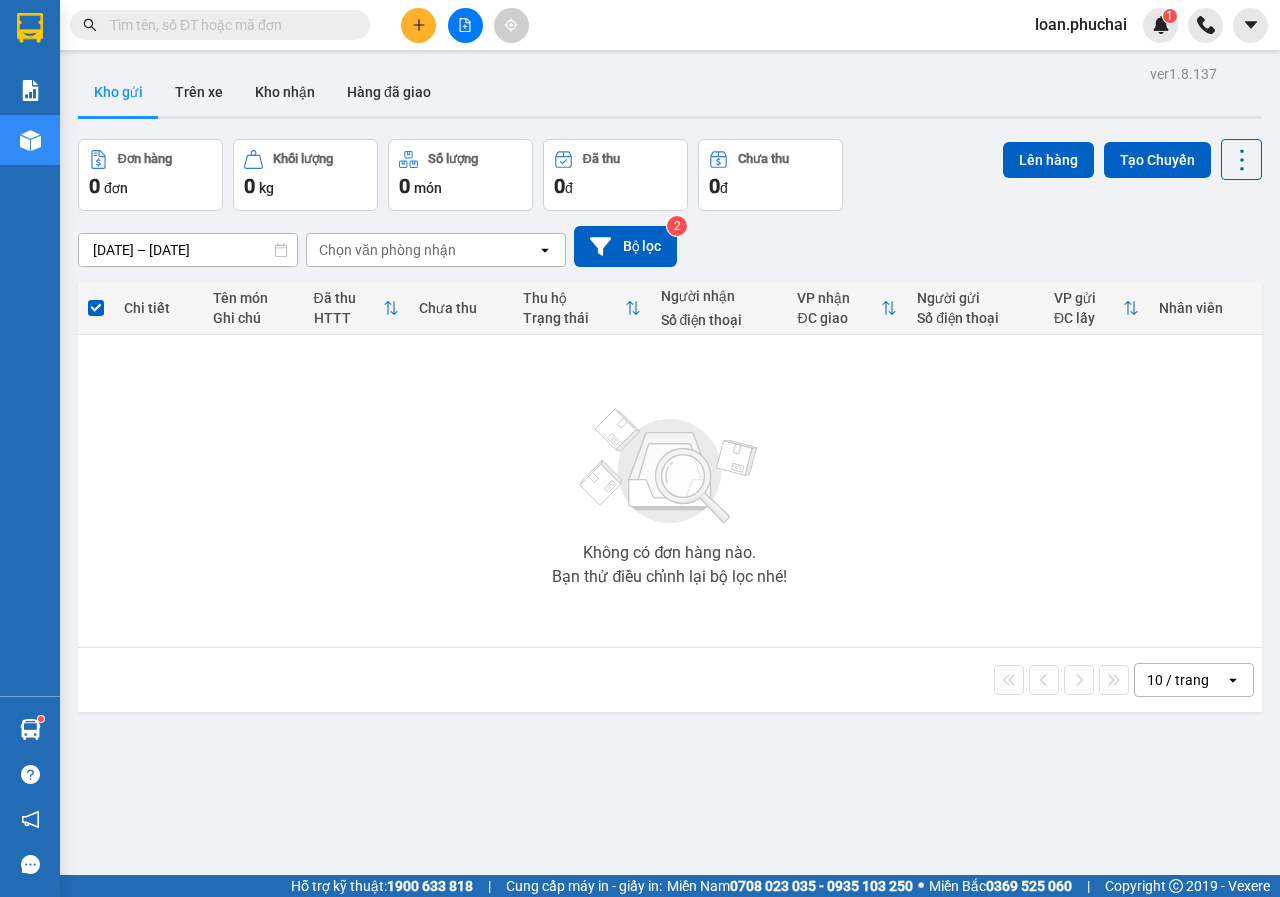 click at bounding box center (96, 308) 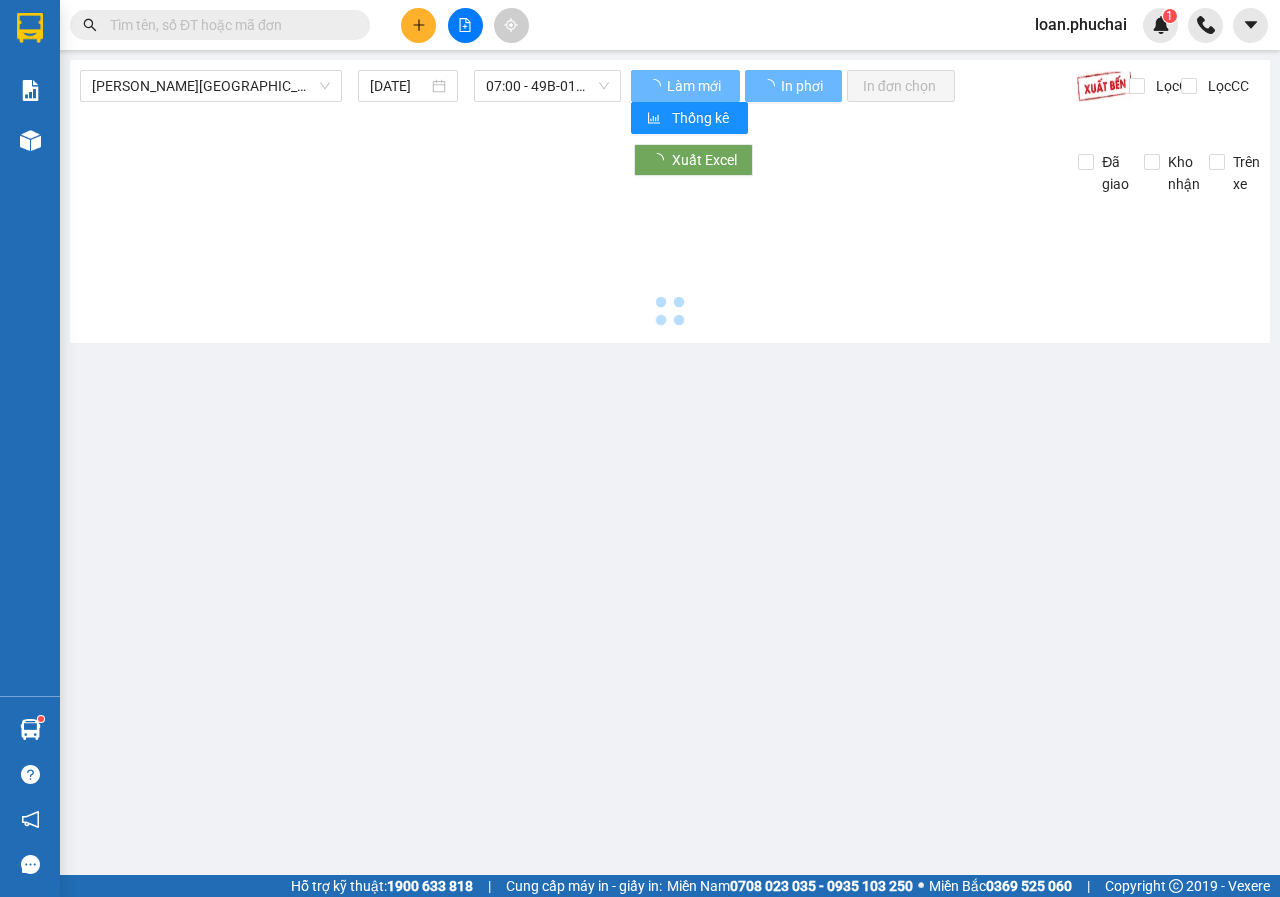 click at bounding box center [465, 25] 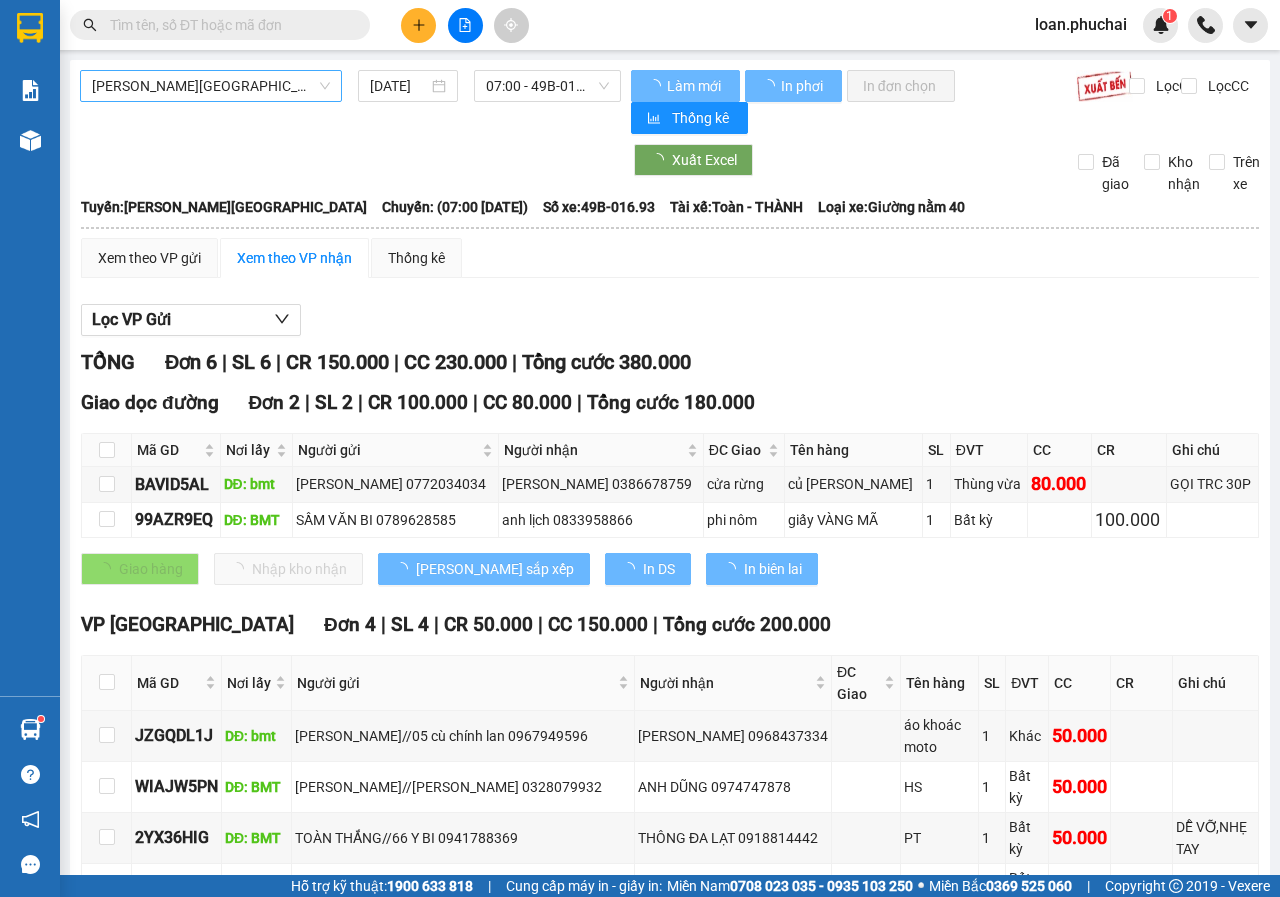 click on "[PERSON_NAME][GEOGRAPHIC_DATA]" at bounding box center (211, 86) 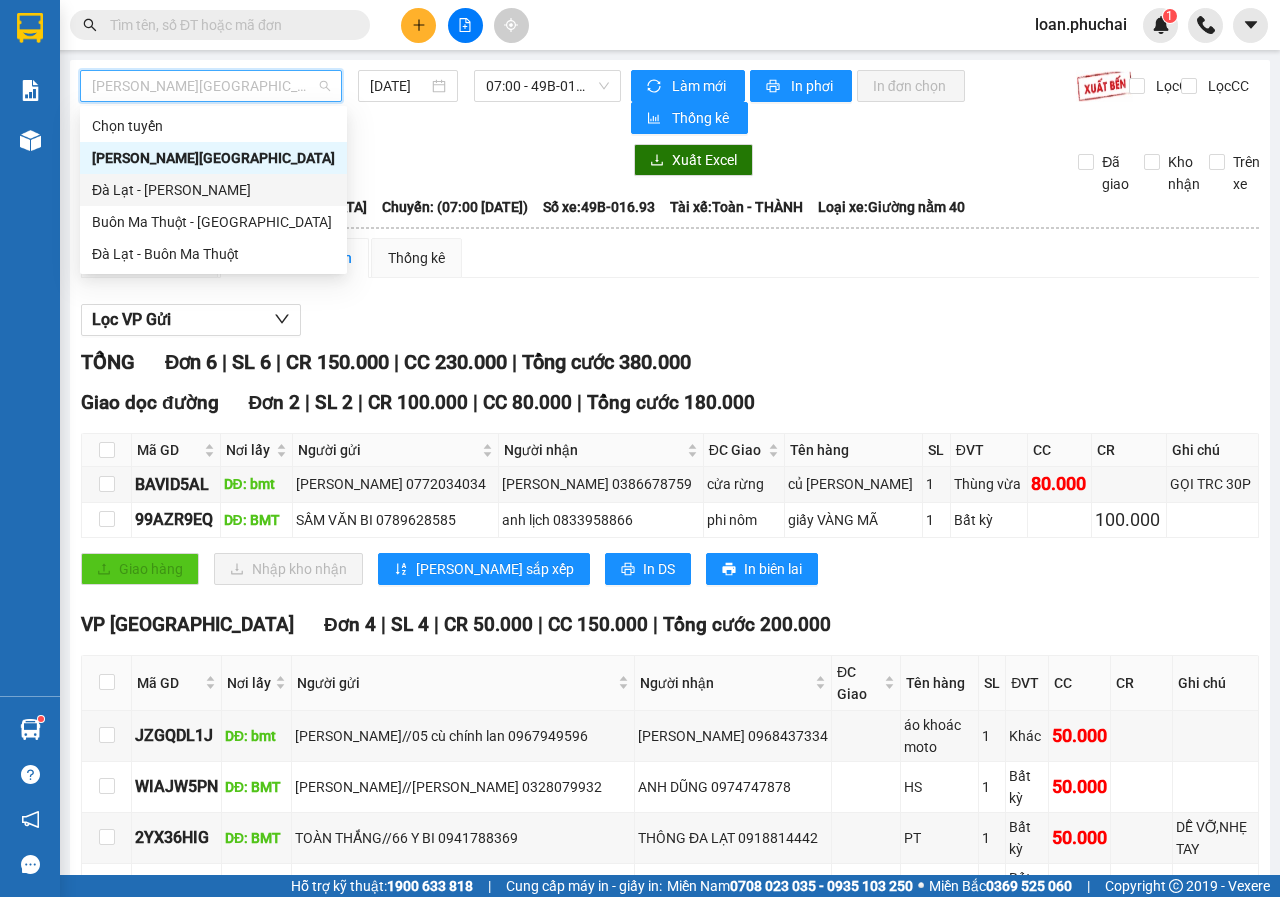 click on "[PERSON_NAME][GEOGRAPHIC_DATA]" at bounding box center (213, 158) 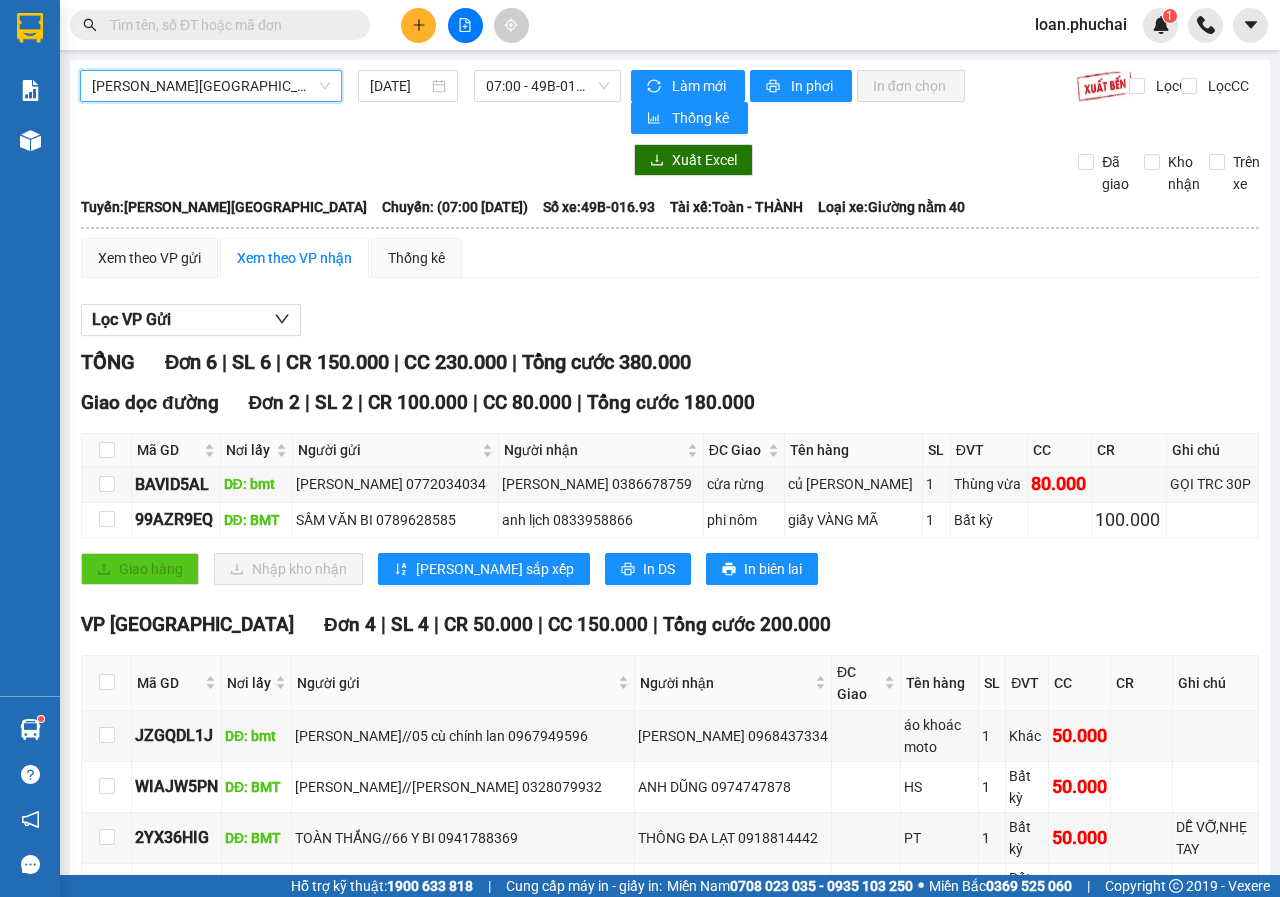 click on "[PERSON_NAME][GEOGRAPHIC_DATA]" at bounding box center (211, 86) 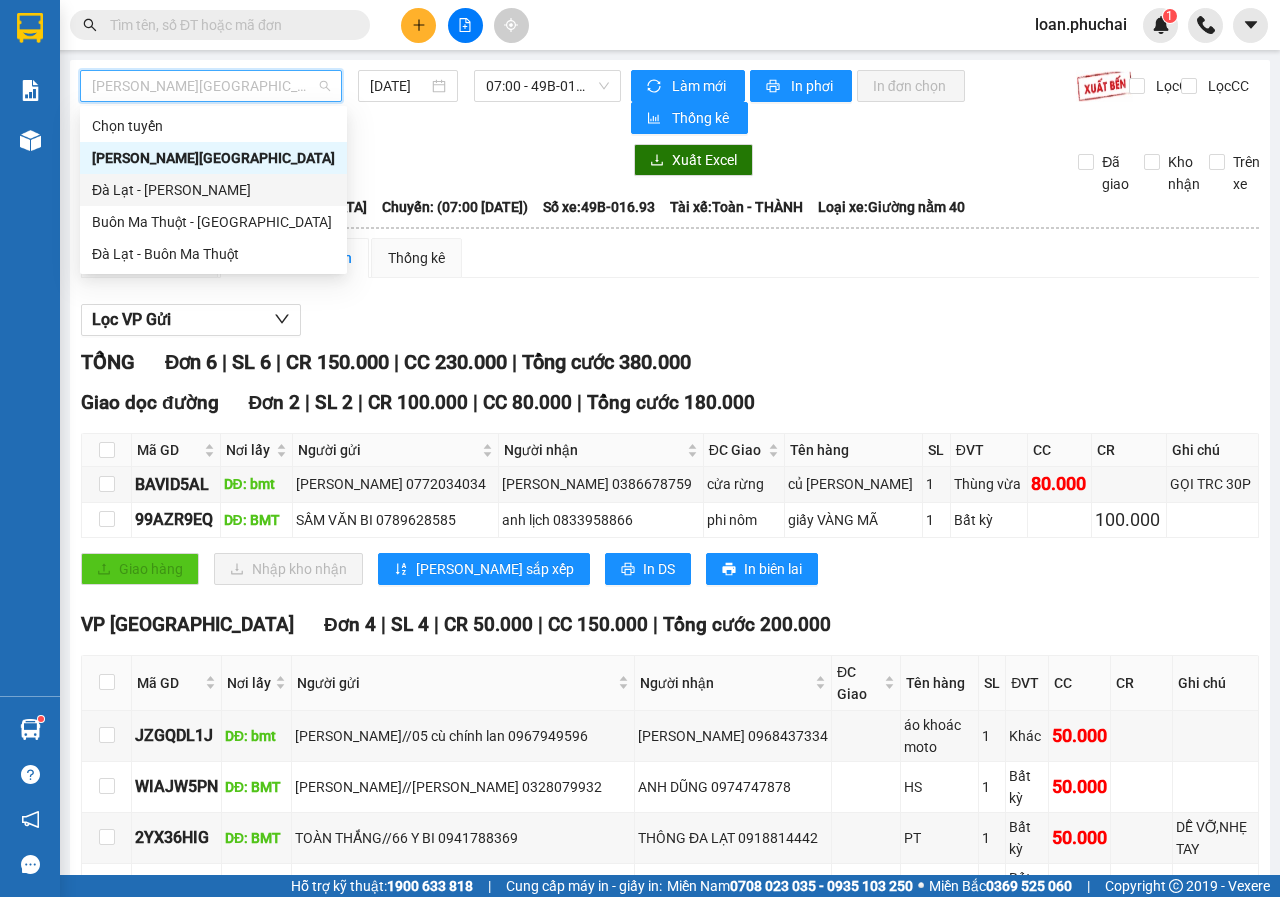 click on "Đà Lạt - [PERSON_NAME]" at bounding box center (213, 190) 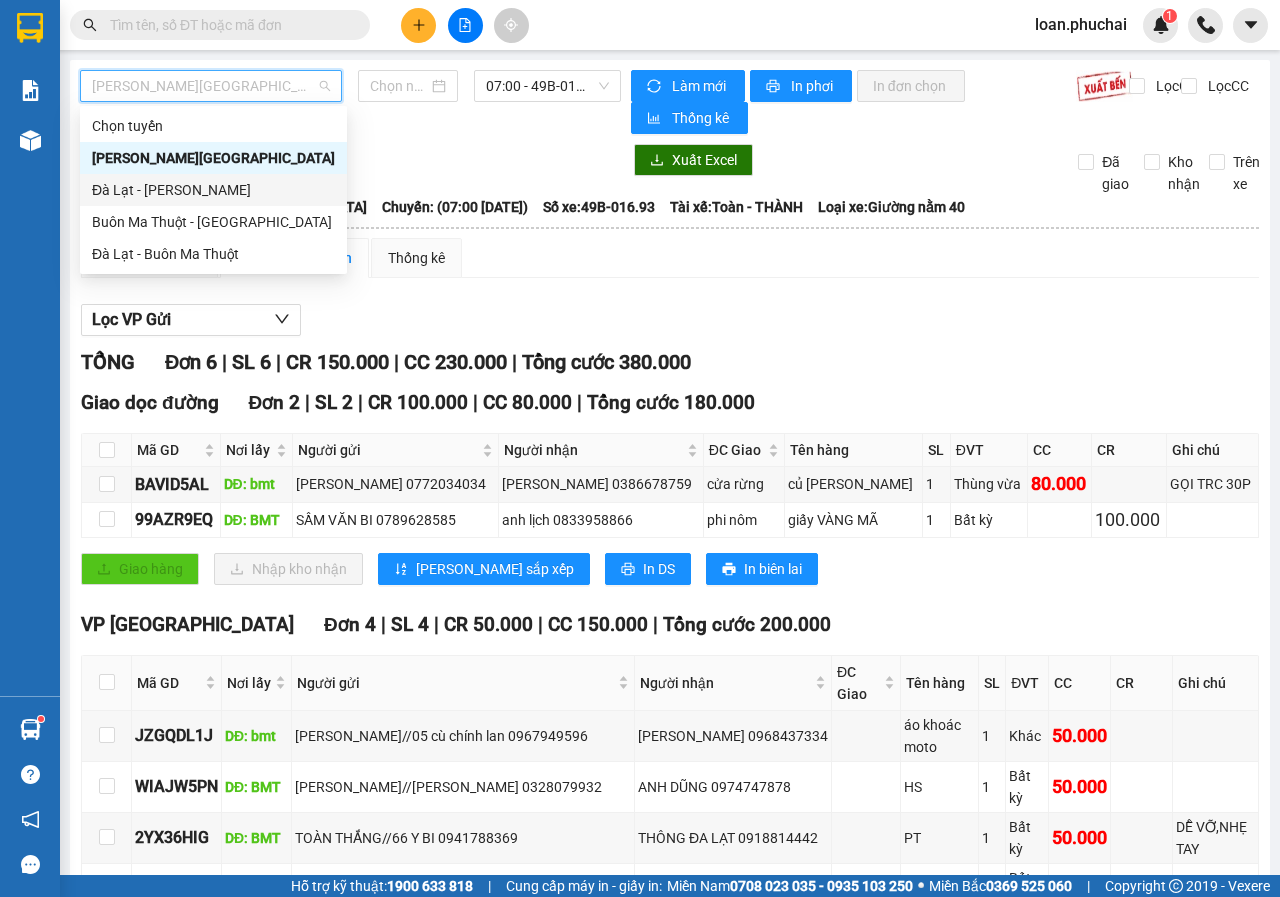 type on "[DATE]" 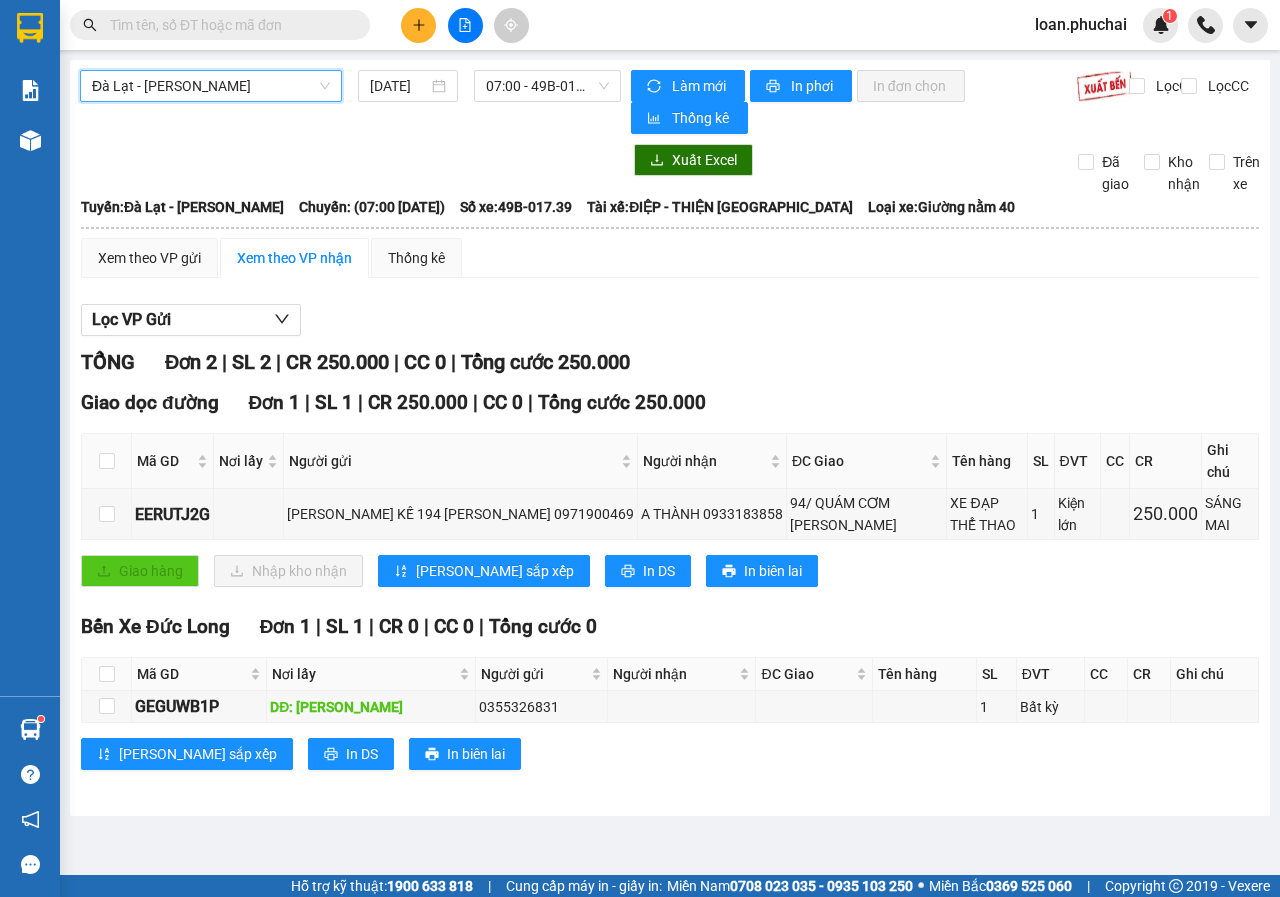 click on "Đà Lạt - [PERSON_NAME]" at bounding box center [211, 86] 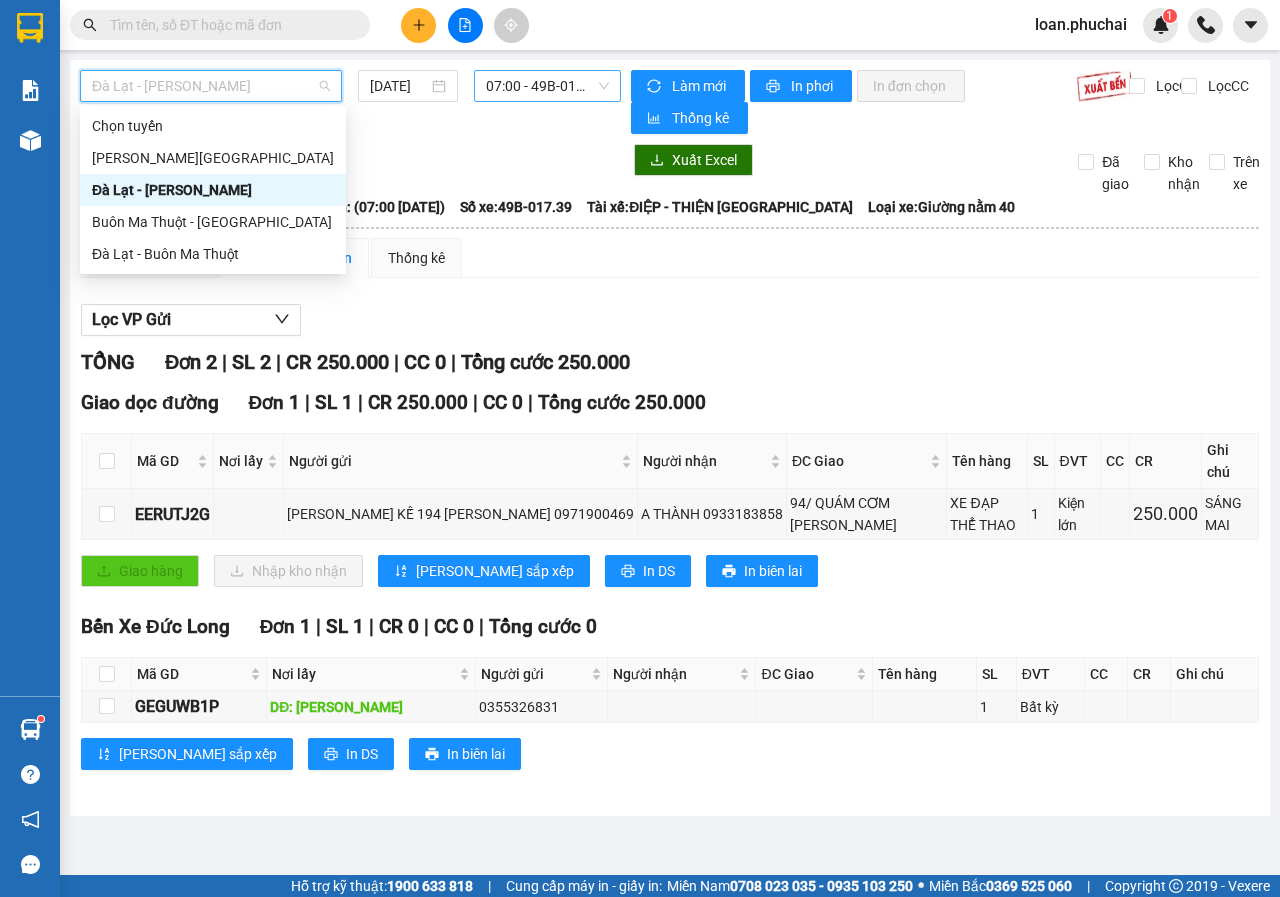click on "07:00     - 49B-017.39" at bounding box center [547, 86] 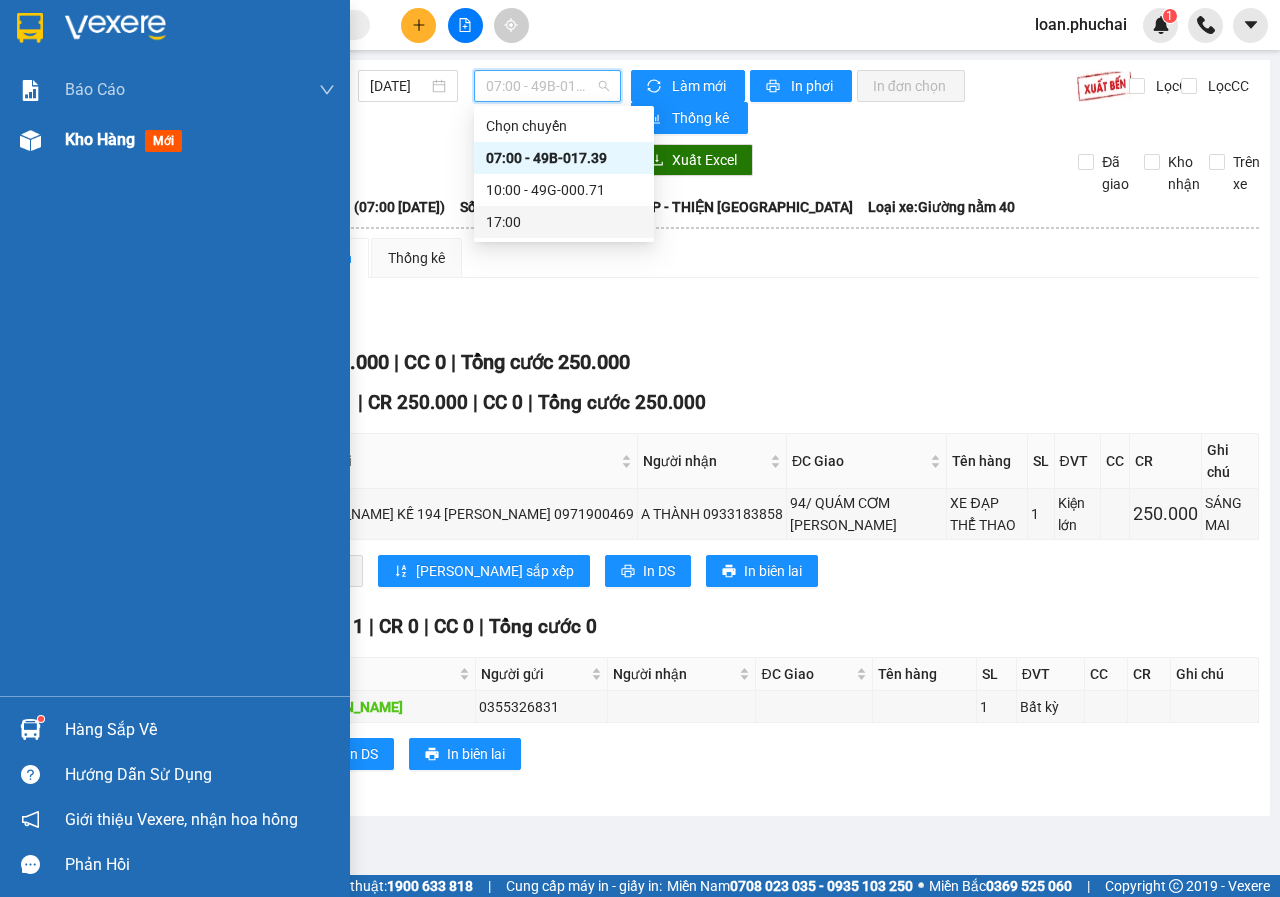 click on "Kho hàng mới" at bounding box center [175, 140] 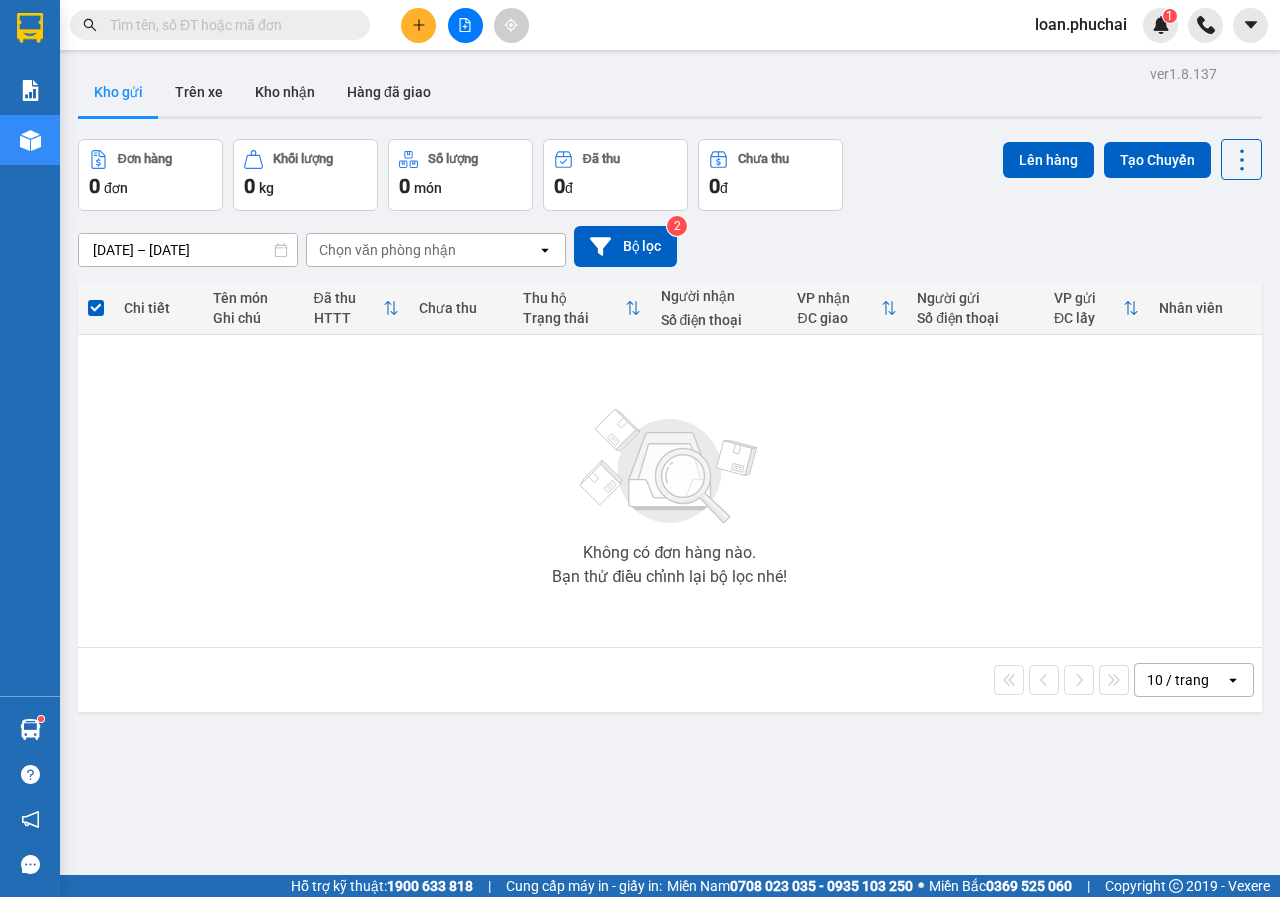 click at bounding box center (465, 25) 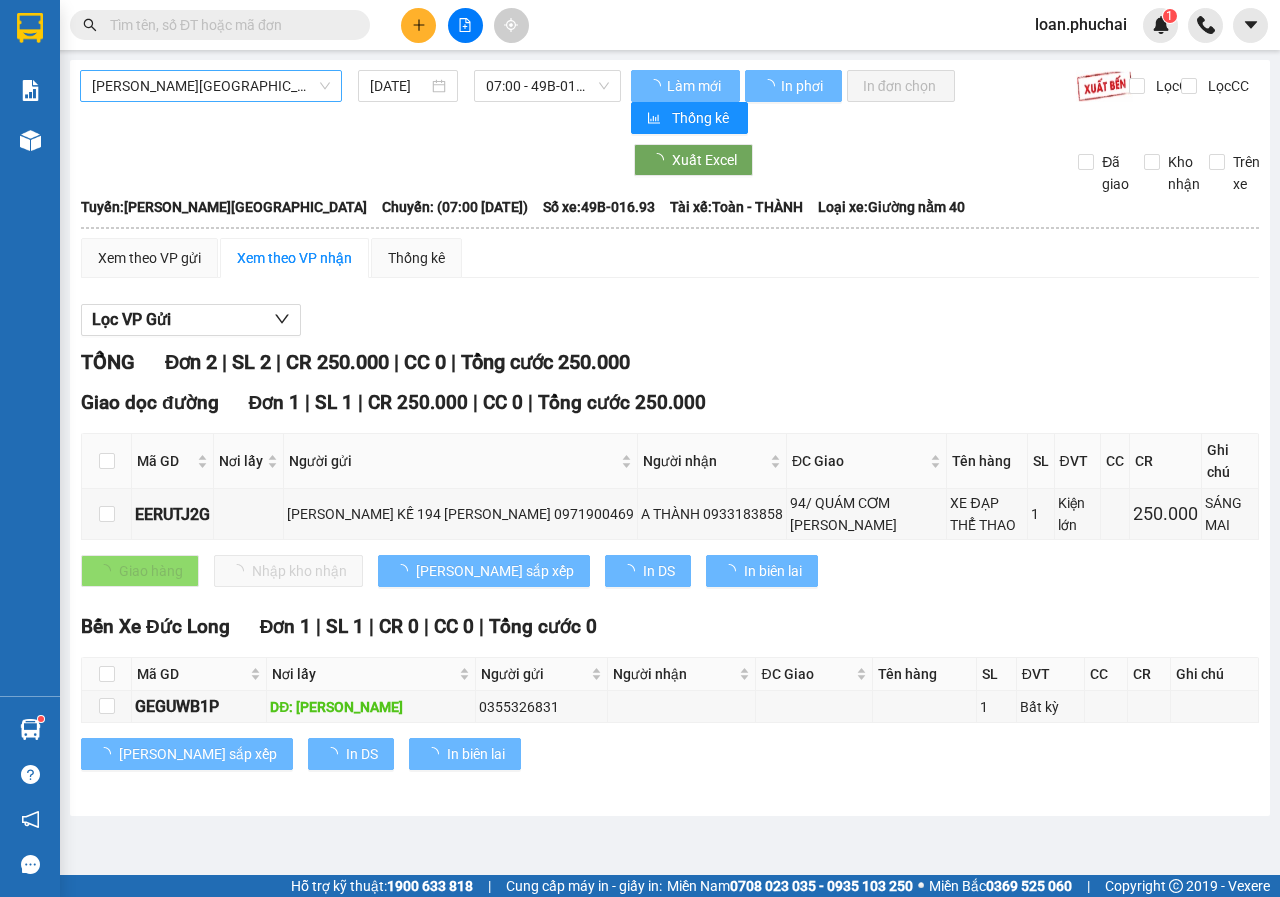 click on "[PERSON_NAME][GEOGRAPHIC_DATA]" at bounding box center (211, 86) 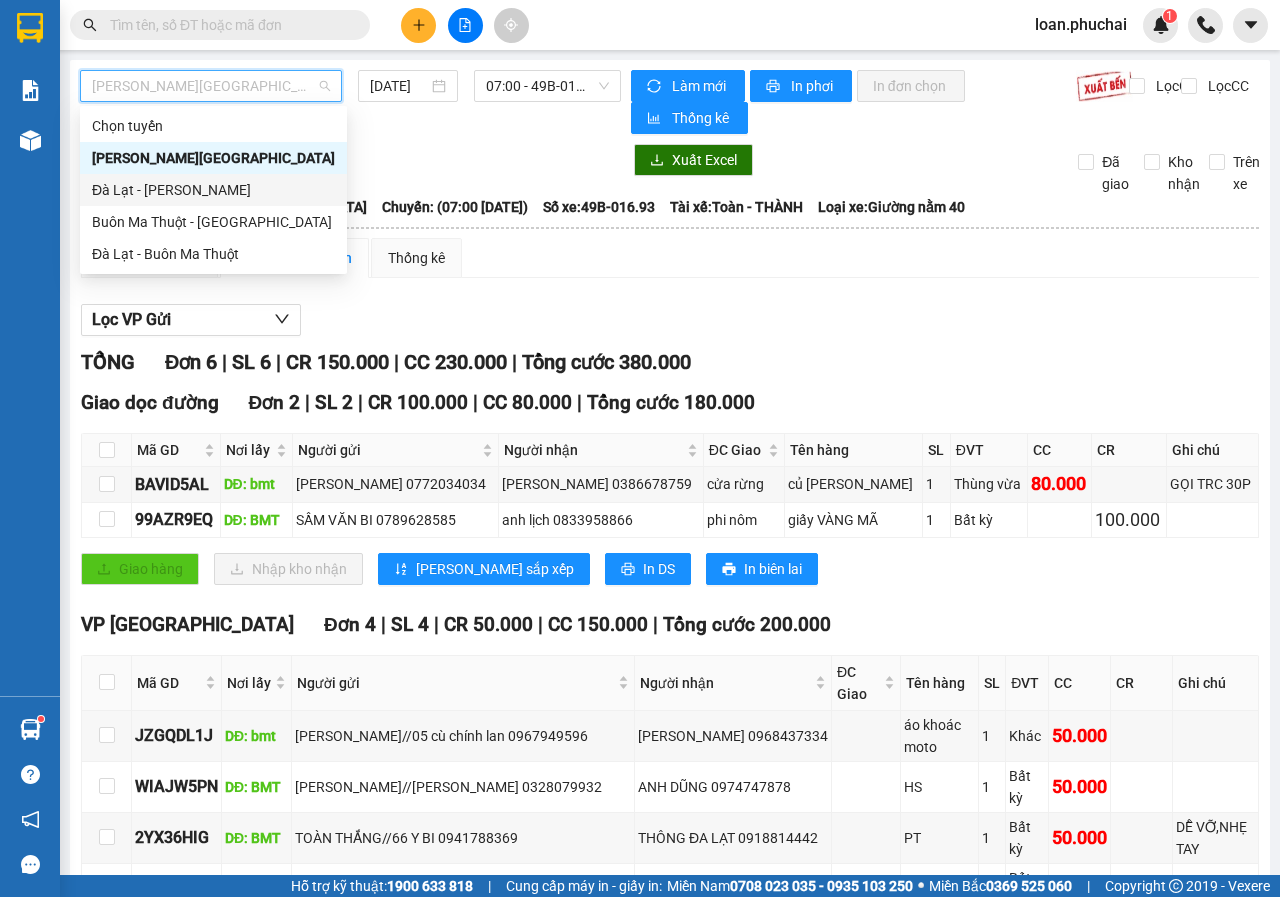 click on "Đà Lạt - [PERSON_NAME]" at bounding box center [213, 190] 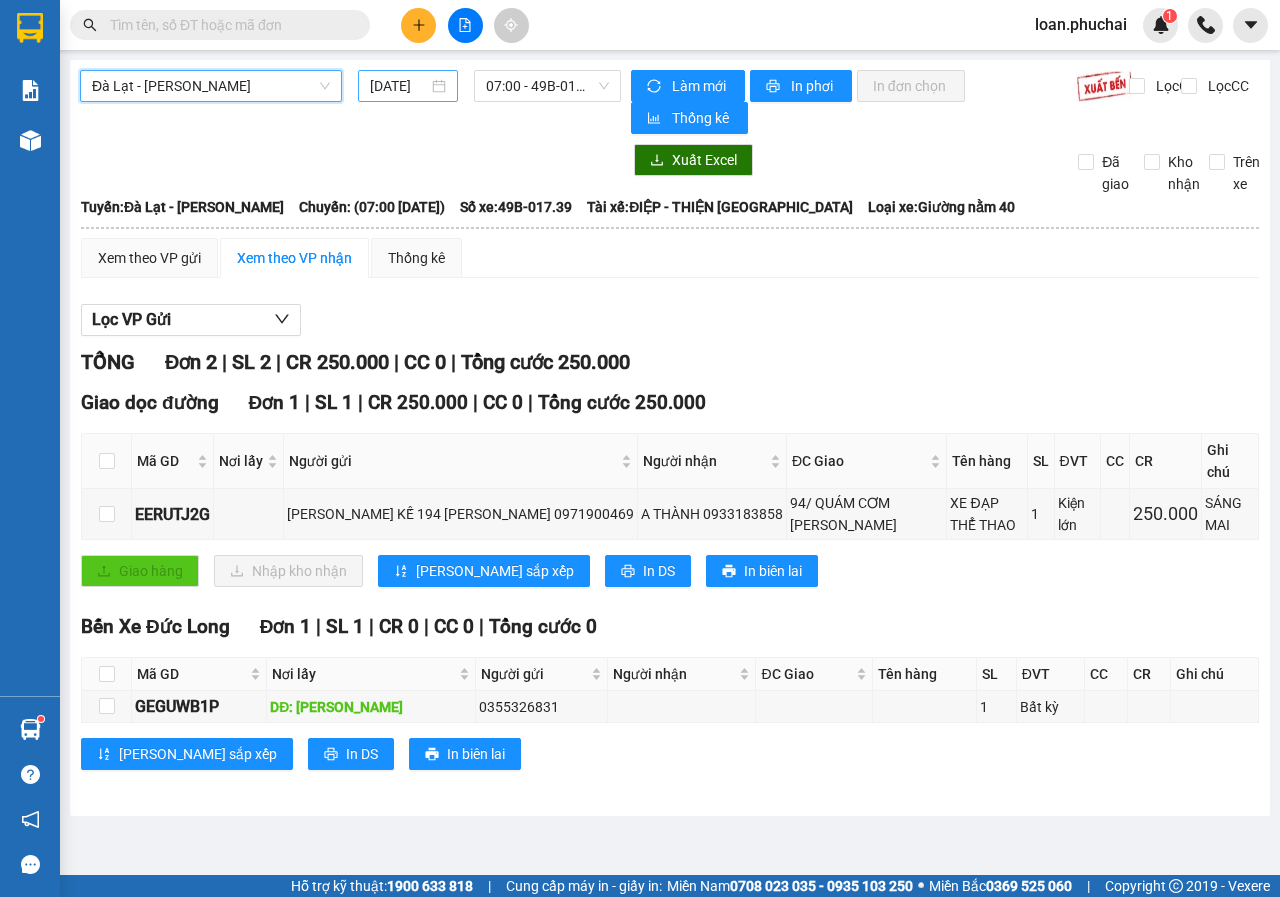 click on "[DATE]" at bounding box center [399, 86] 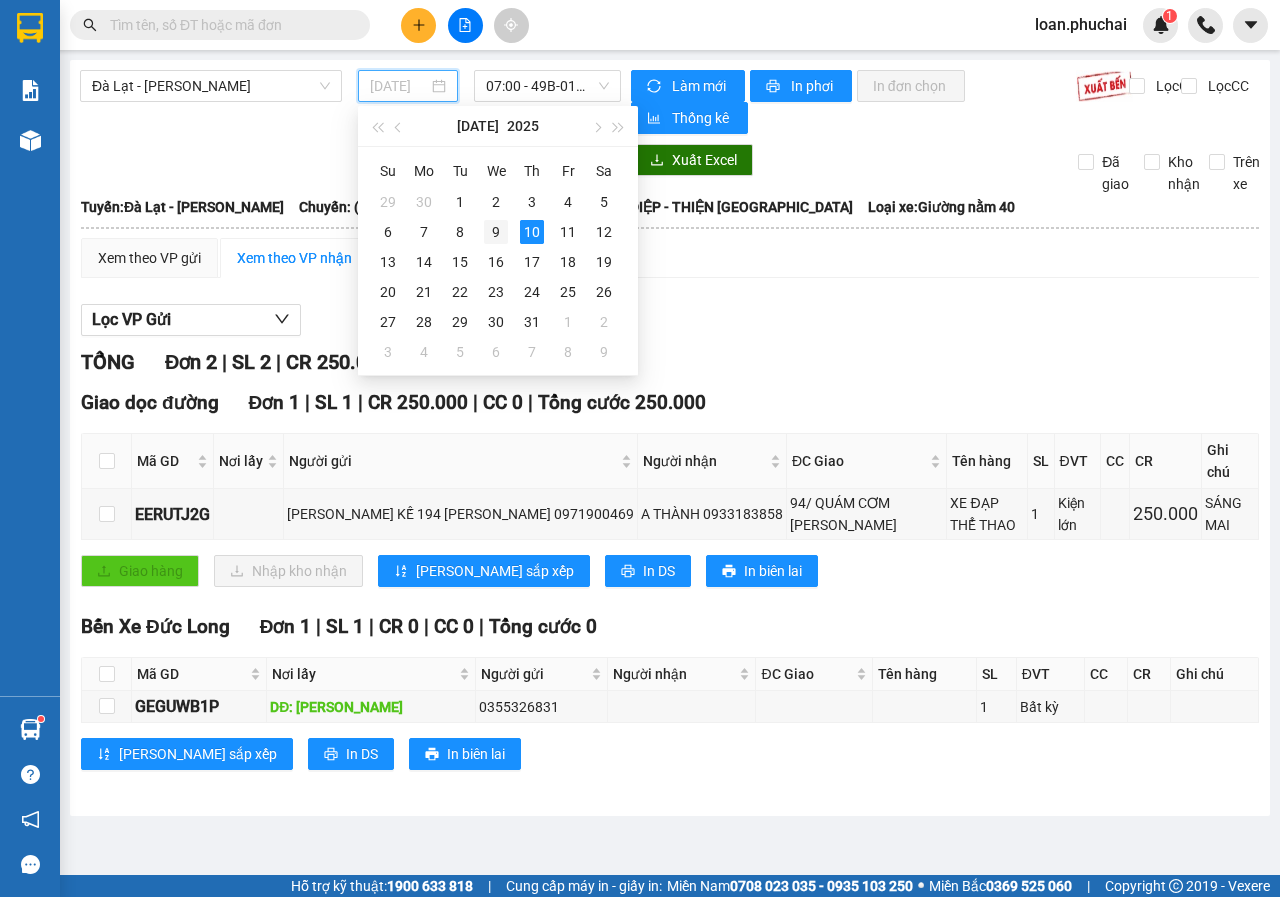 click on "9" at bounding box center (496, 232) 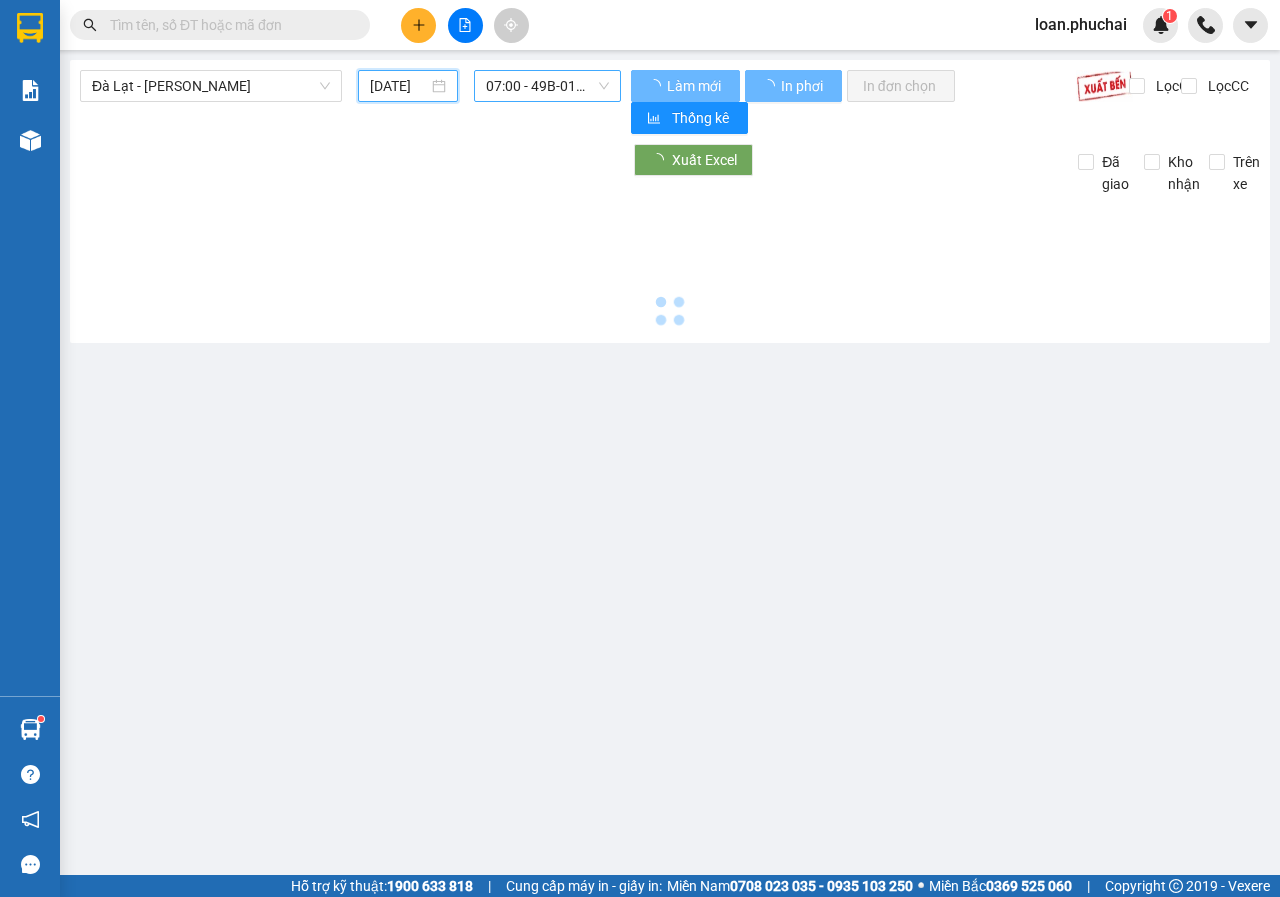 type on "[DATE]" 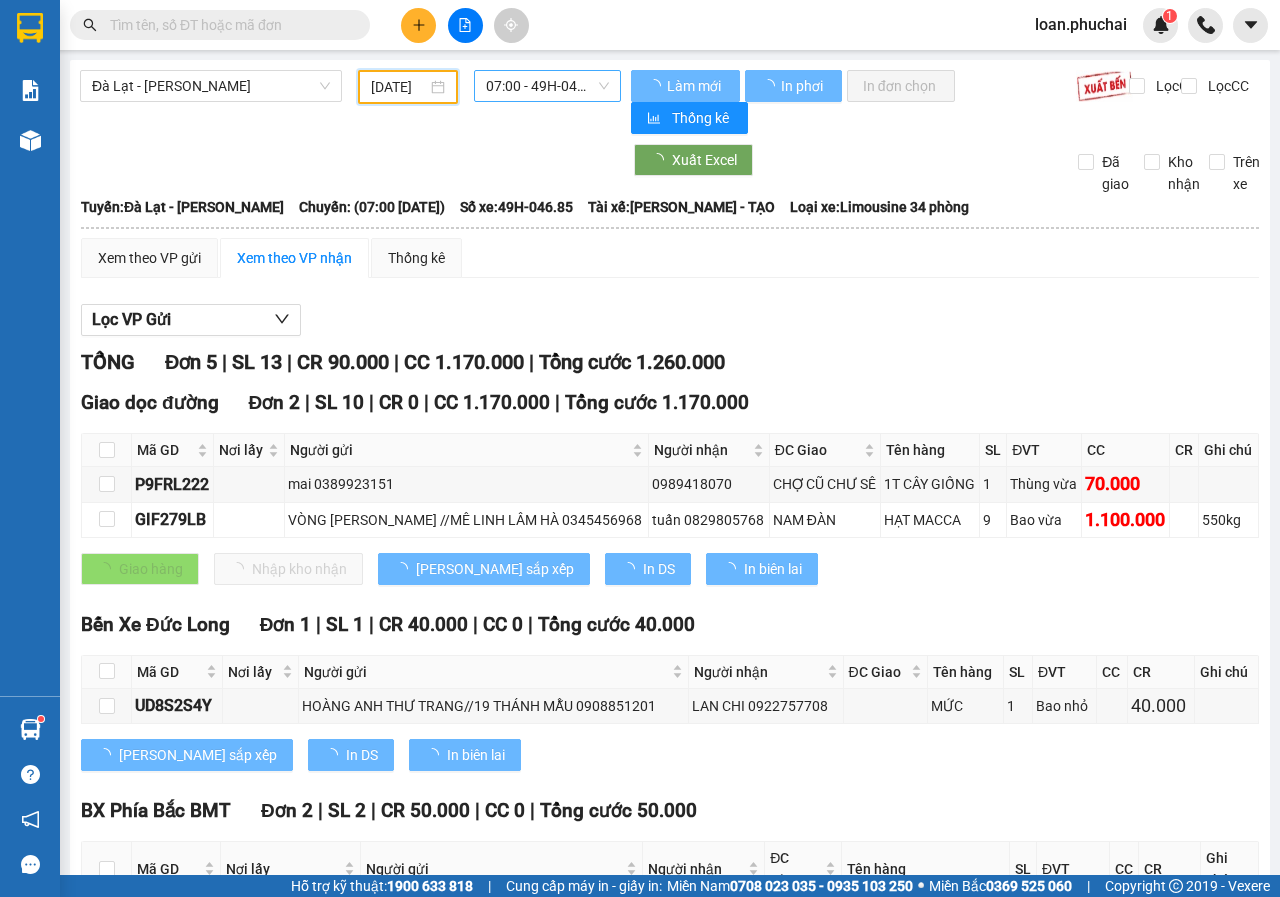 click on "07:00     - 49H-046.85" at bounding box center (547, 86) 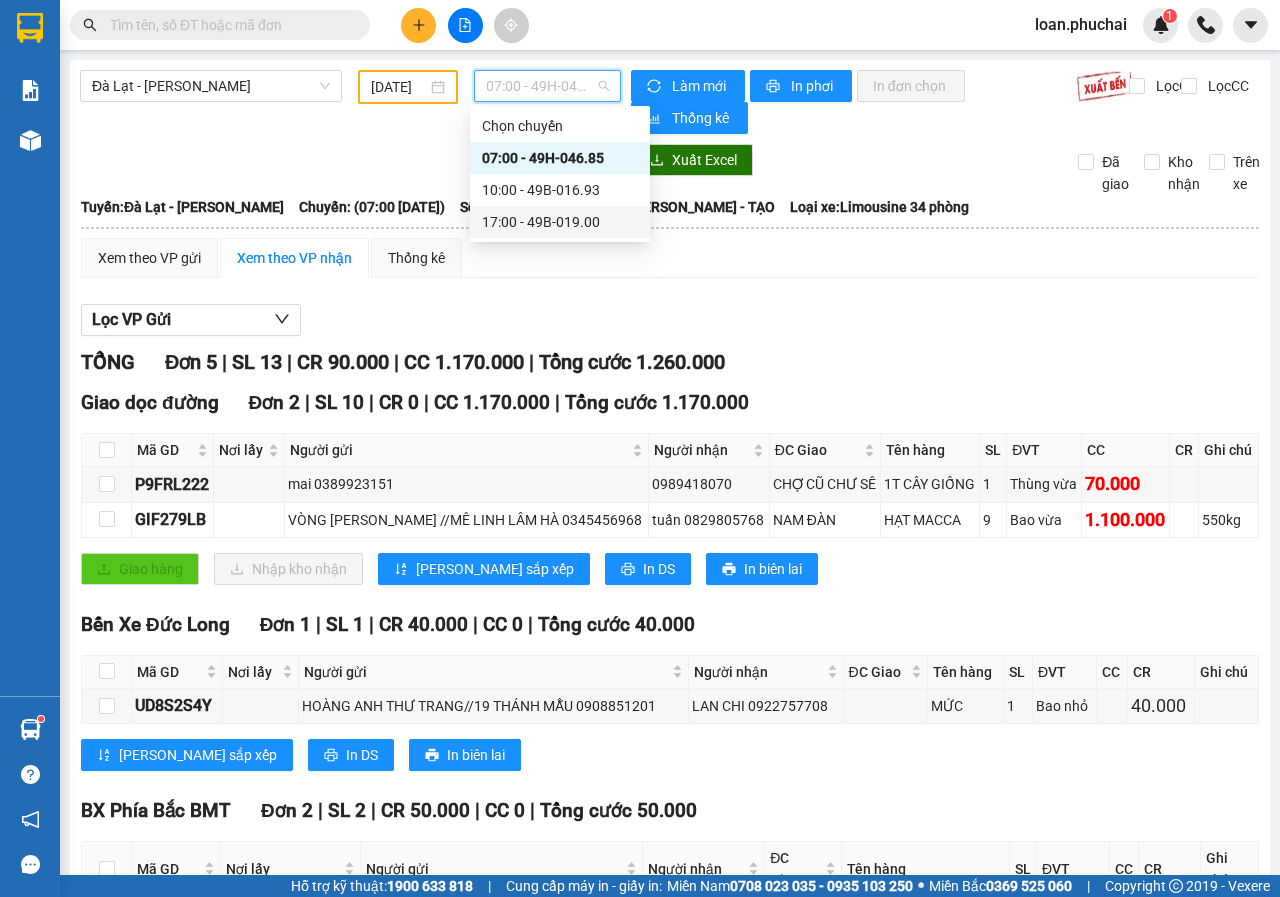 click on "17:00     - 49B-019.00" at bounding box center (560, 222) 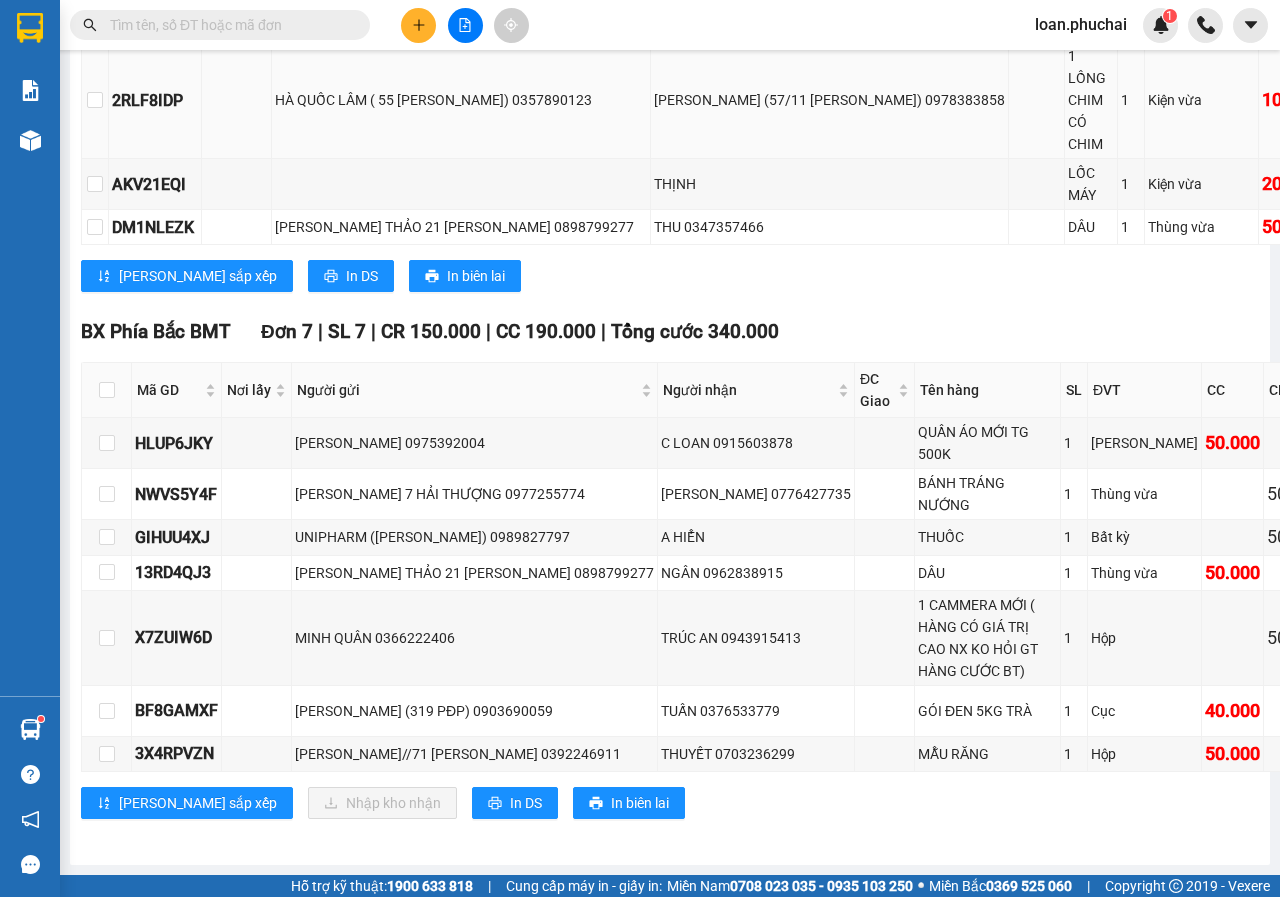 scroll, scrollTop: 1339, scrollLeft: 0, axis: vertical 